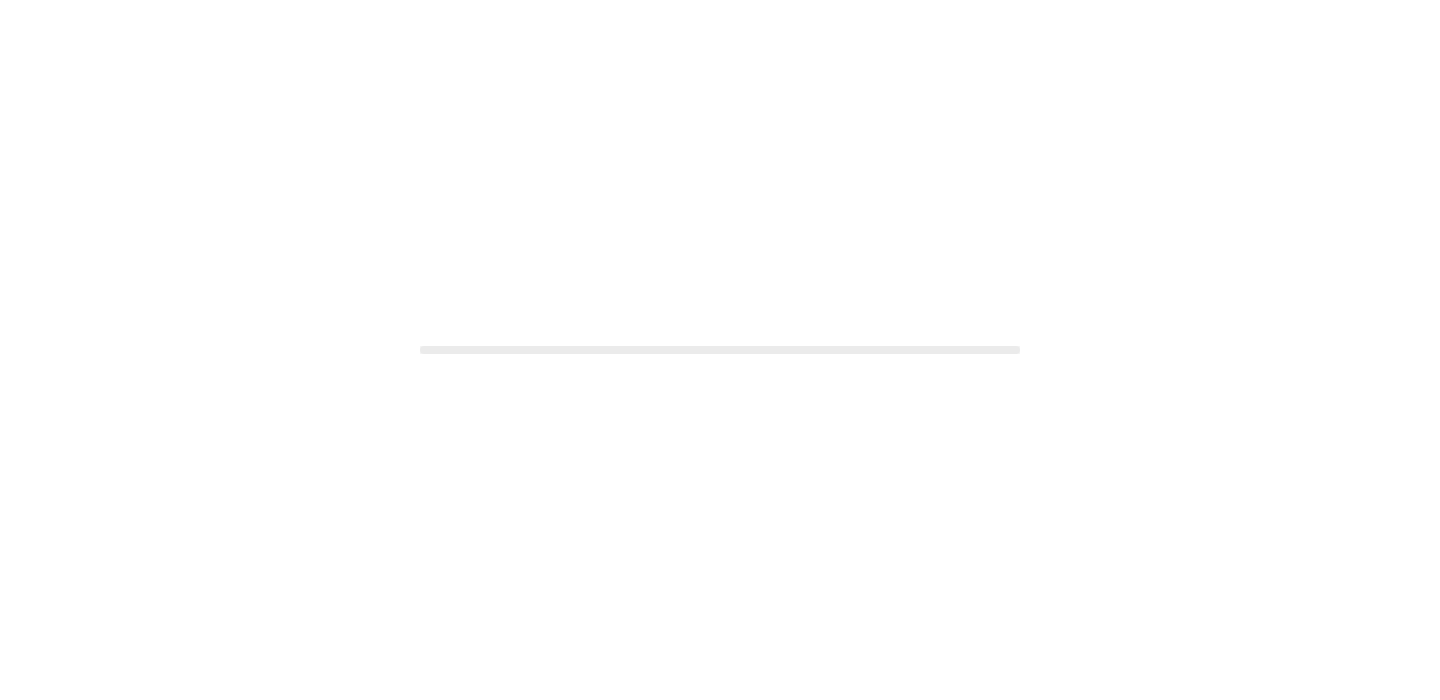 scroll, scrollTop: 0, scrollLeft: 0, axis: both 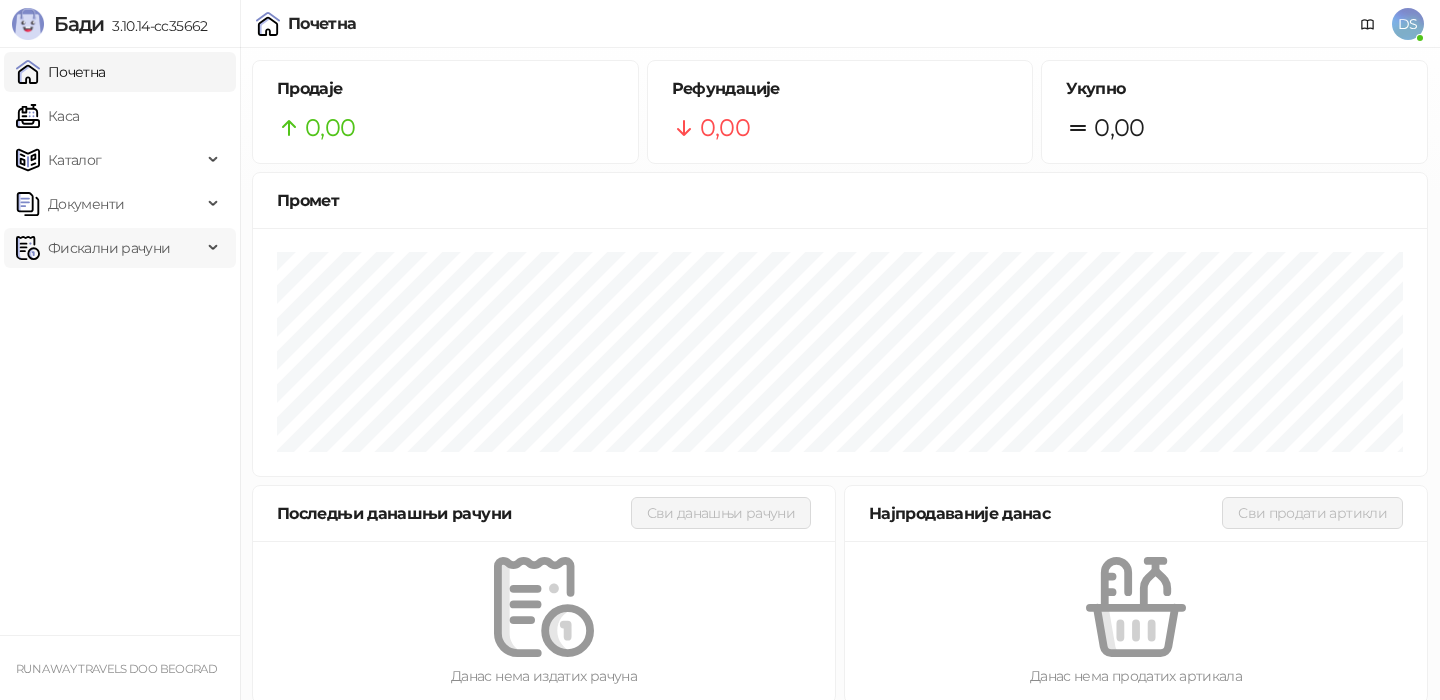 click on "Фискални рачуни" at bounding box center [109, 248] 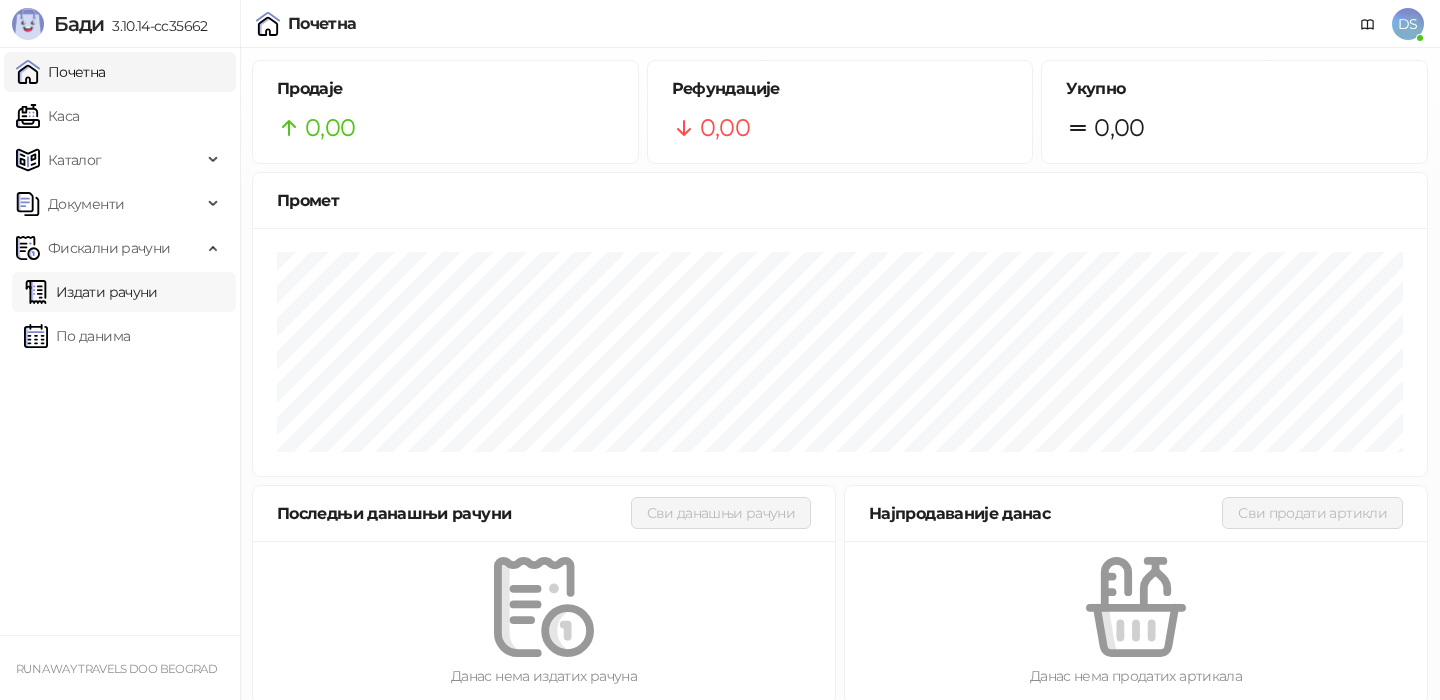 click on "Издати рачуни" at bounding box center [91, 292] 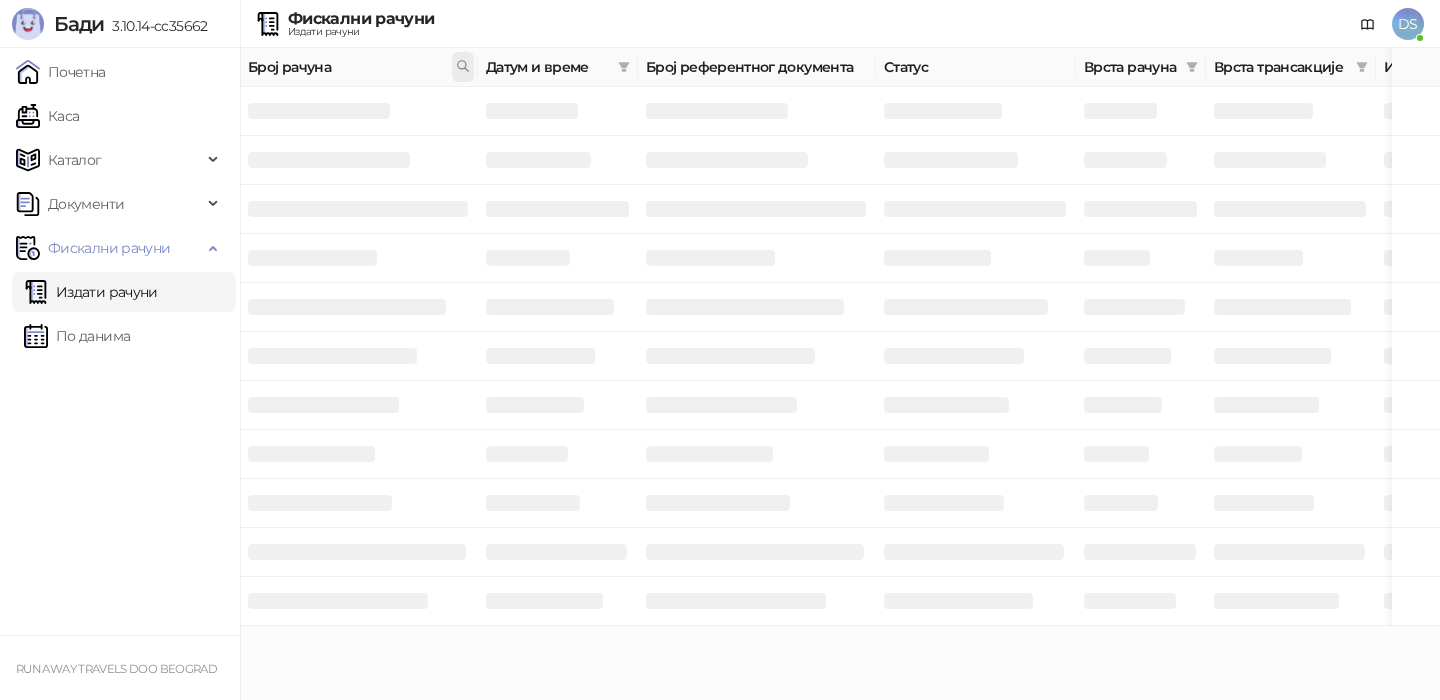 click 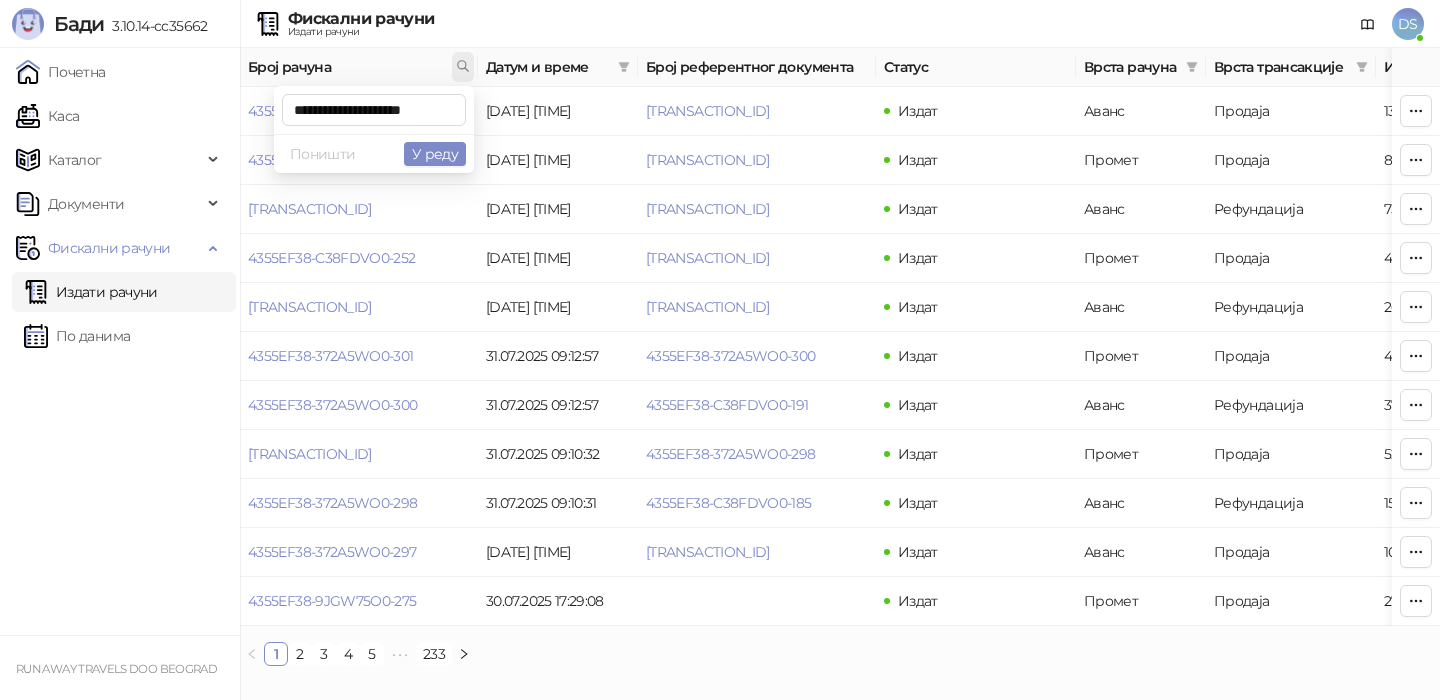 scroll, scrollTop: 0, scrollLeft: 7, axis: horizontal 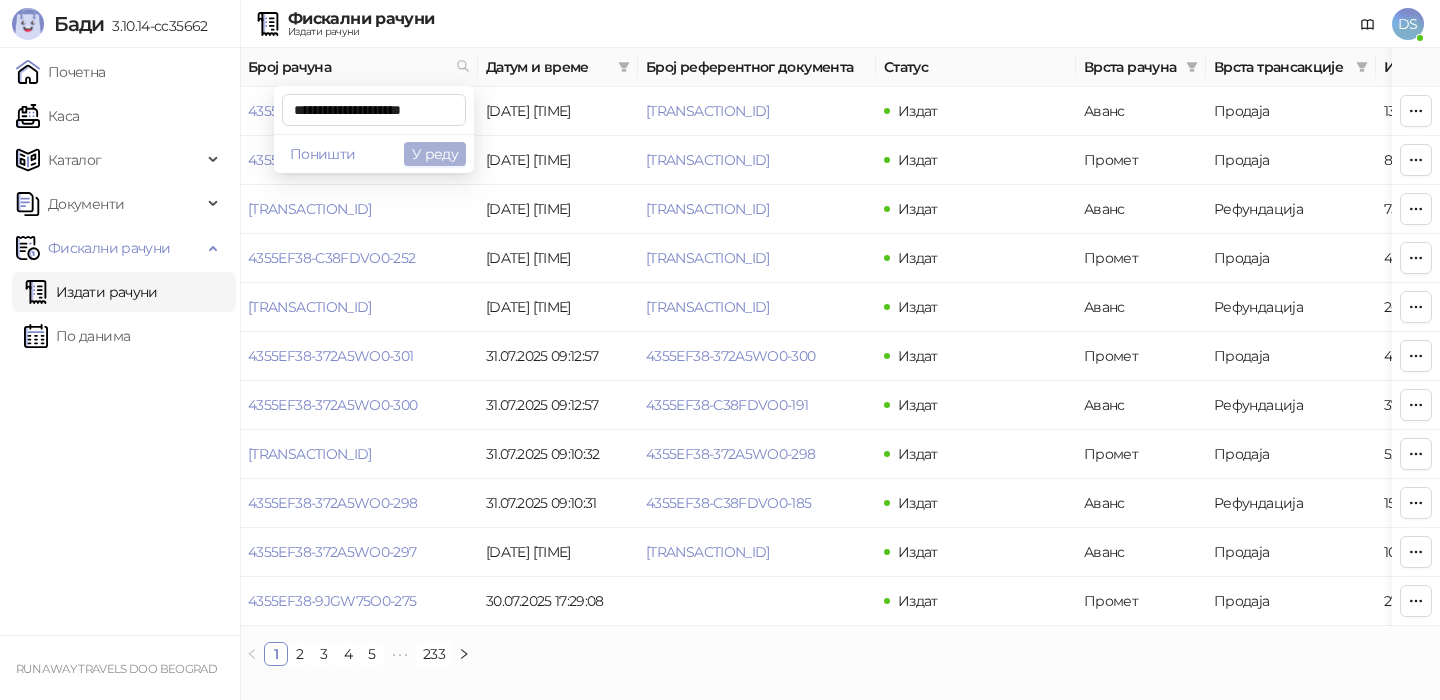 type on "**********" 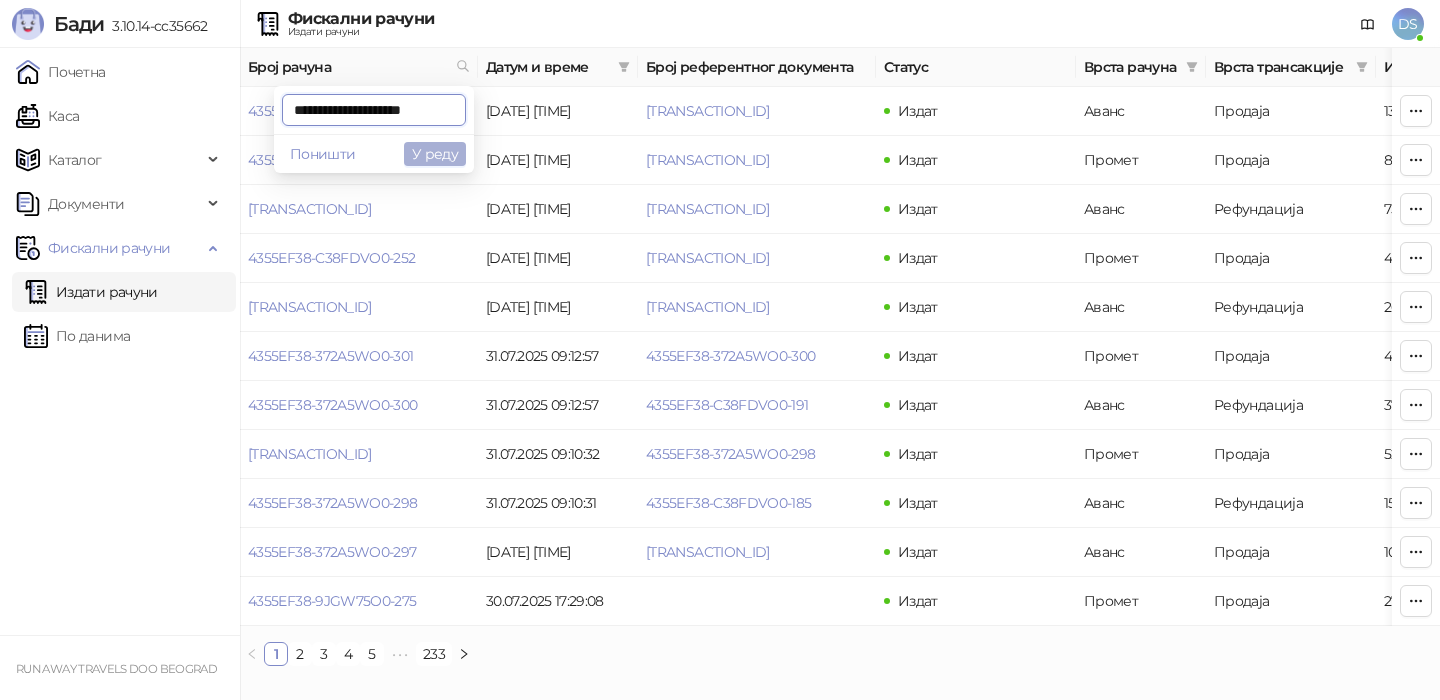 click on "У реду" at bounding box center (435, 154) 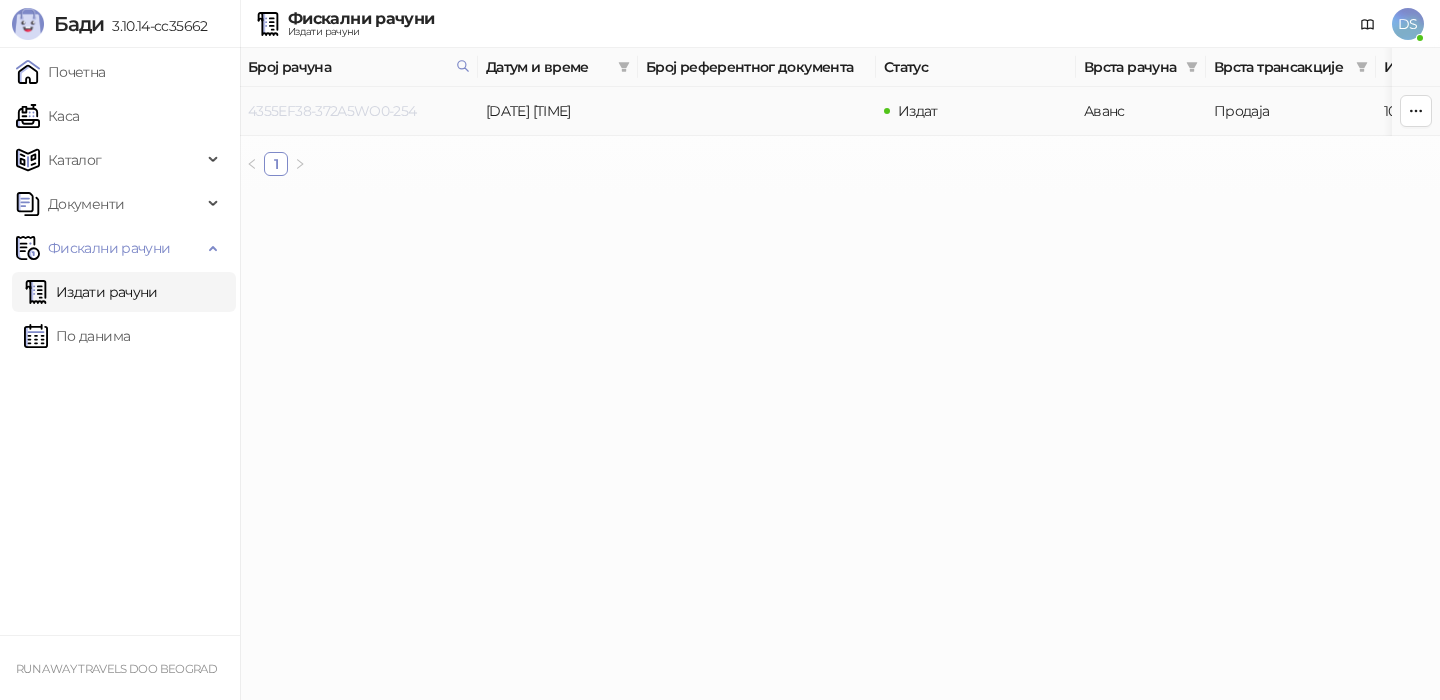 click on "4355EF38-372A5WO0-254" at bounding box center [332, 111] 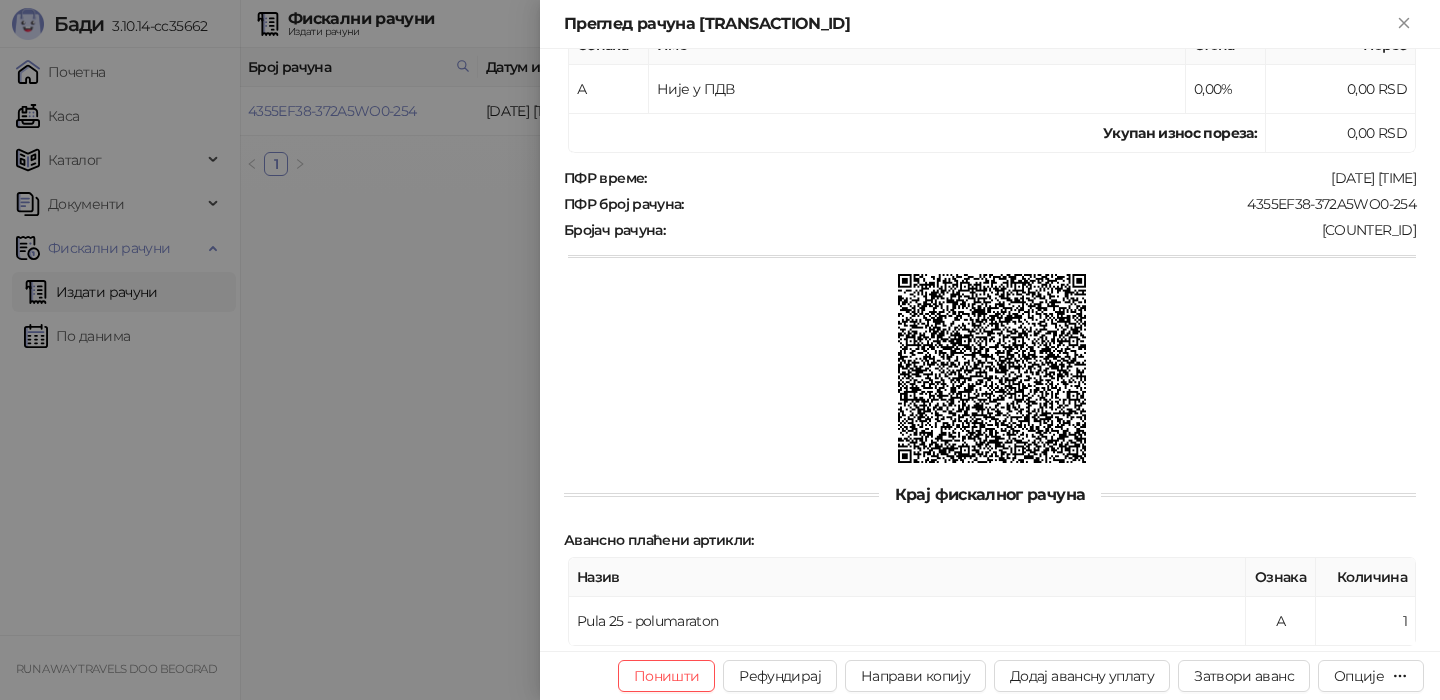 scroll, scrollTop: 551, scrollLeft: 0, axis: vertical 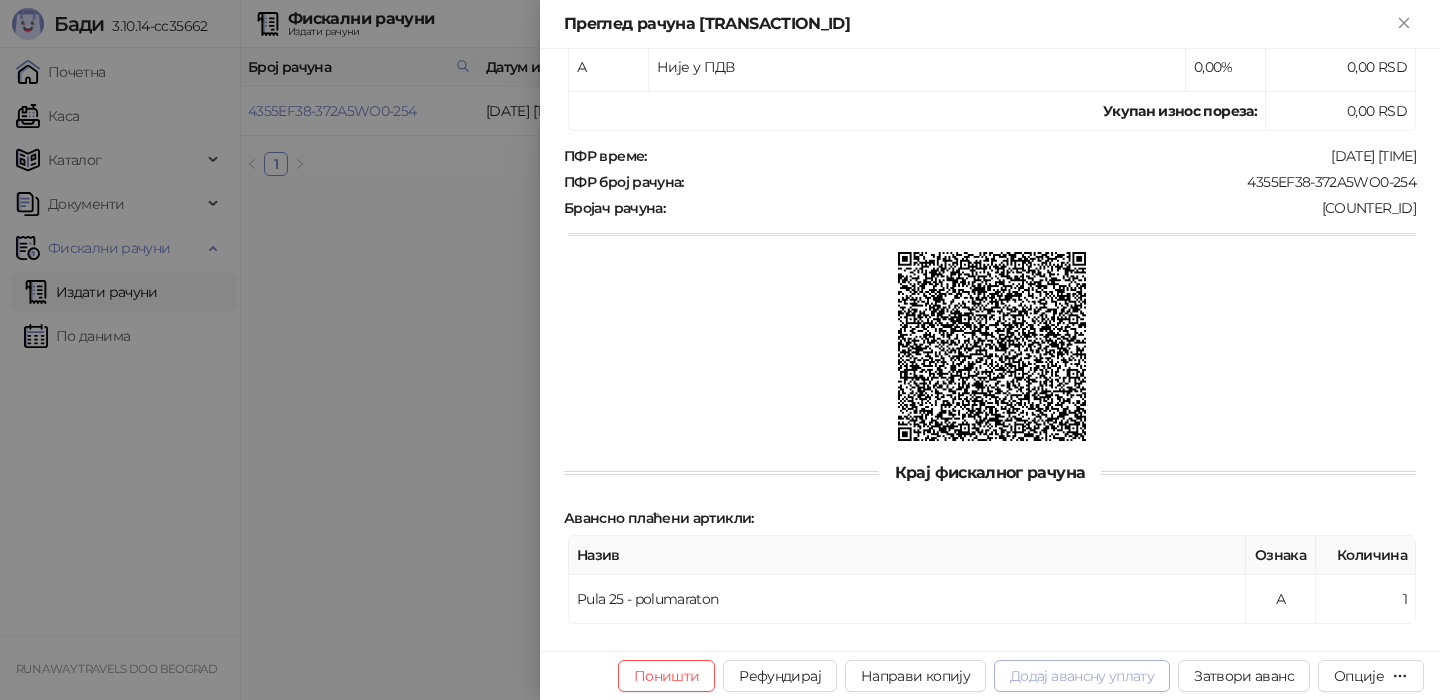 click on "Додај авансну уплату" at bounding box center [1082, 676] 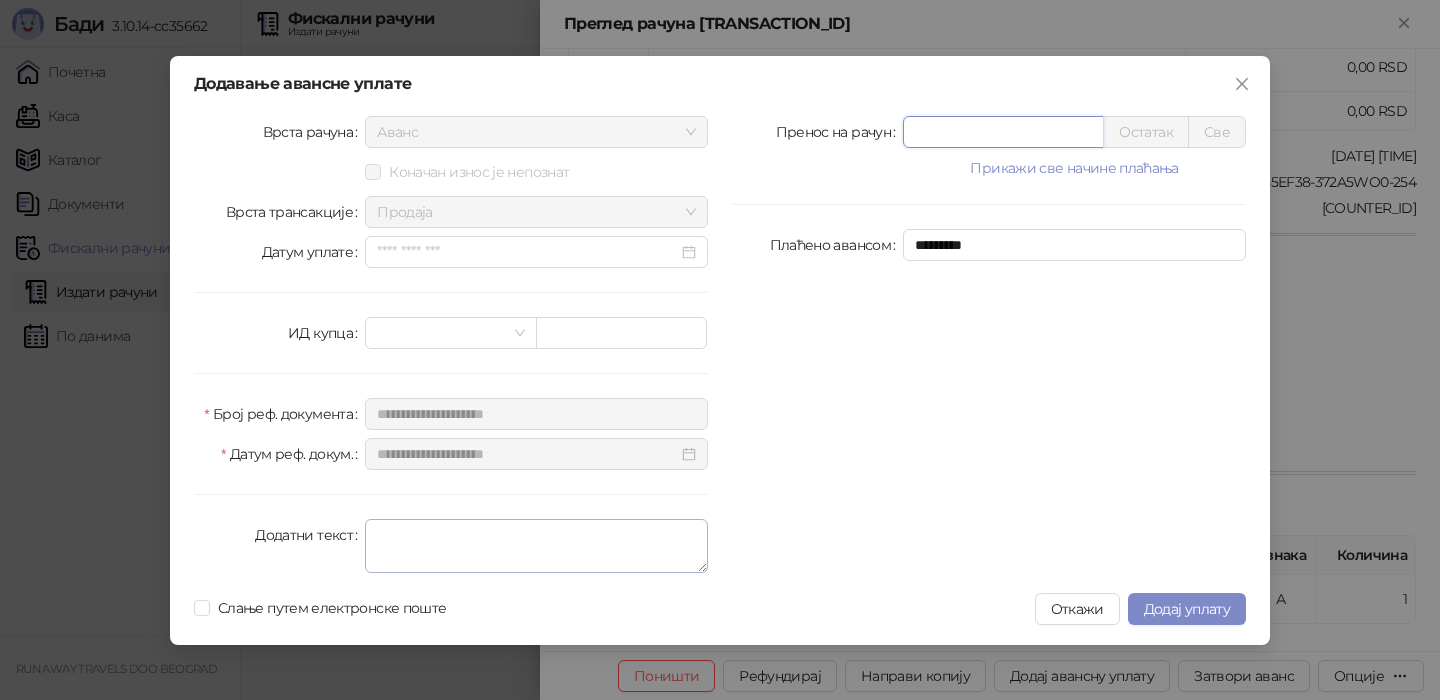 type on "*****" 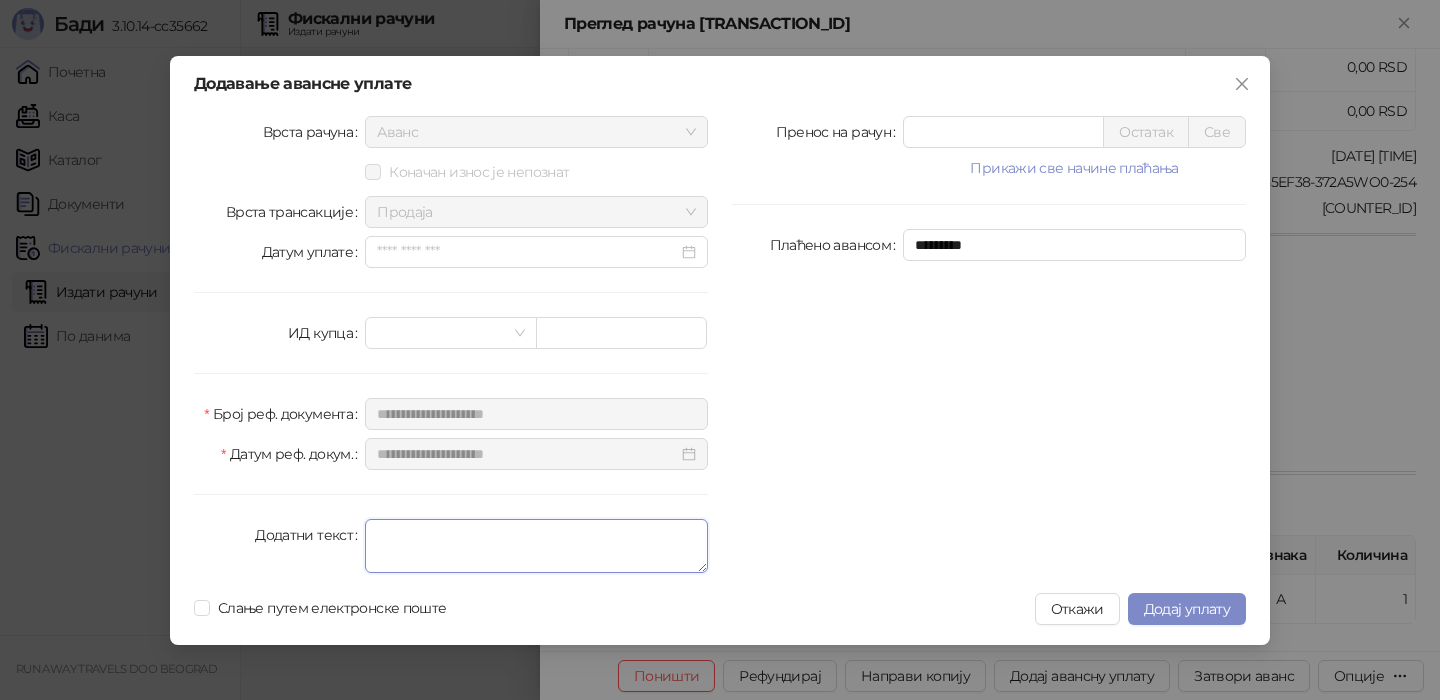click on "Додатни текст" at bounding box center [536, 546] 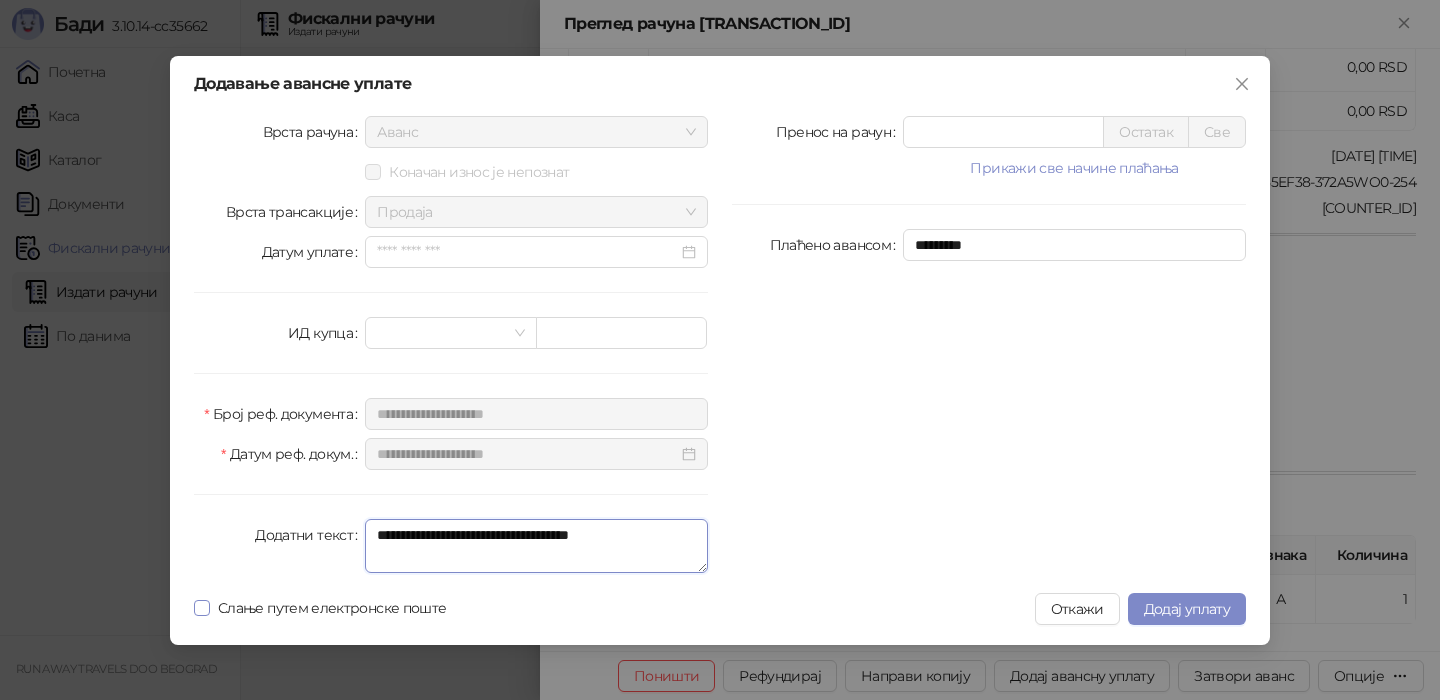 type on "**********" 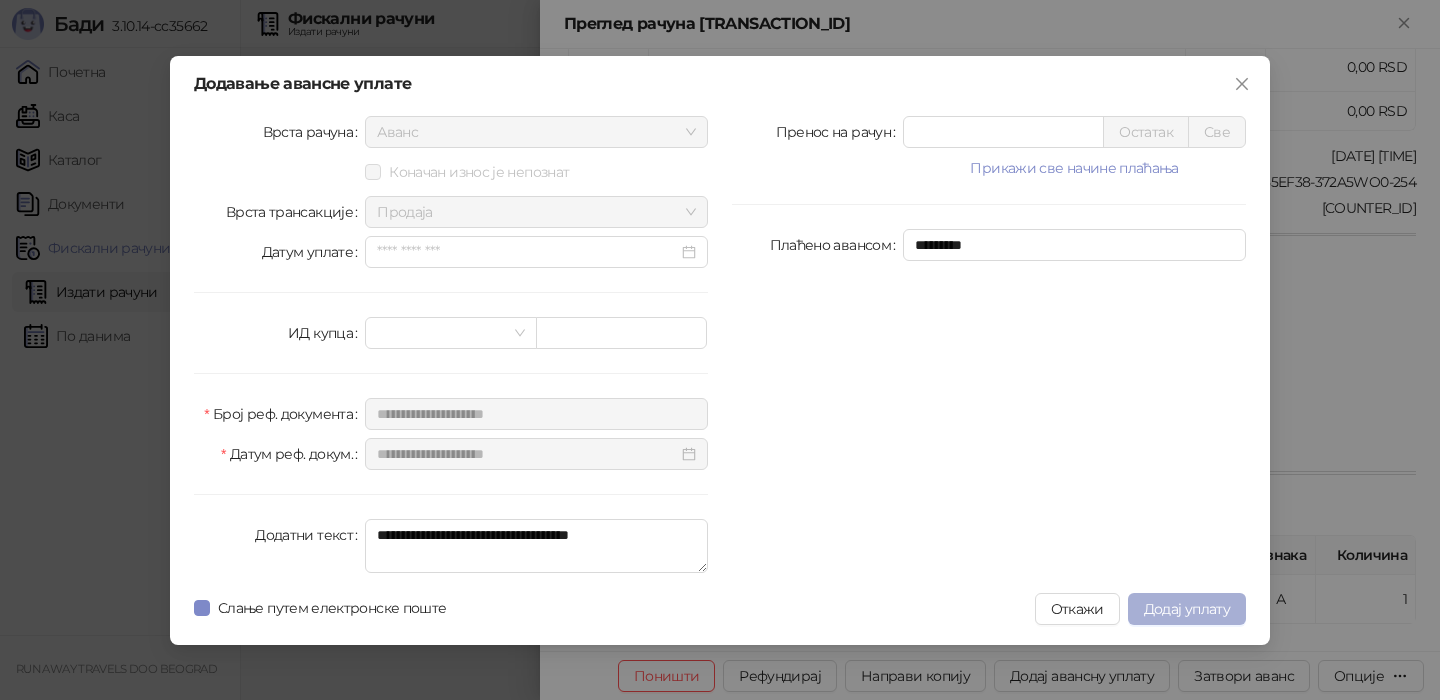 click on "Додај уплату" at bounding box center (1187, 609) 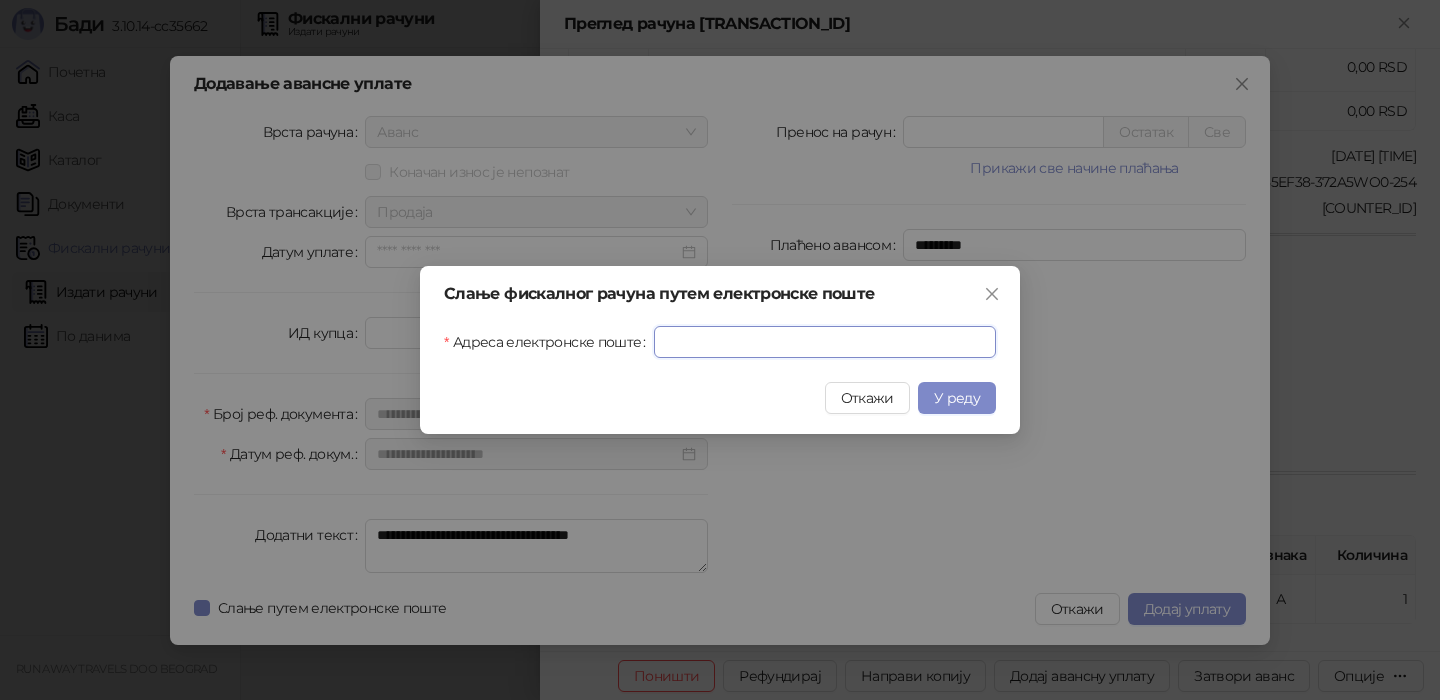click on "Адреса електронске поште" at bounding box center (825, 342) 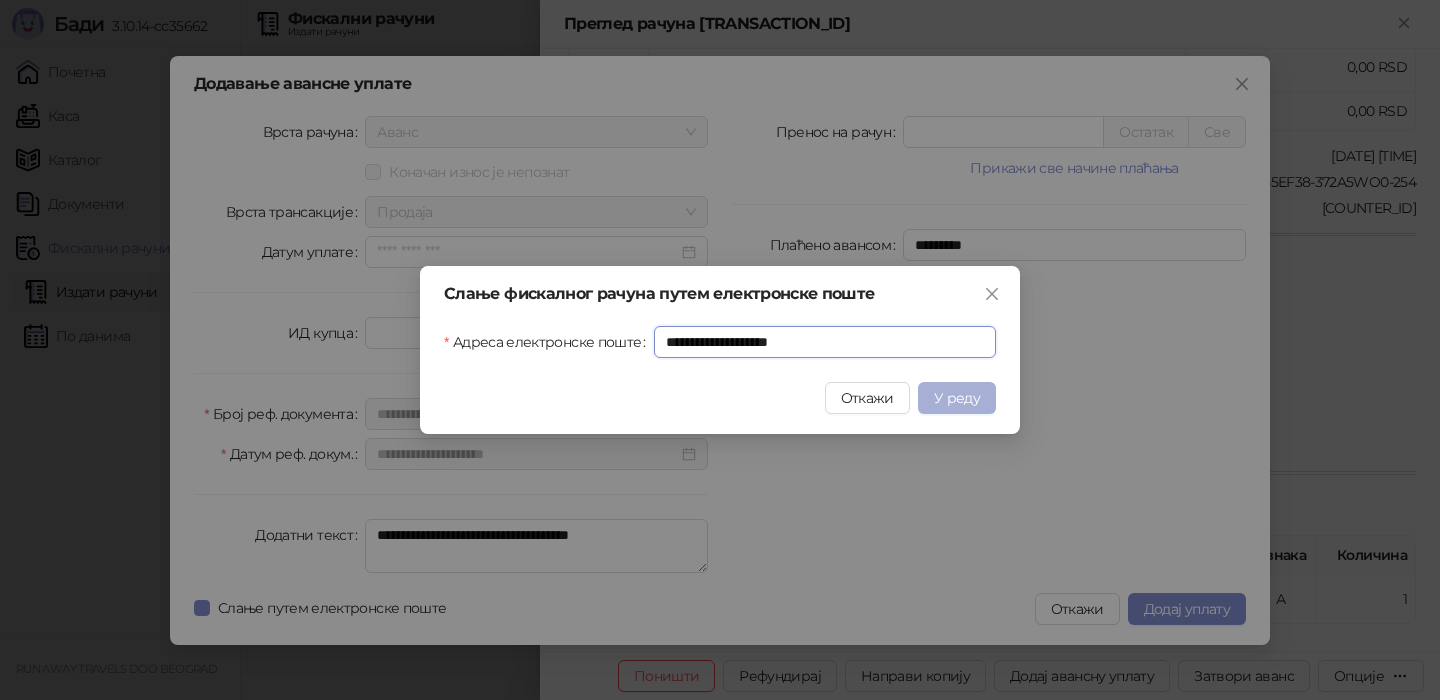 type on "**********" 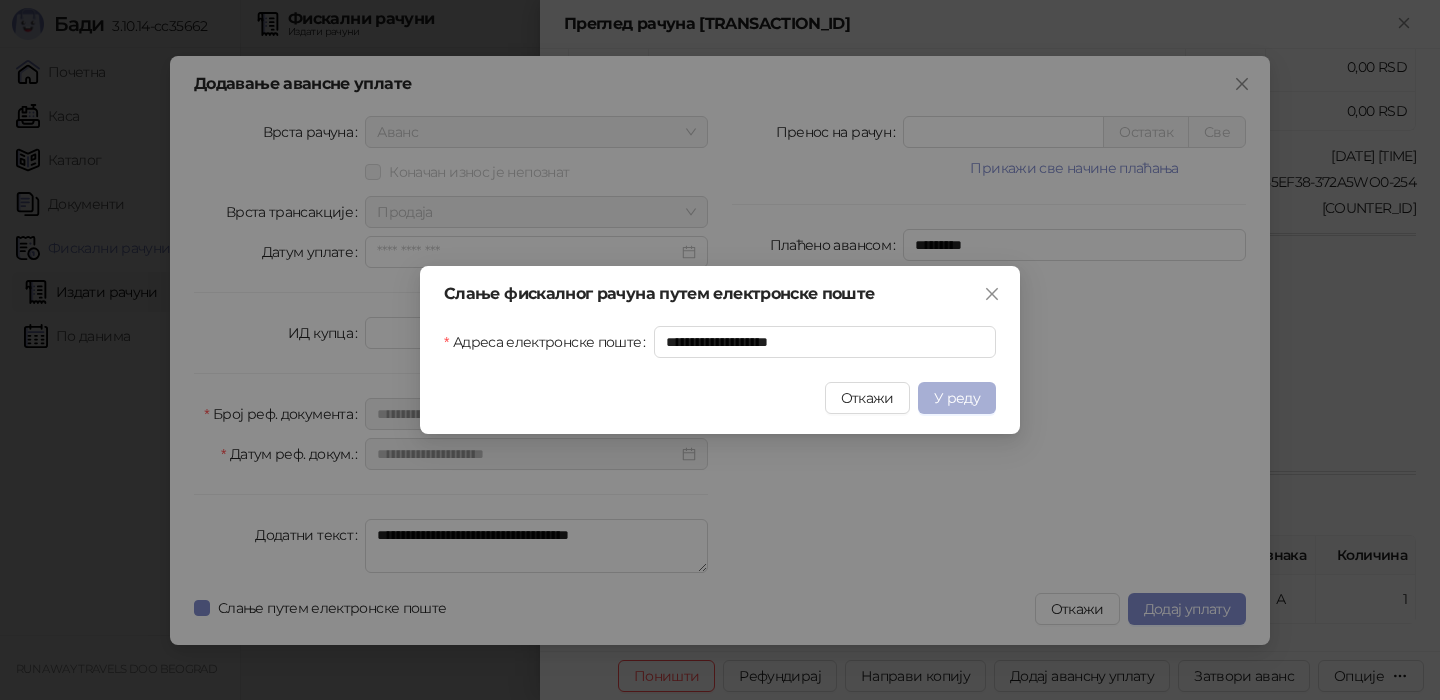 click on "У реду" at bounding box center [957, 398] 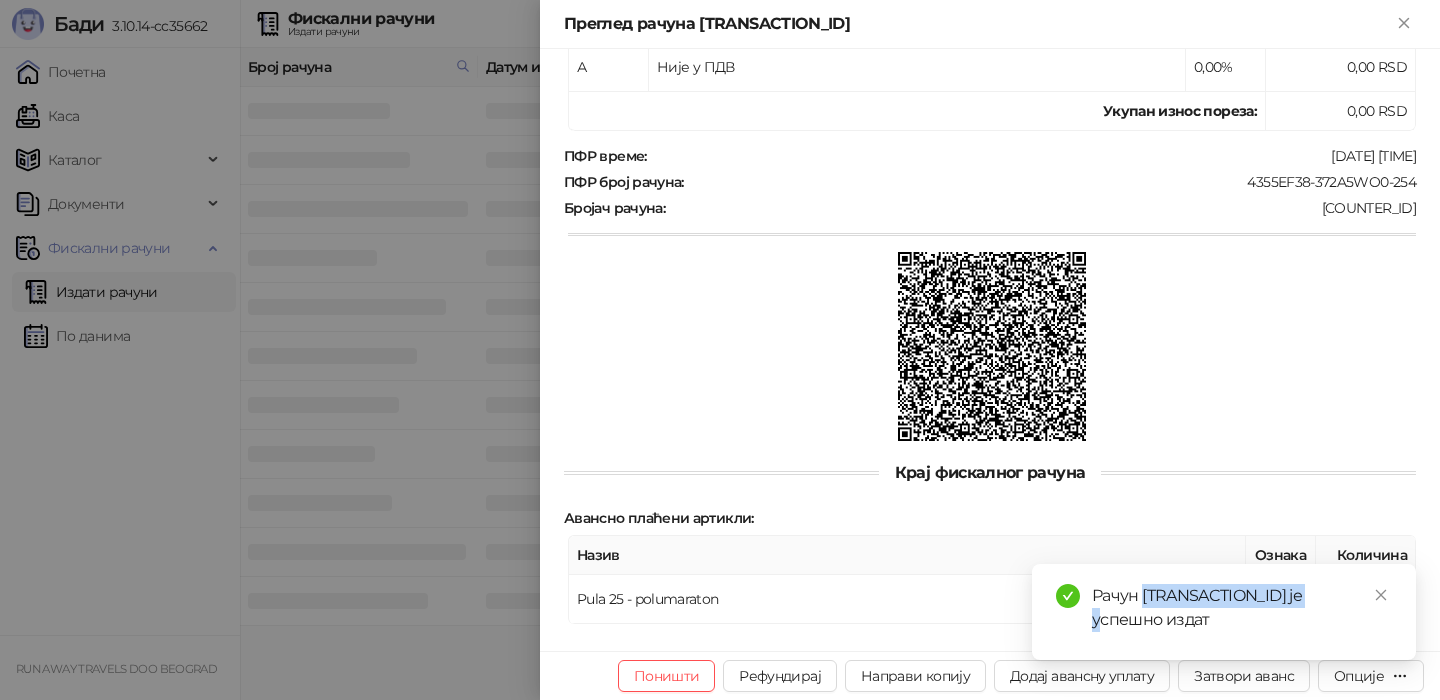 drag, startPoint x: 1335, startPoint y: 593, endPoint x: 1146, endPoint y: 595, distance: 189.01057 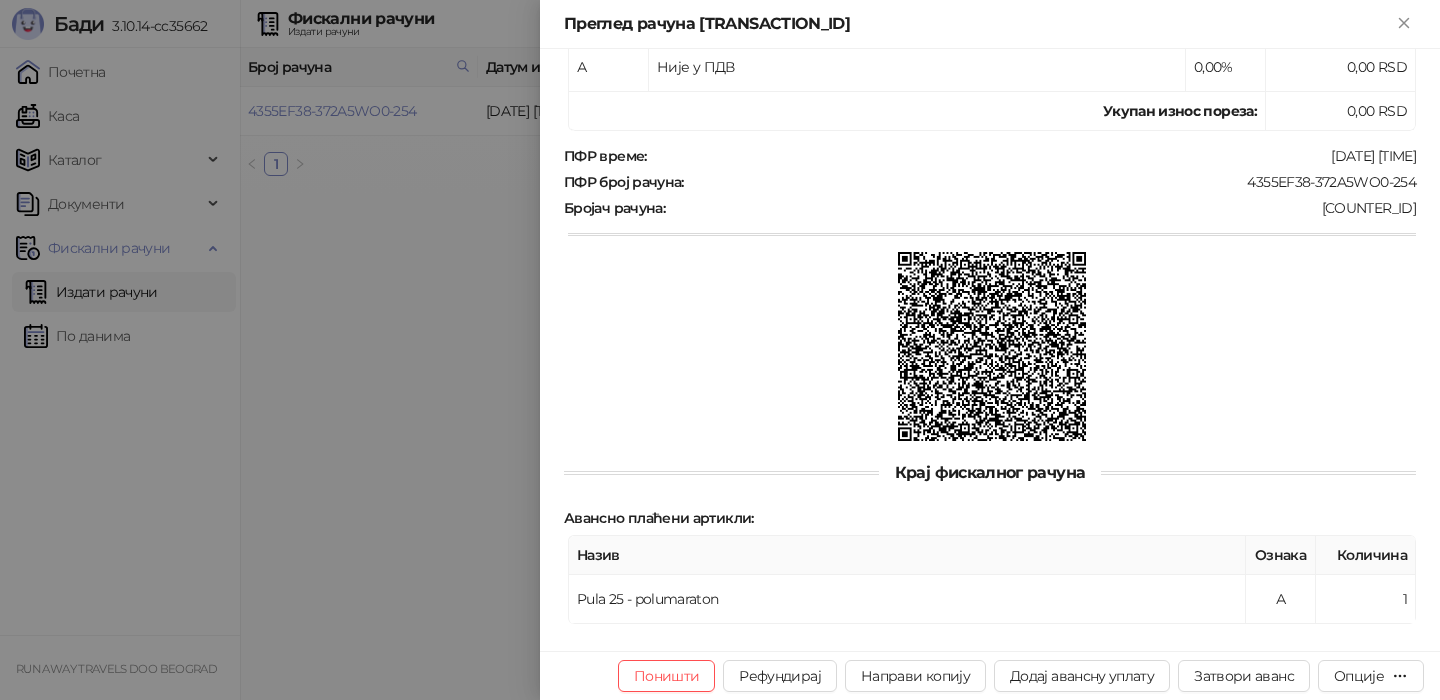 click at bounding box center [720, 350] 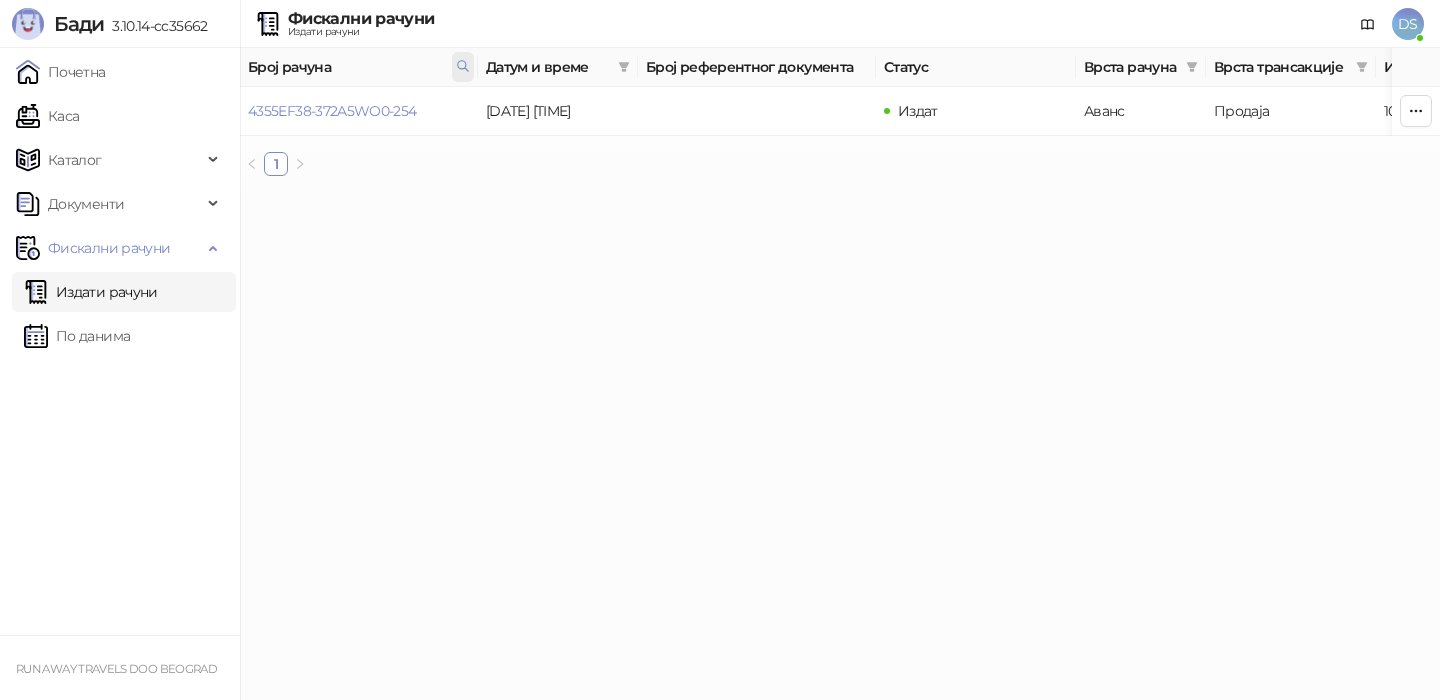 click 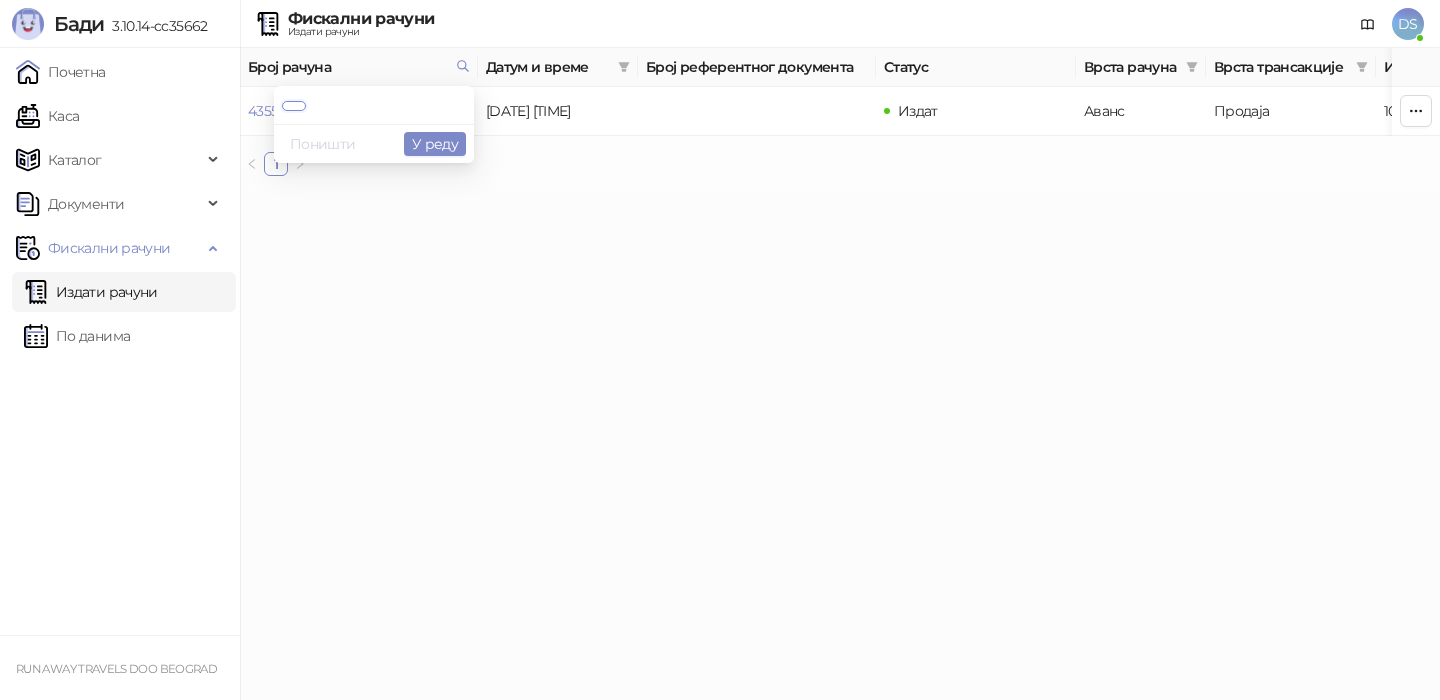 click on "Поништи" at bounding box center [323, 144] 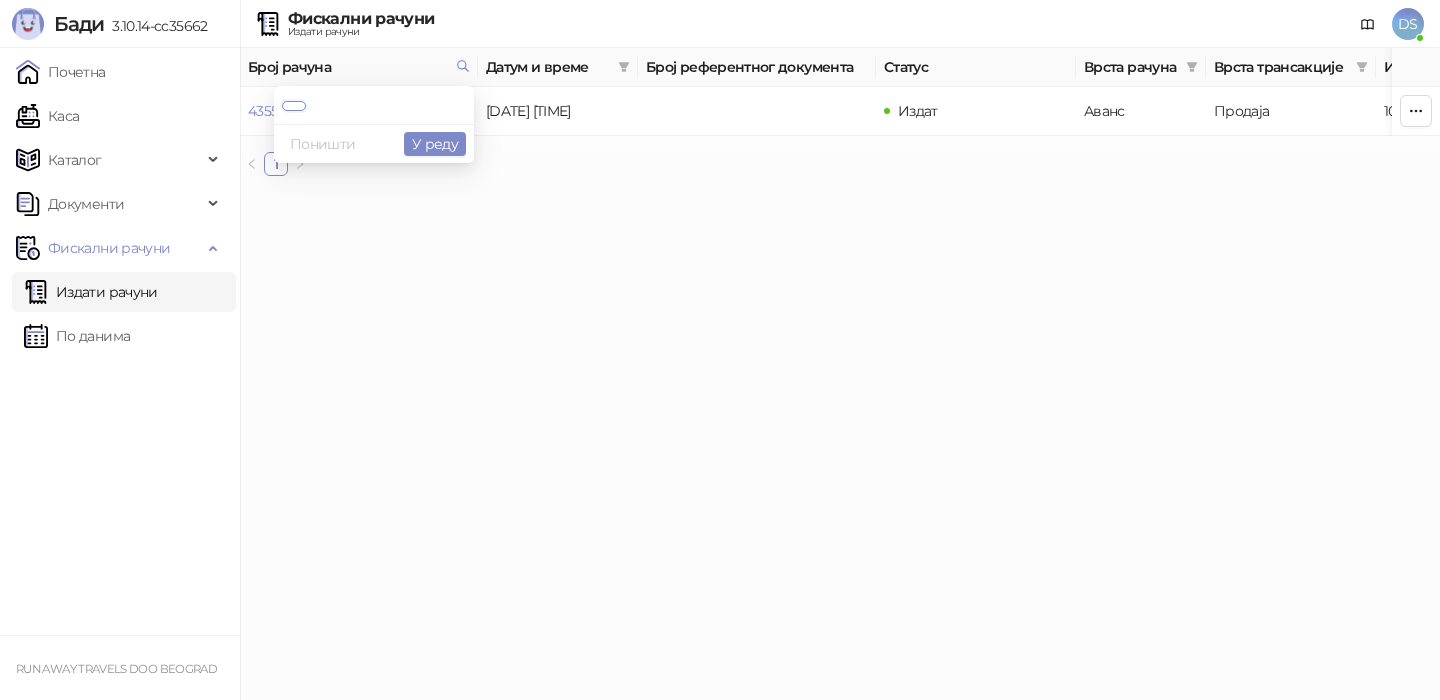 scroll, scrollTop: 0, scrollLeft: 0, axis: both 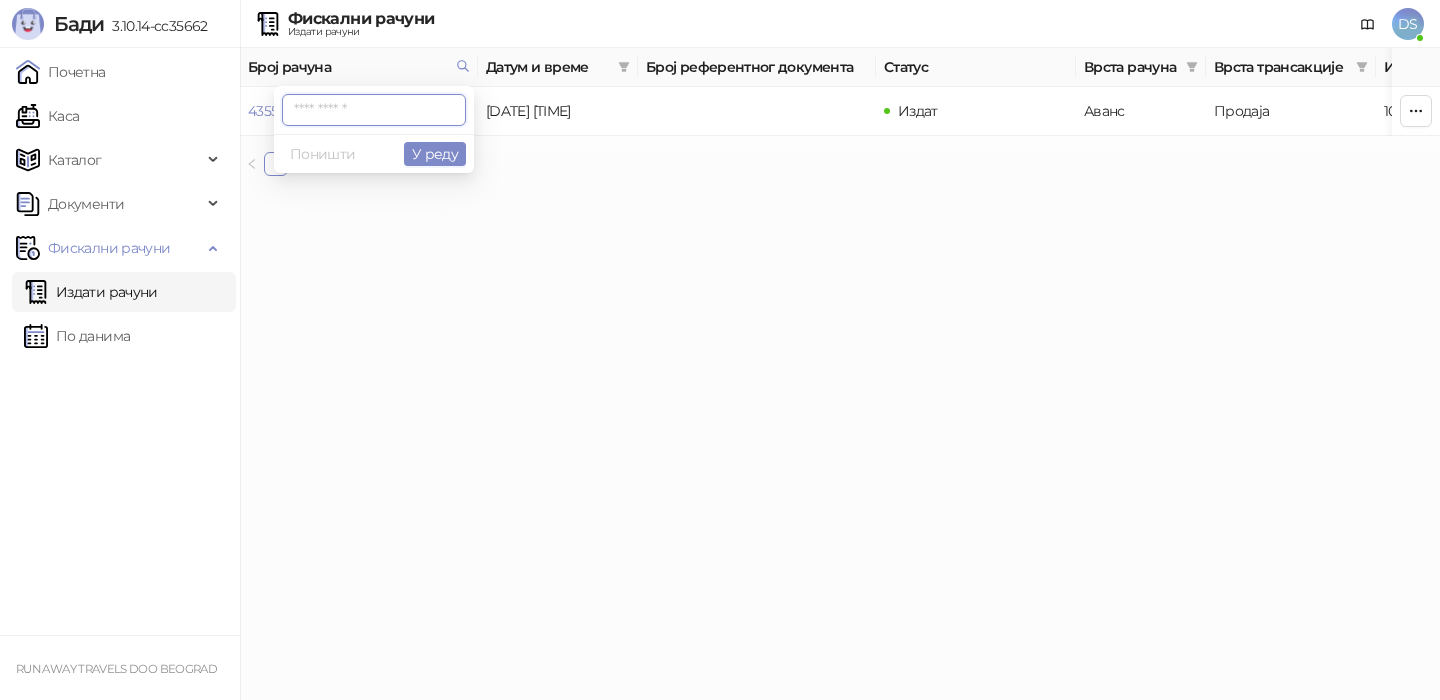 paste on "**********" 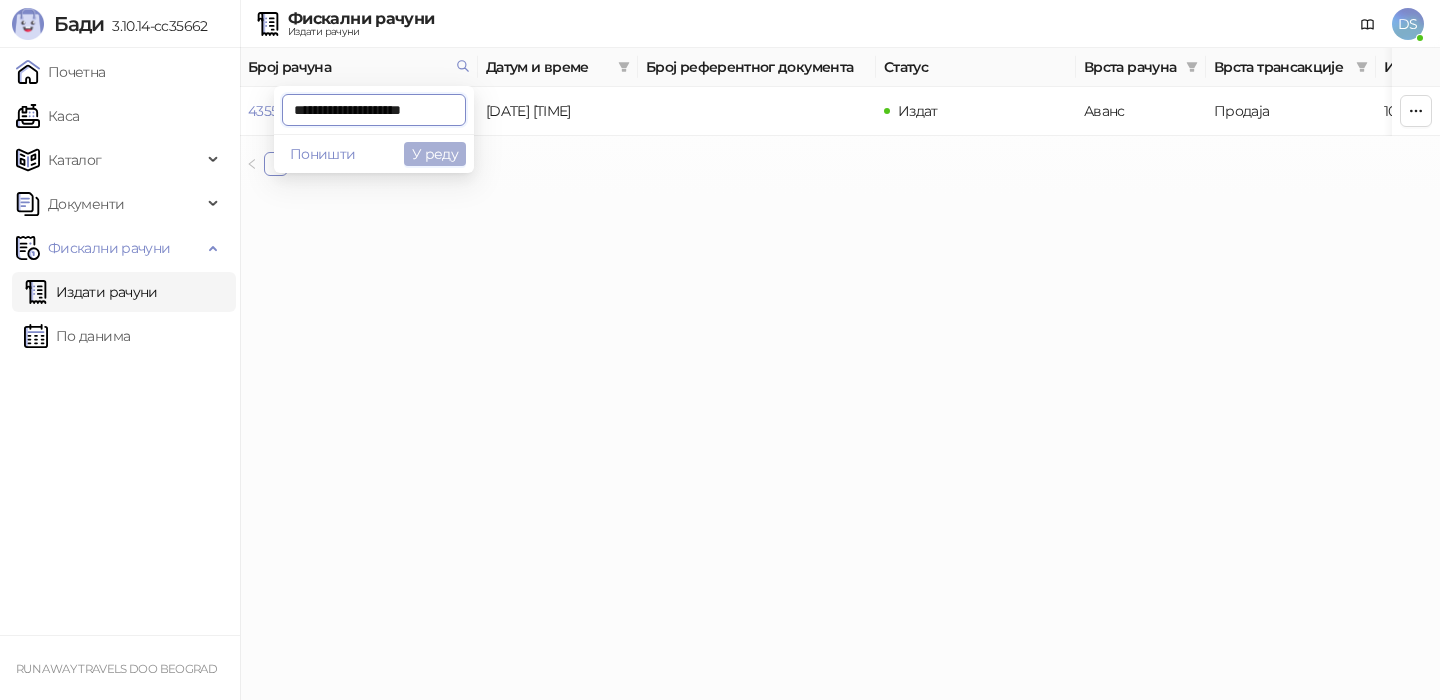 type on "**********" 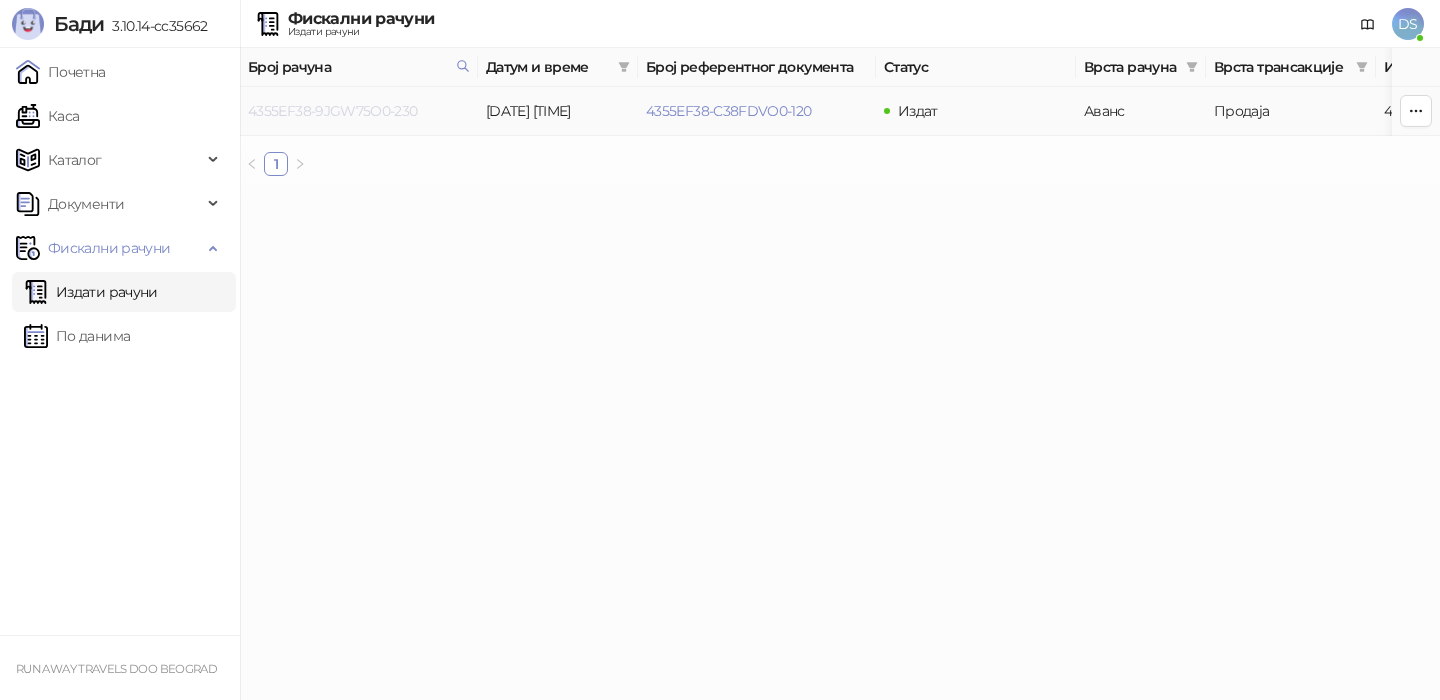 click on "4355EF38-9JGW75O0-230" at bounding box center (333, 111) 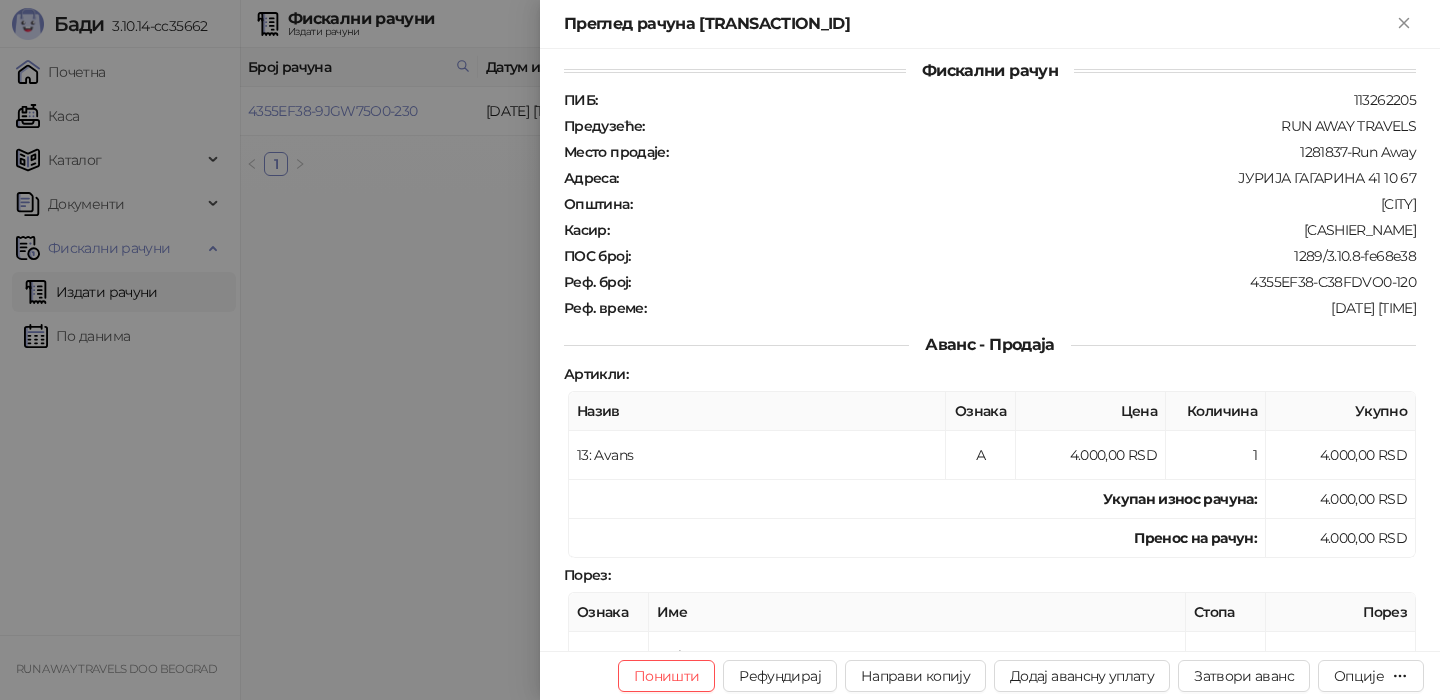 scroll, scrollTop: 0, scrollLeft: 0, axis: both 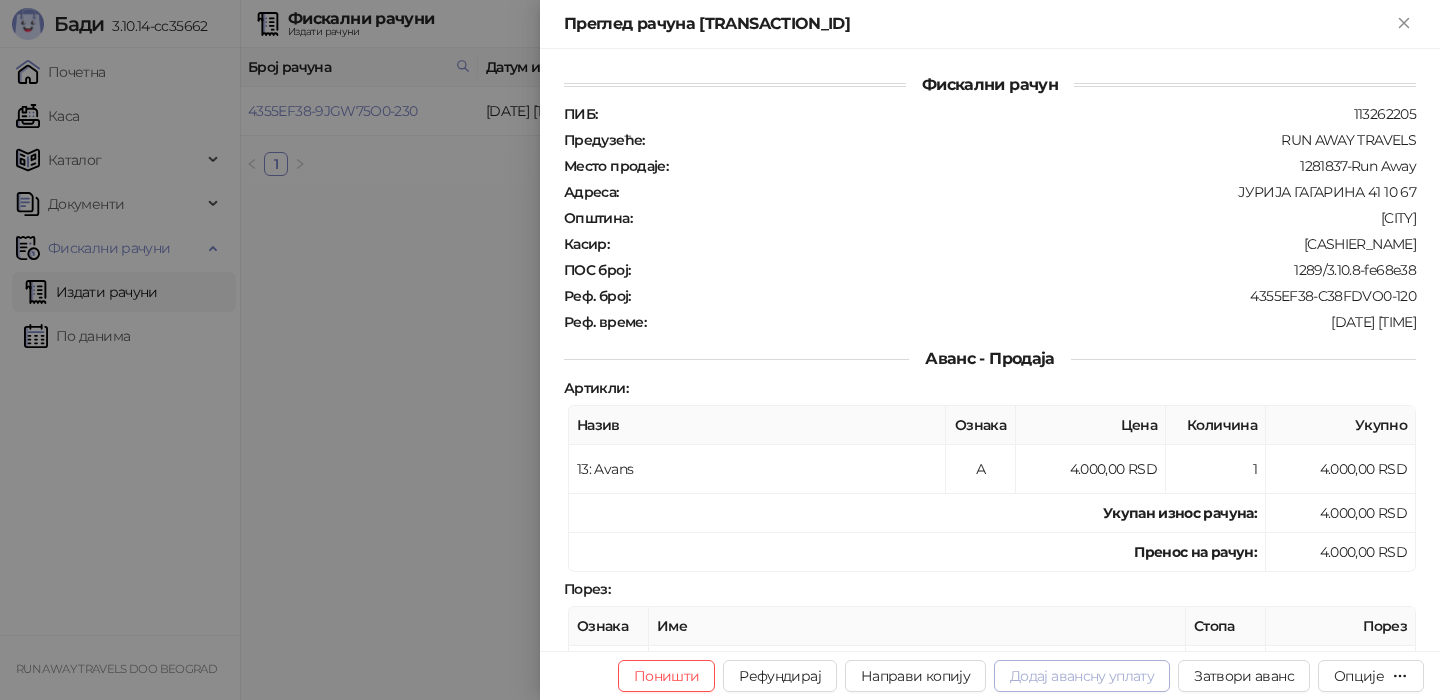 click on "Додај авансну уплату" at bounding box center [1082, 676] 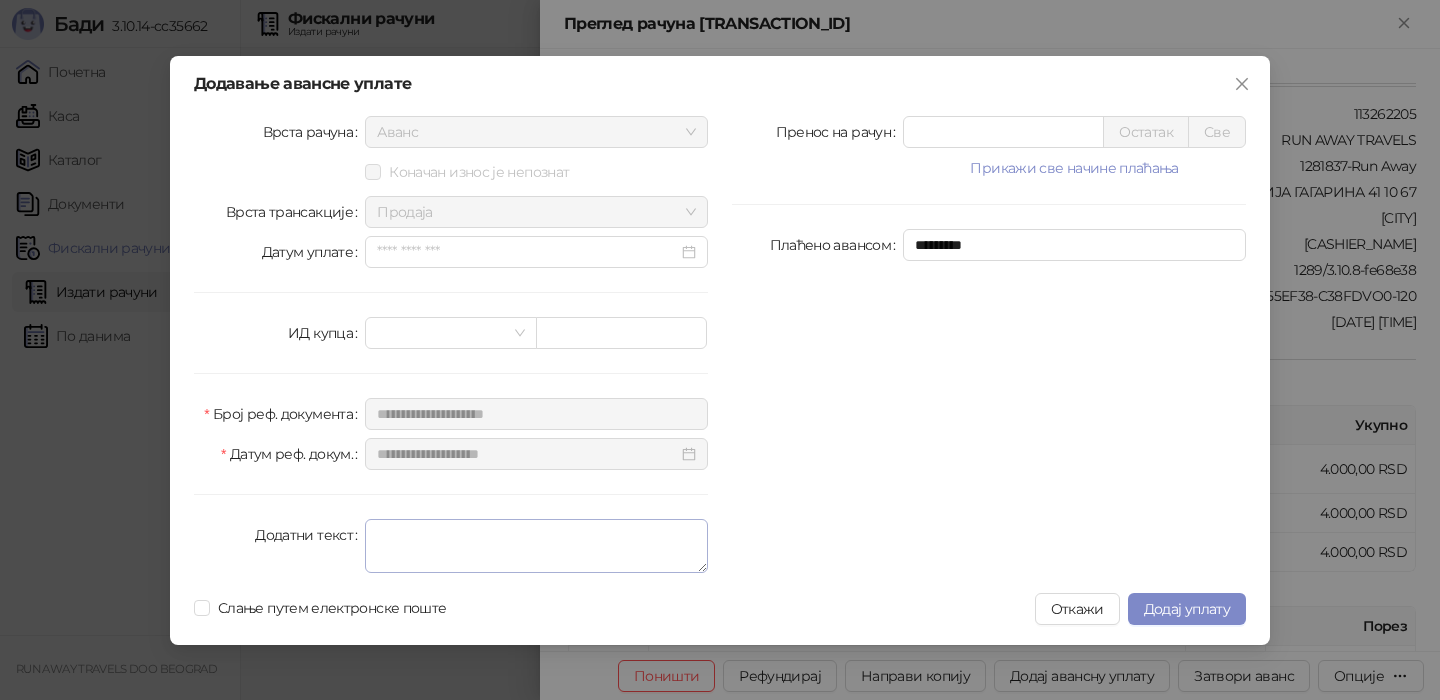 type on "****" 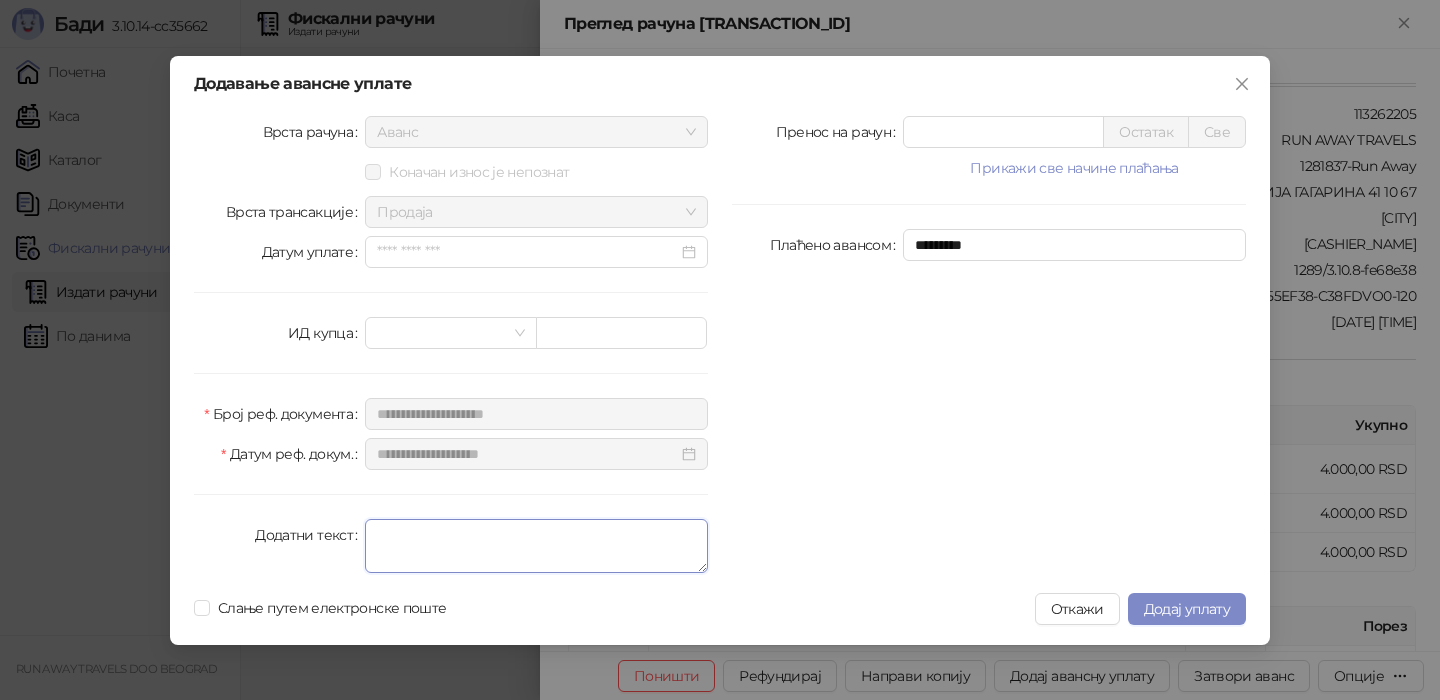 click on "Додатни текст" at bounding box center (536, 546) 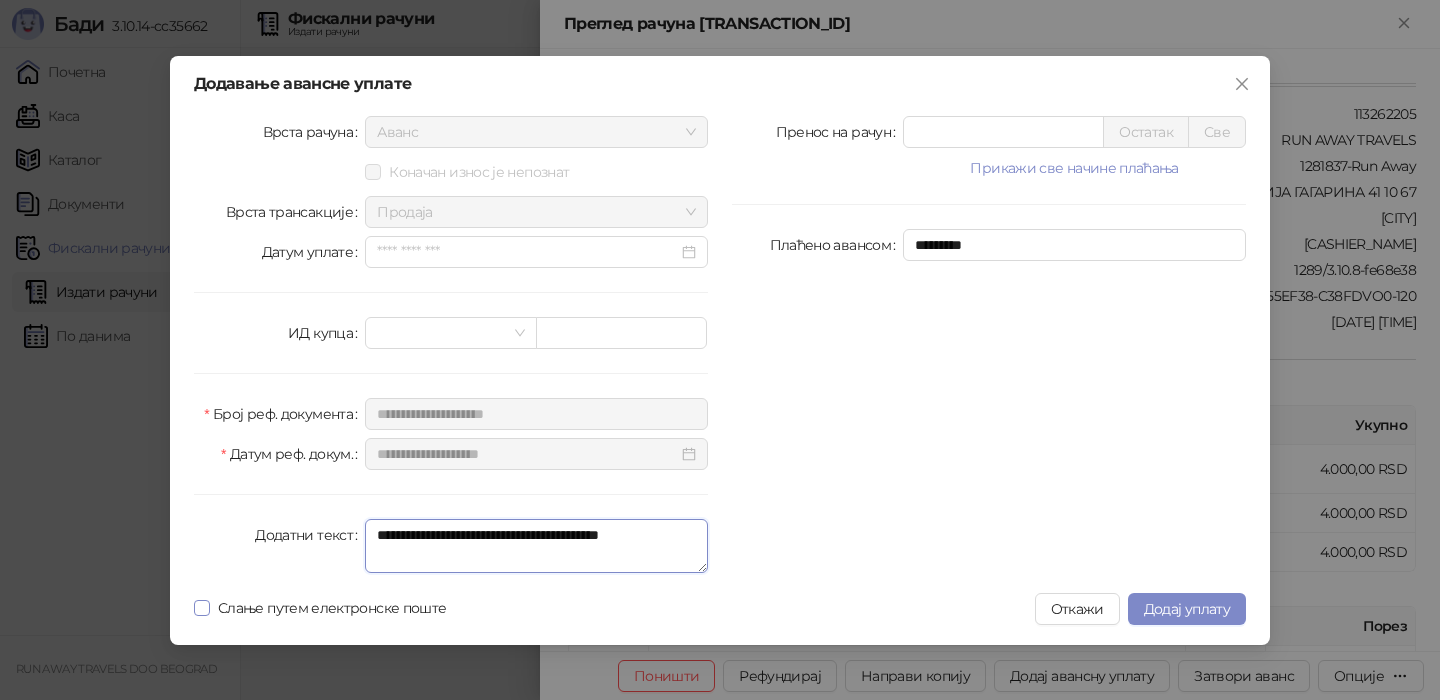 type on "**********" 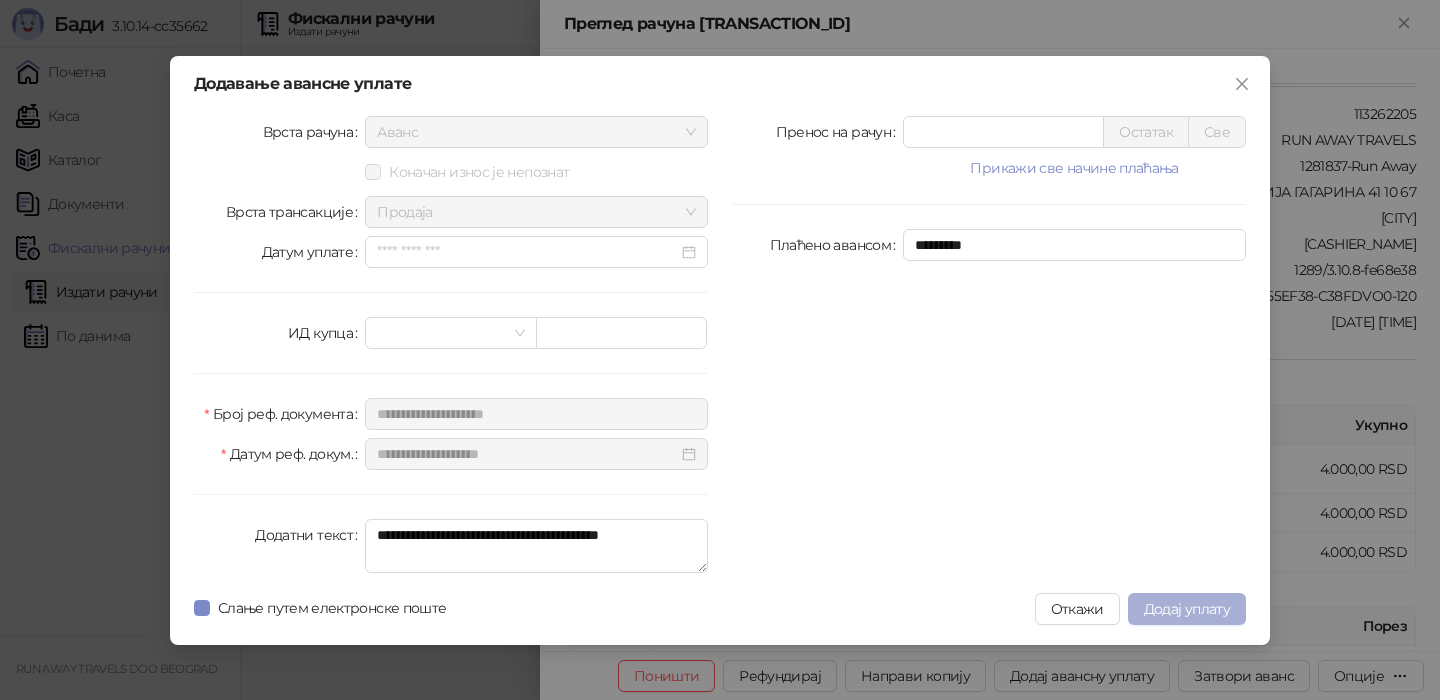 click on "Додај уплату" at bounding box center (1187, 609) 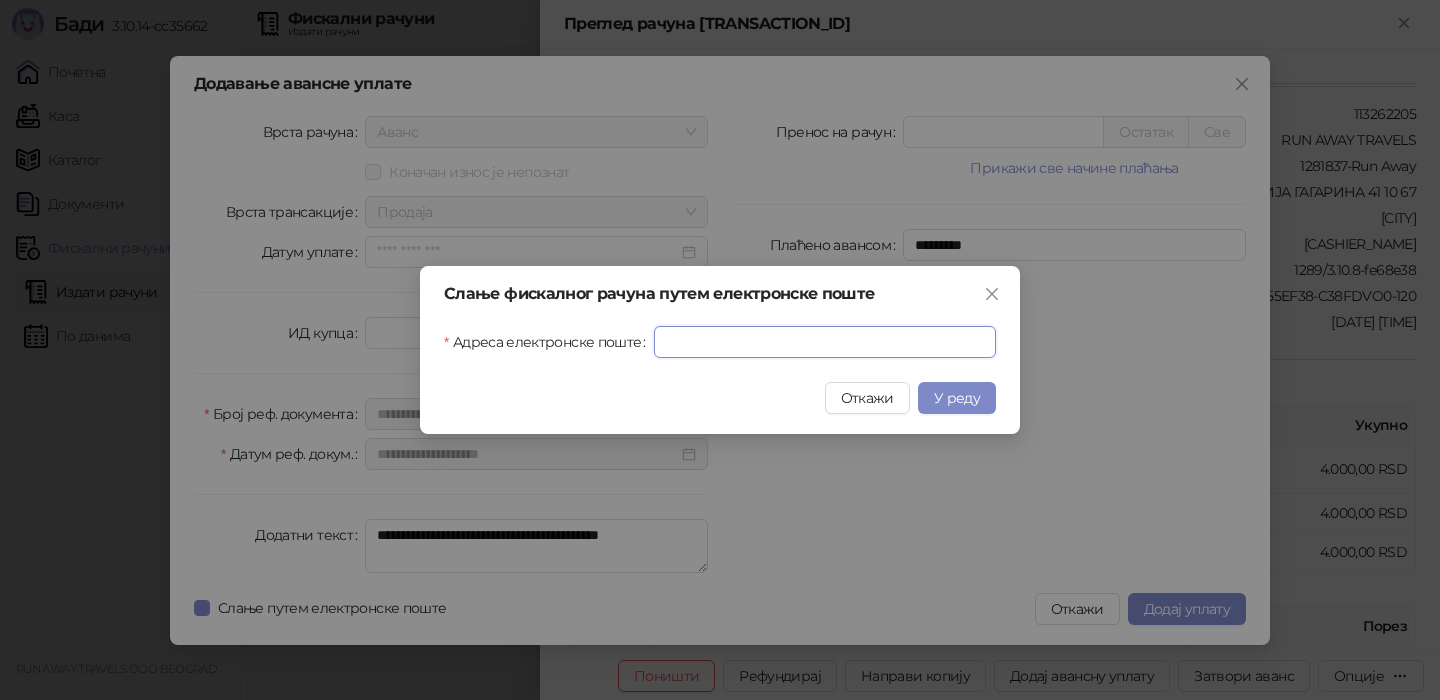 click on "Адреса електронске поште" at bounding box center (825, 342) 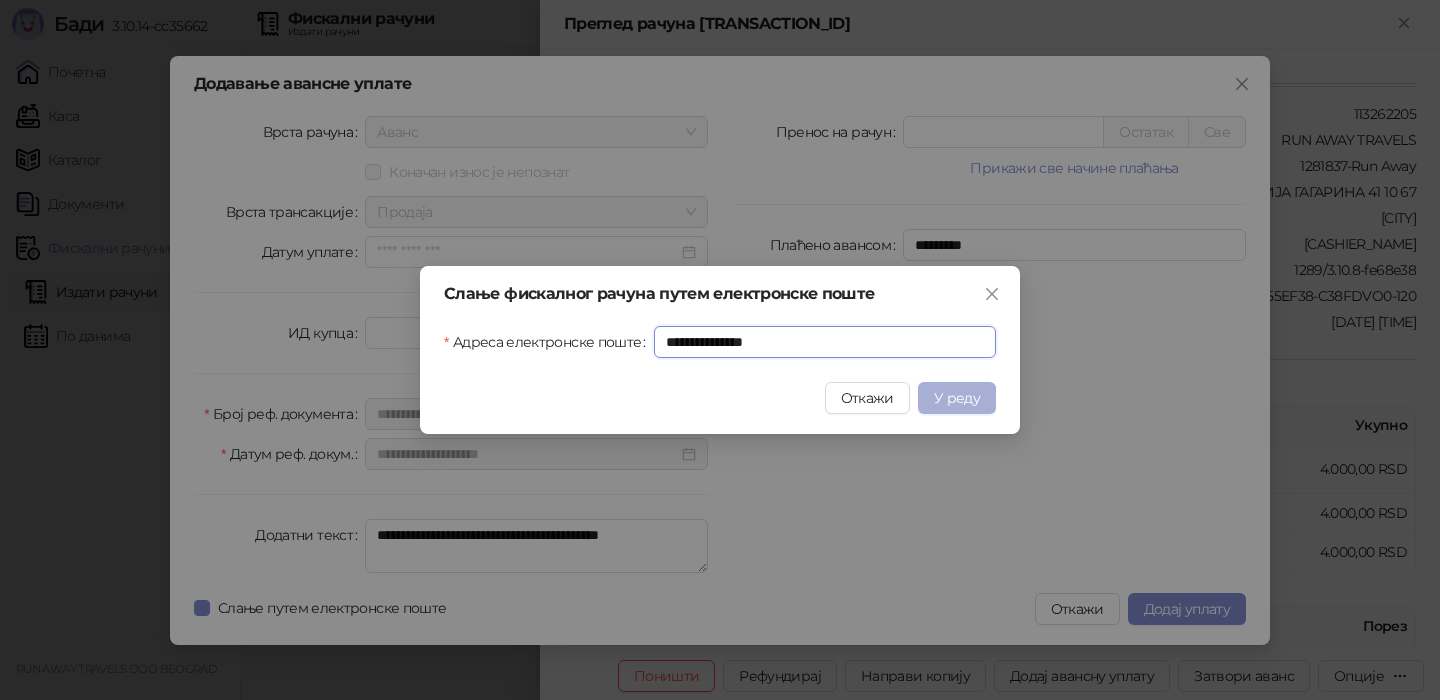 type on "**********" 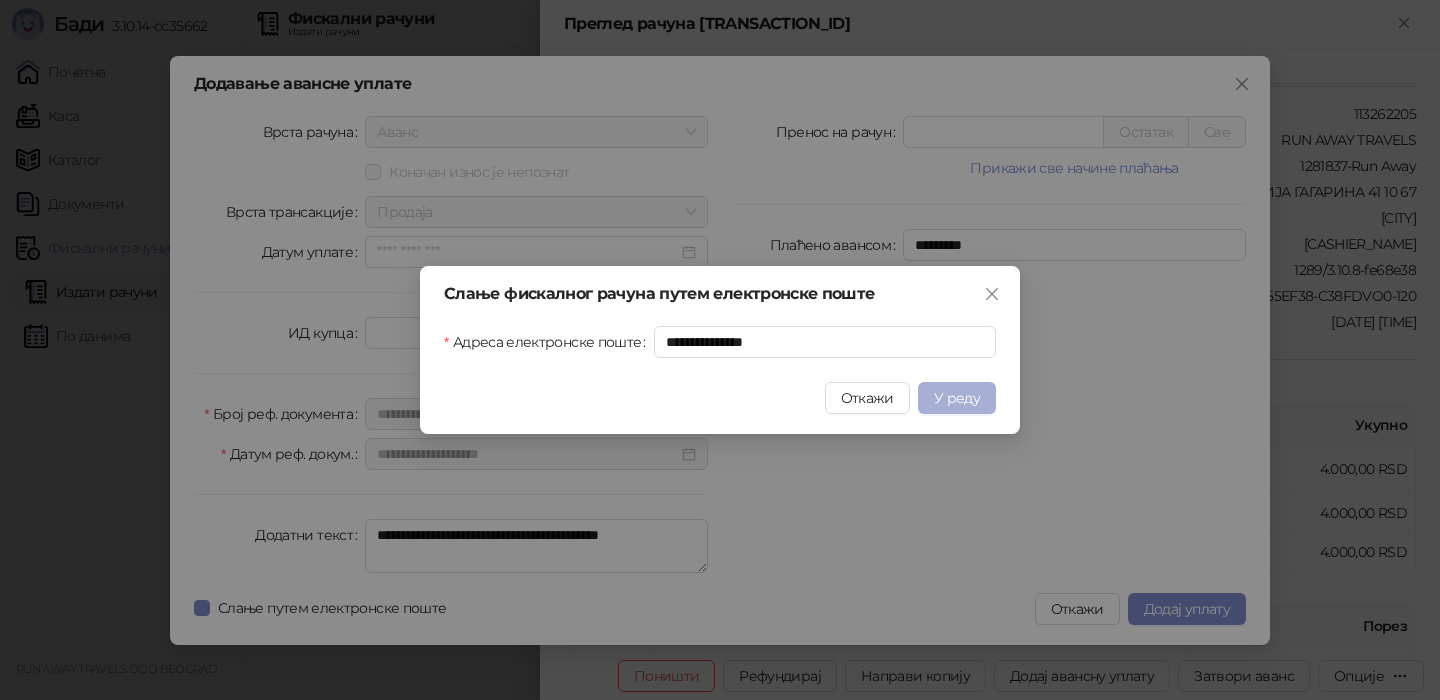 click on "У реду" at bounding box center (957, 398) 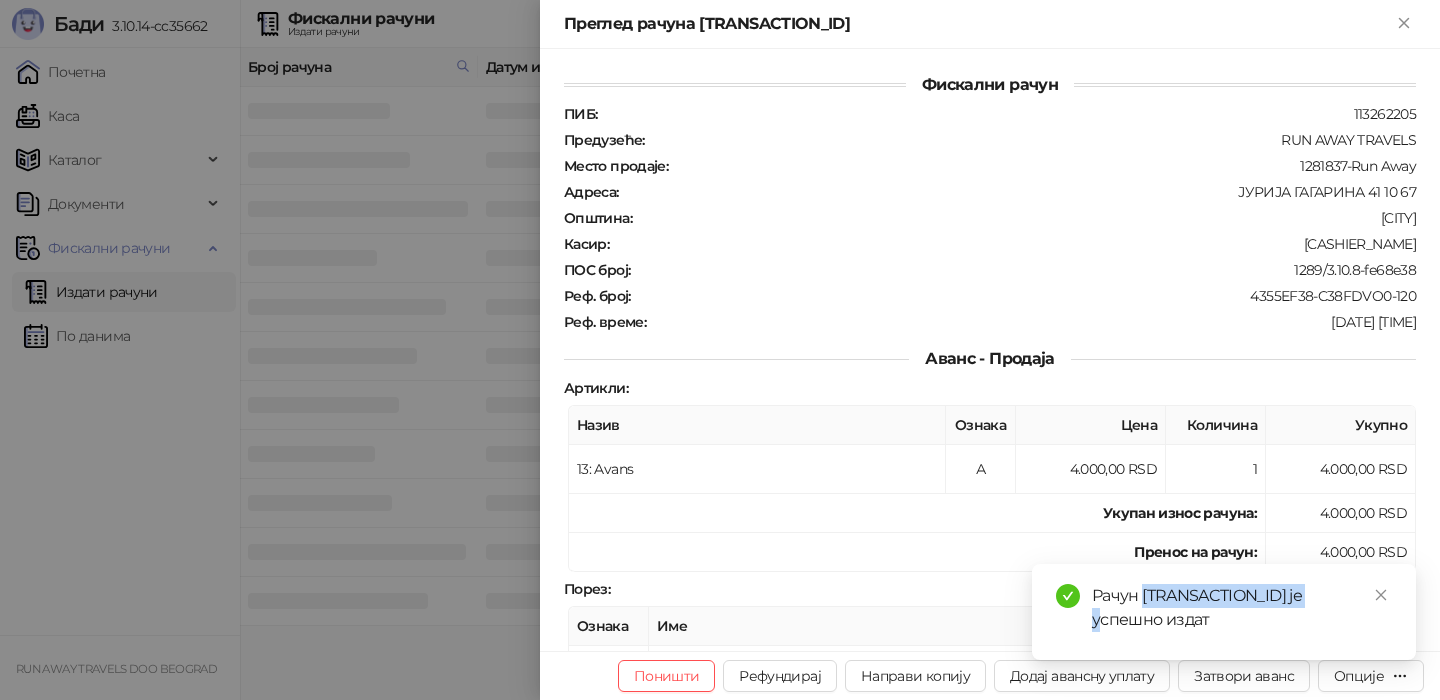 drag, startPoint x: 1334, startPoint y: 595, endPoint x: 1146, endPoint y: 600, distance: 188.06648 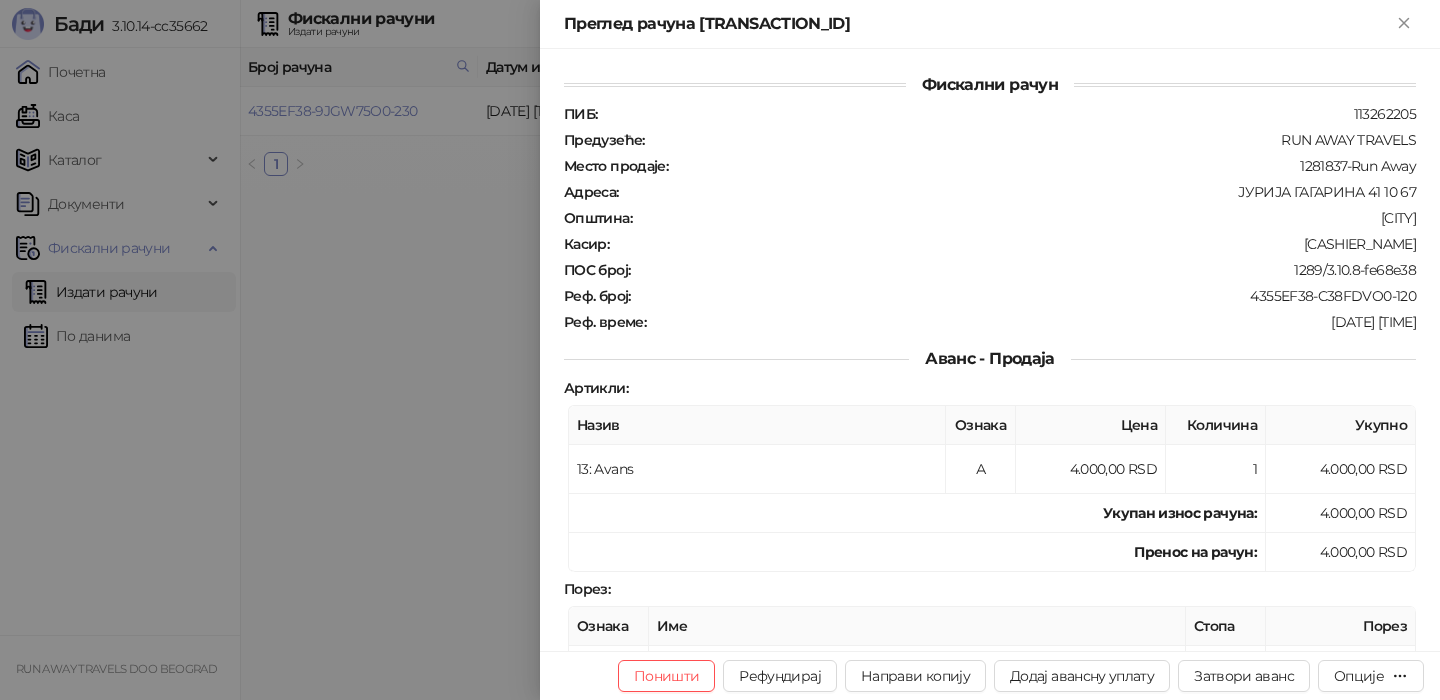 click at bounding box center (720, 350) 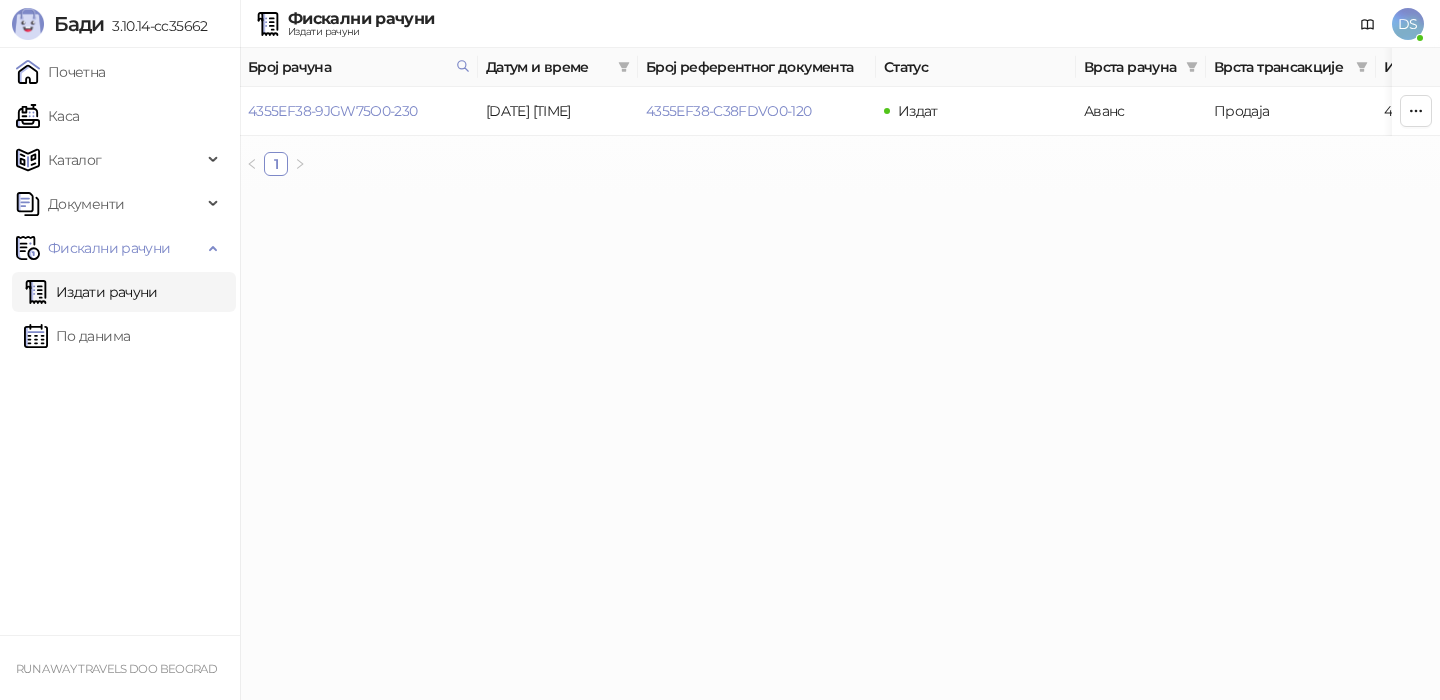click on "Број рачуна" at bounding box center (359, 67) 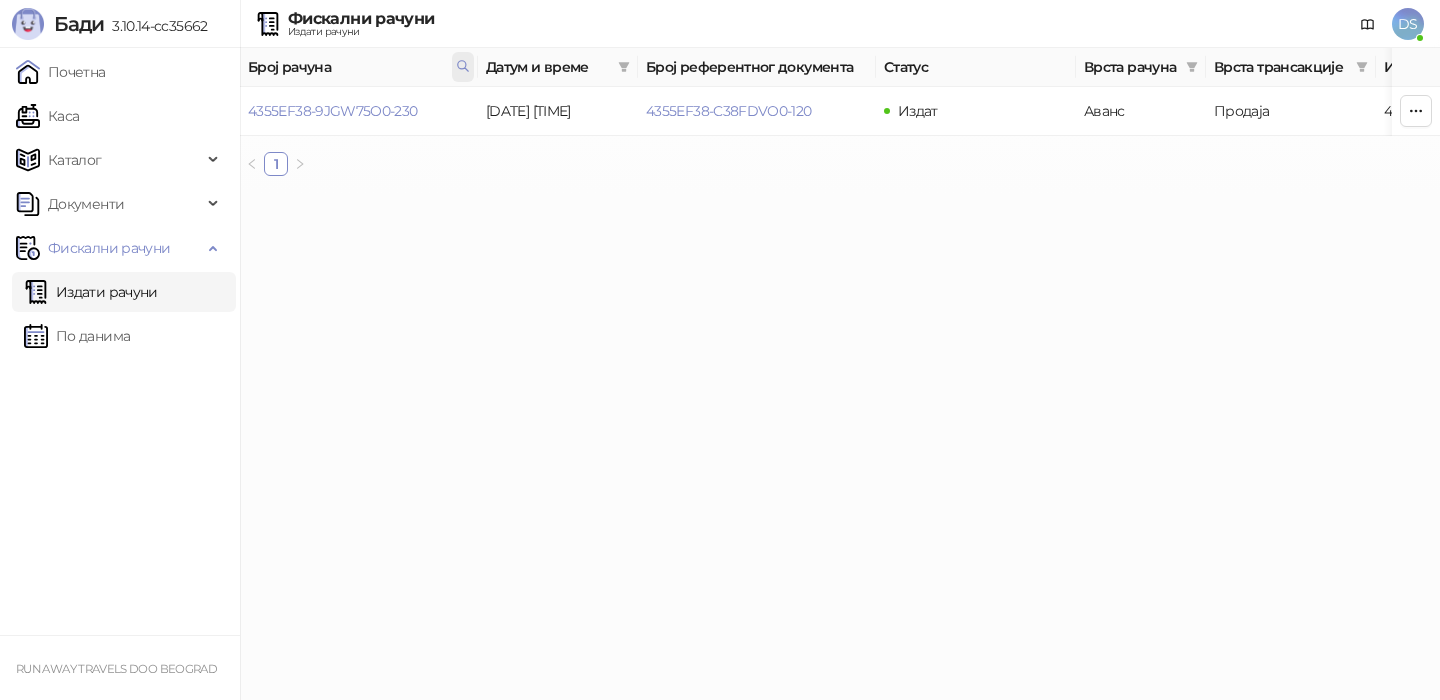click 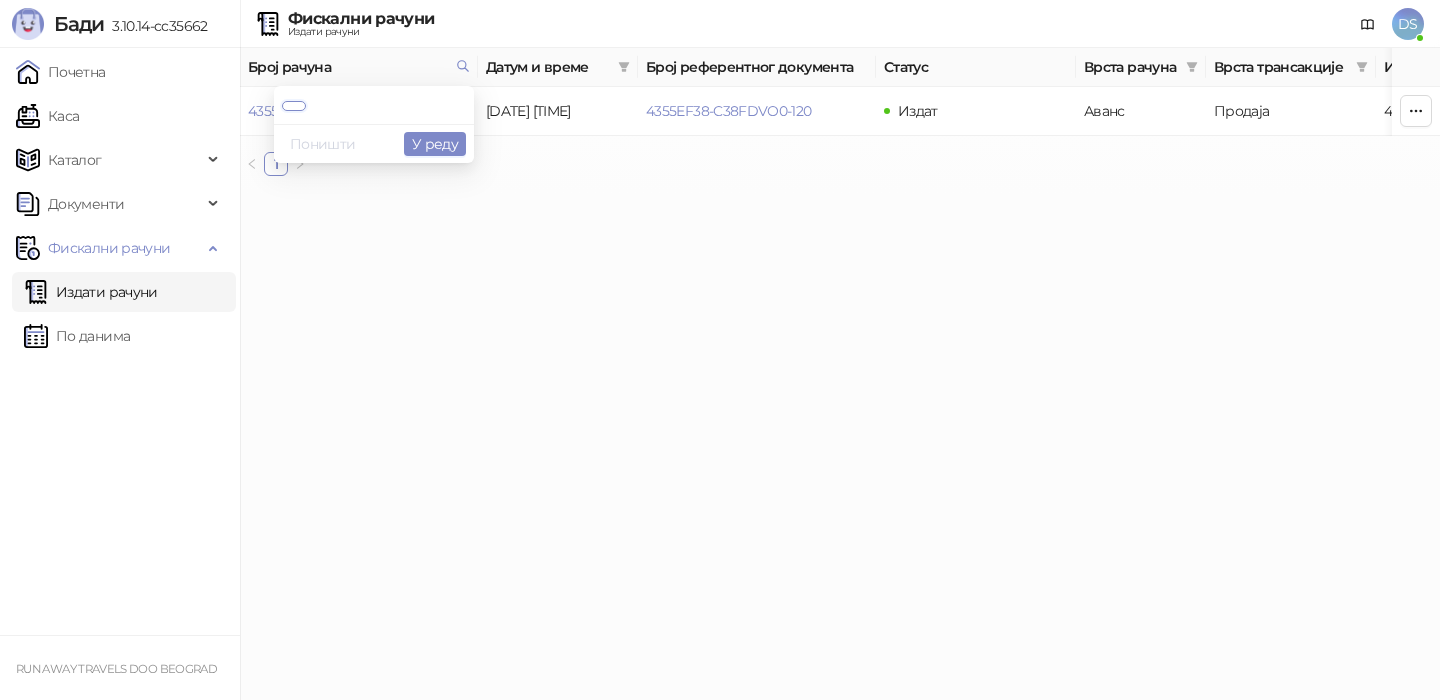 click on "Поништи" at bounding box center (323, 144) 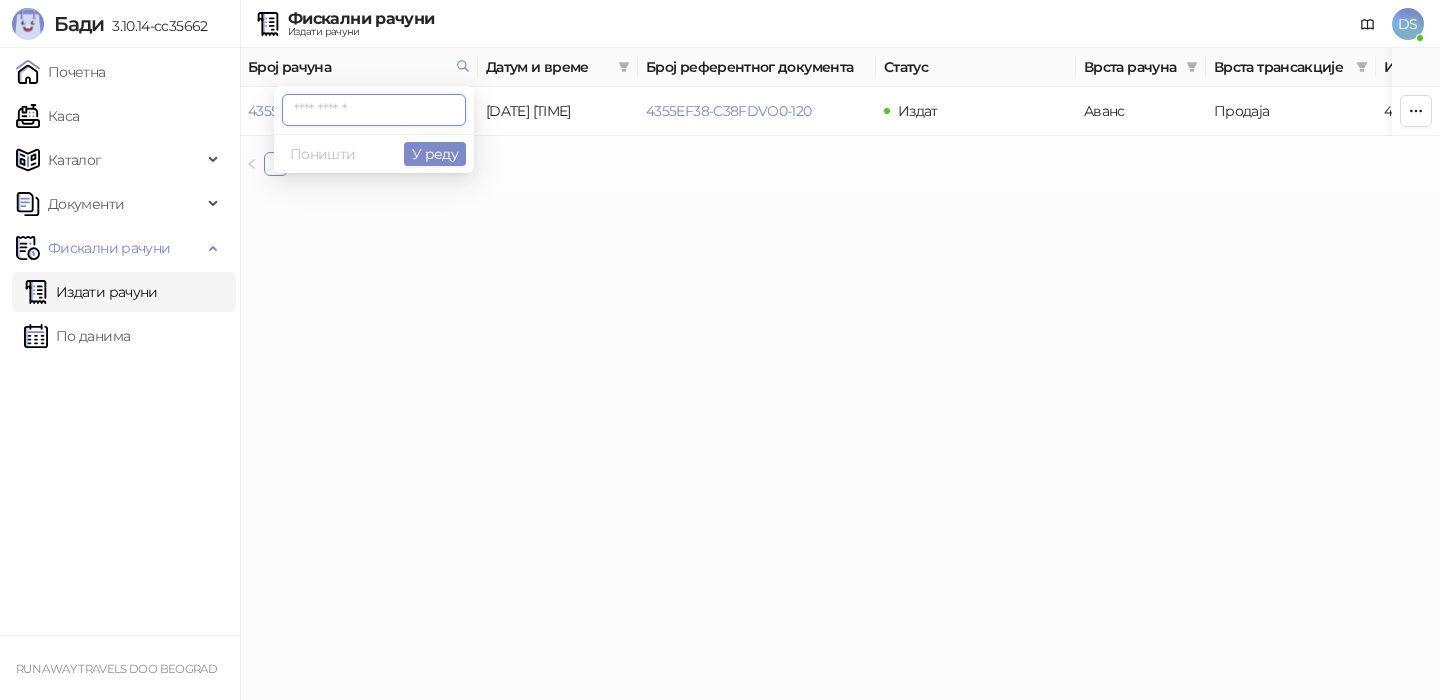 paste on "**********" 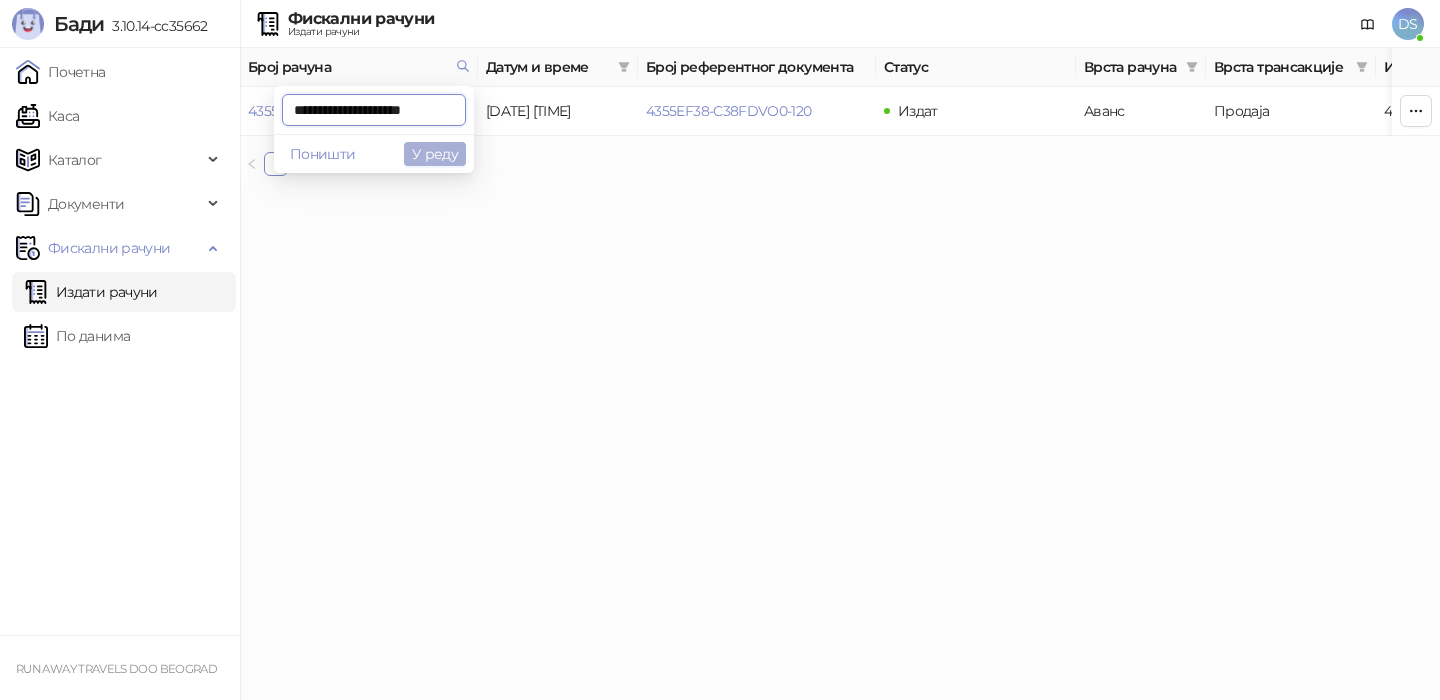type on "**********" 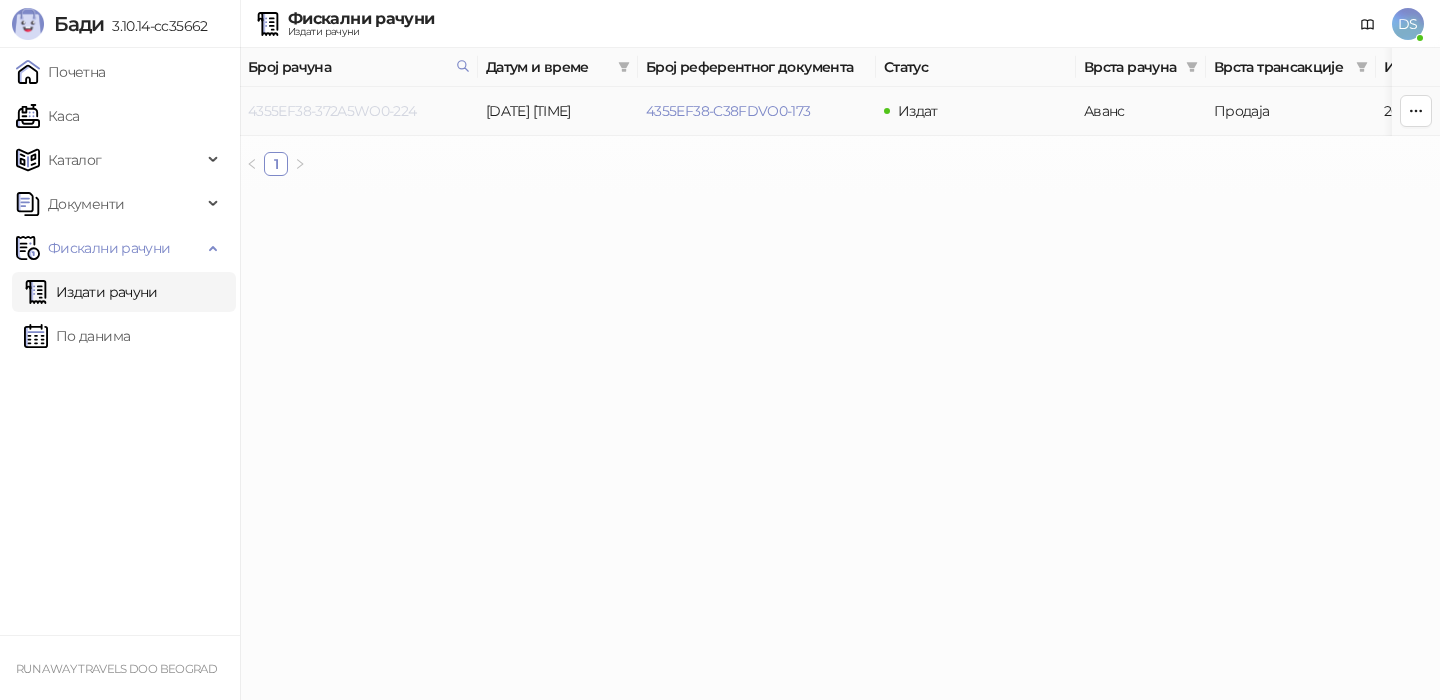 click on "4355EF38-372A5WO0-224" at bounding box center [332, 111] 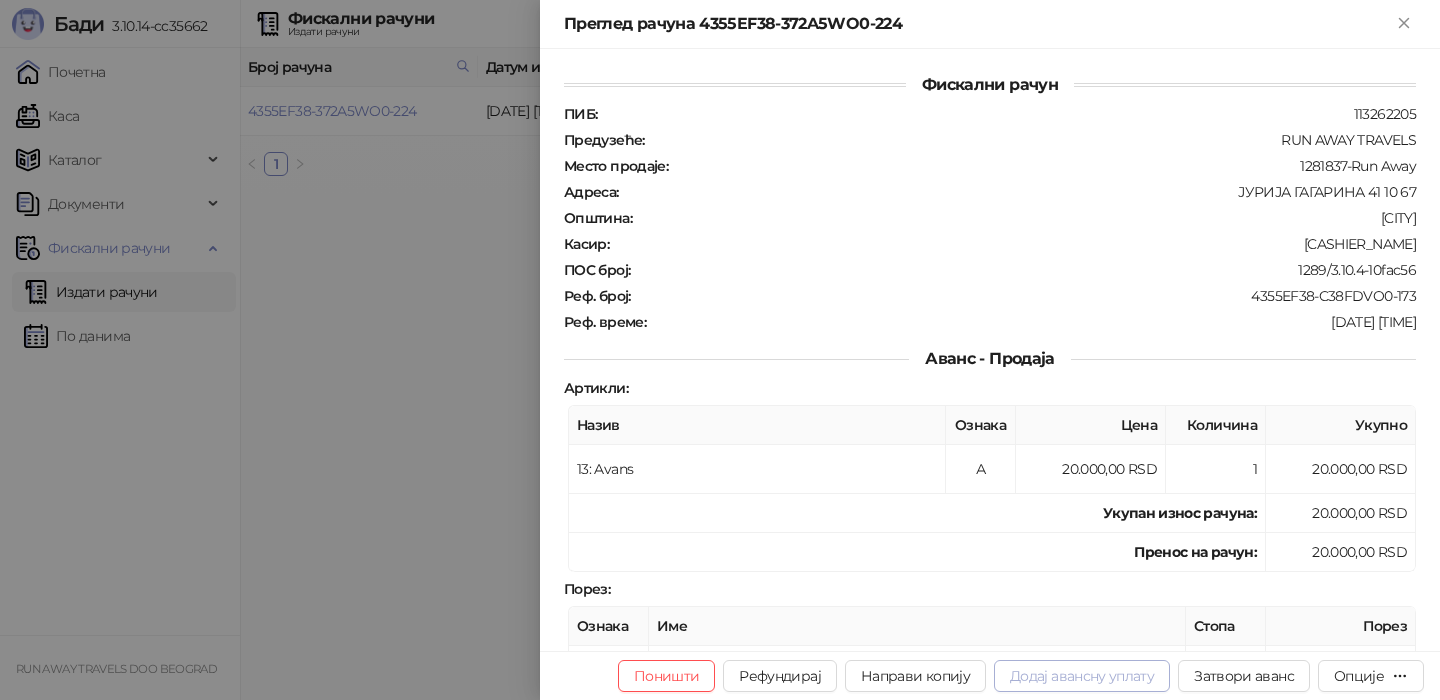 click on "Додај авансну уплату" at bounding box center (1082, 676) 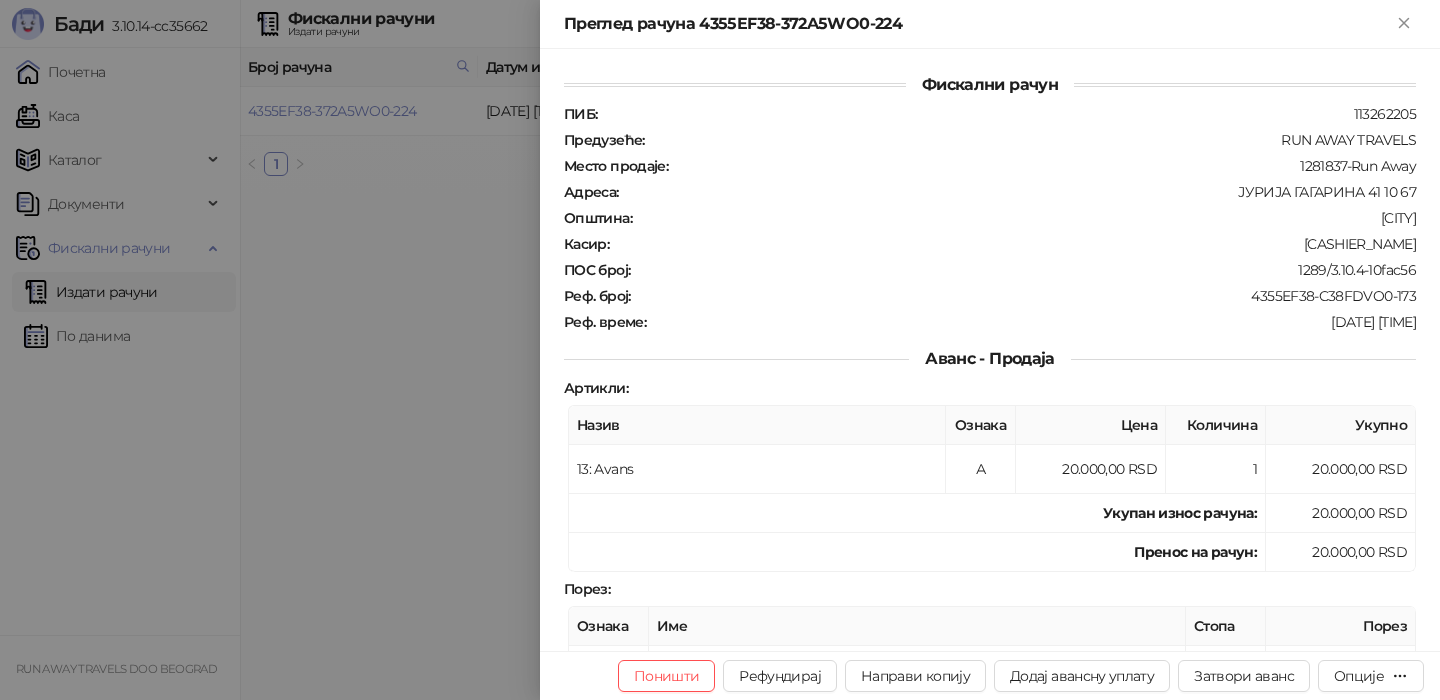 type on "**********" 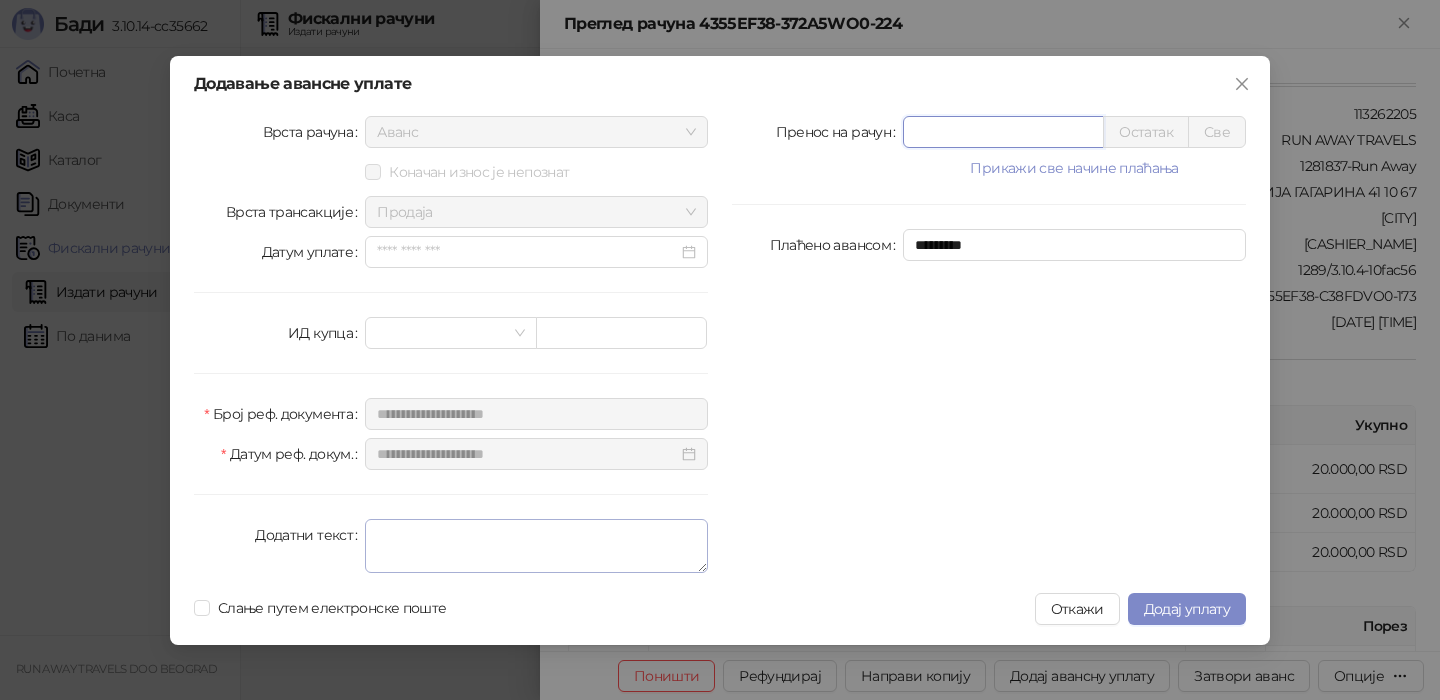 type on "*****" 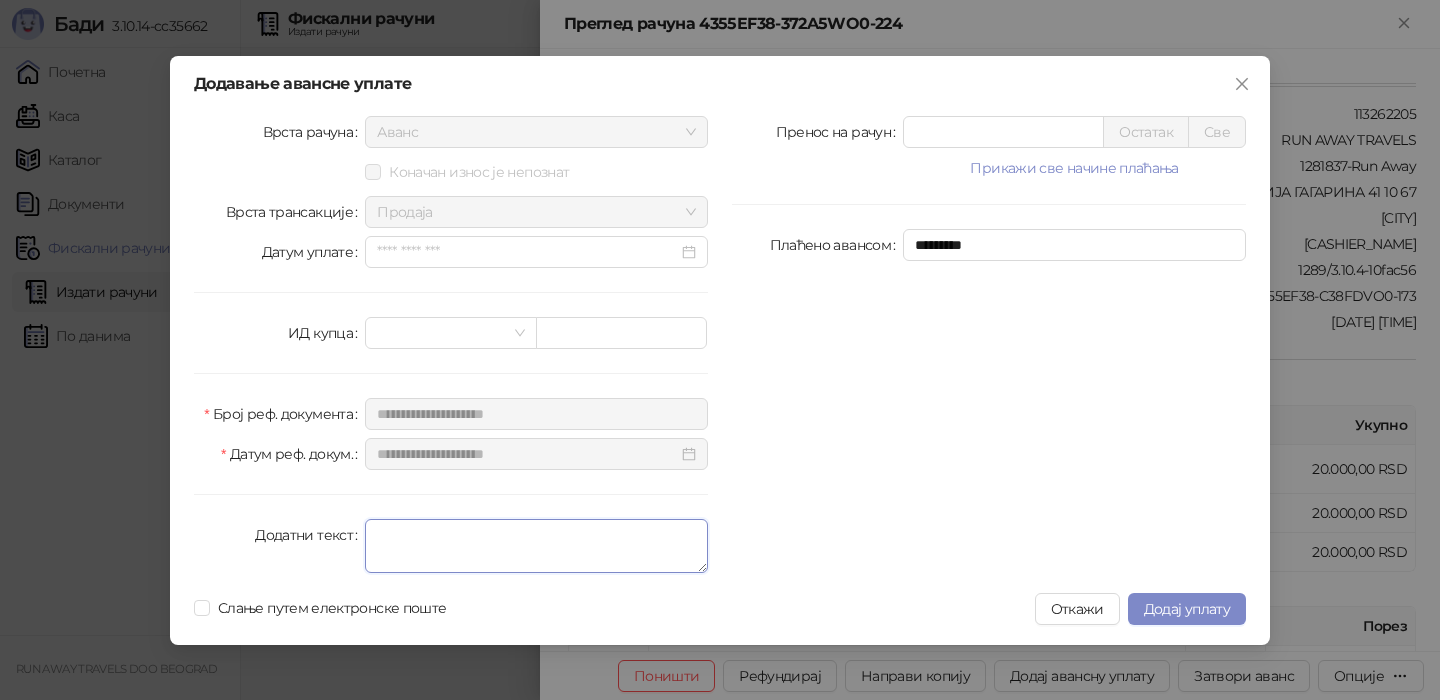 click on "Додатни текст" at bounding box center [536, 546] 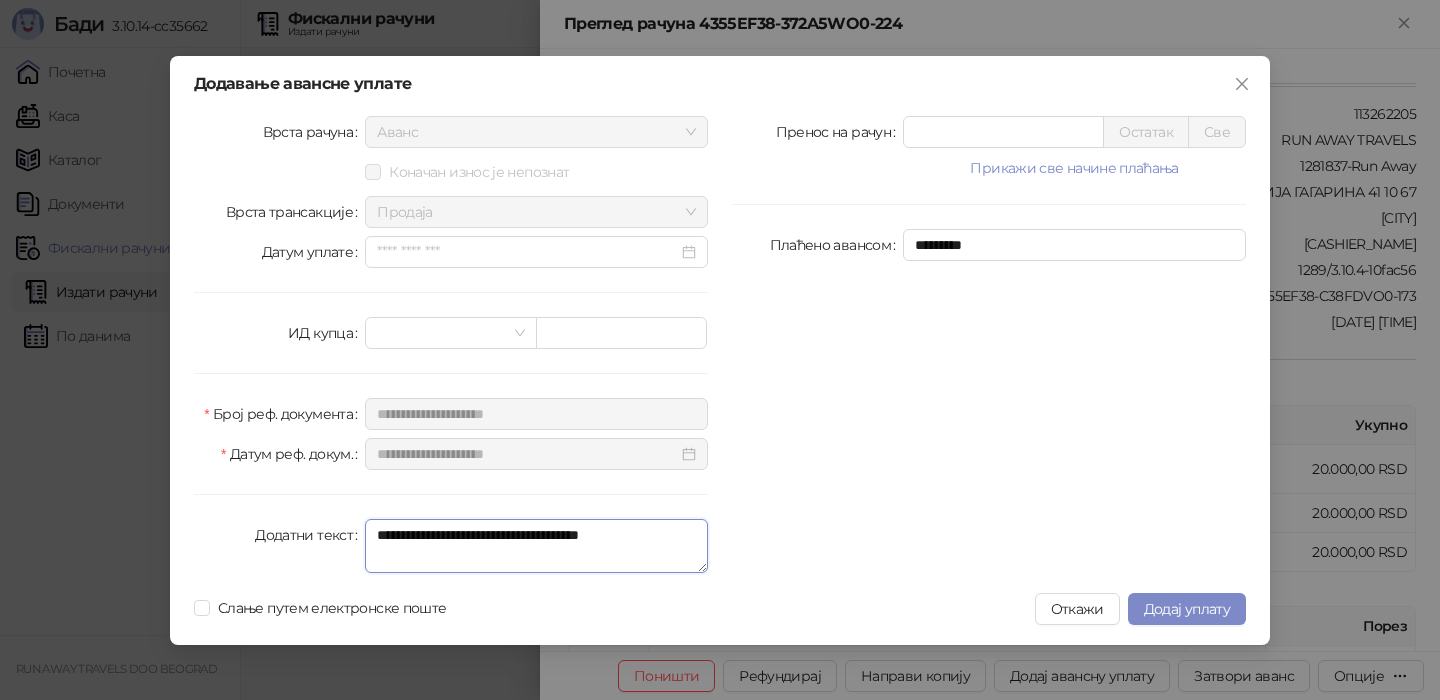 type on "**********" 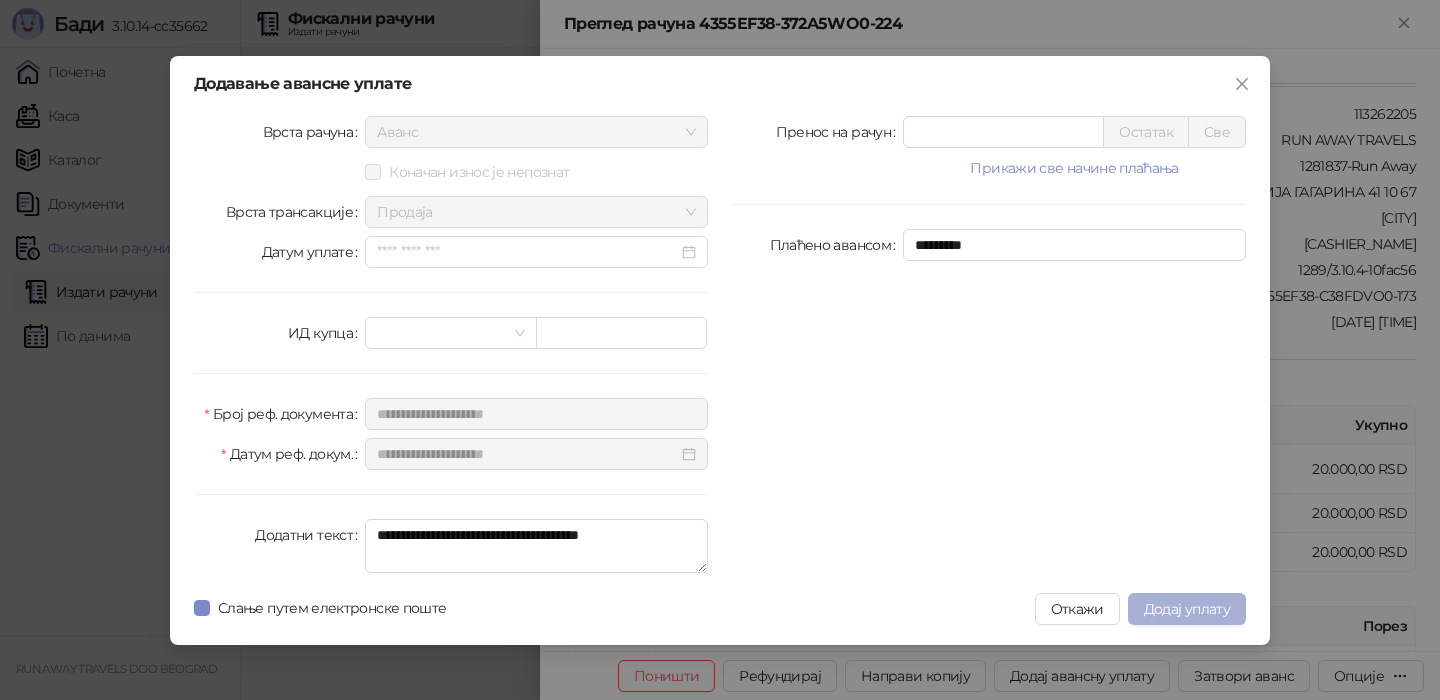 click on "Додај уплату" at bounding box center [1187, 609] 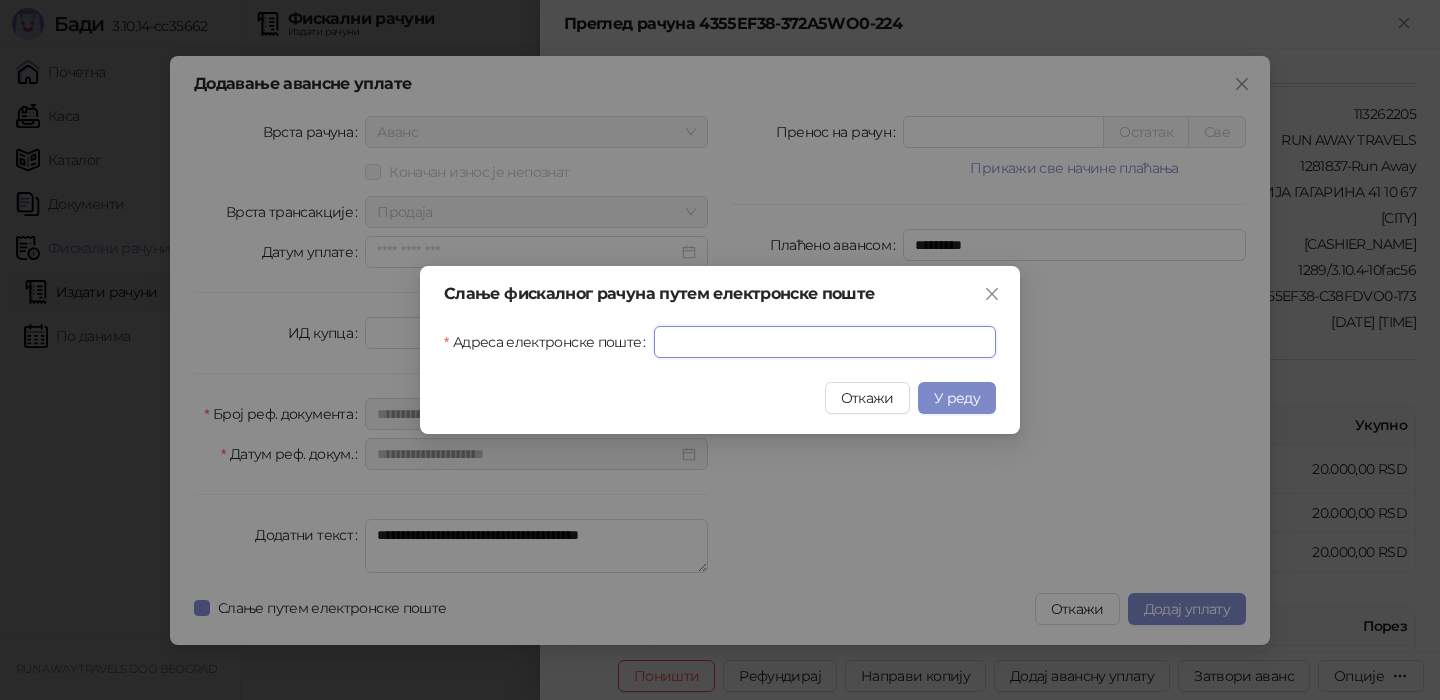 click on "Адреса електронске поште" at bounding box center [825, 342] 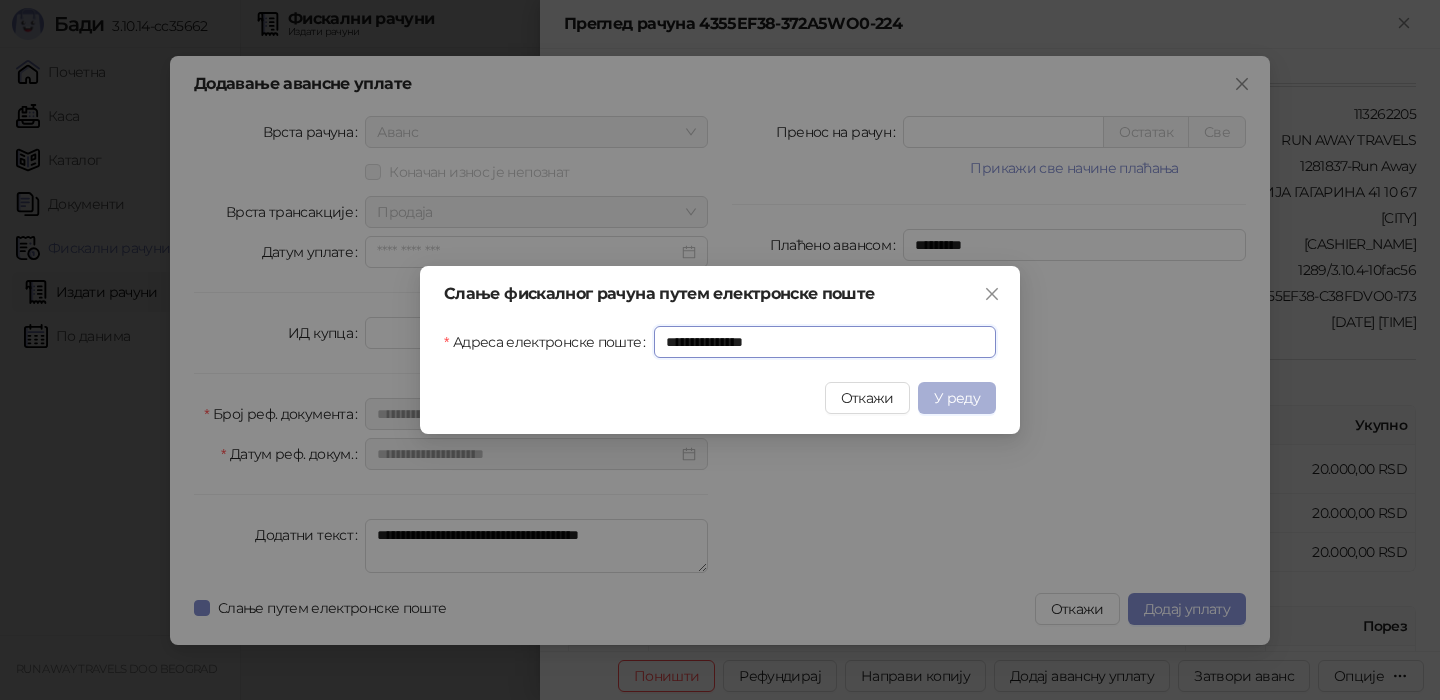 type on "**********" 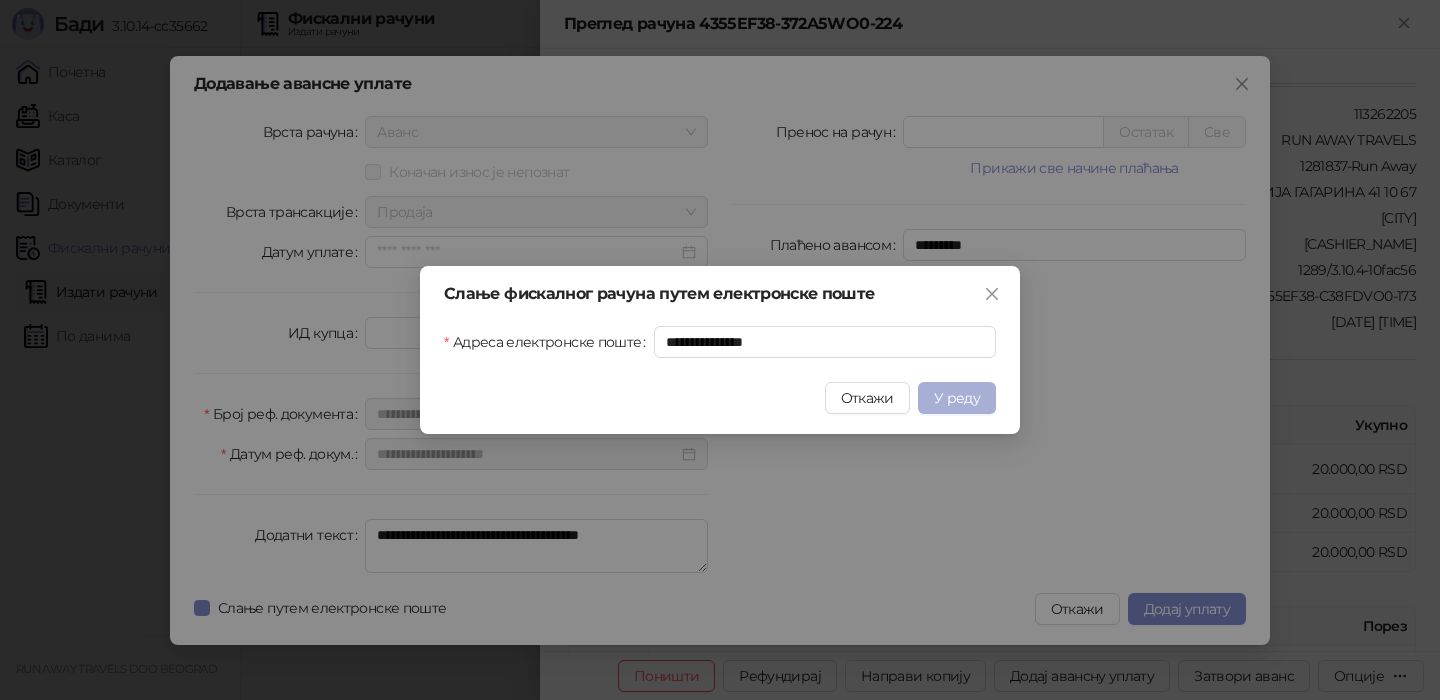click on "У реду" at bounding box center [957, 398] 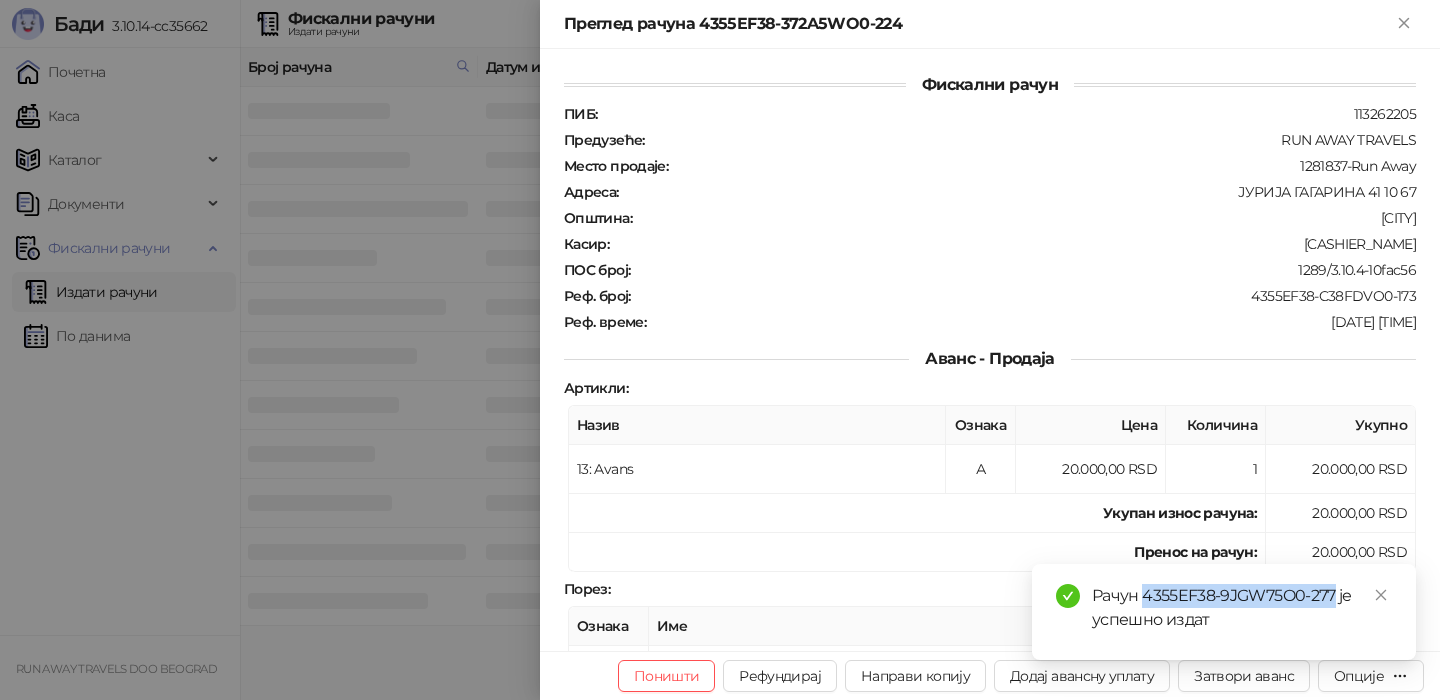 drag, startPoint x: 1334, startPoint y: 593, endPoint x: 1143, endPoint y: 596, distance: 191.02356 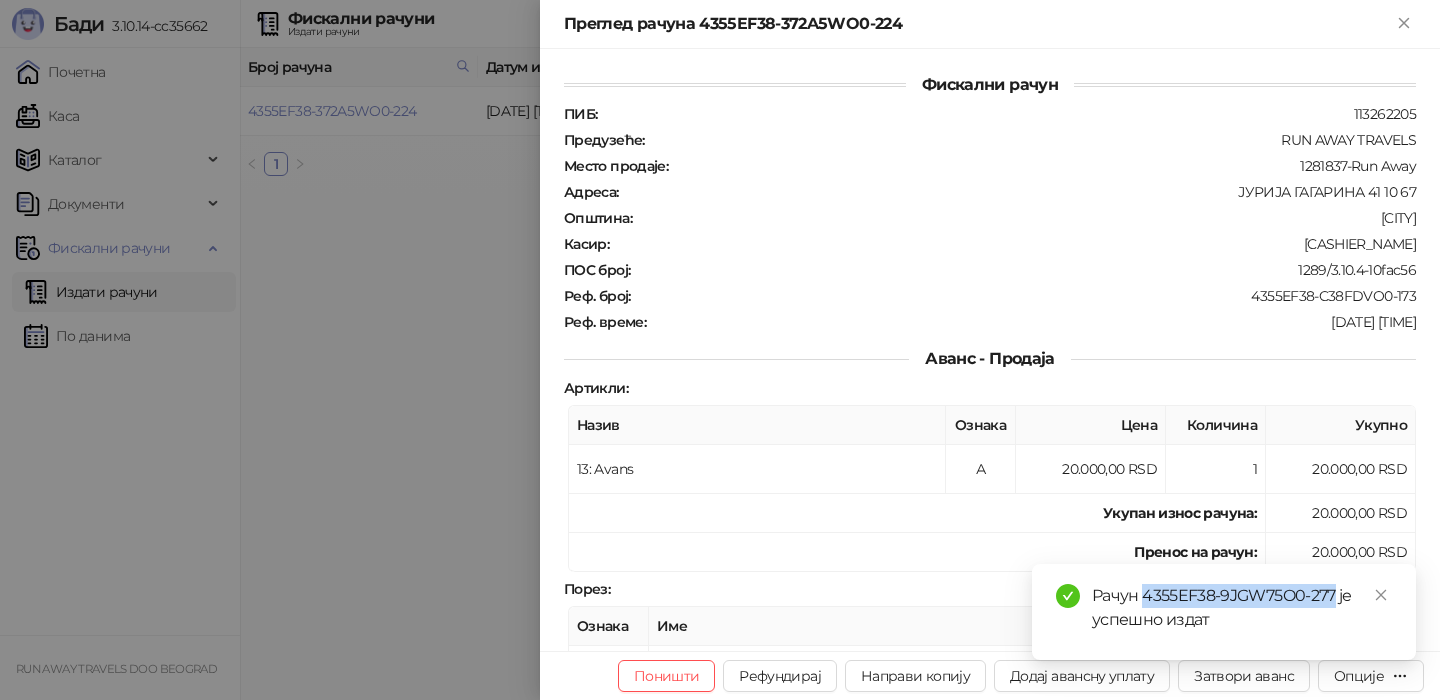 copy on "4355EF38-9JGW75O0-277" 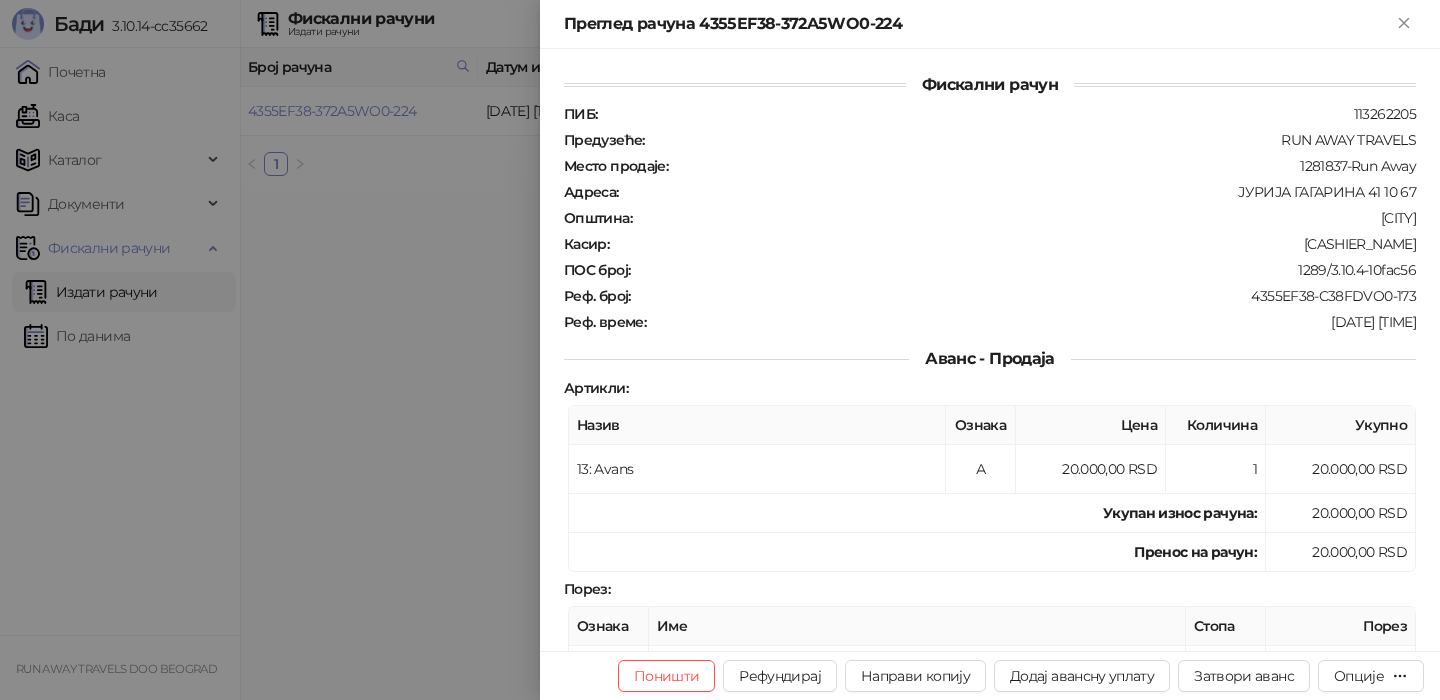 click at bounding box center (720, 350) 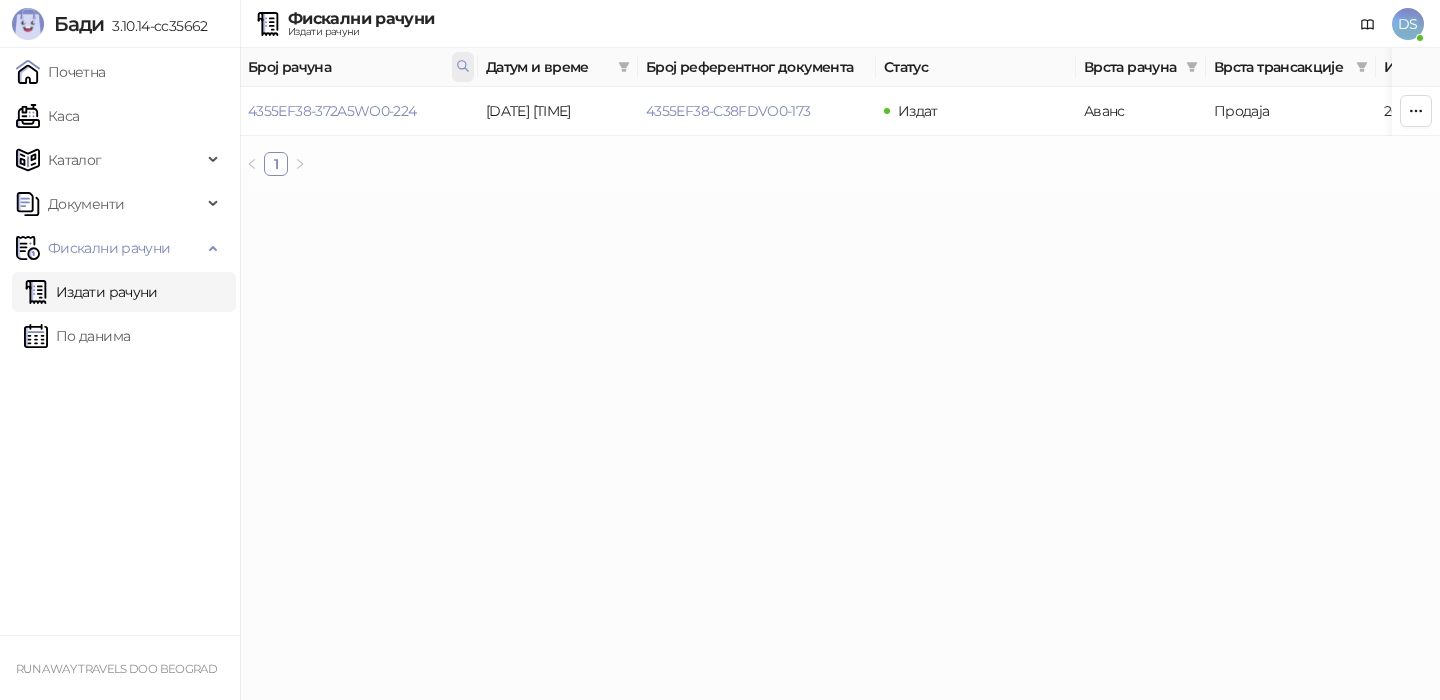 click 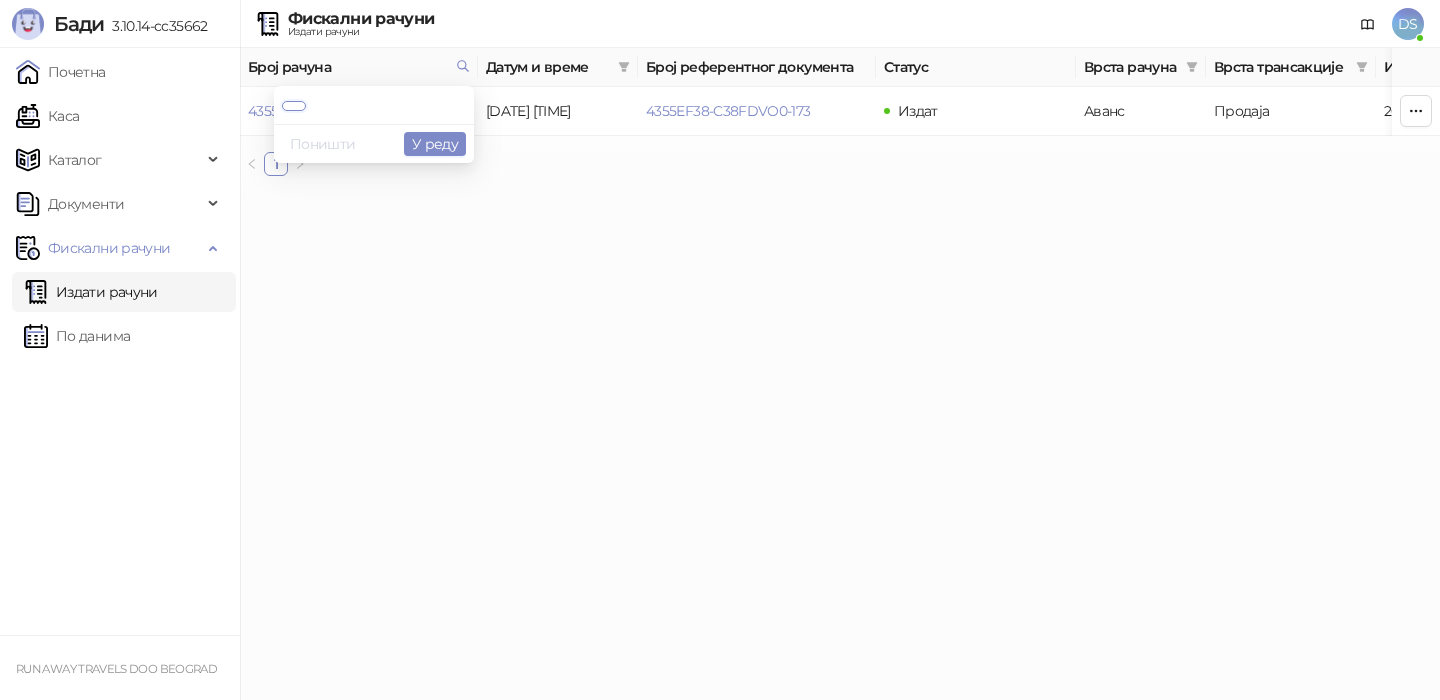 click on "Поништи" at bounding box center (323, 144) 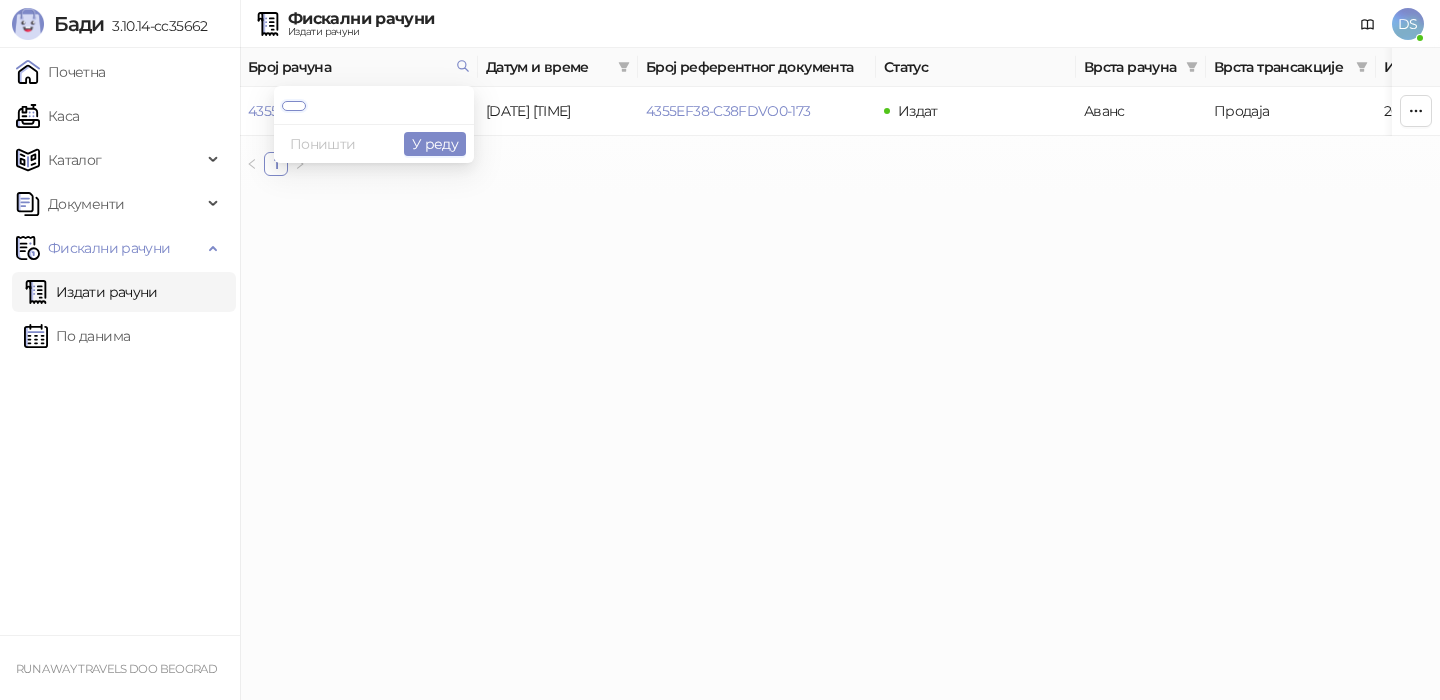 paste on "**********" 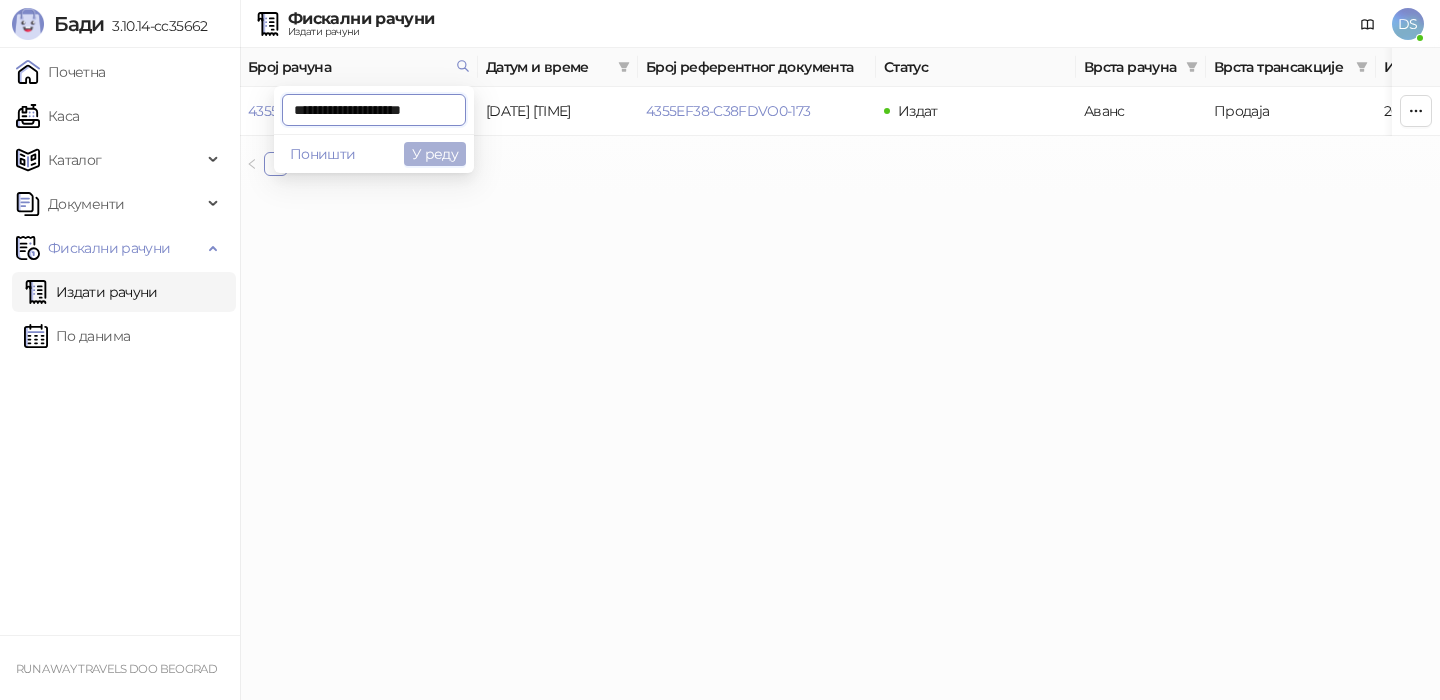 type on "**********" 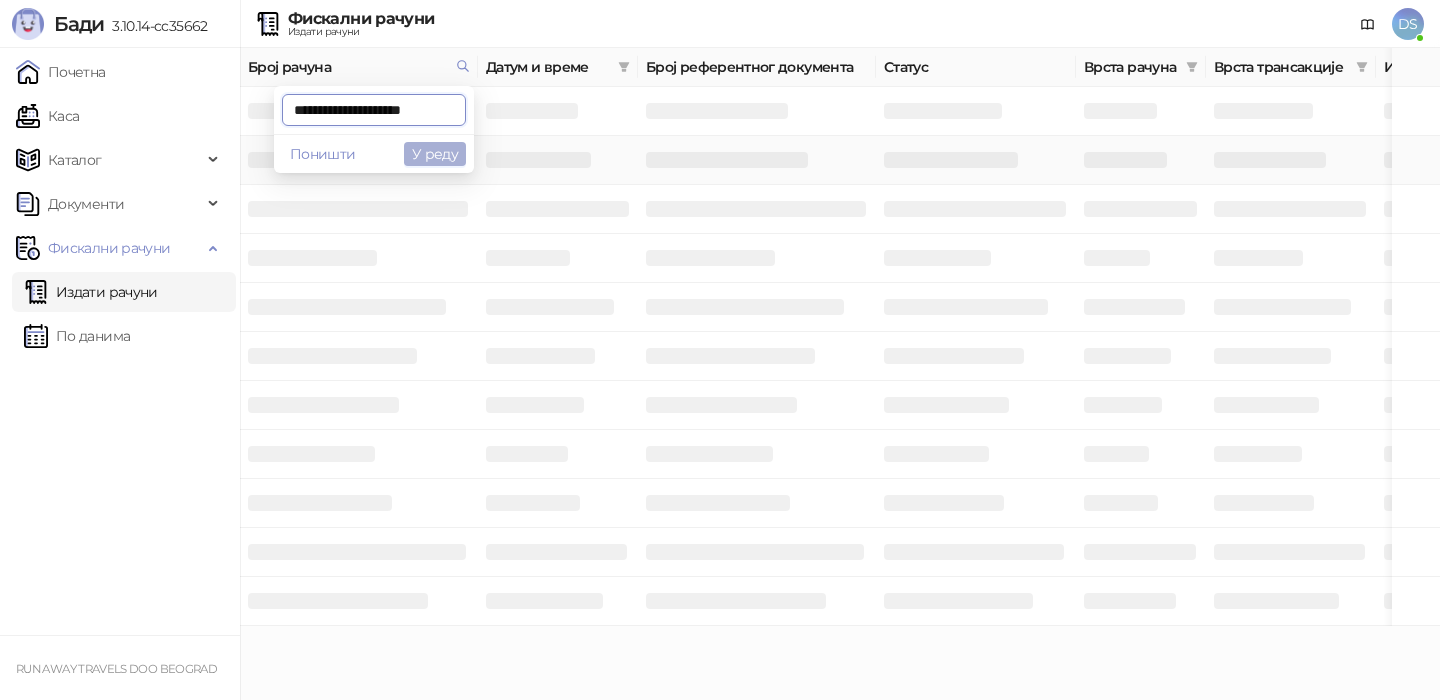 scroll, scrollTop: 0, scrollLeft: 5, axis: horizontal 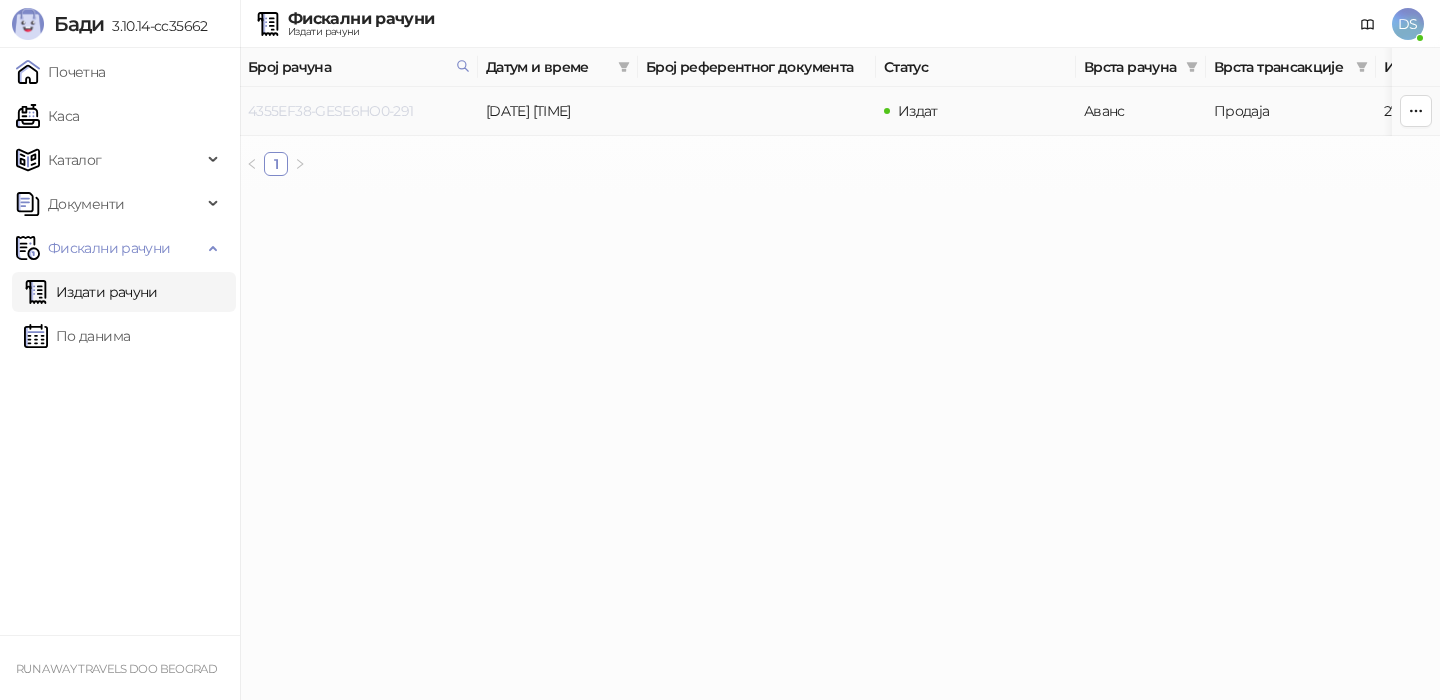 click on "4355EF38-GESE6HO0-291" at bounding box center (331, 111) 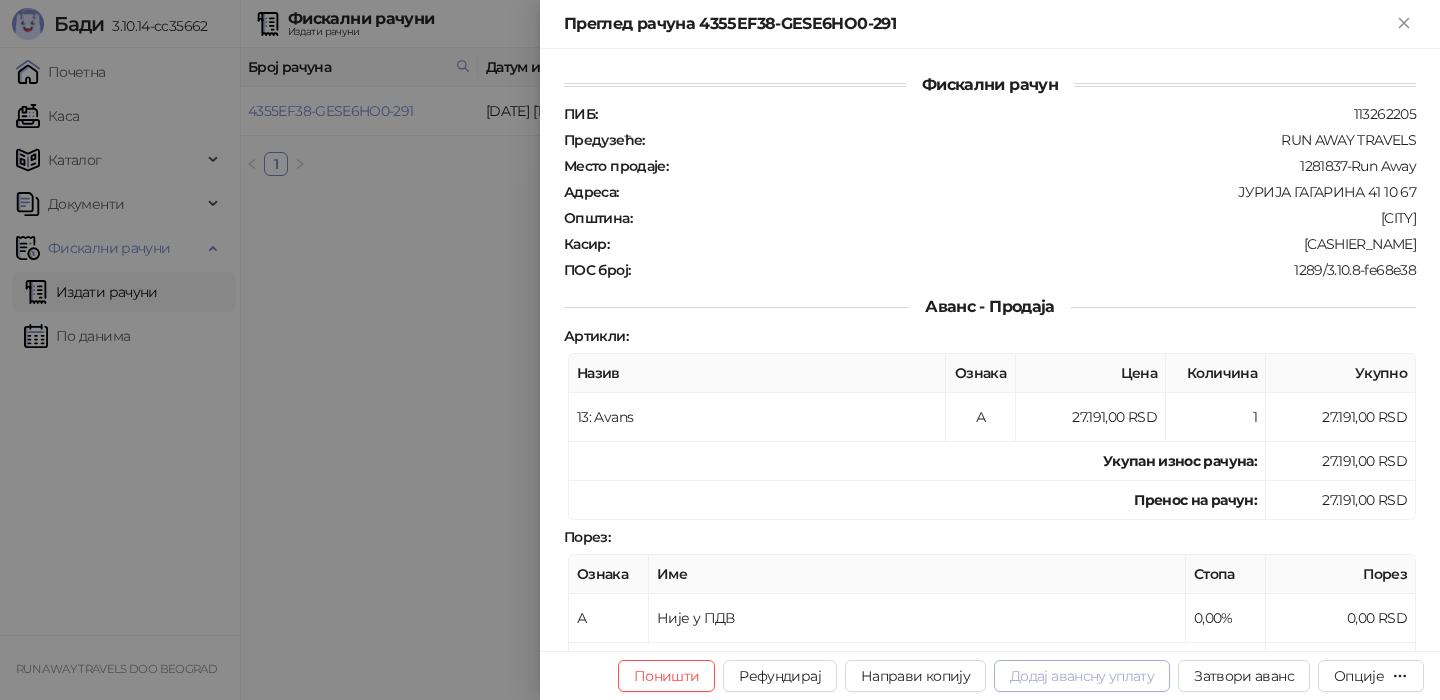 click on "Додај авансну уплату" at bounding box center [1082, 676] 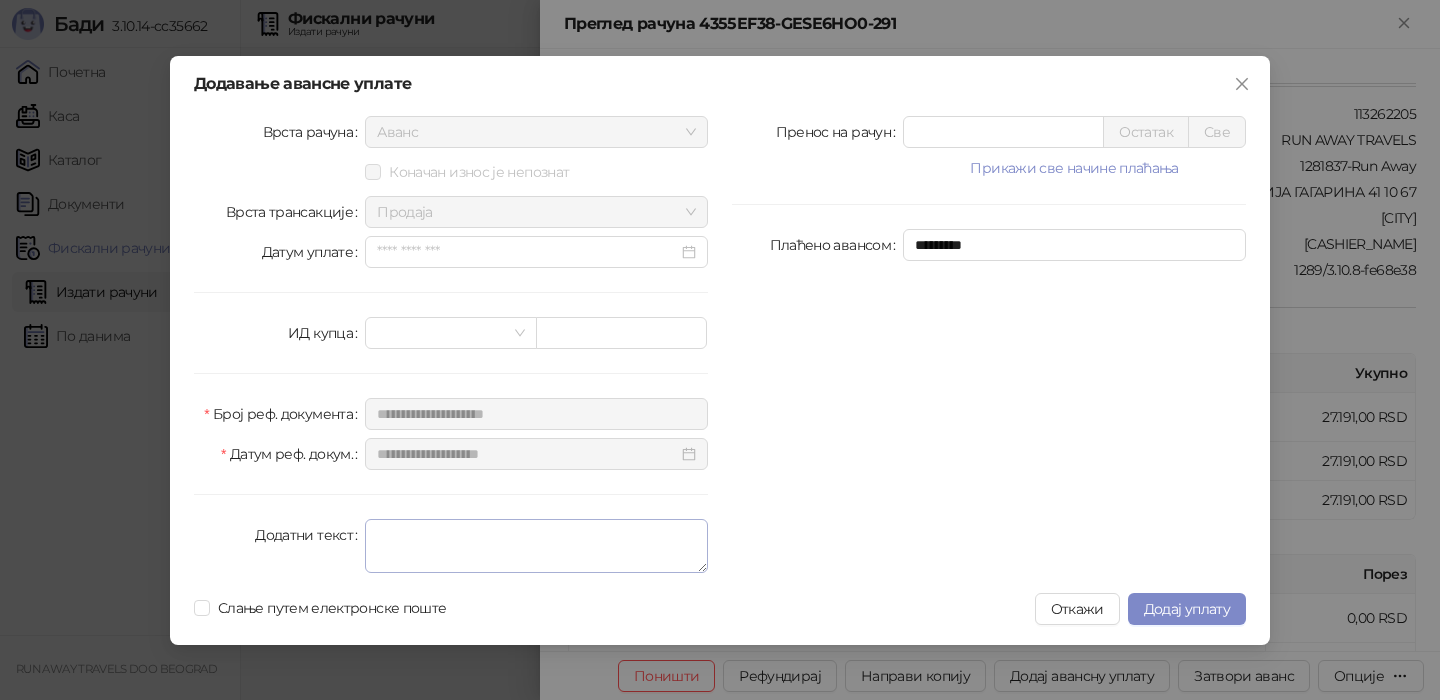type on "****" 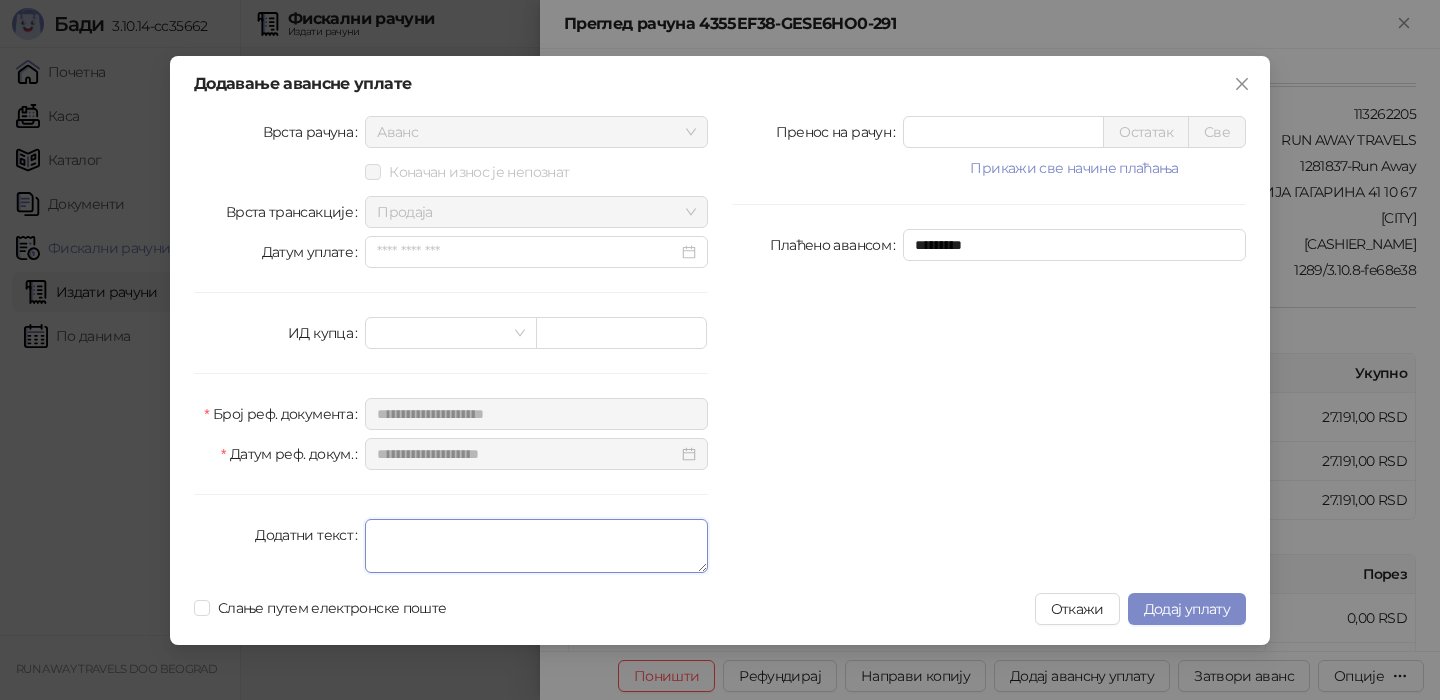 click on "Додатни текст" at bounding box center (536, 546) 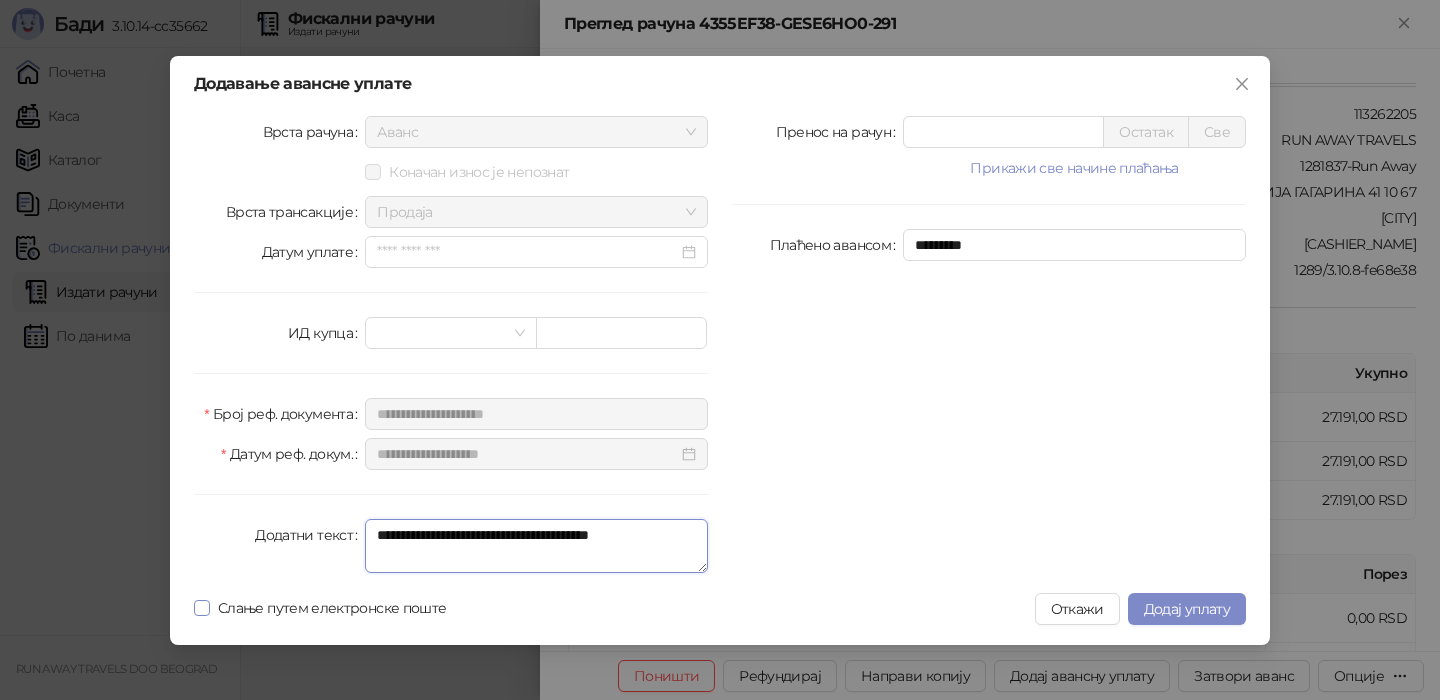 type on "**********" 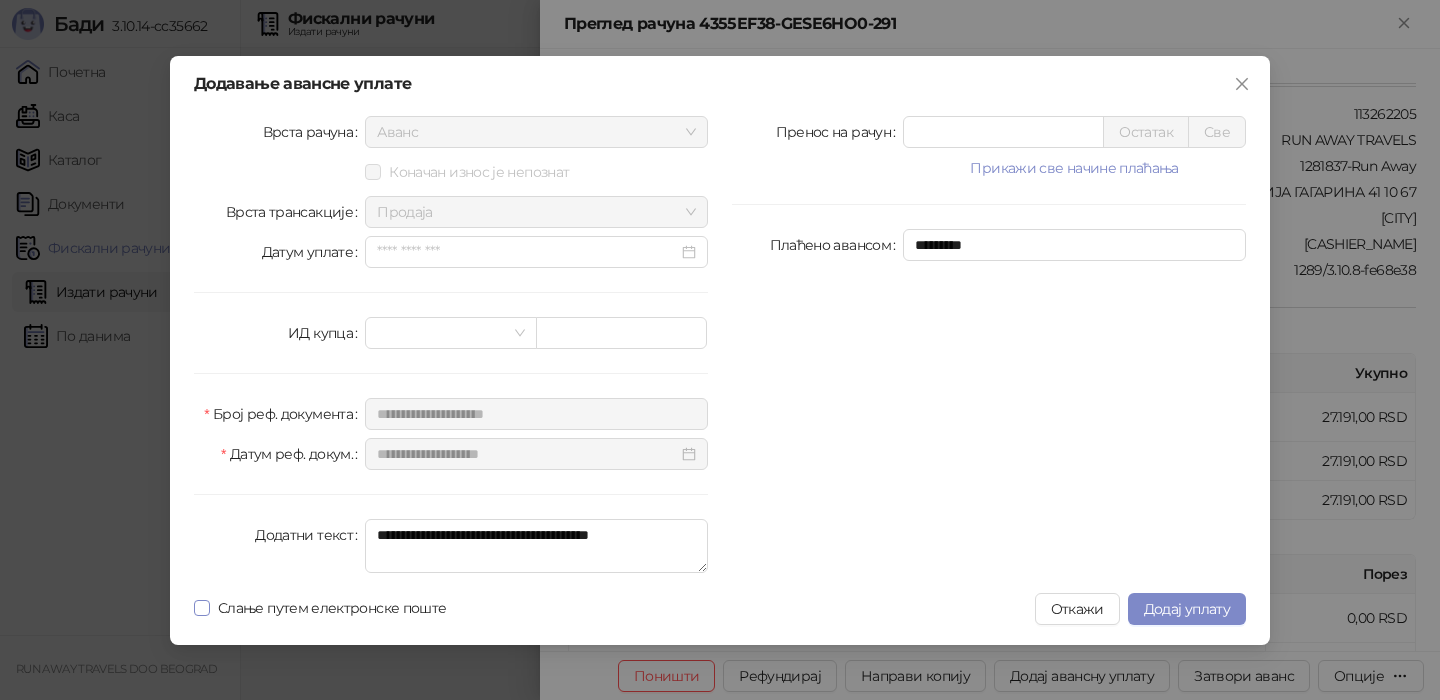 click on "Слање путем електронске поште" at bounding box center [332, 608] 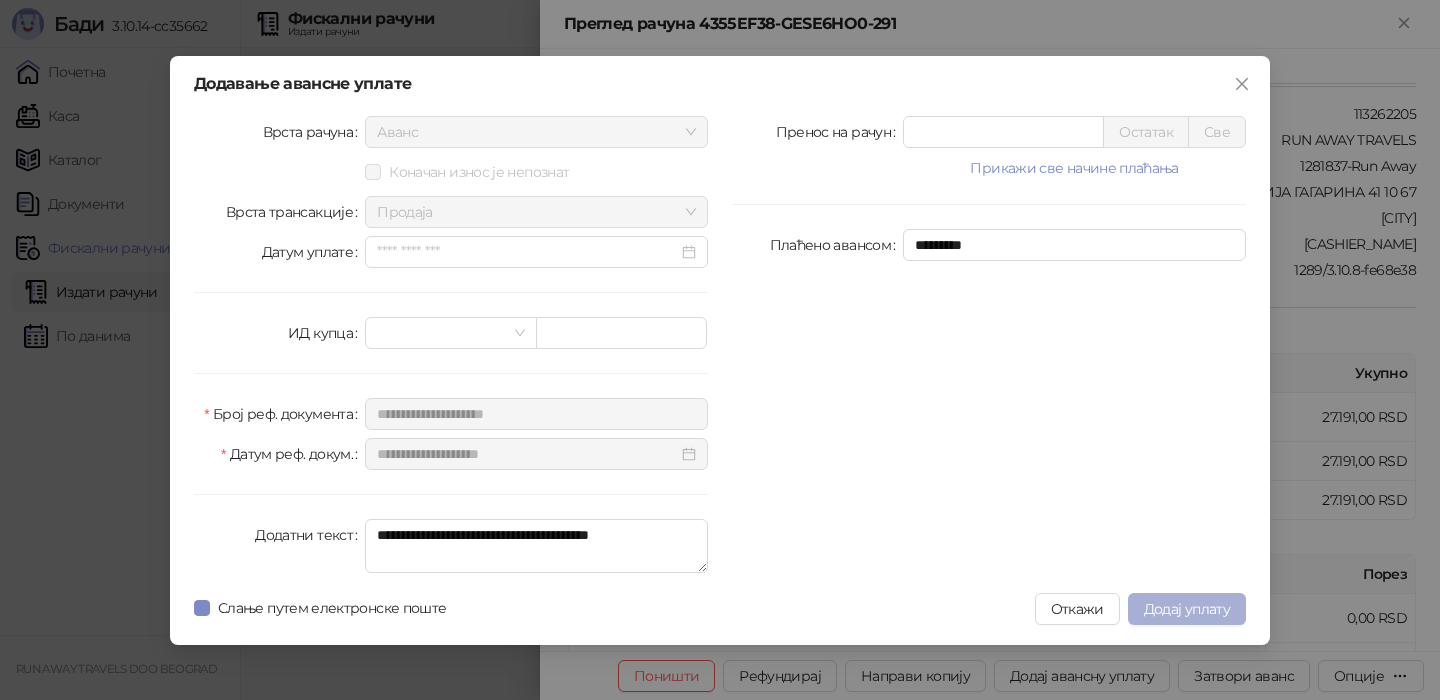 click on "Додај уплату" at bounding box center (1187, 609) 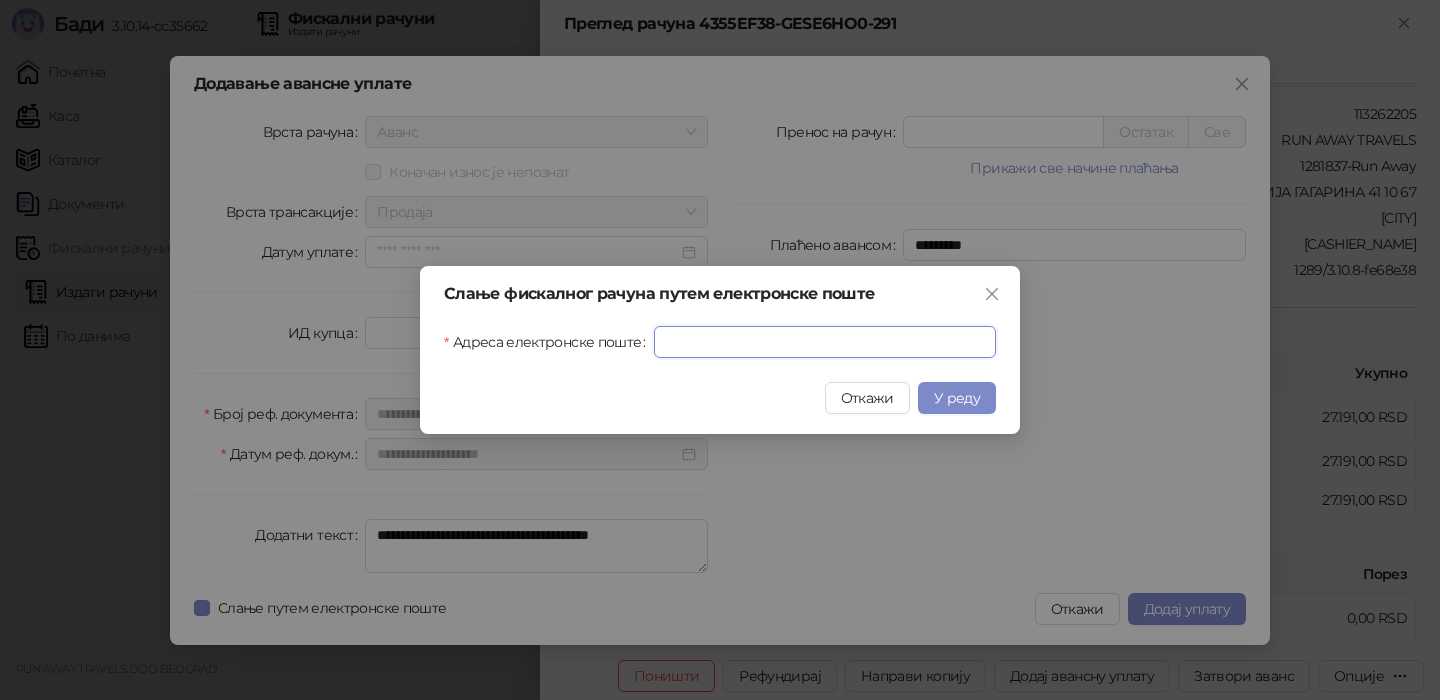 click on "Адреса електронске поште" at bounding box center (825, 342) 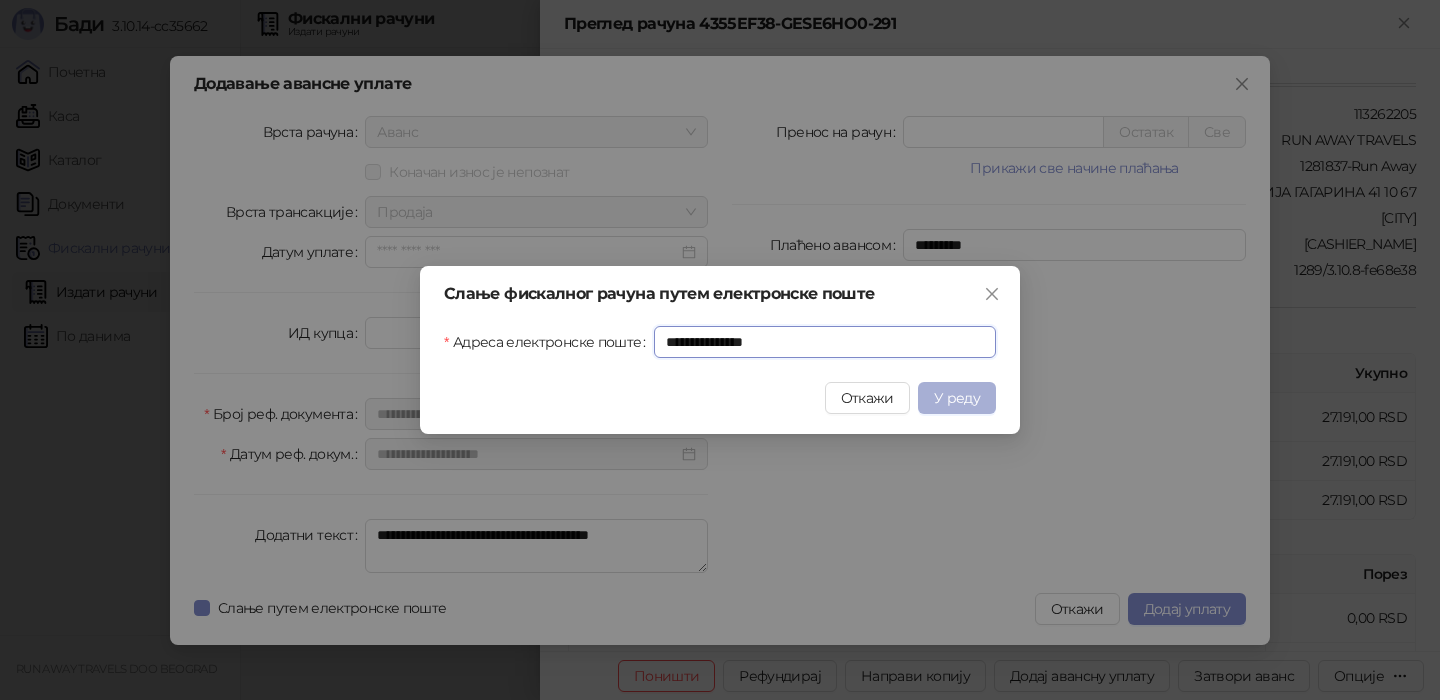type on "**********" 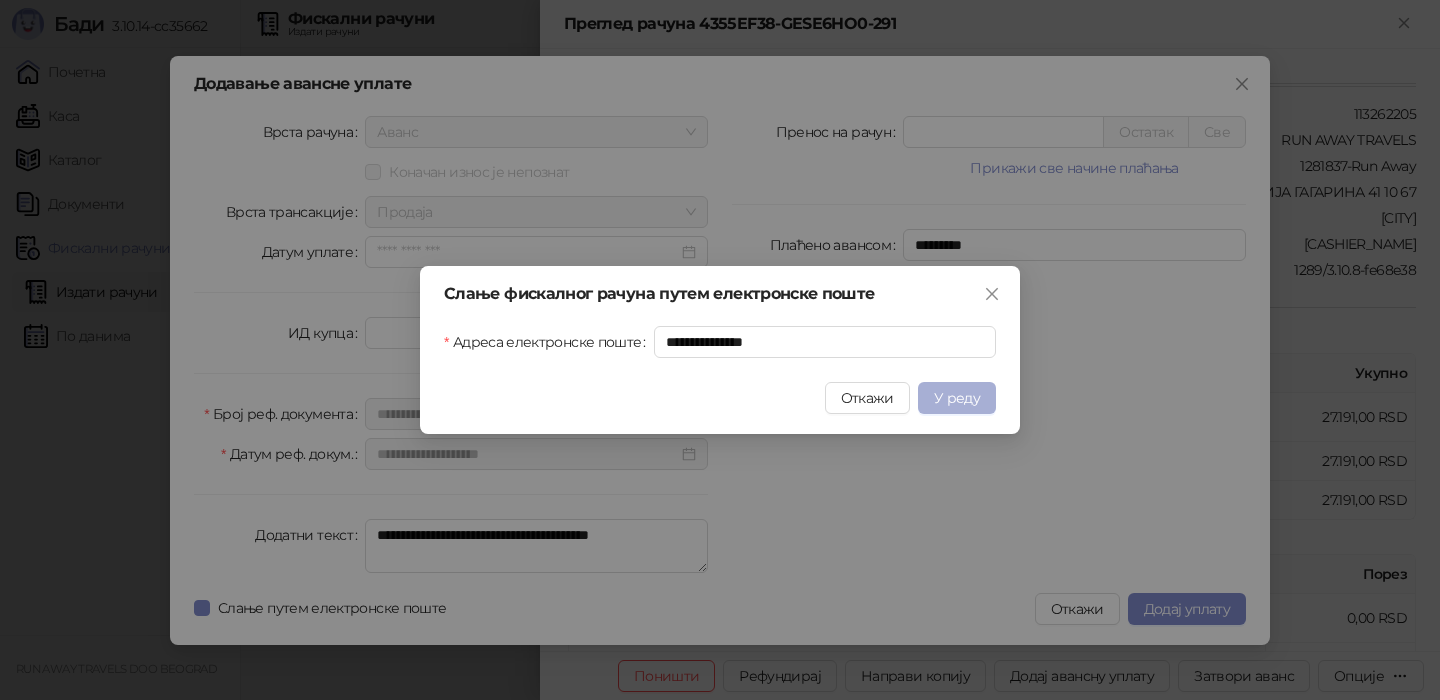 click on "У реду" at bounding box center [957, 398] 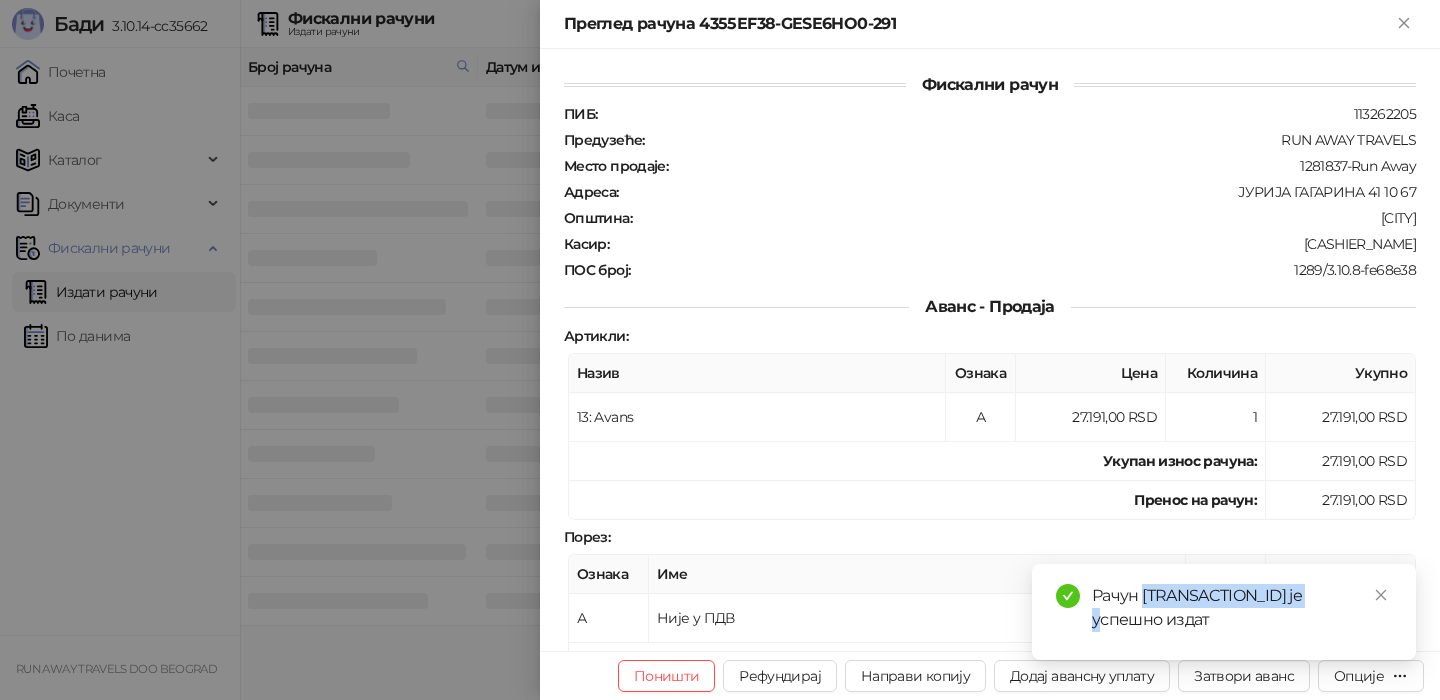 drag, startPoint x: 1335, startPoint y: 595, endPoint x: 1144, endPoint y: 599, distance: 191.04189 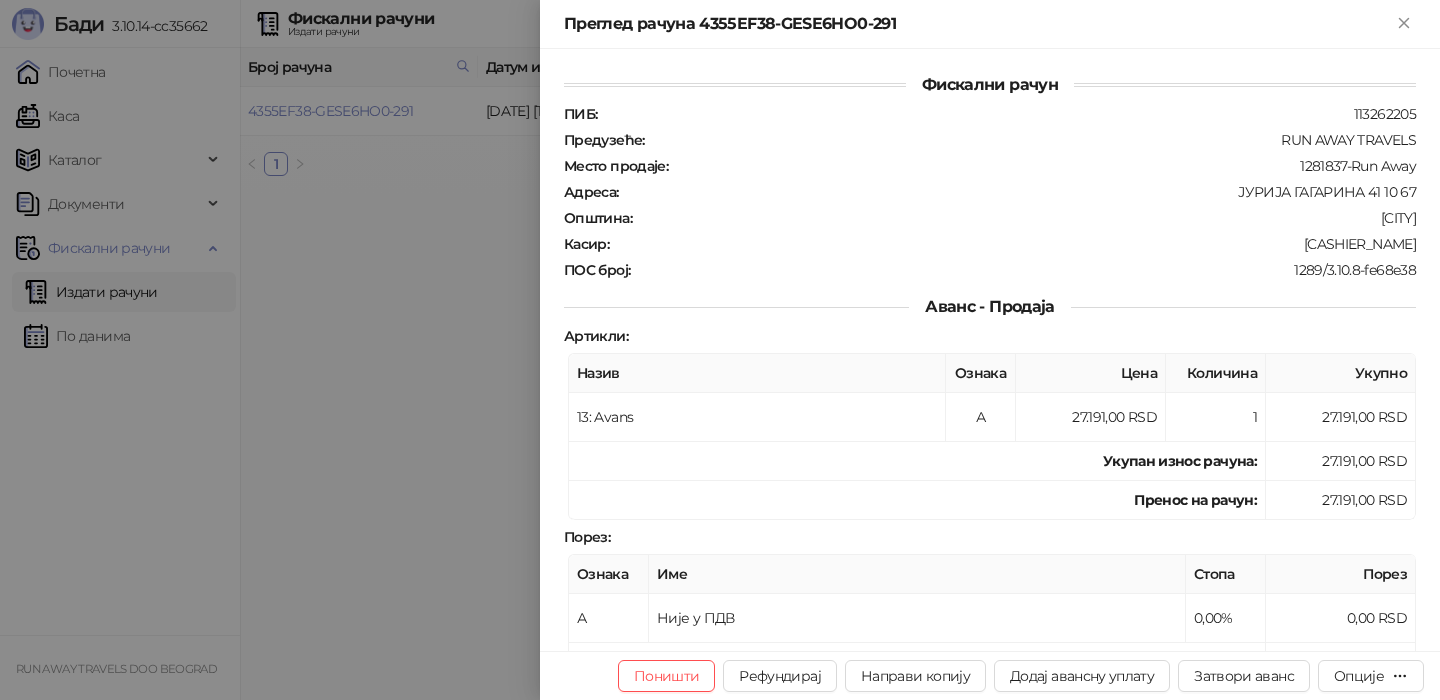 click at bounding box center (720, 350) 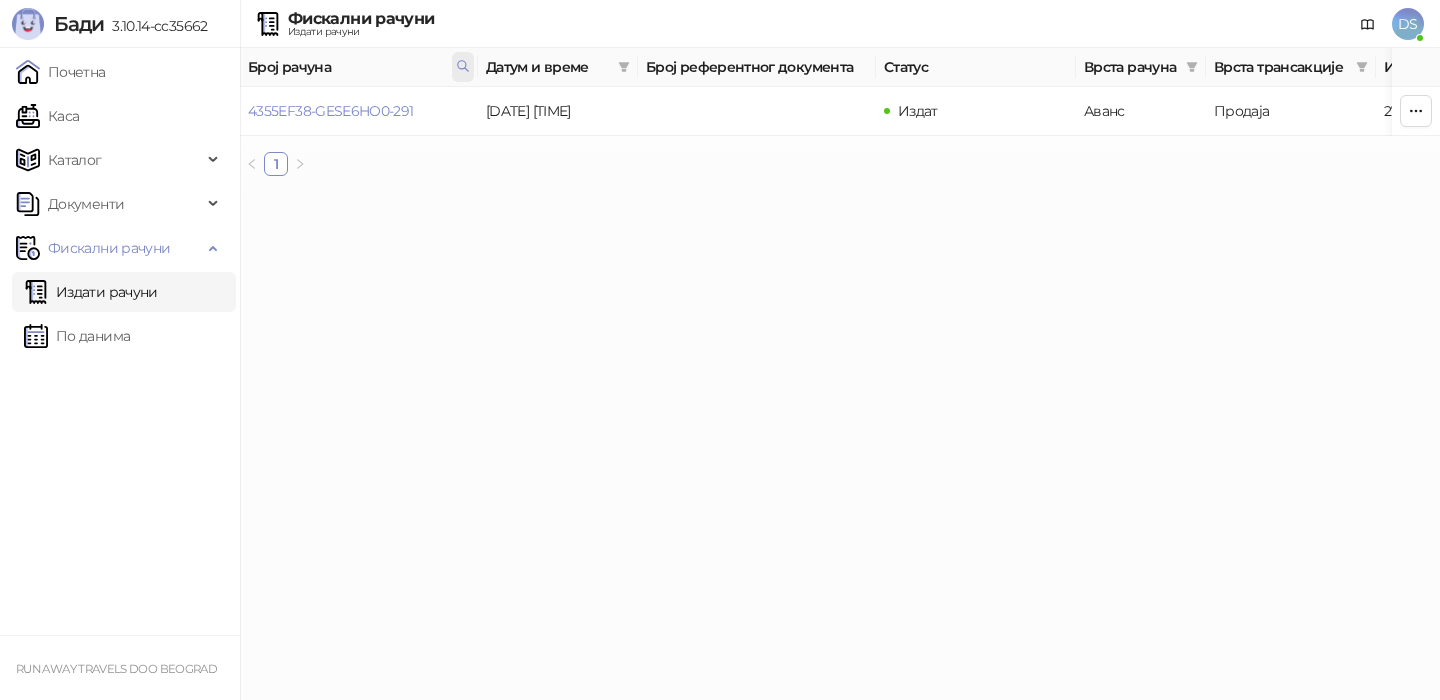 click at bounding box center (463, 67) 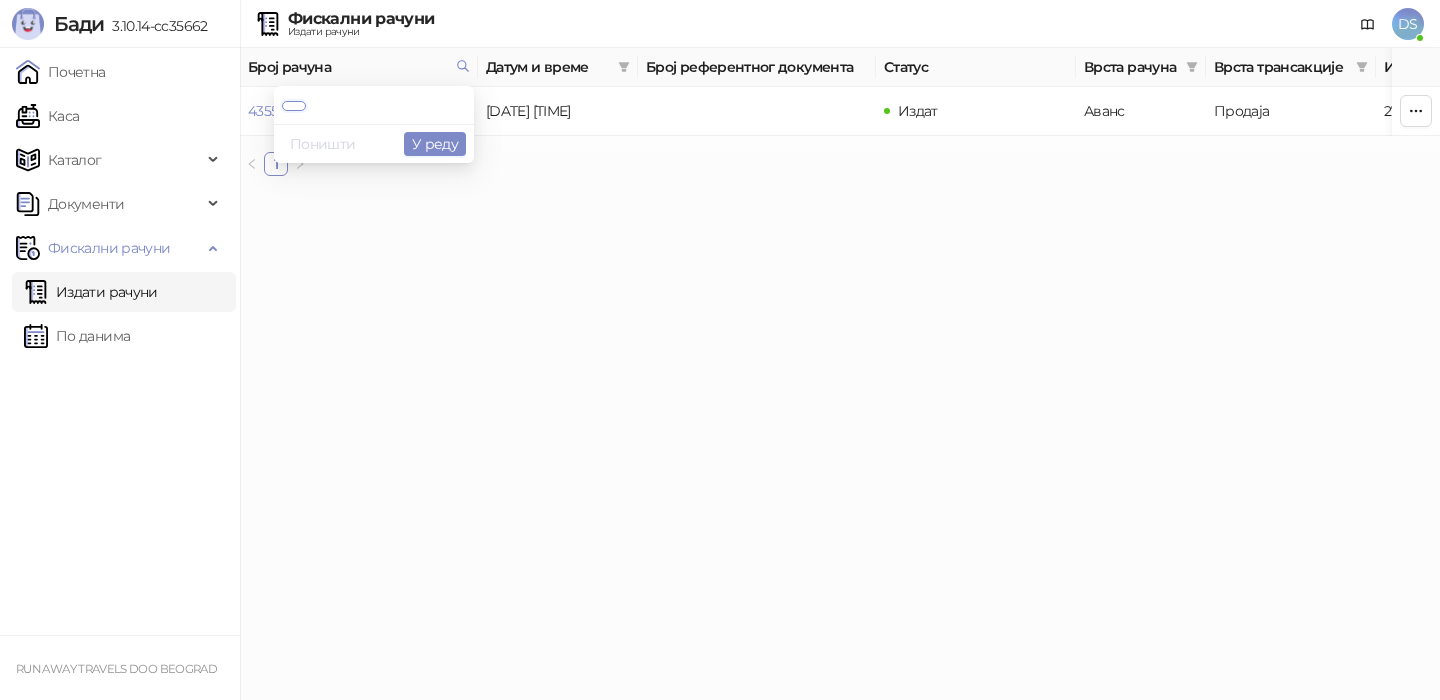 click on "Поништи" at bounding box center [323, 144] 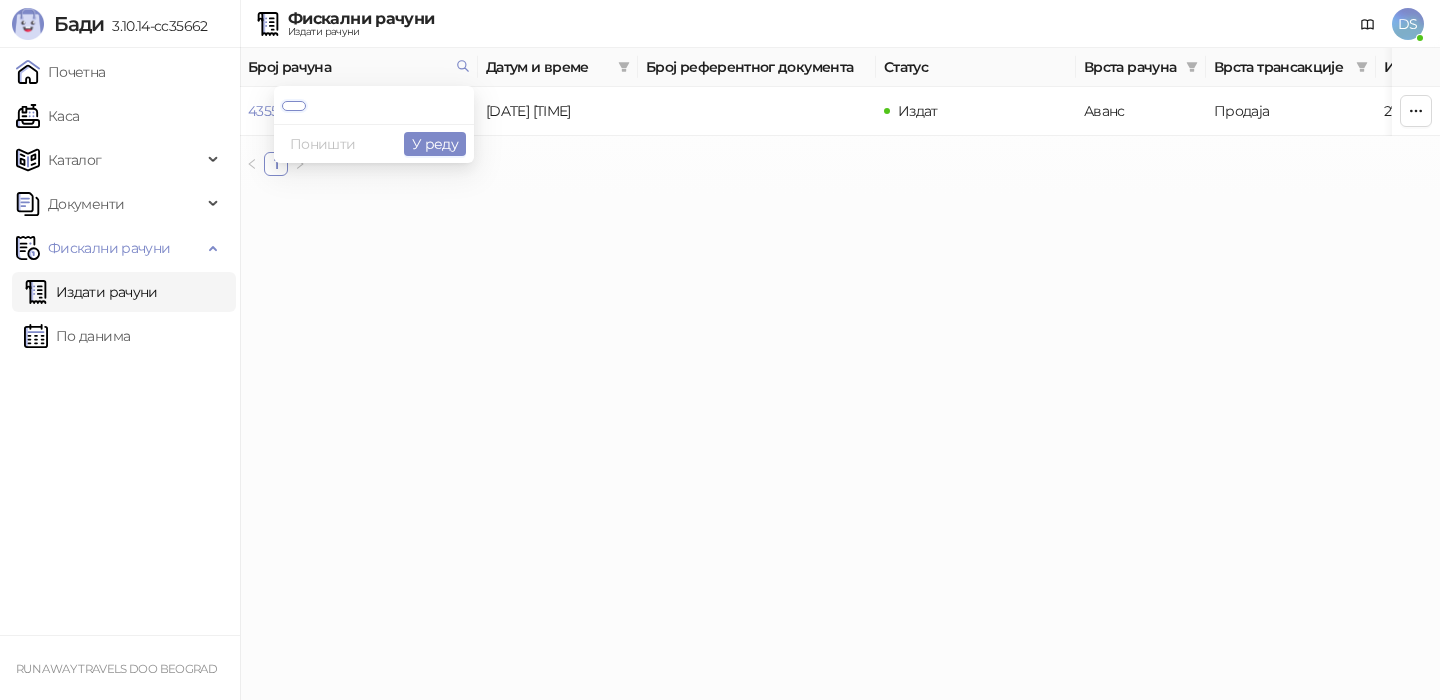 paste on "**********" 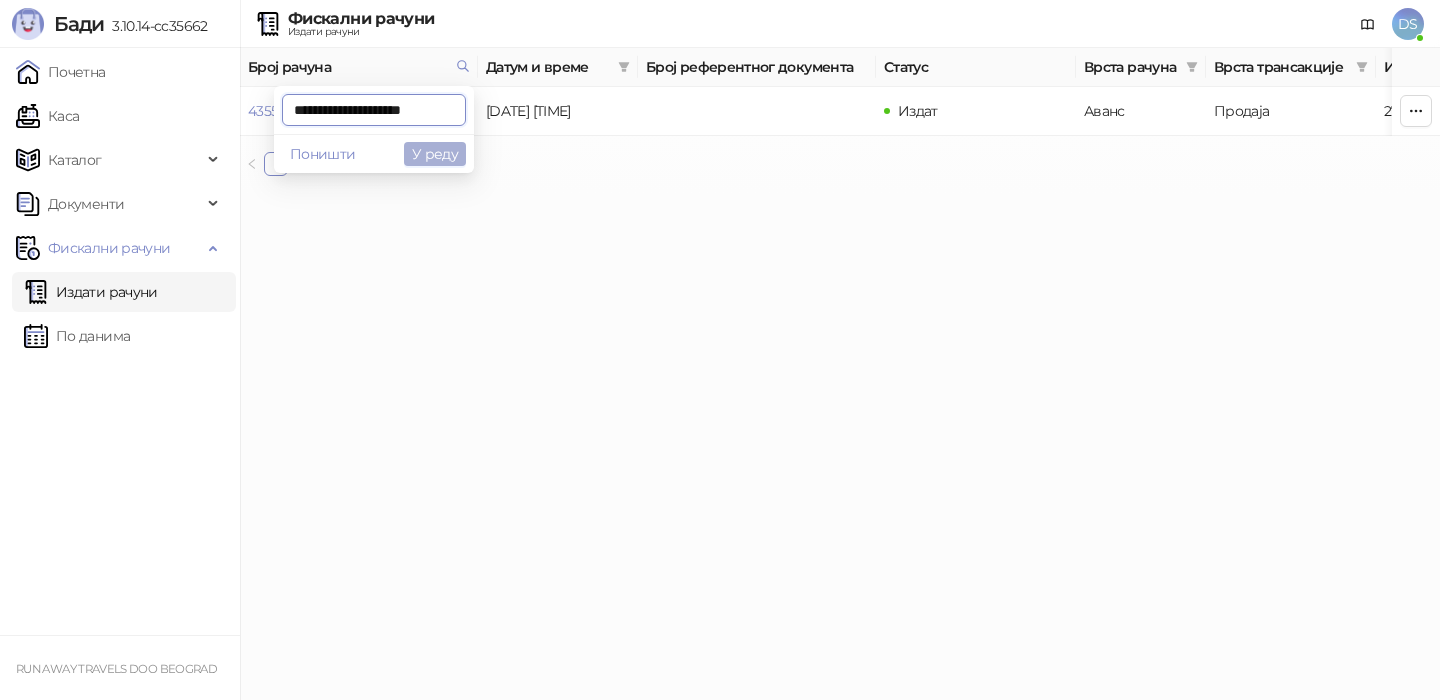 type on "**********" 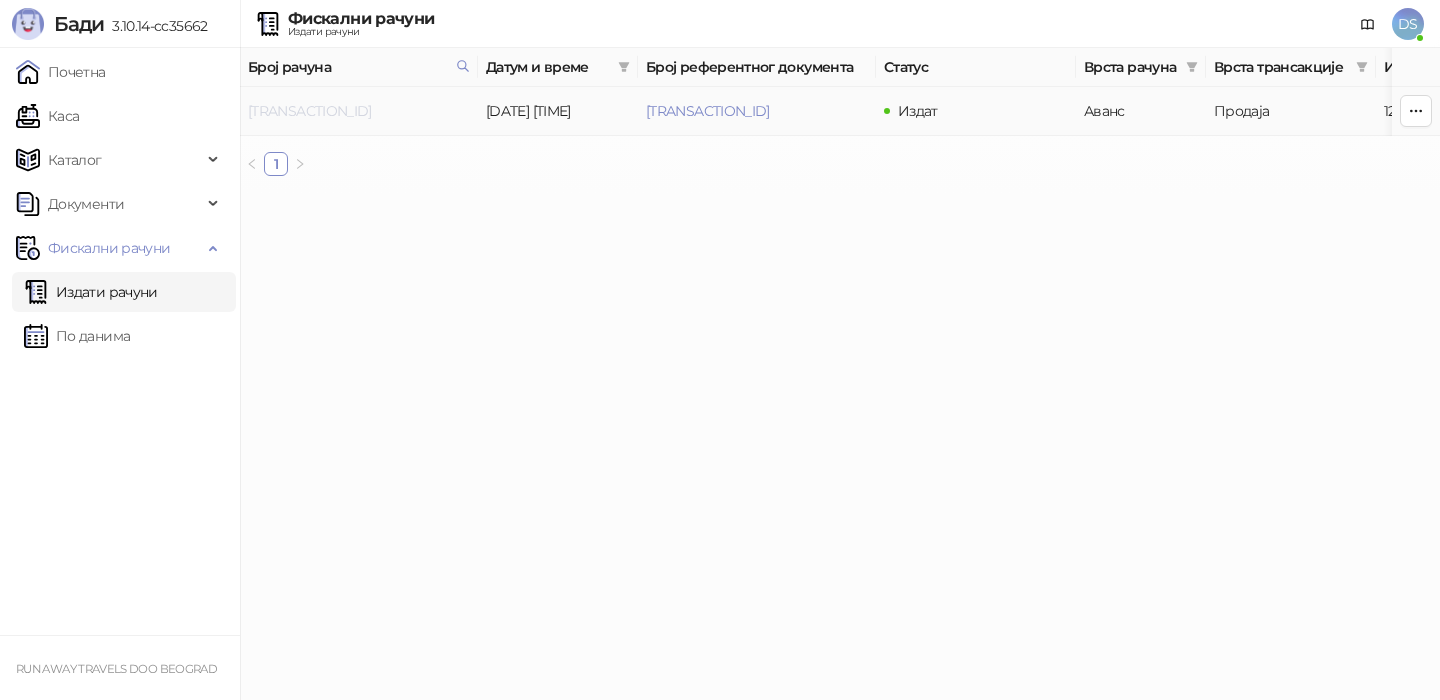 click on "[TRANSACTION_ID]" at bounding box center (310, 111) 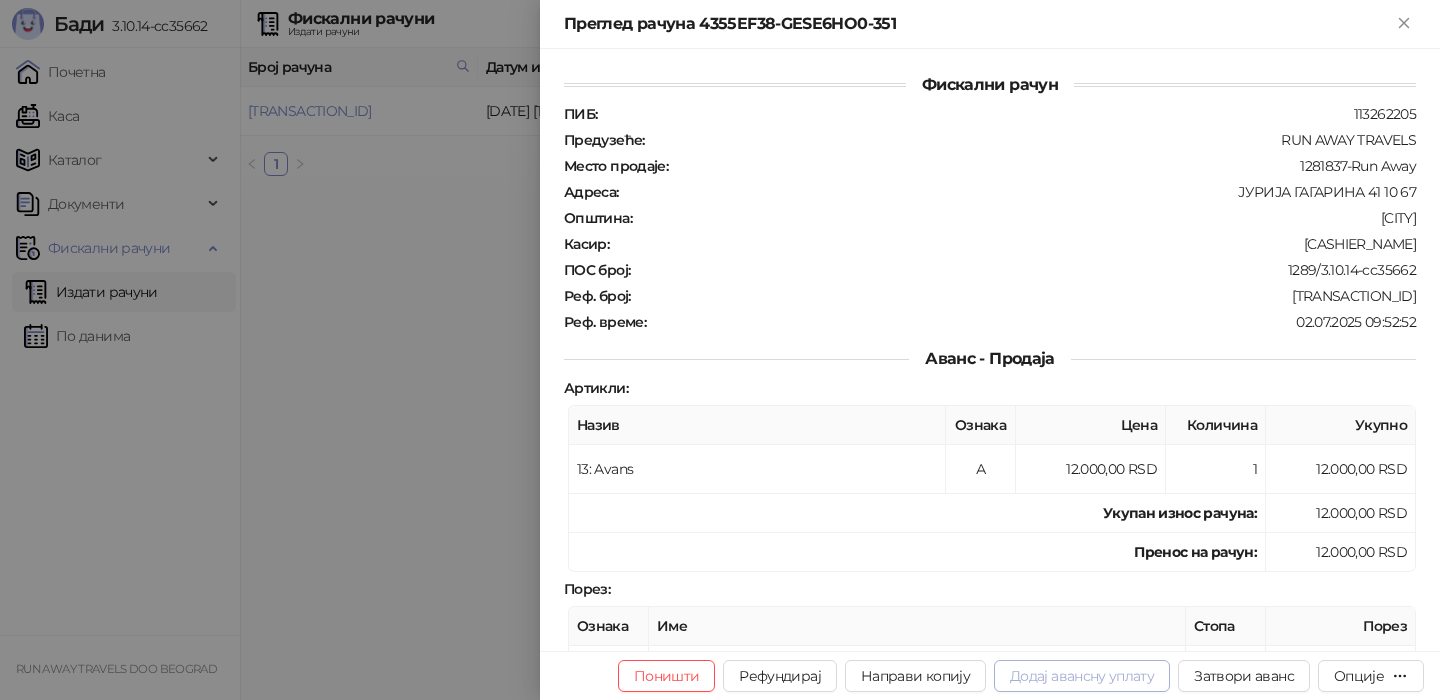 click on "Додај авансну уплату" at bounding box center [1082, 676] 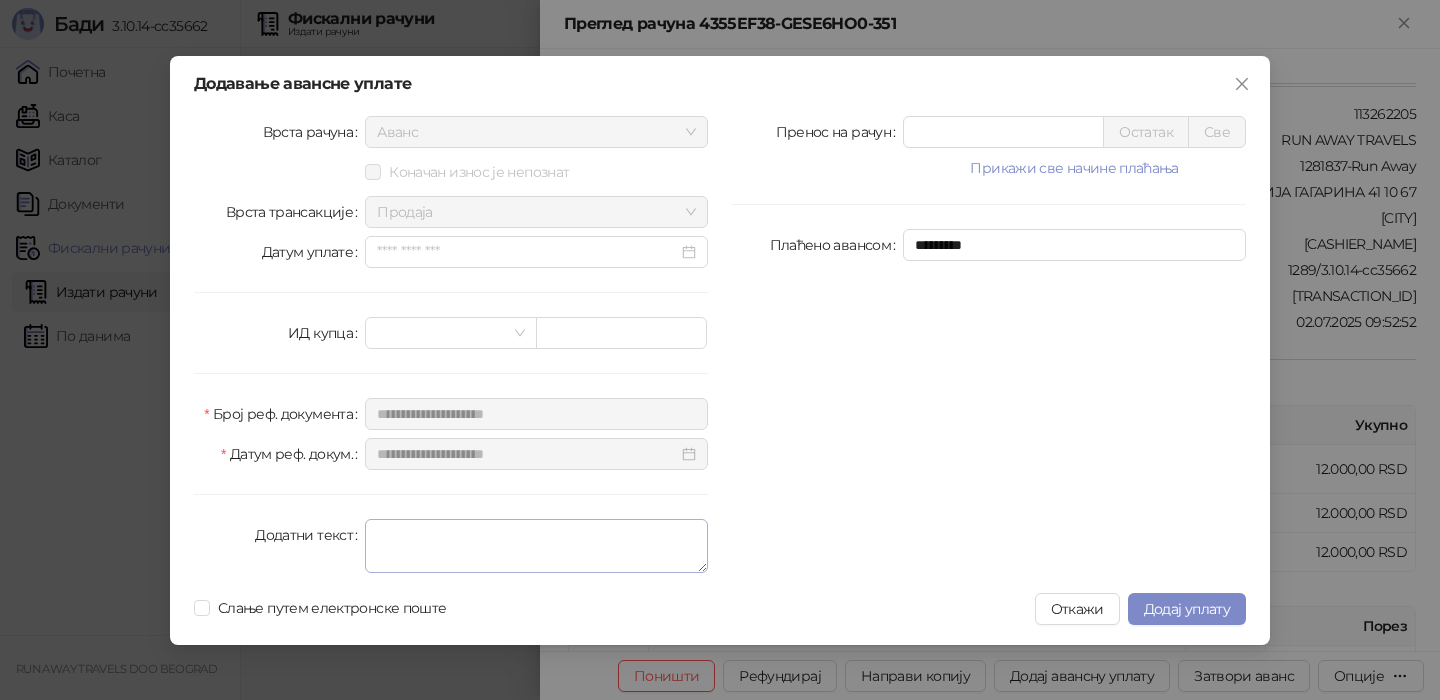 type on "*****" 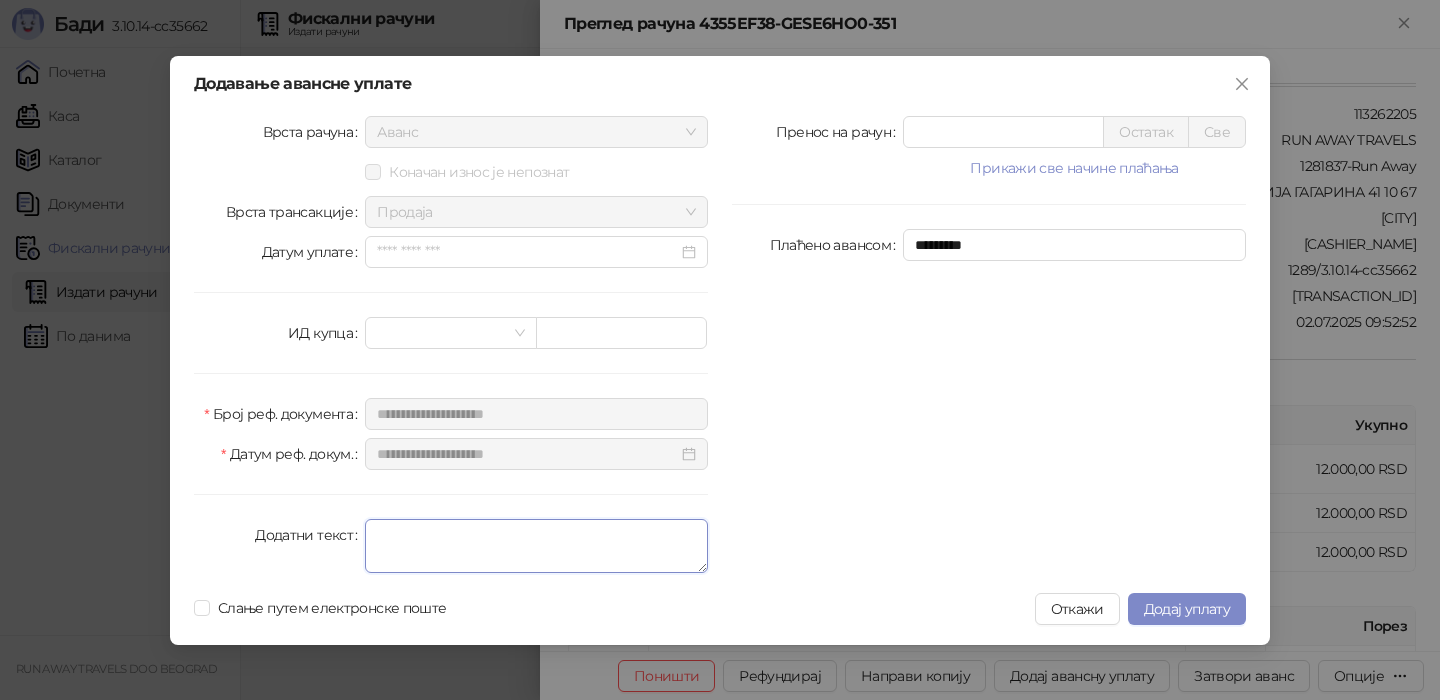 click on "Додатни текст" at bounding box center (536, 546) 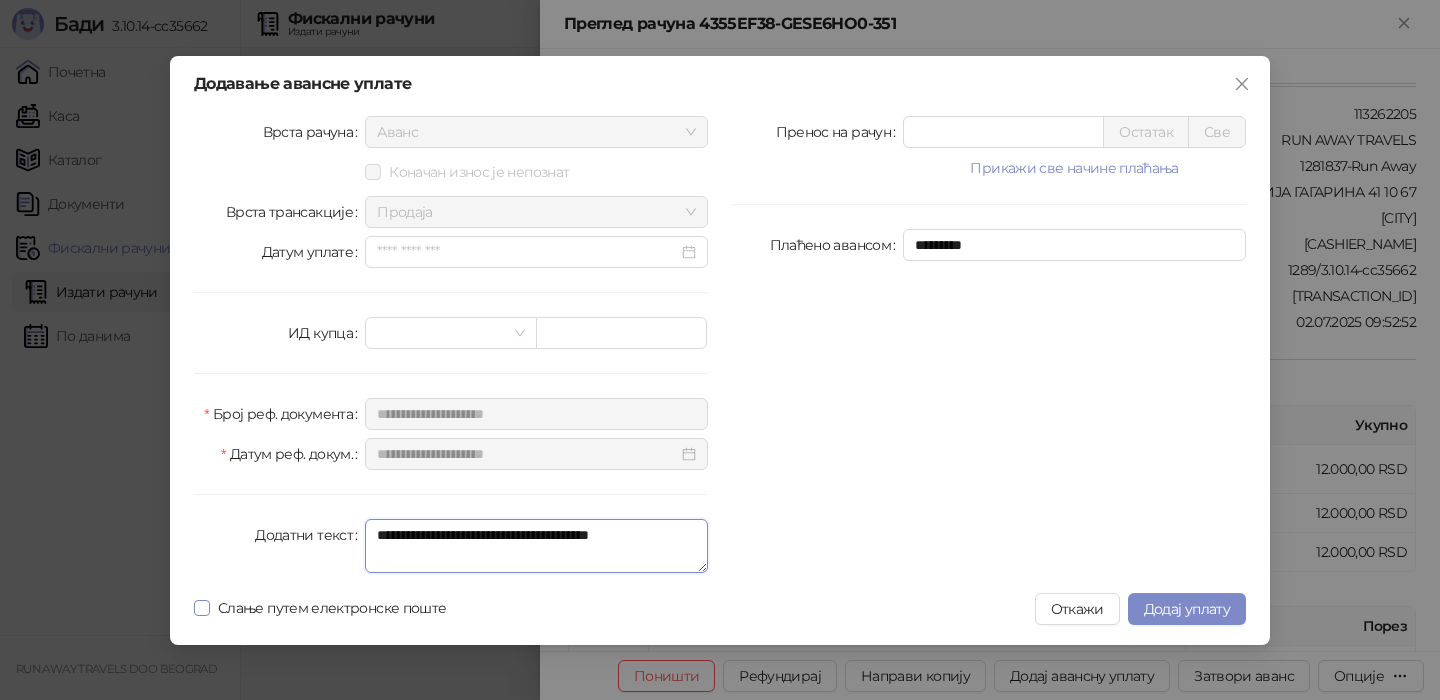 type on "**********" 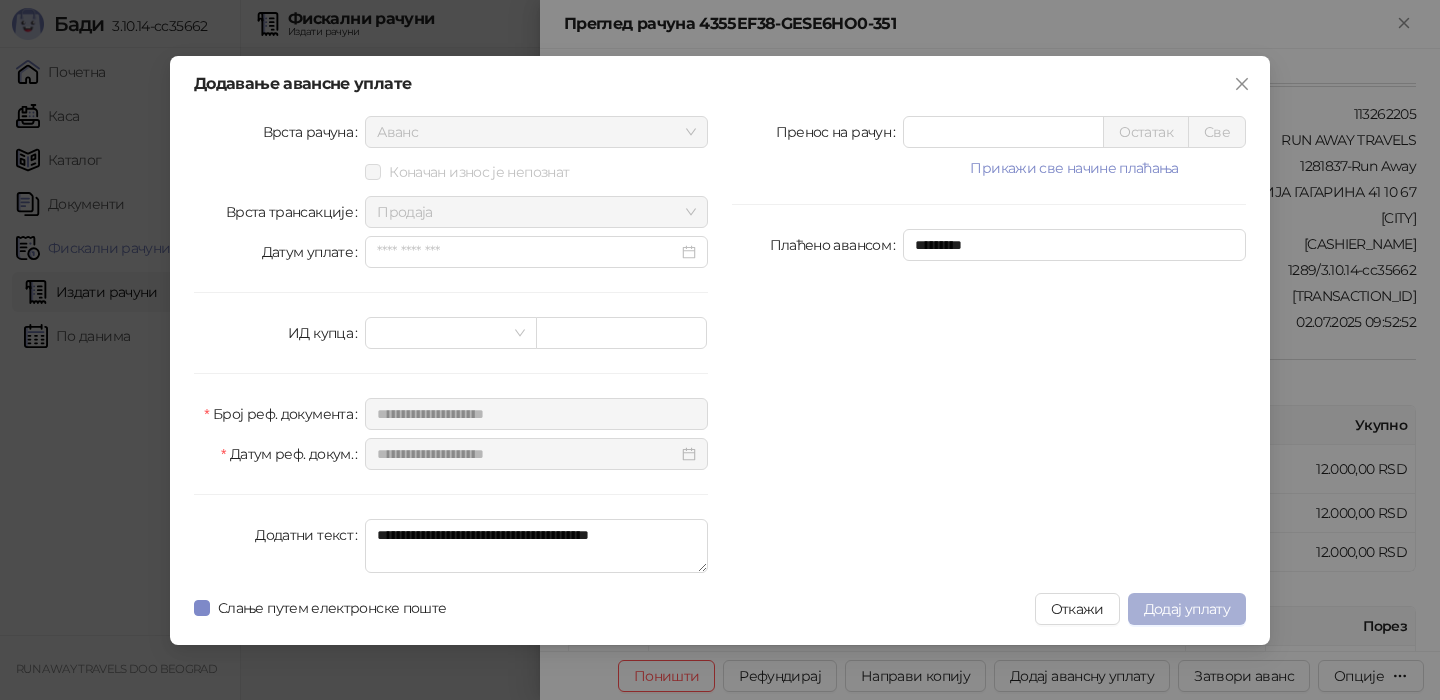 click on "Додај уплату" at bounding box center [1187, 609] 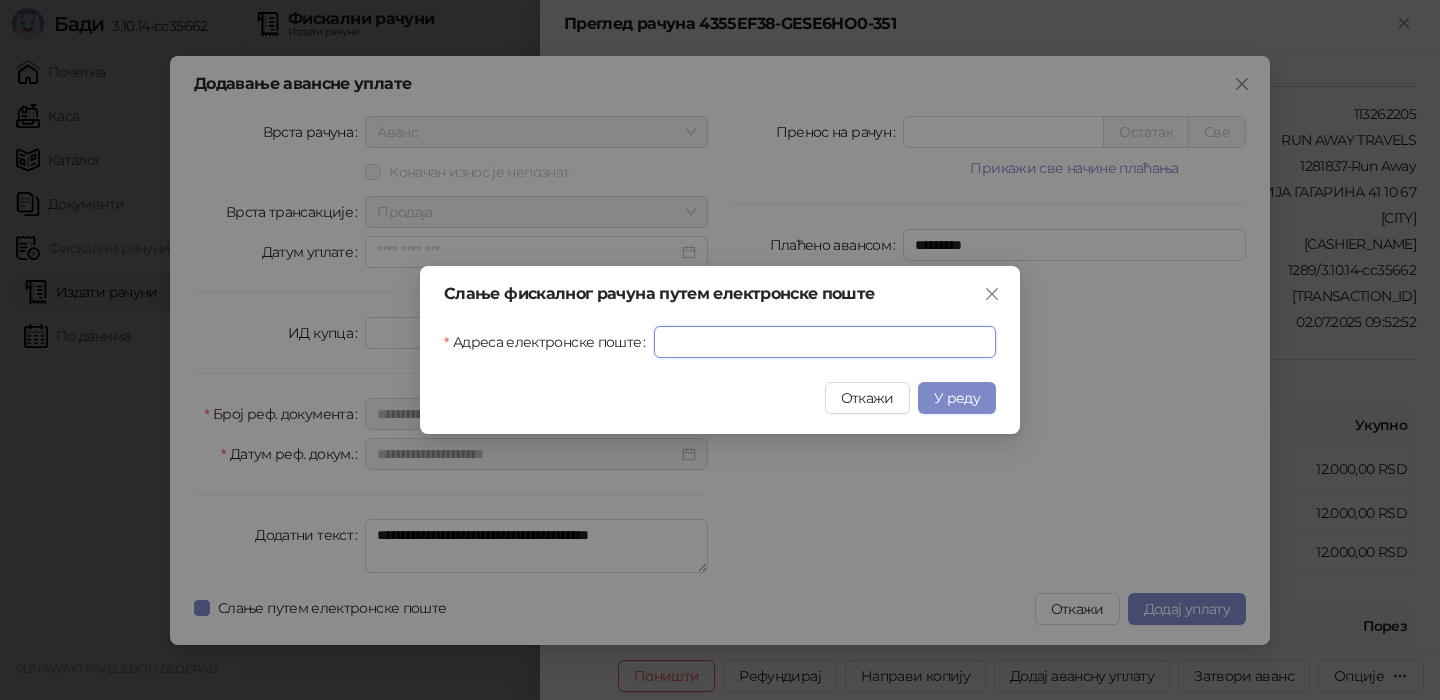click on "Адреса електронске поште" at bounding box center (825, 342) 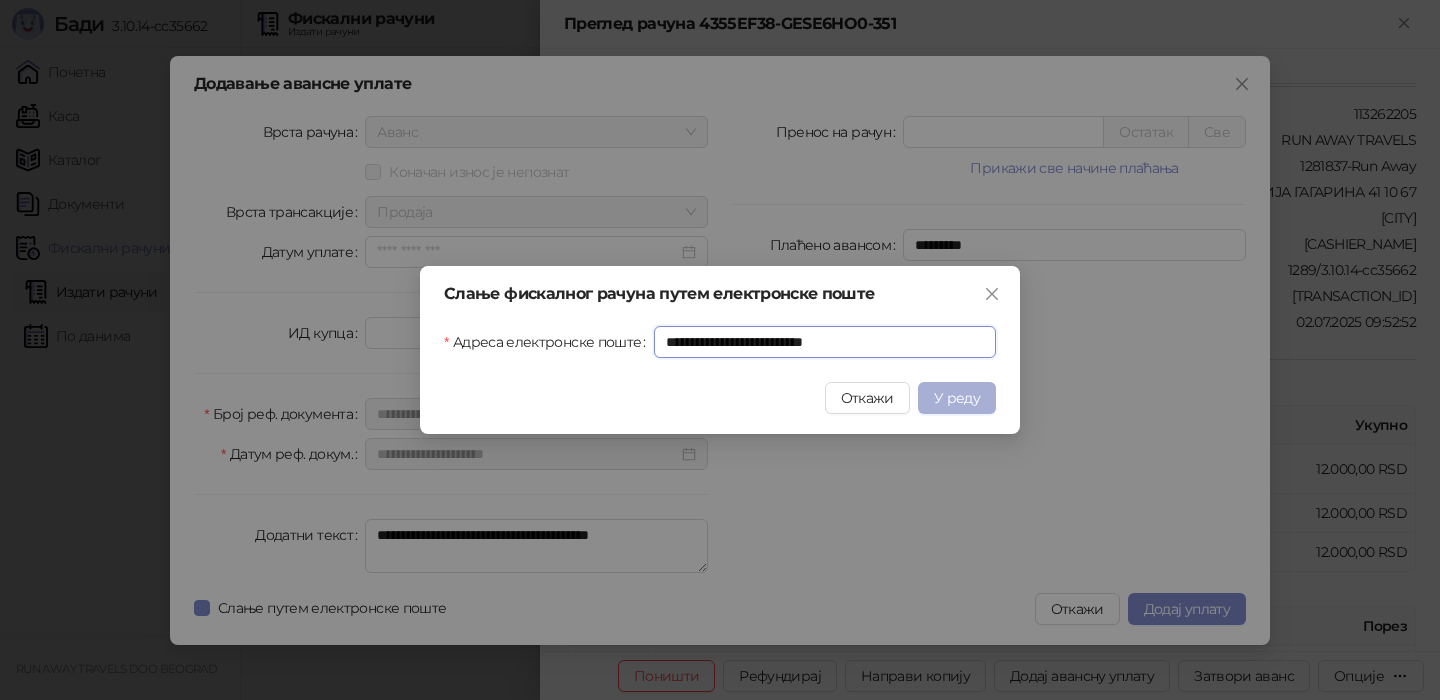 type on "**********" 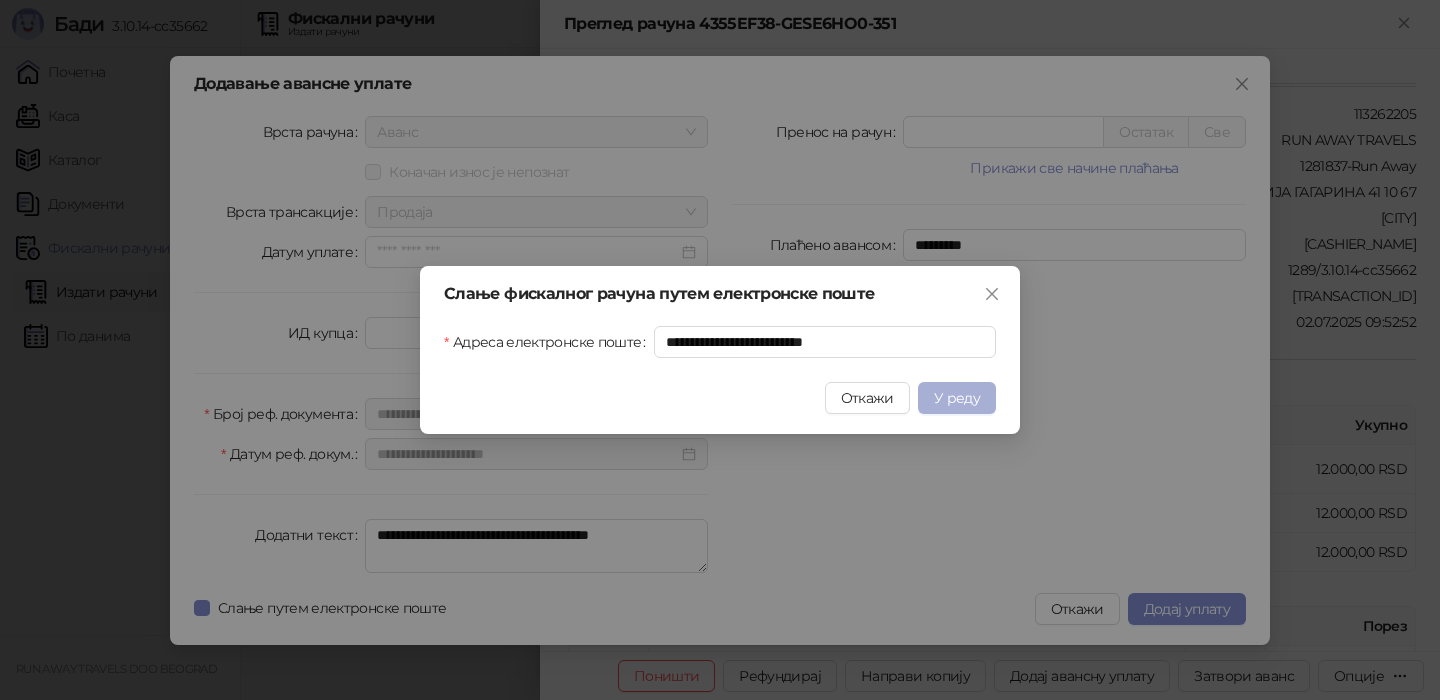 click on "У реду" at bounding box center [957, 398] 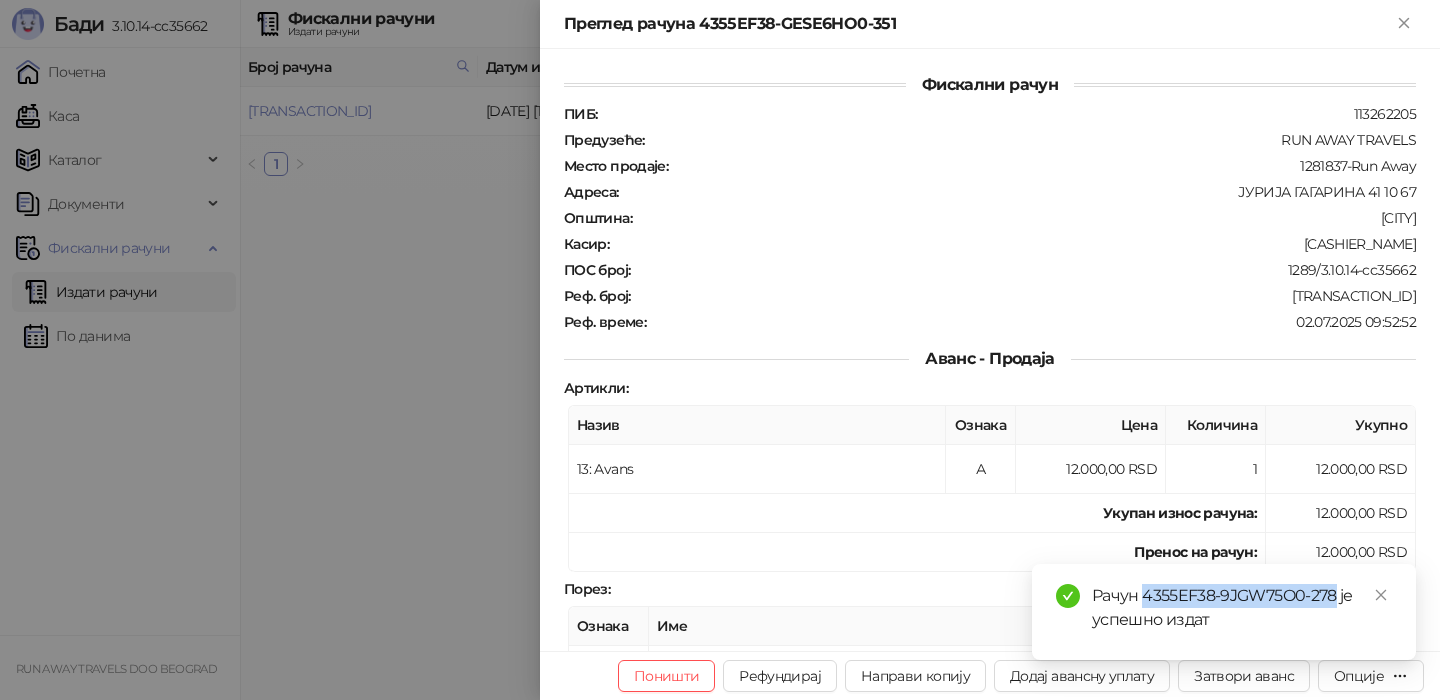 drag, startPoint x: 1333, startPoint y: 597, endPoint x: 1147, endPoint y: 595, distance: 186.01076 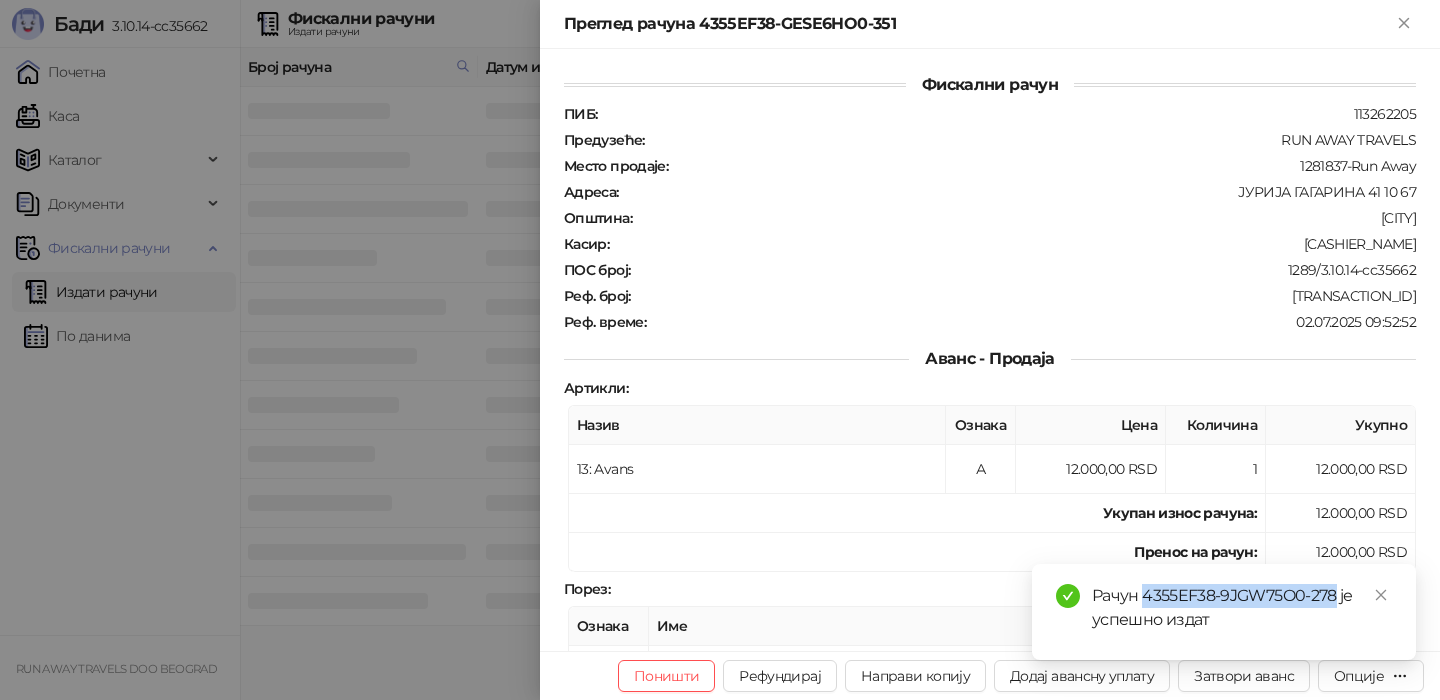 copy on "[TRANSACTION_ID]" 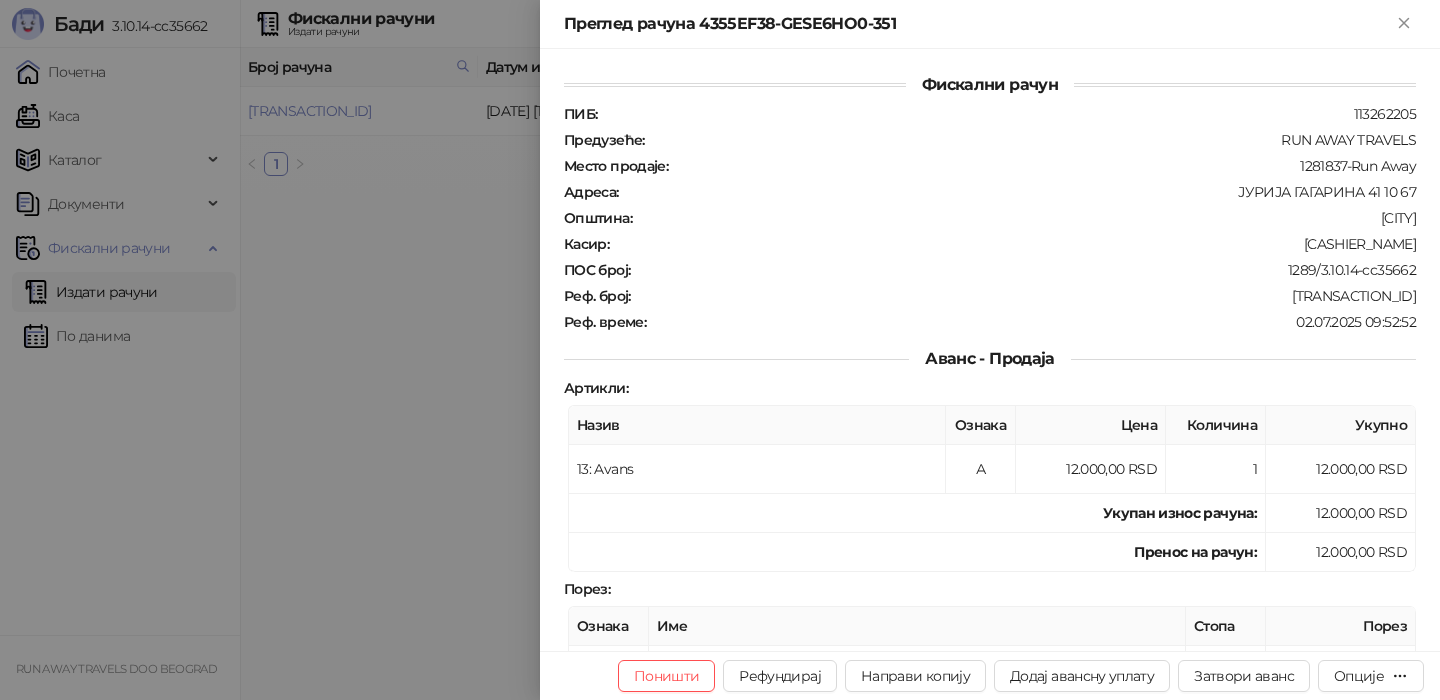 click at bounding box center (720, 350) 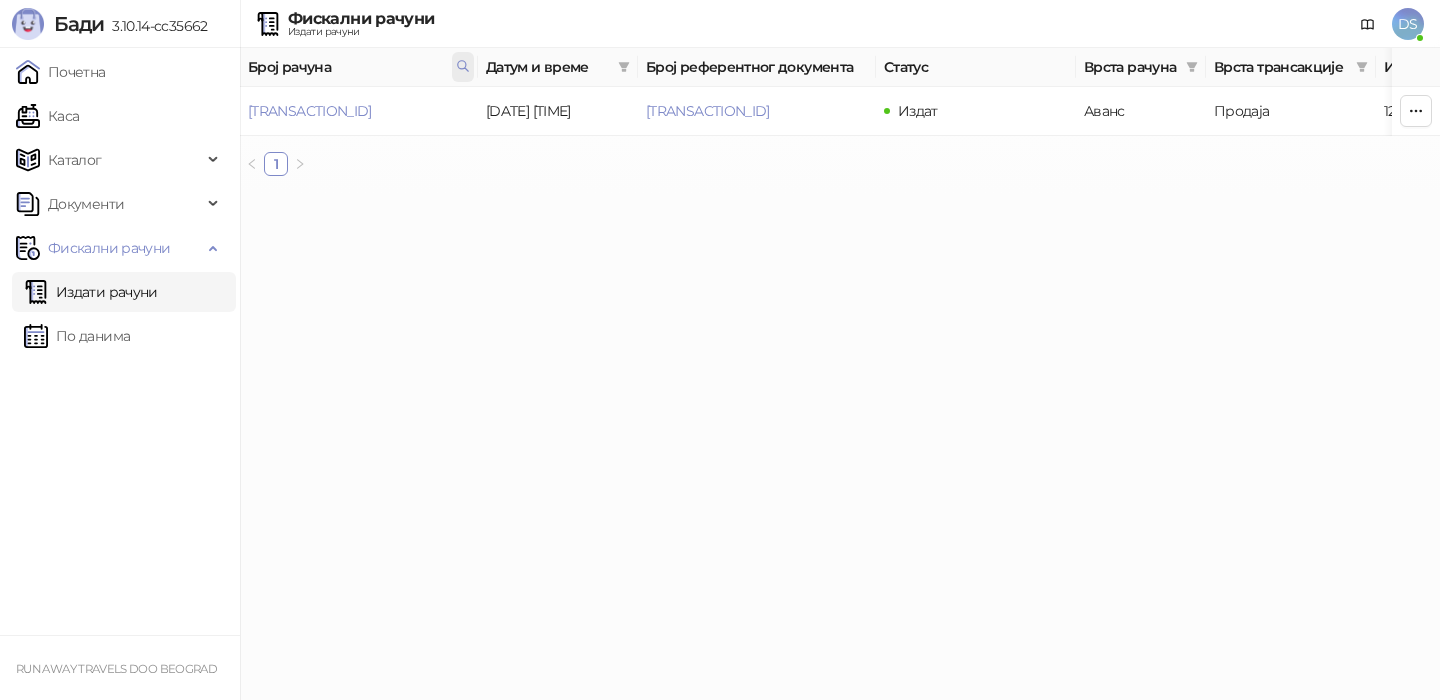 click 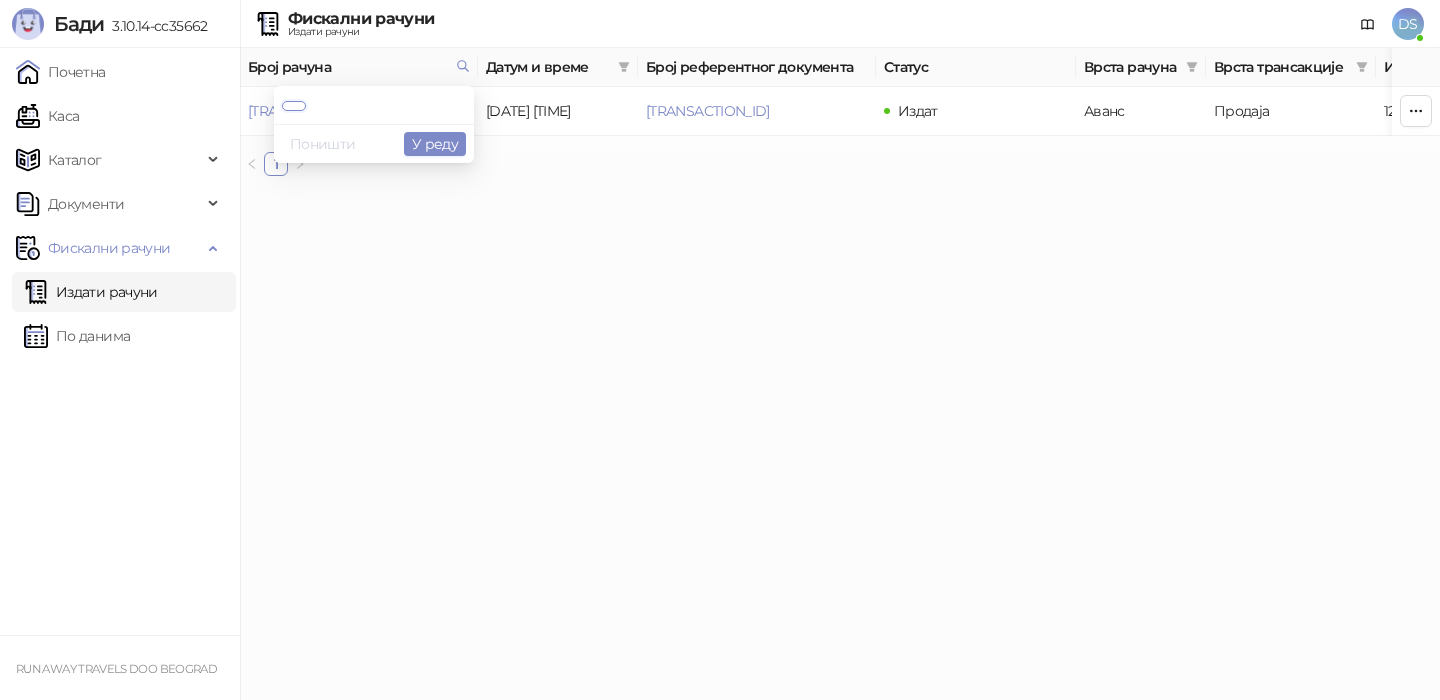 click on "Поништи" at bounding box center [323, 144] 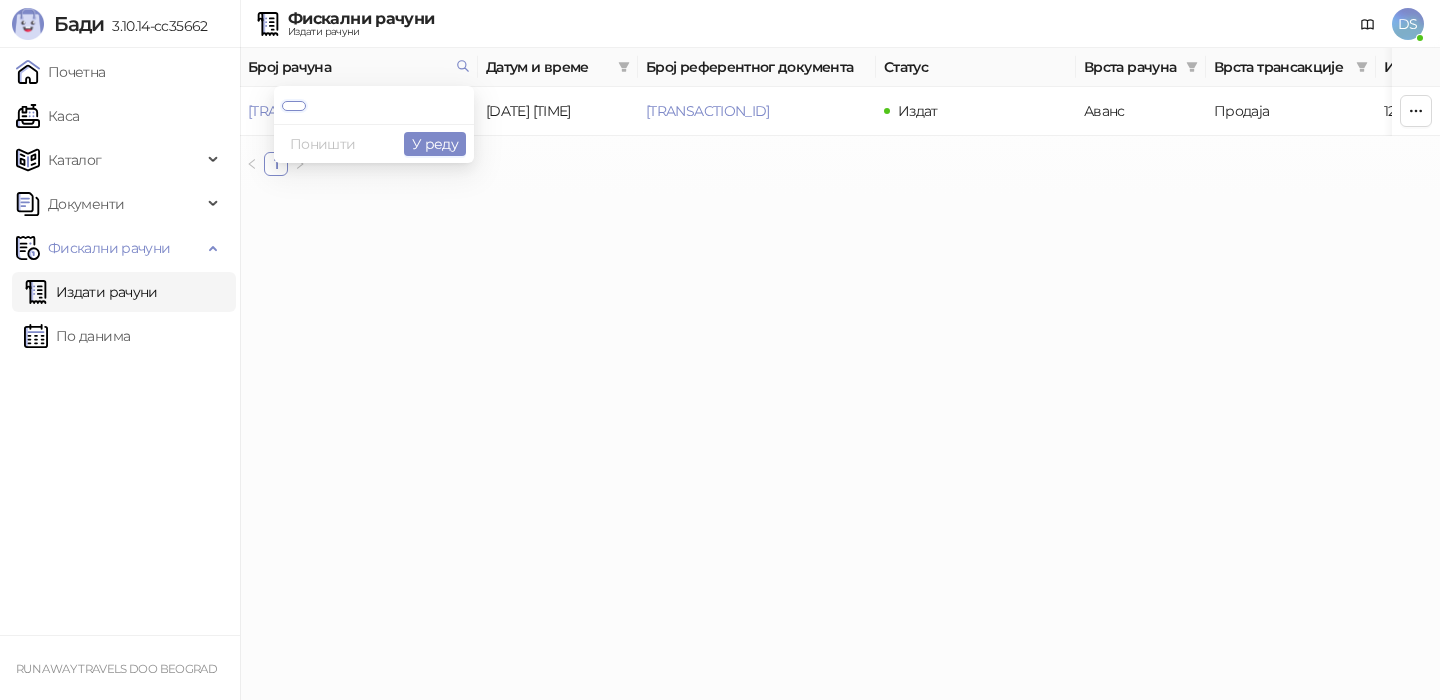 paste on "**********" 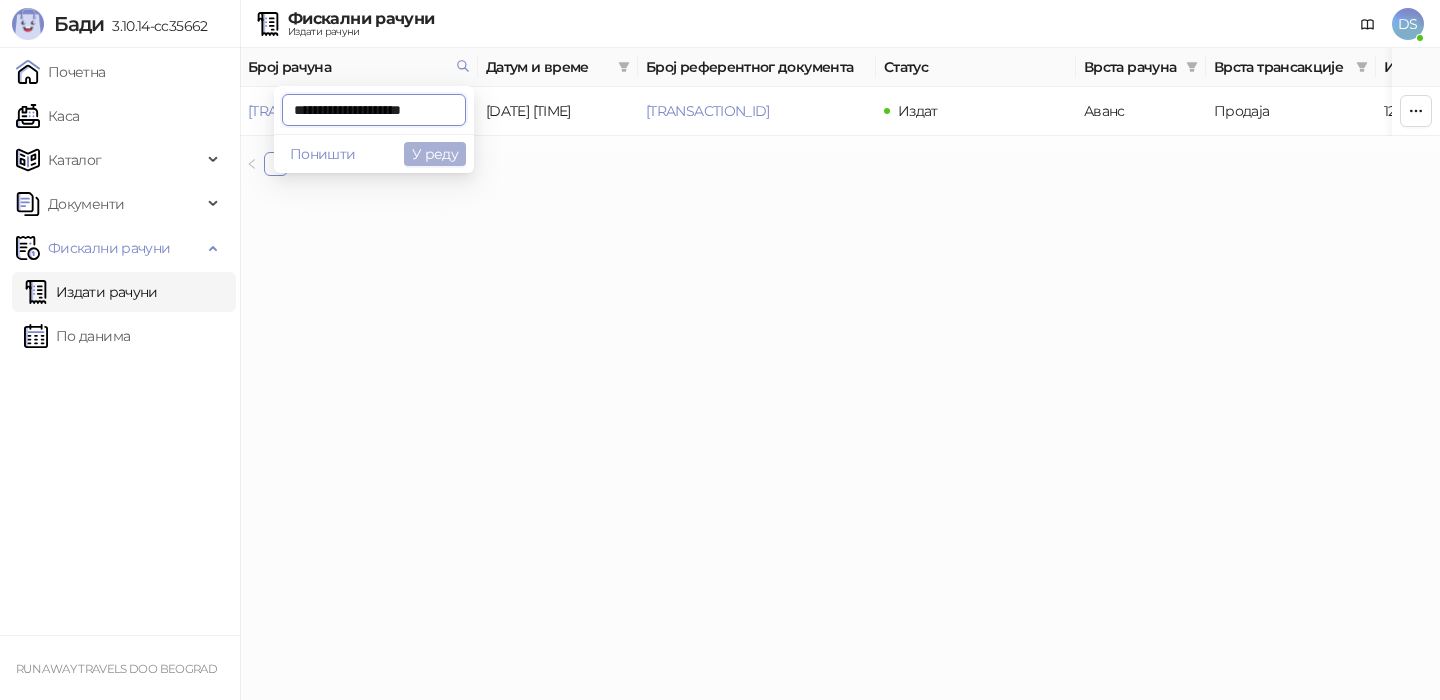 type on "**********" 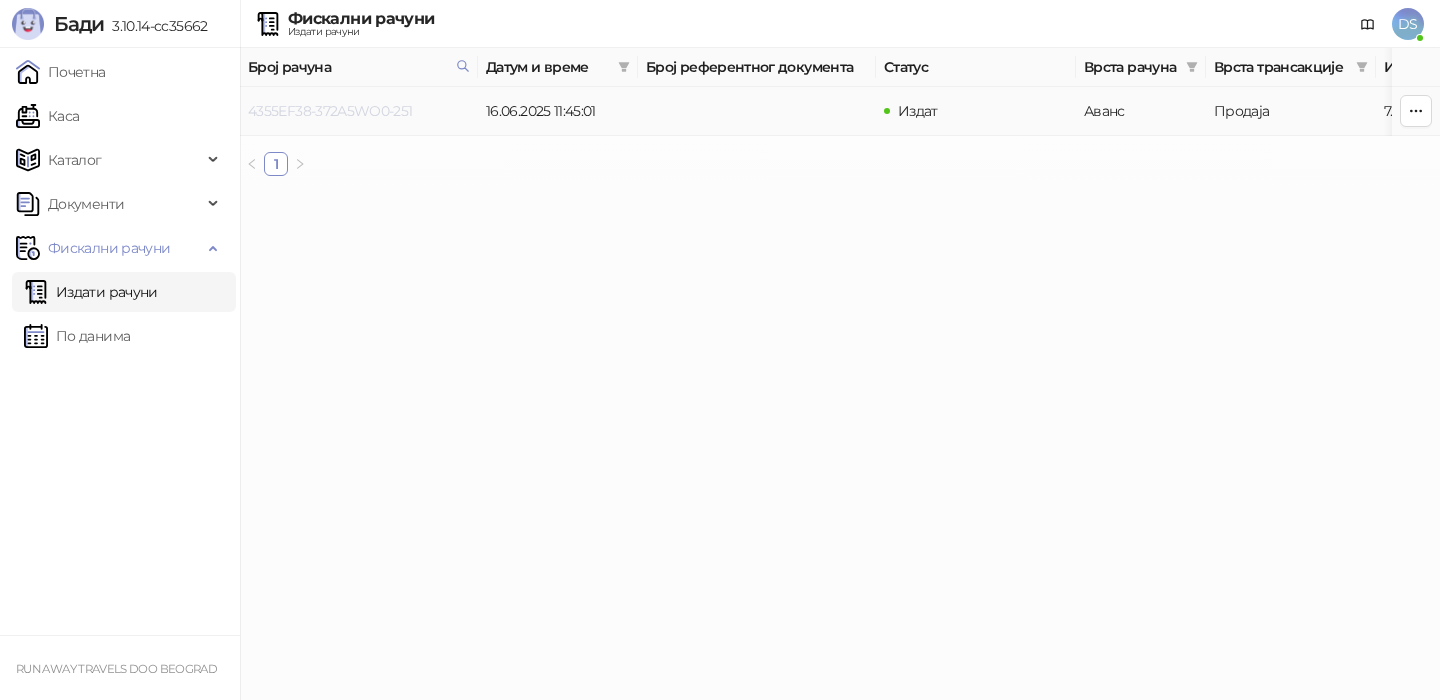 click on "4355EF38-372A5WO0-251" at bounding box center [330, 111] 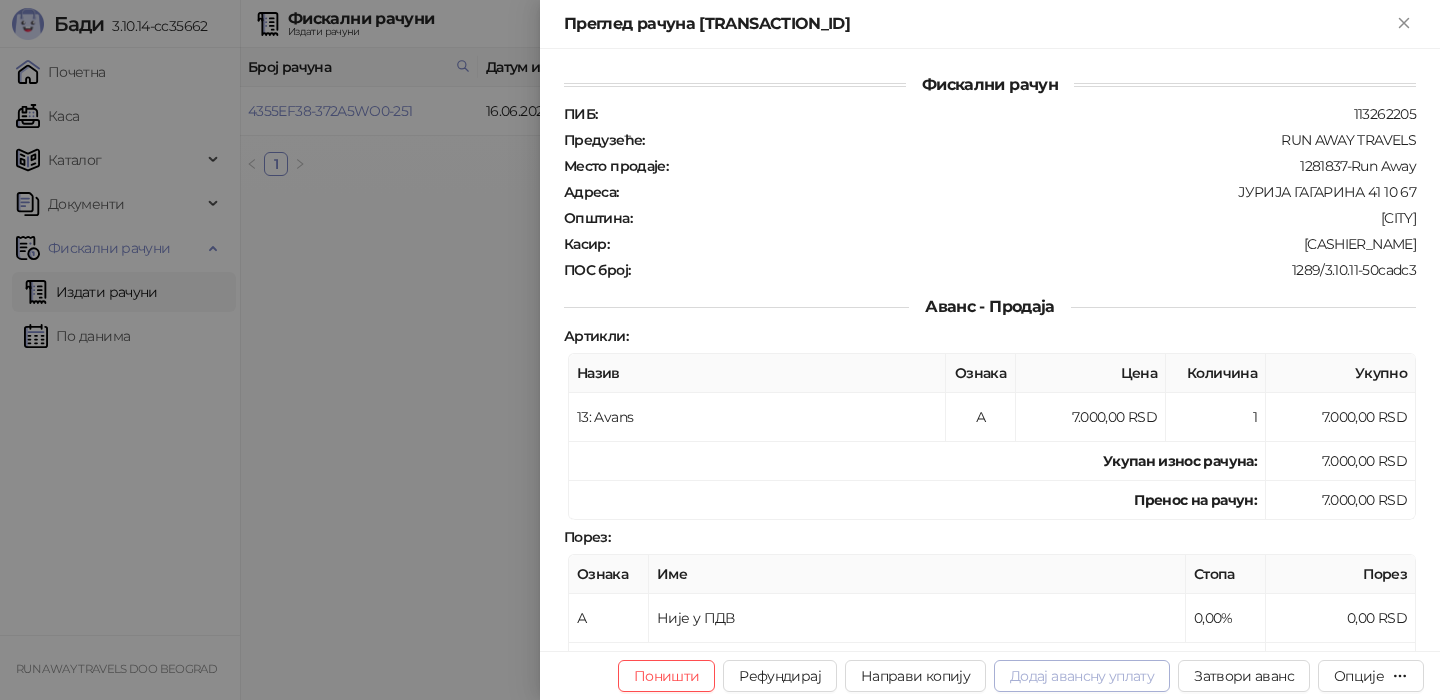 click on "Додај авансну уплату" at bounding box center [1082, 676] 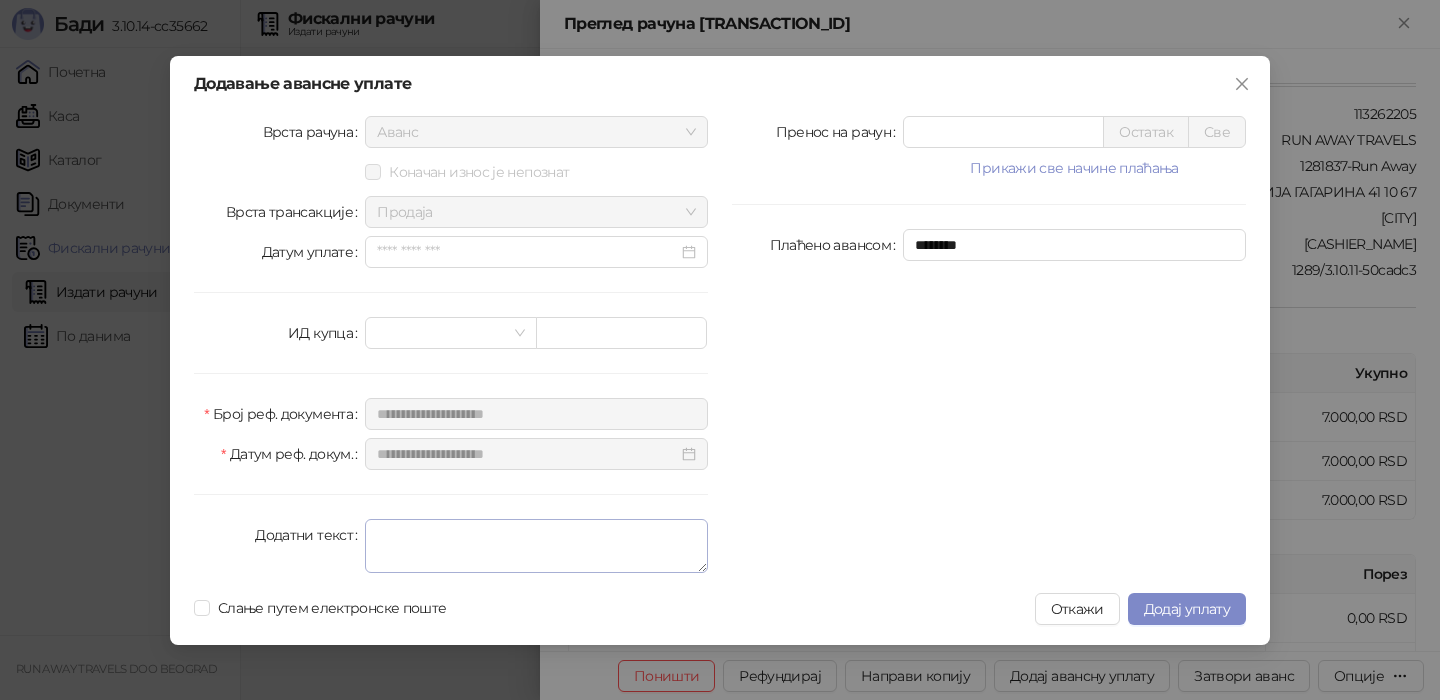 type on "****" 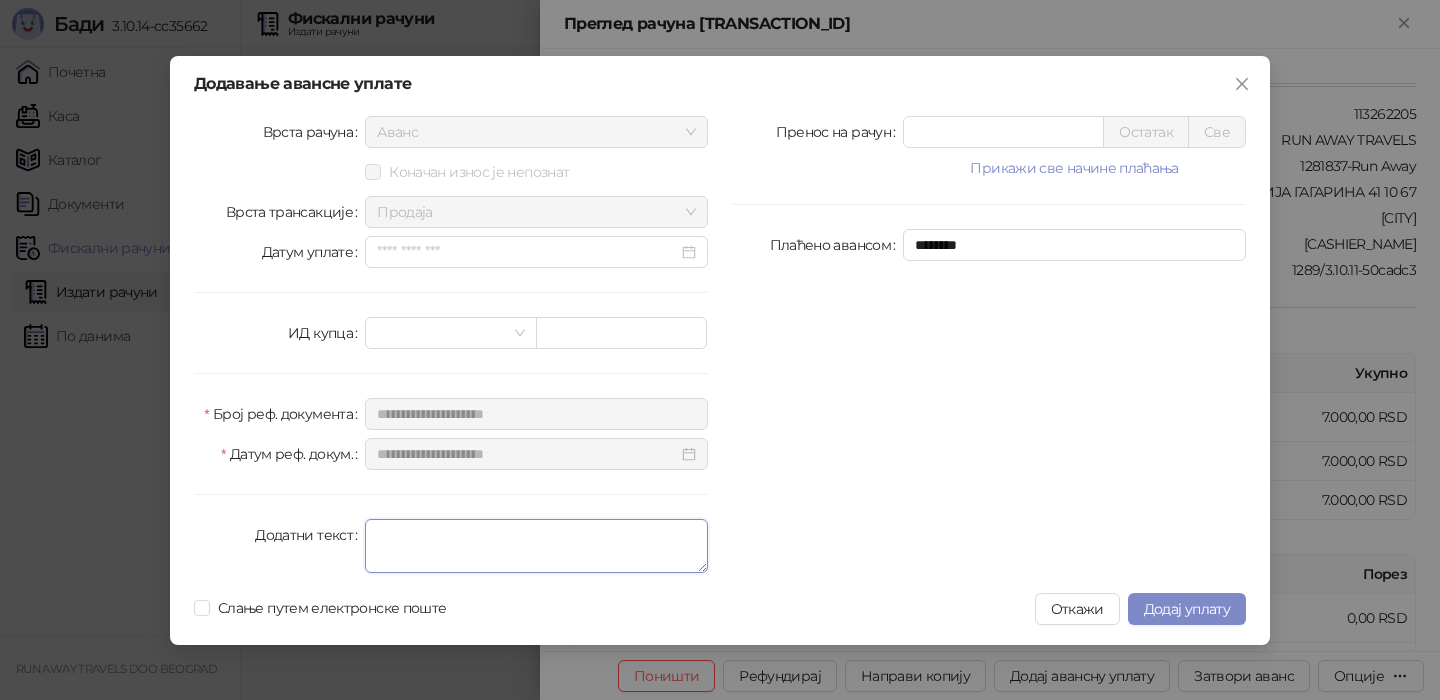 click on "Додатни текст" at bounding box center [536, 546] 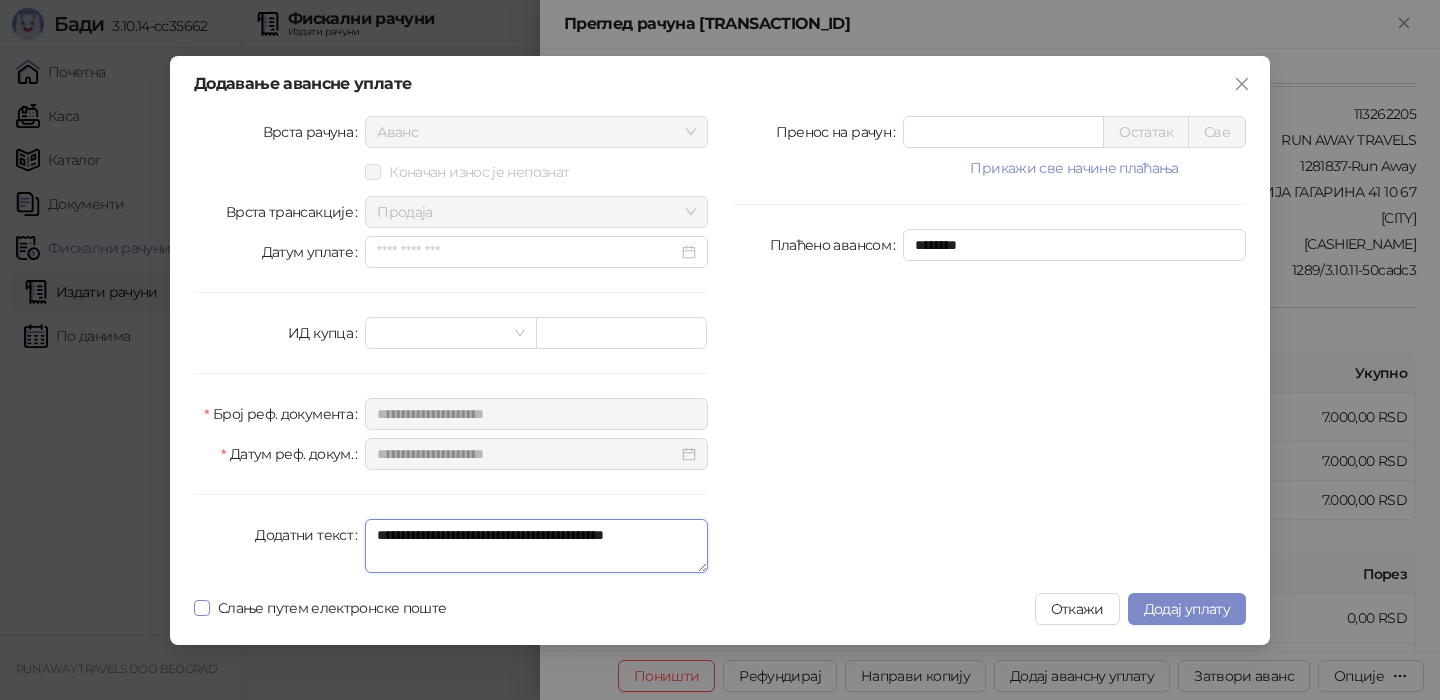 type on "**********" 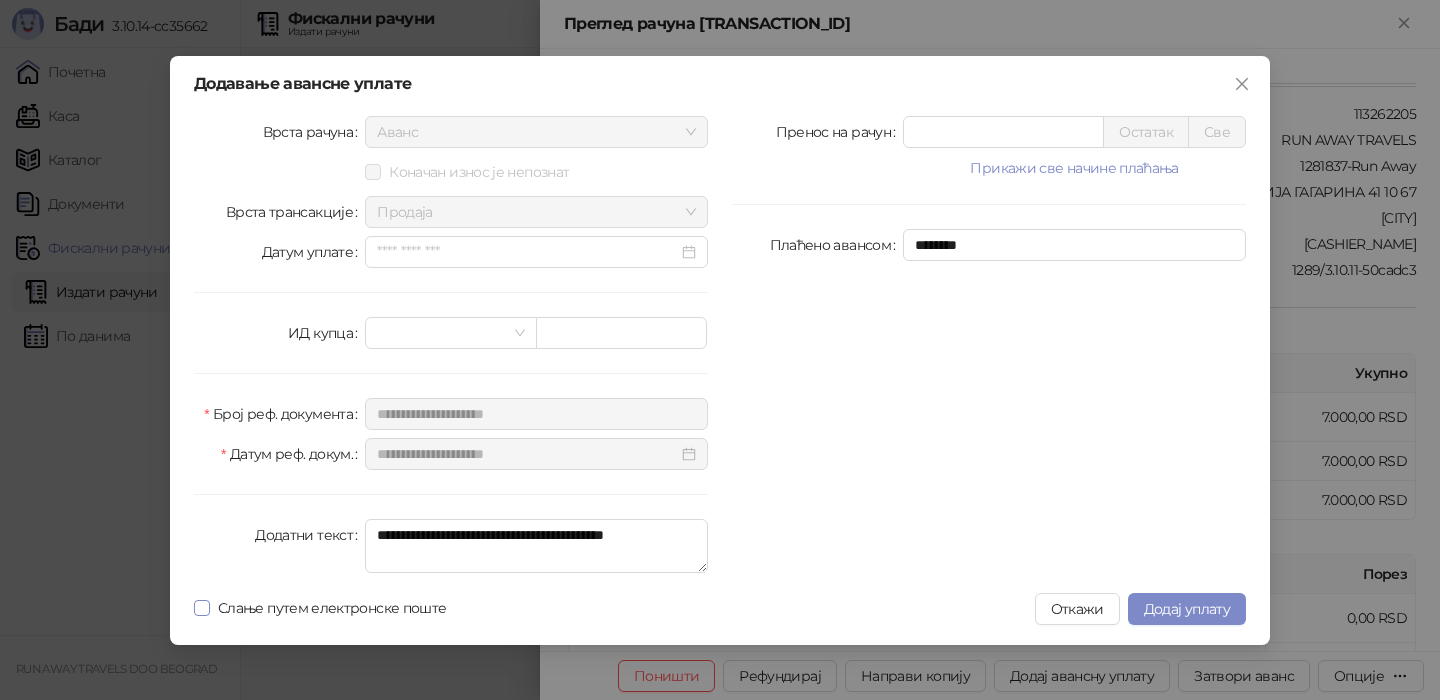 click on "Слање путем електронске поште" at bounding box center (332, 608) 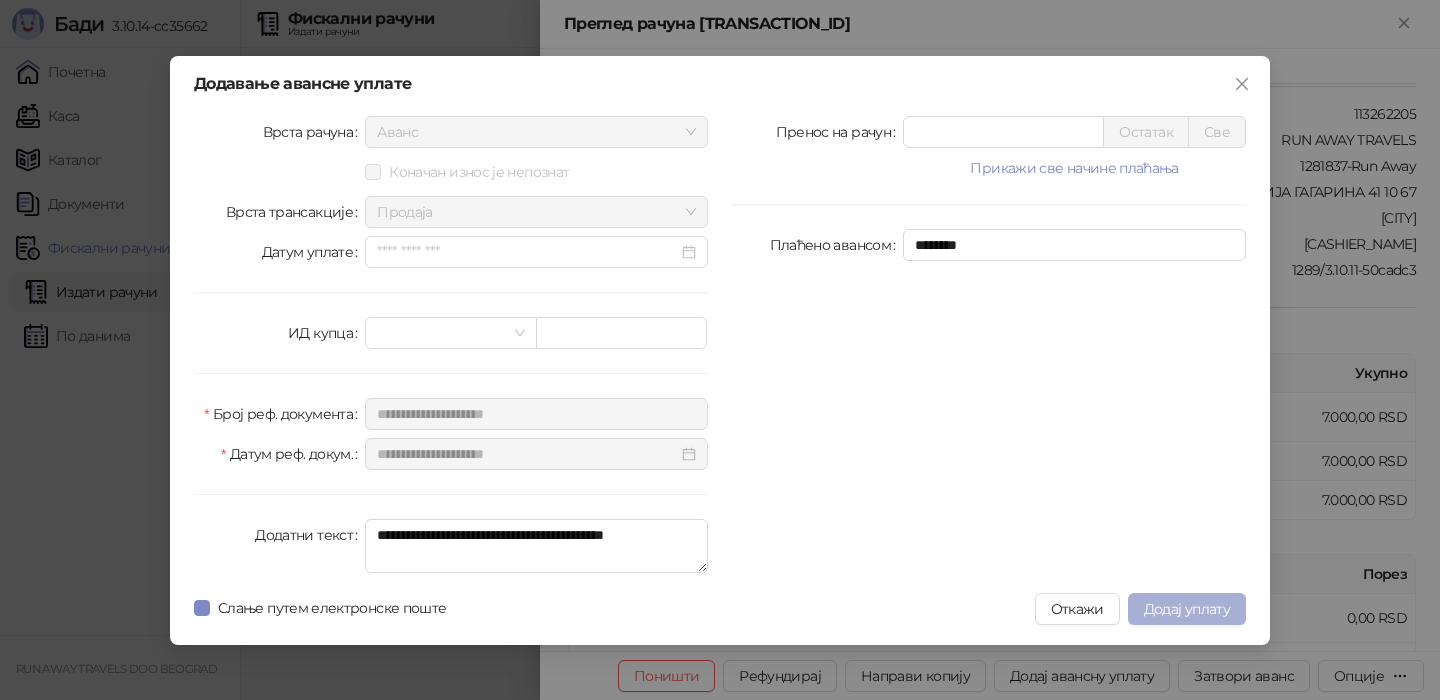 click on "Додај уплату" at bounding box center [1187, 609] 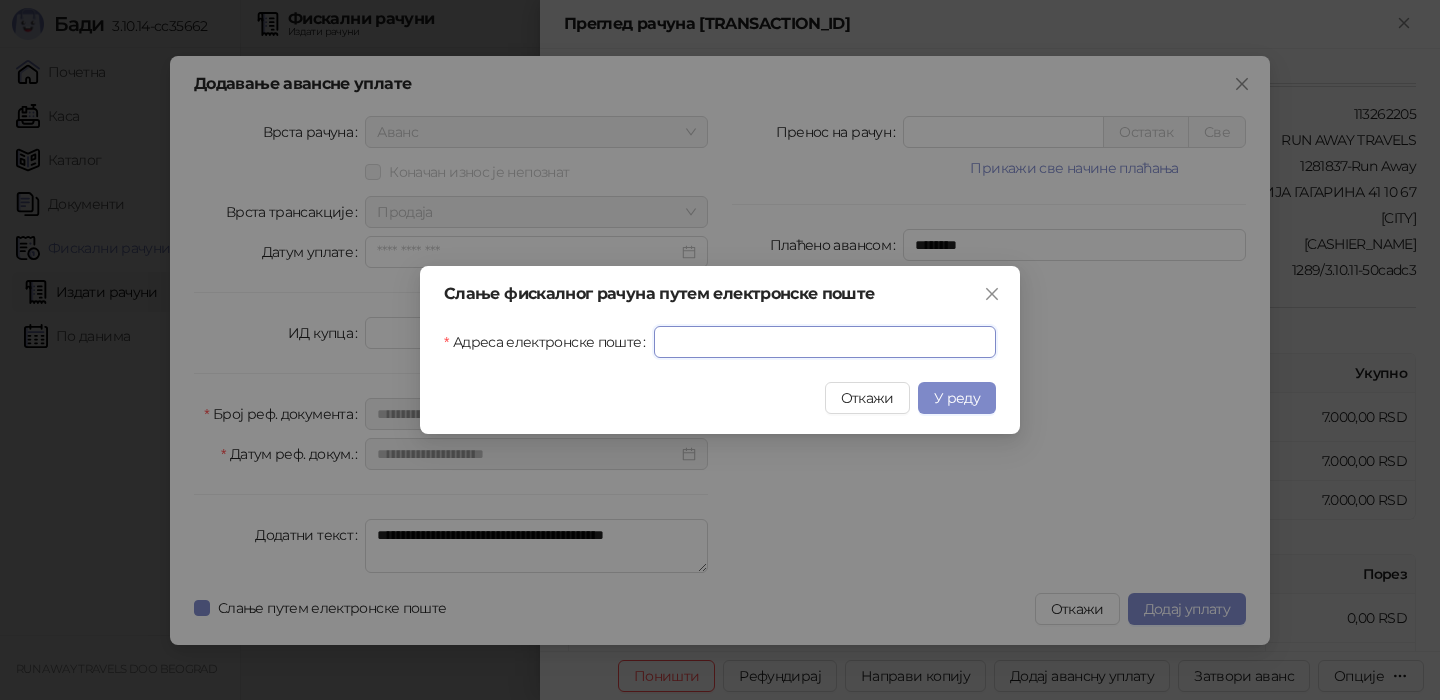 click on "Адреса електронске поште" at bounding box center [825, 342] 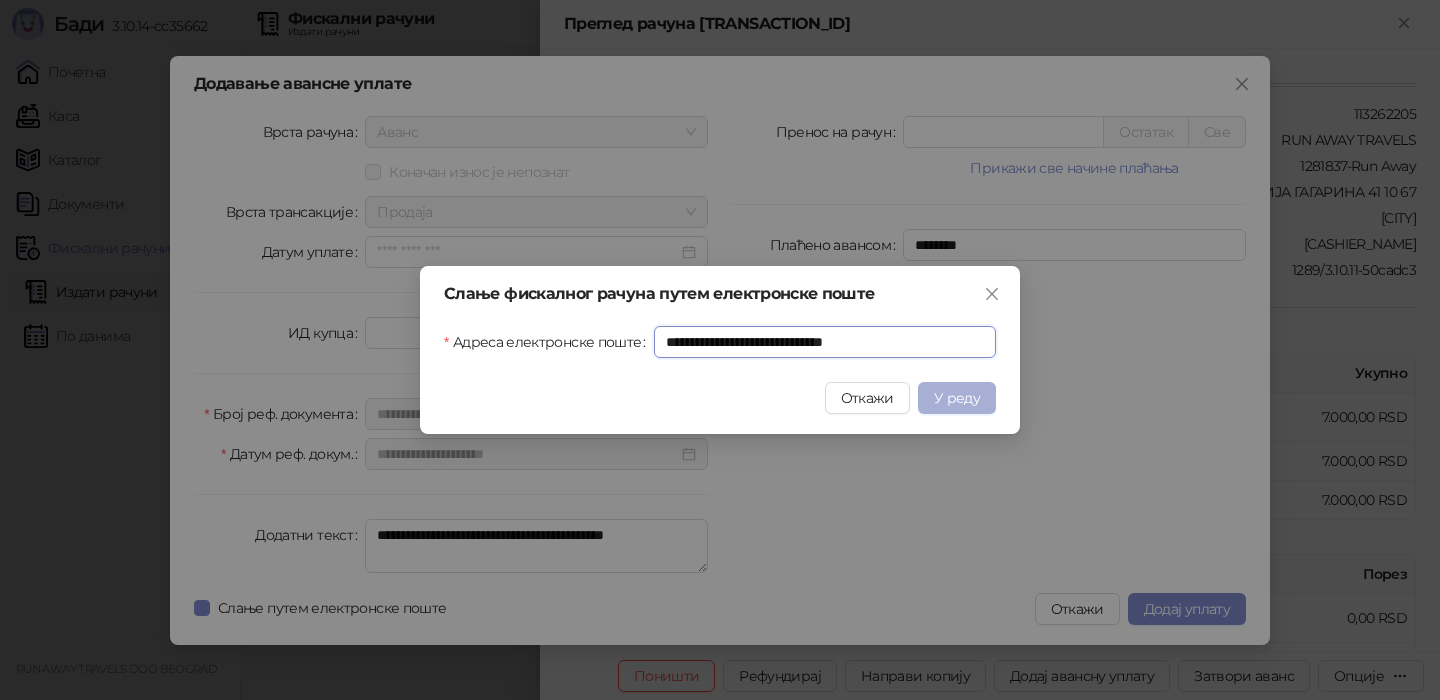 type on "**********" 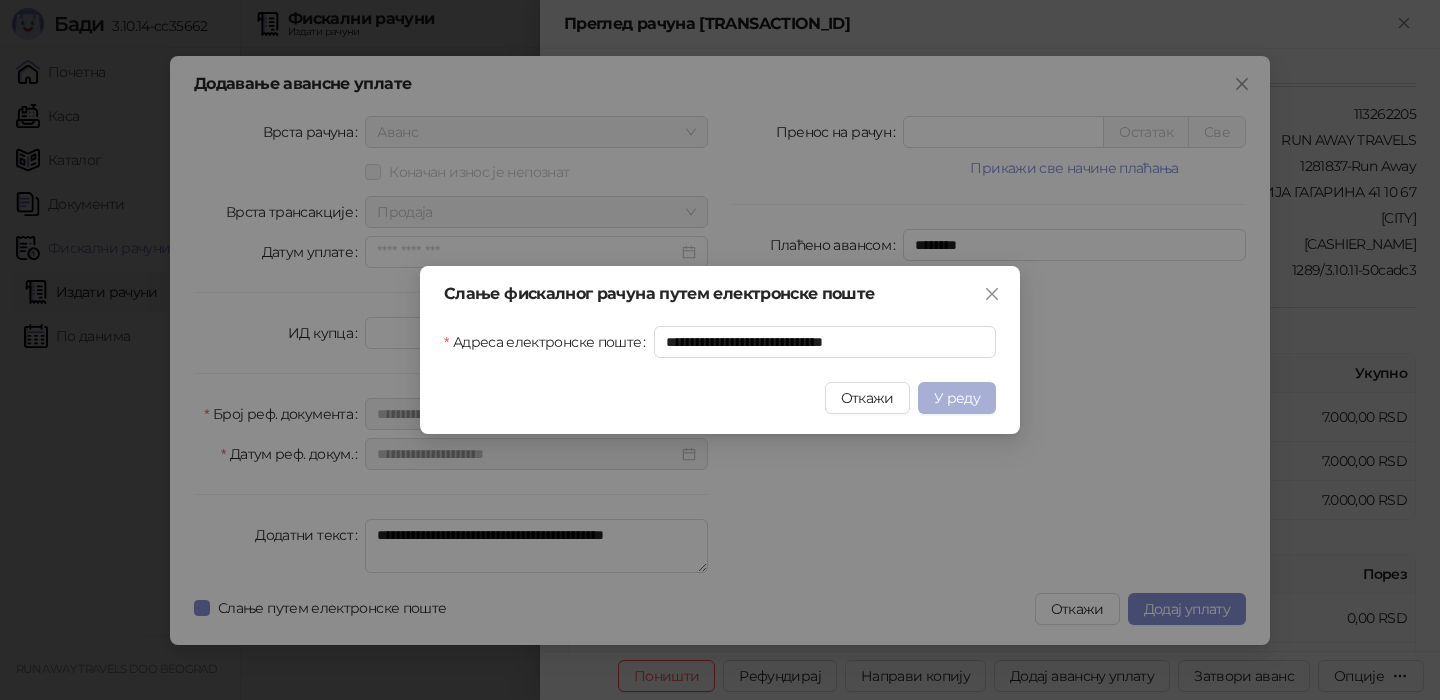 click on "У реду" at bounding box center [957, 398] 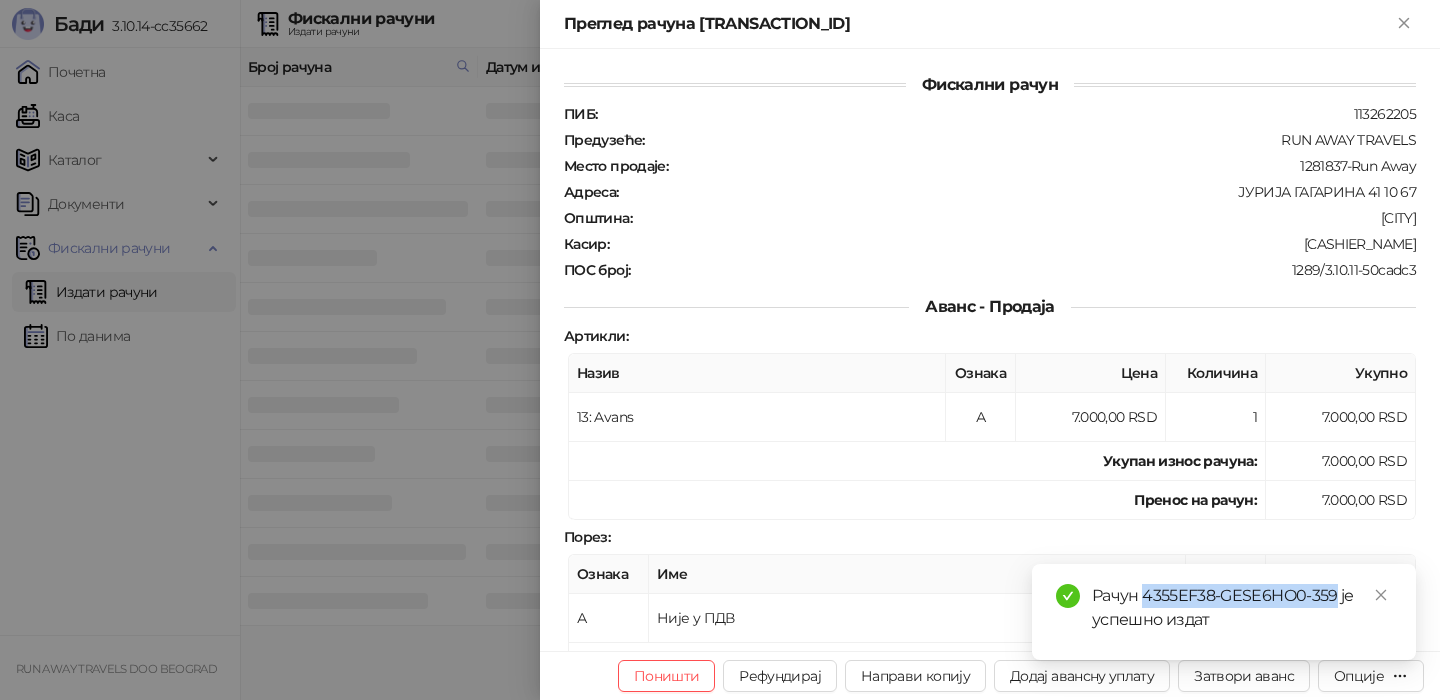 drag, startPoint x: 1334, startPoint y: 597, endPoint x: 1142, endPoint y: 601, distance: 192.04166 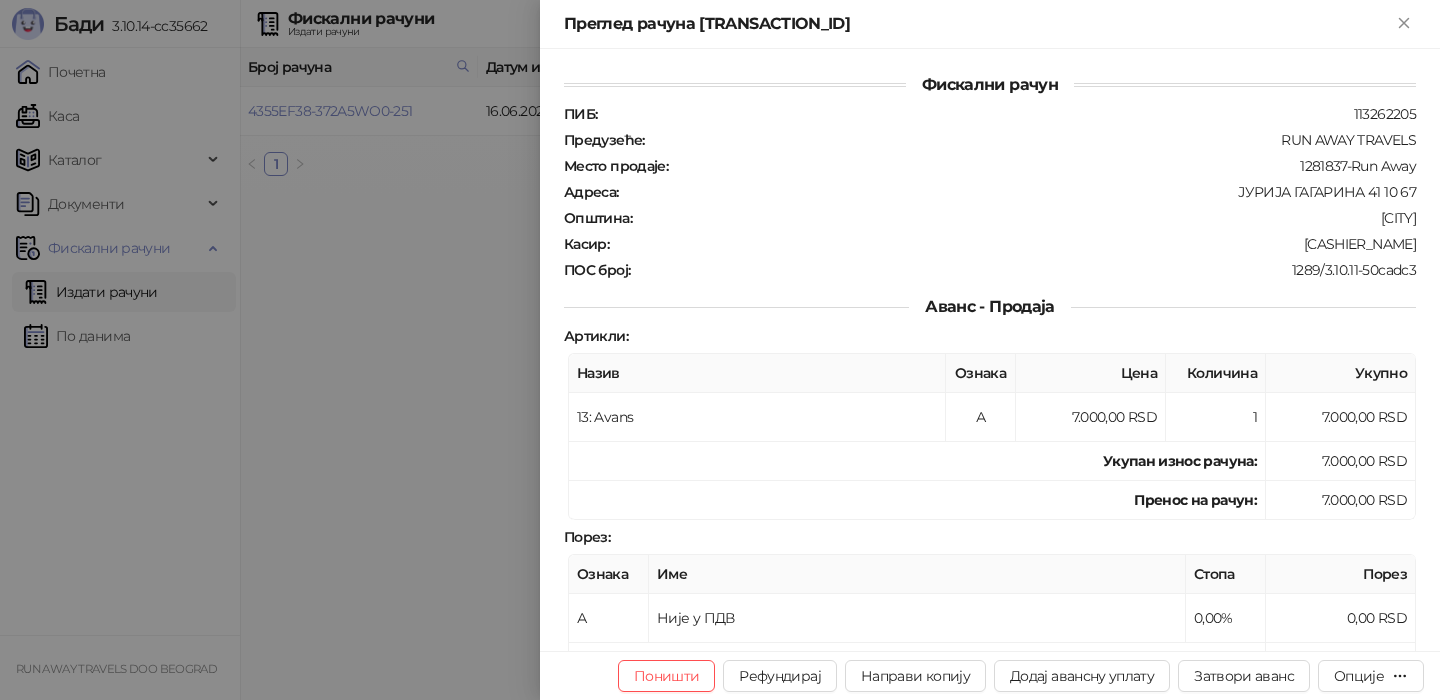 click at bounding box center [720, 350] 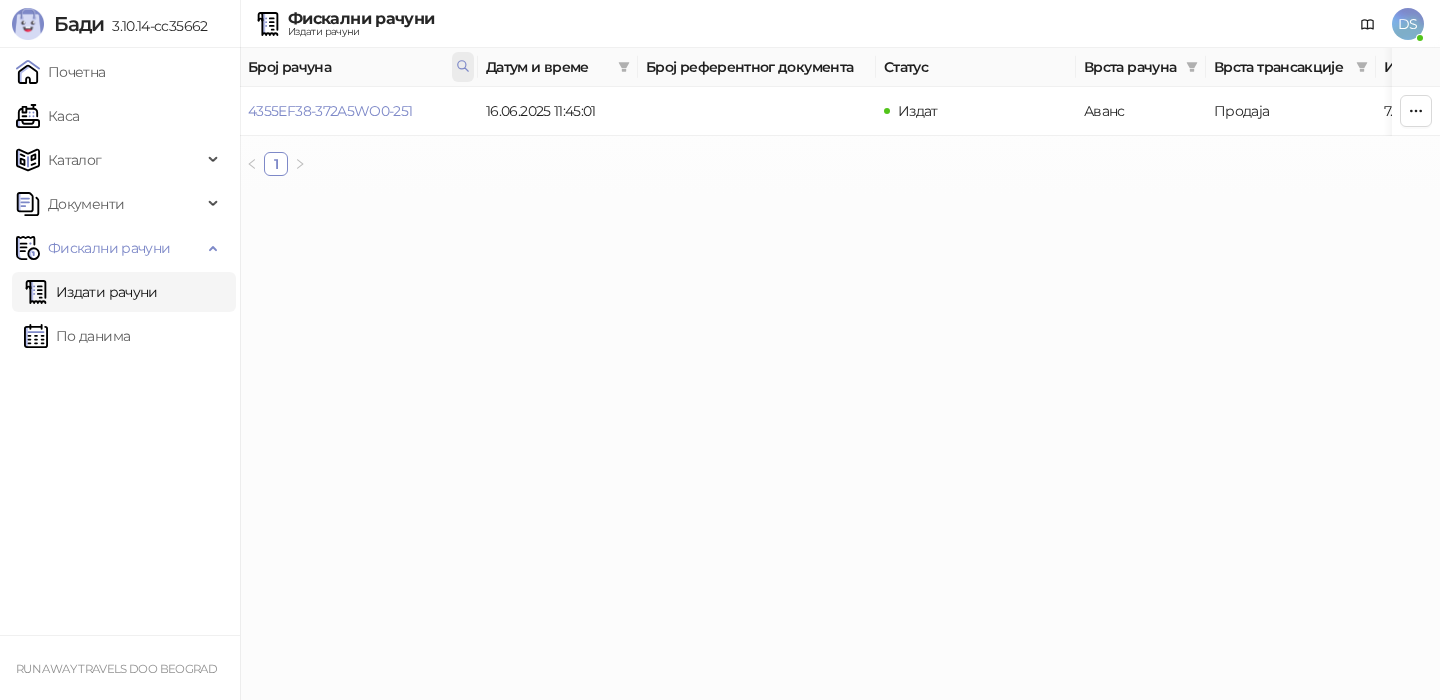 click 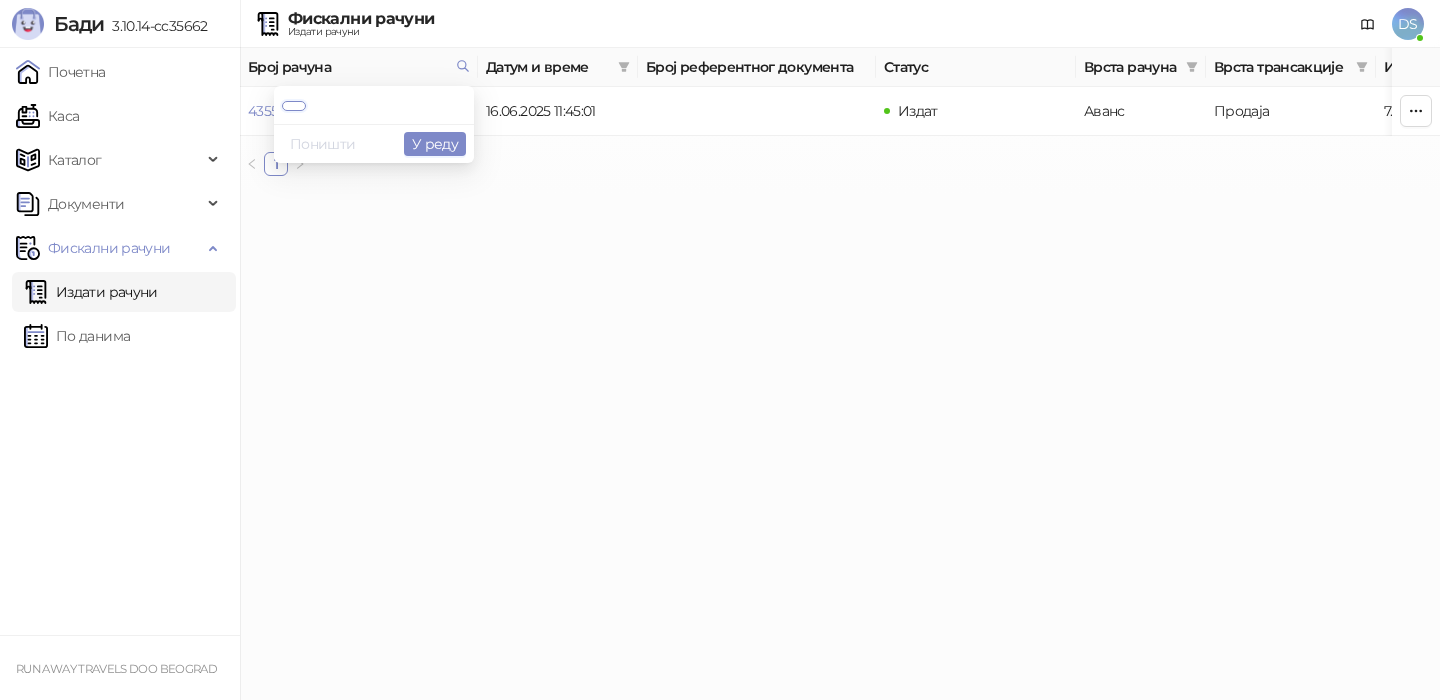 click on "Поништи" at bounding box center [323, 144] 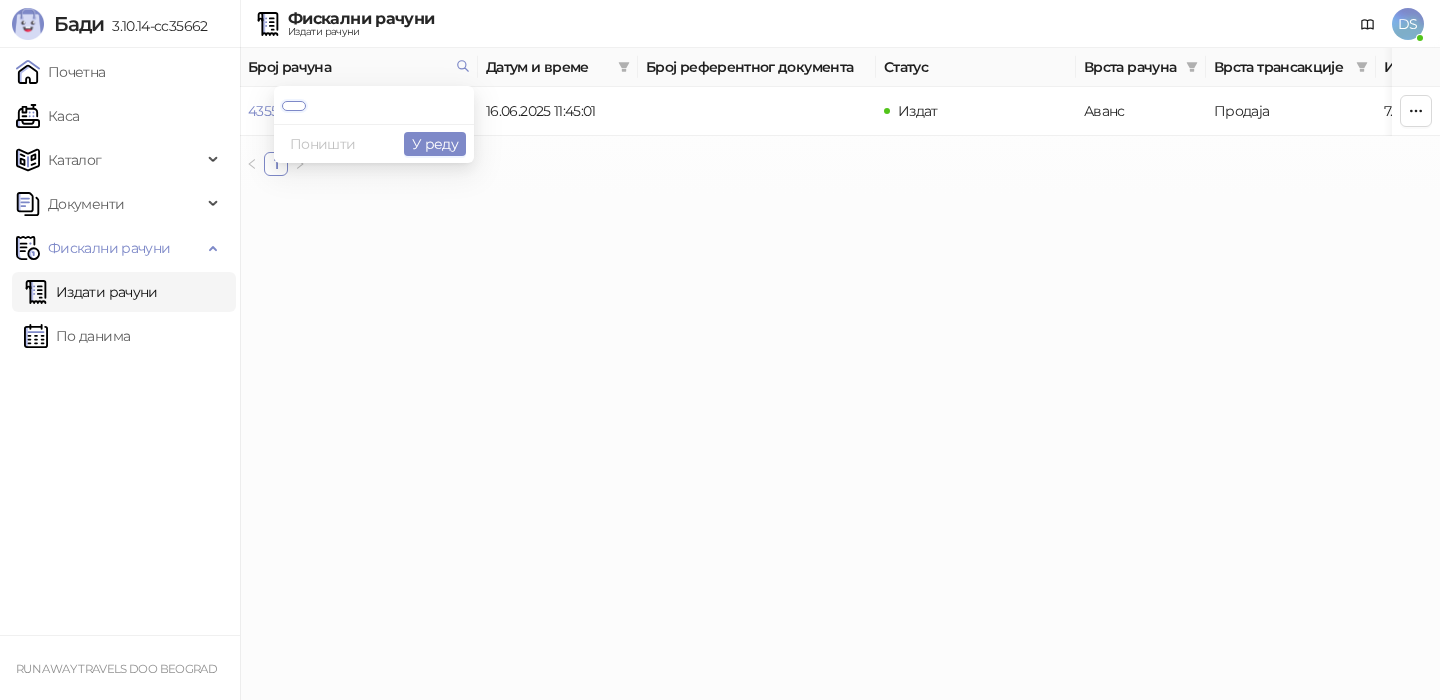 paste on "**********" 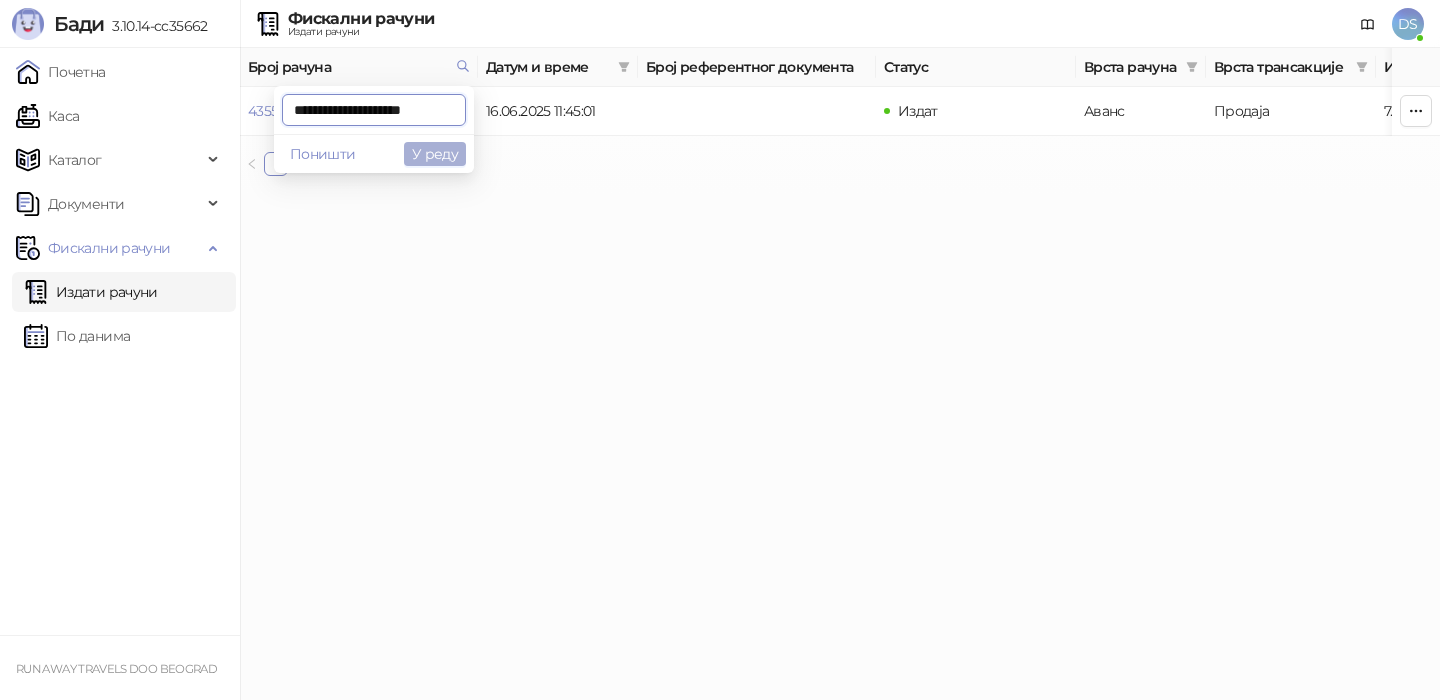type on "**********" 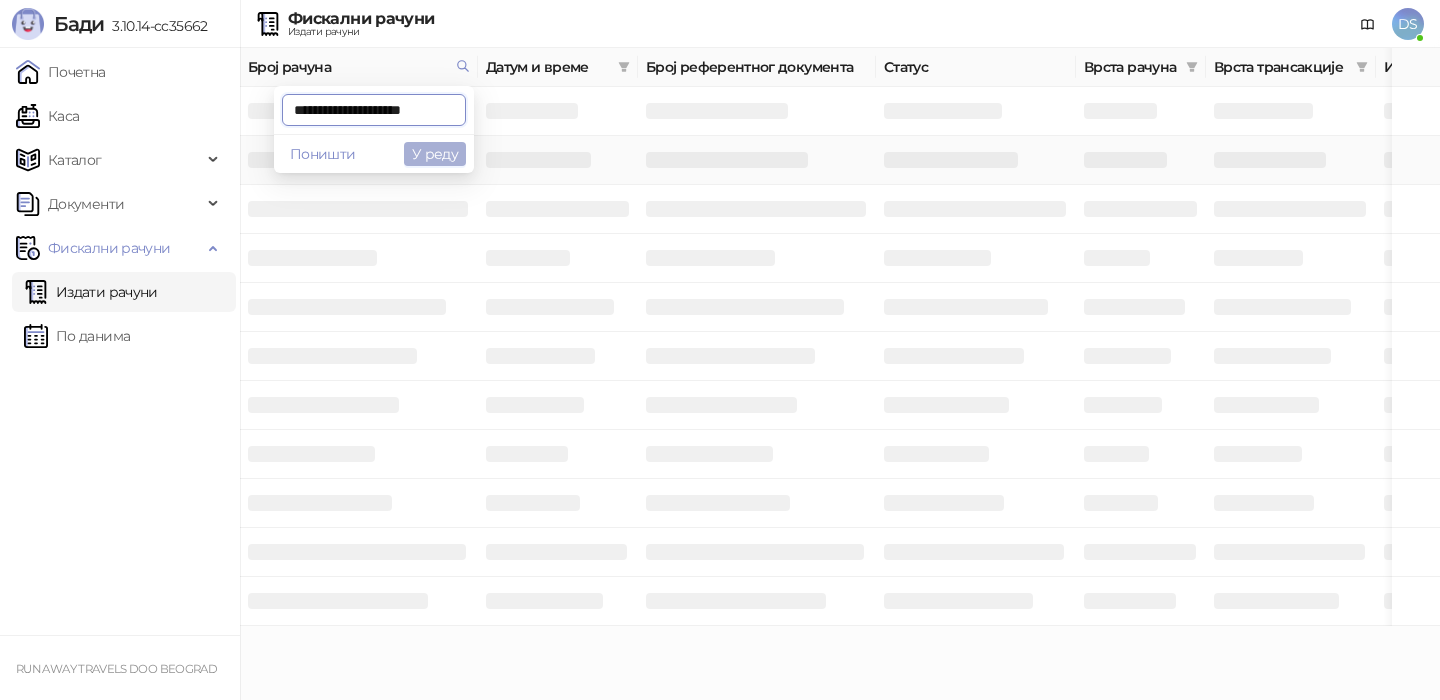 scroll, scrollTop: 0, scrollLeft: 4, axis: horizontal 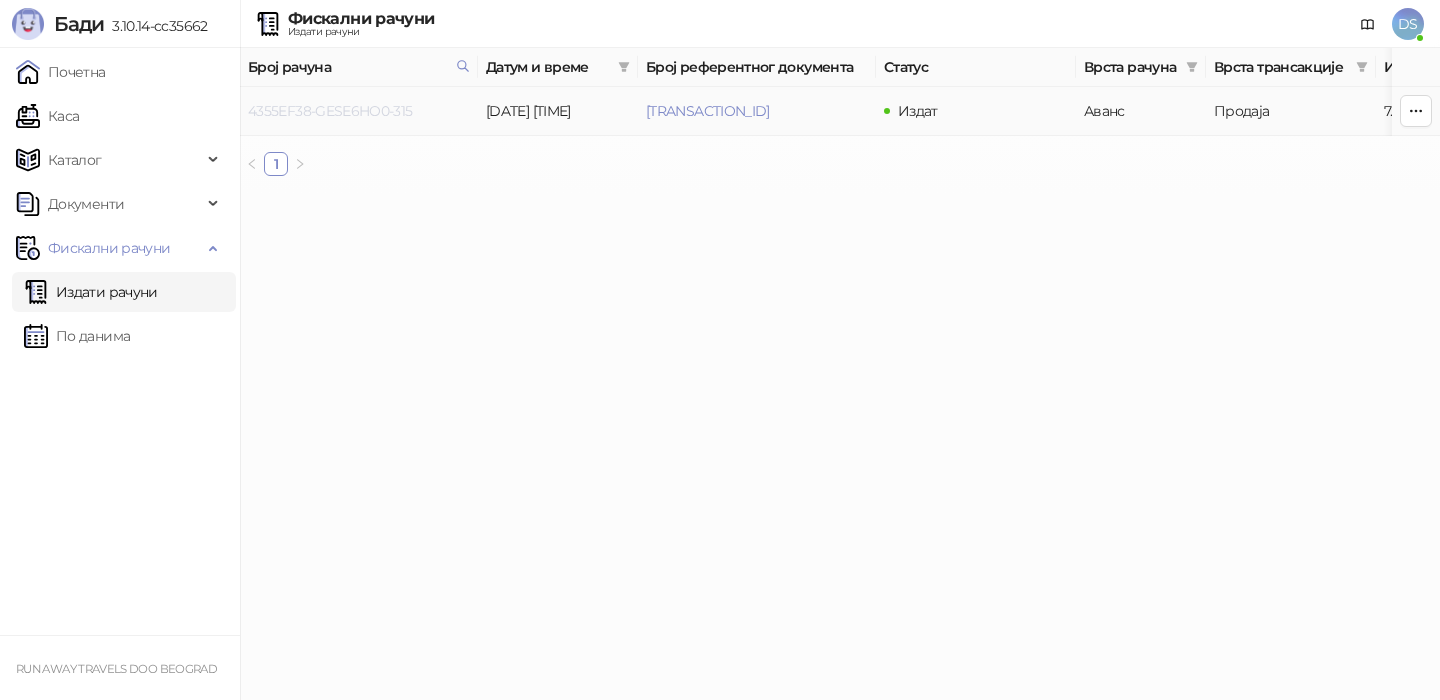 click on "4355EF38-GESE6HO0-315" at bounding box center (330, 111) 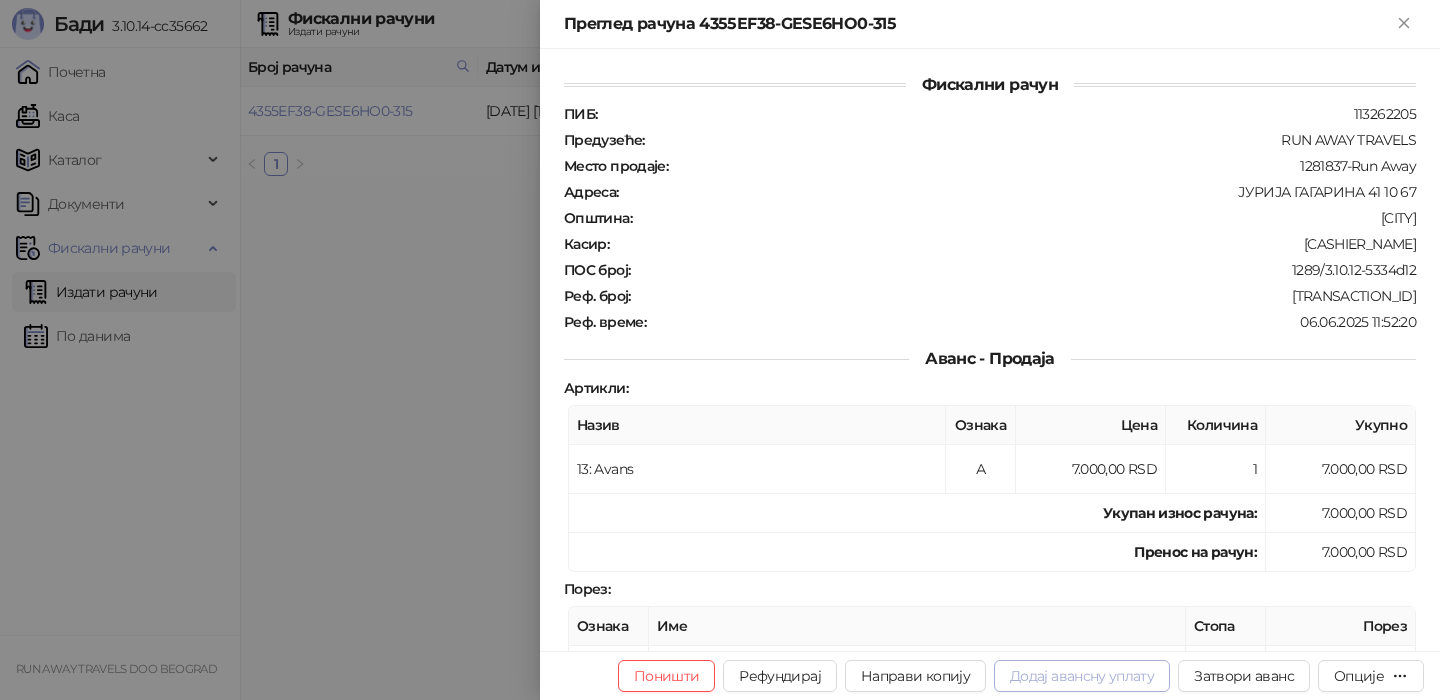click on "Додај авансну уплату" at bounding box center (1082, 676) 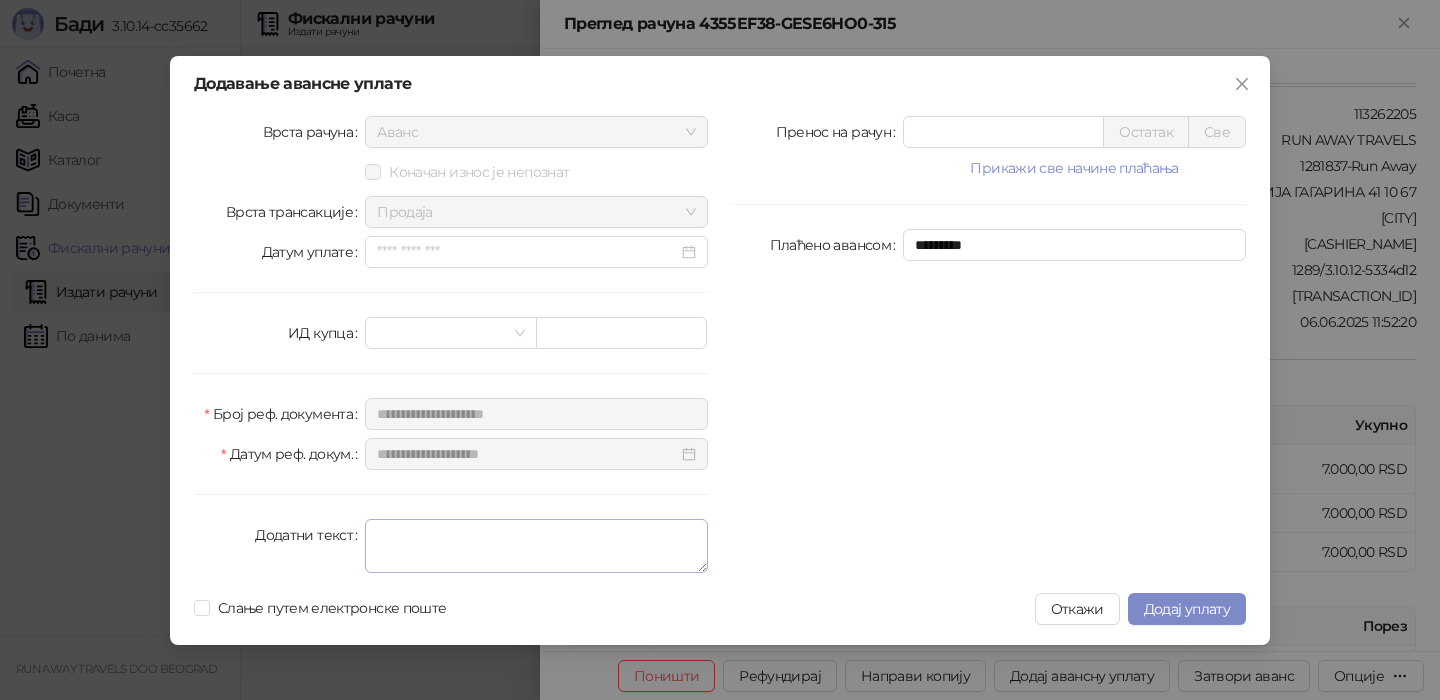 type on "****" 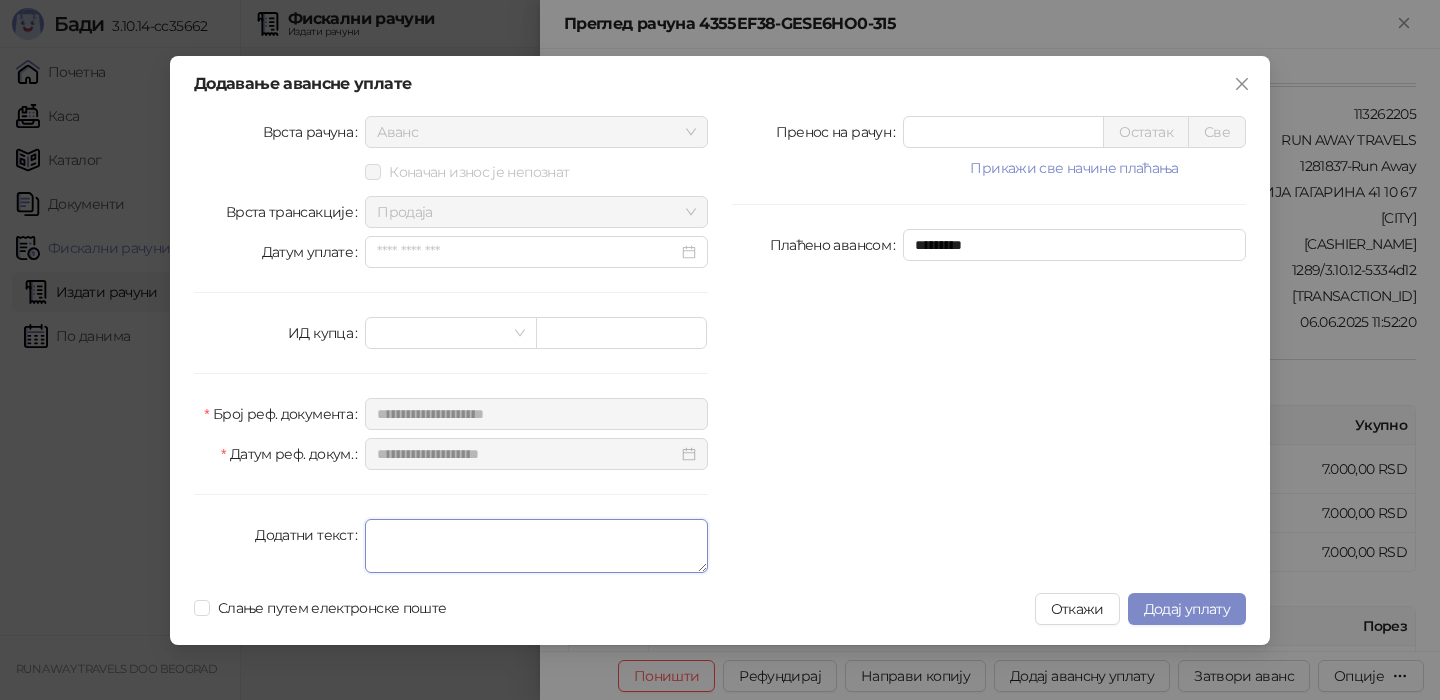 click on "Додатни текст" at bounding box center [536, 546] 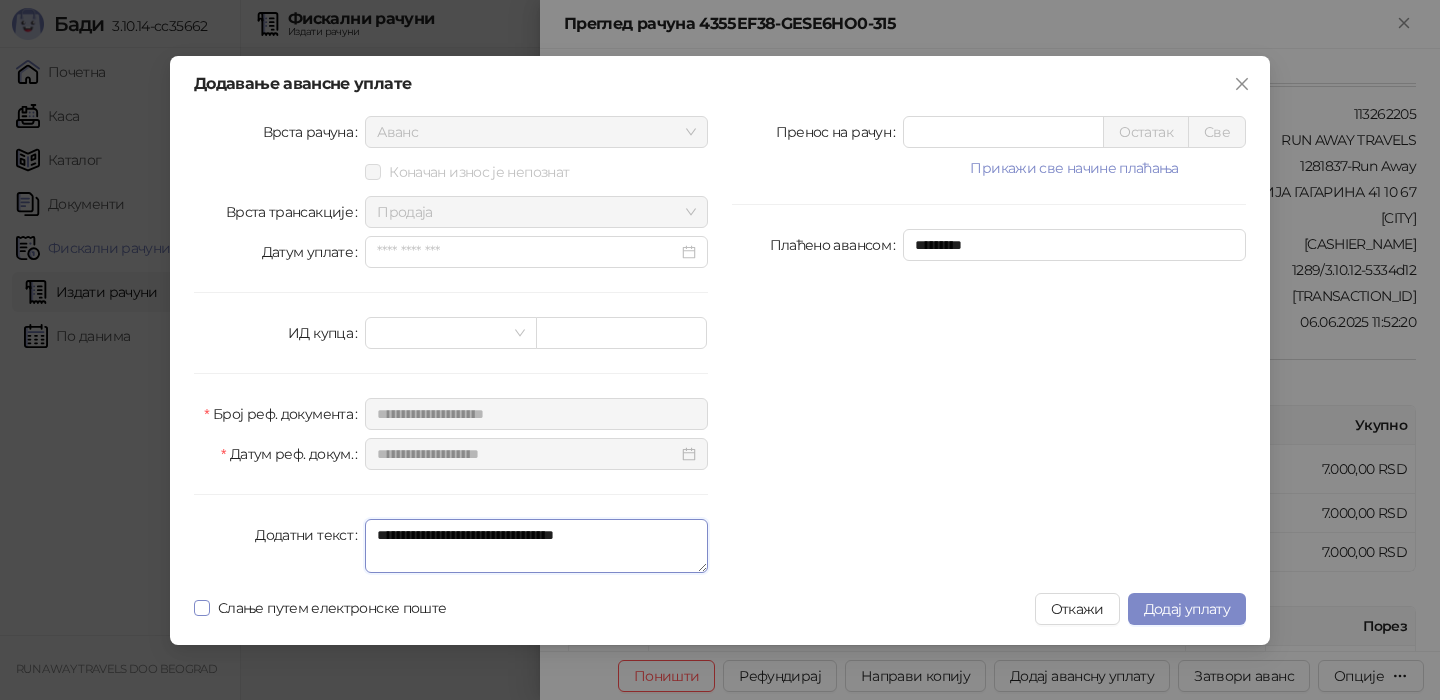 type on "**********" 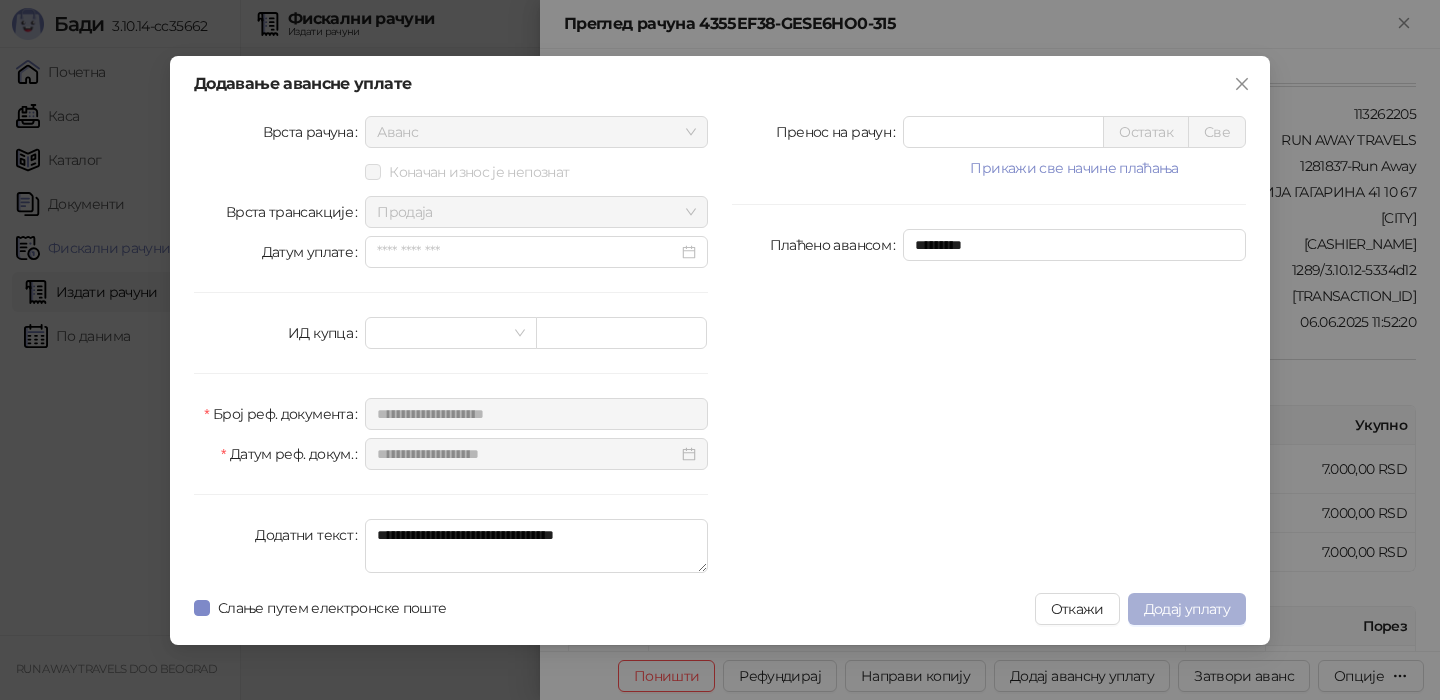 click on "Додај уплату" at bounding box center [1187, 609] 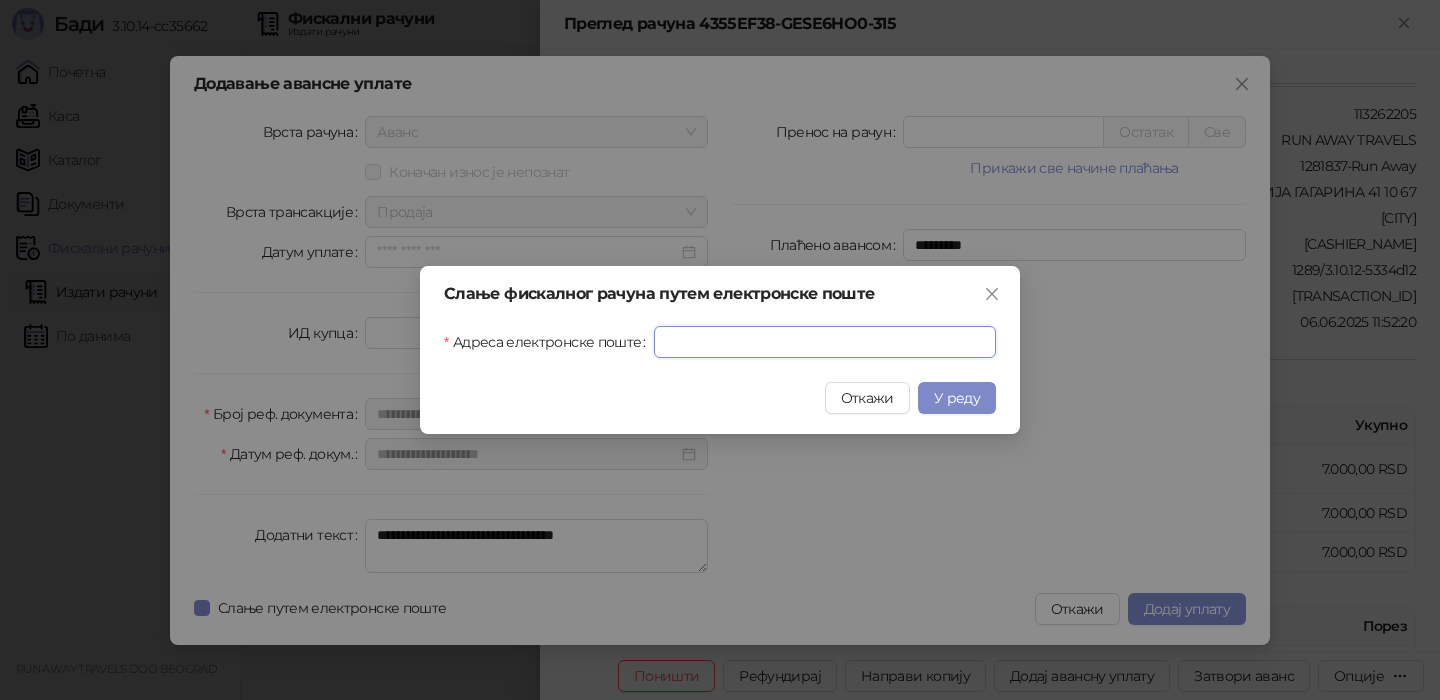 click on "Адреса електронске поште" at bounding box center (825, 342) 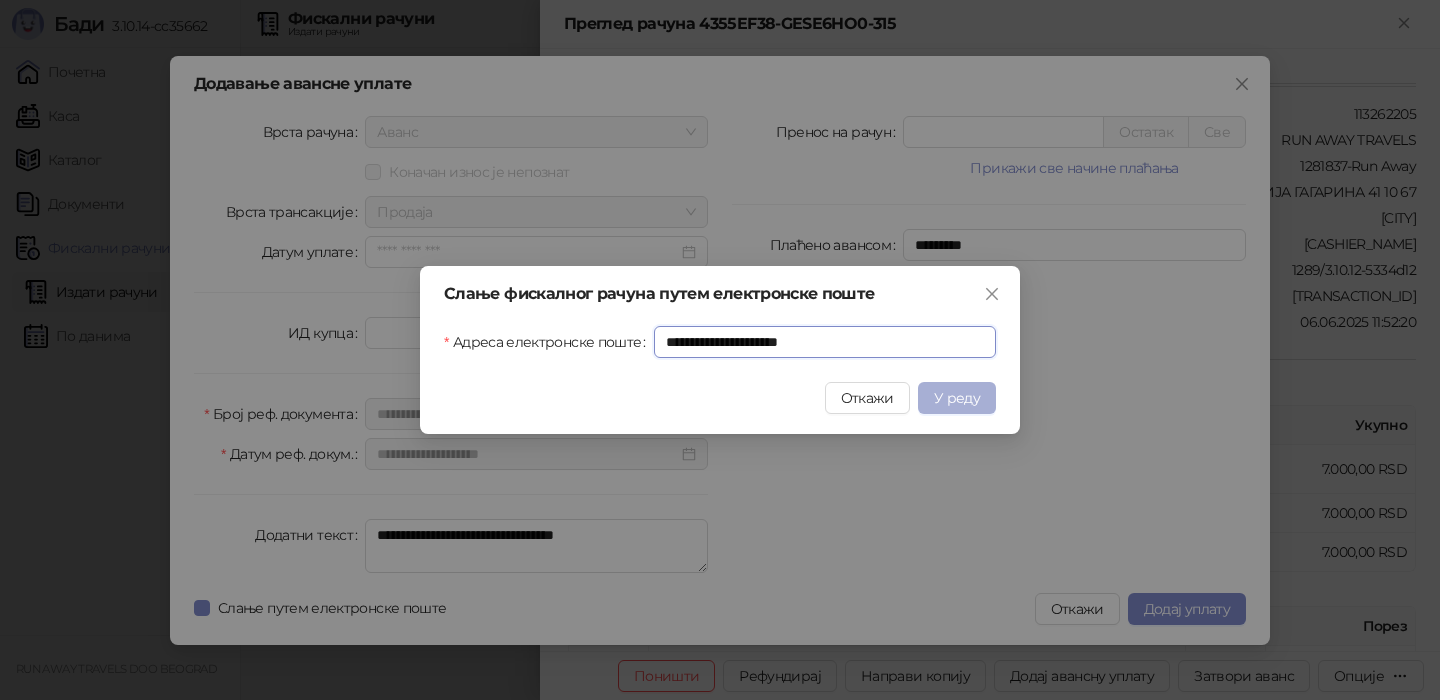 type on "**********" 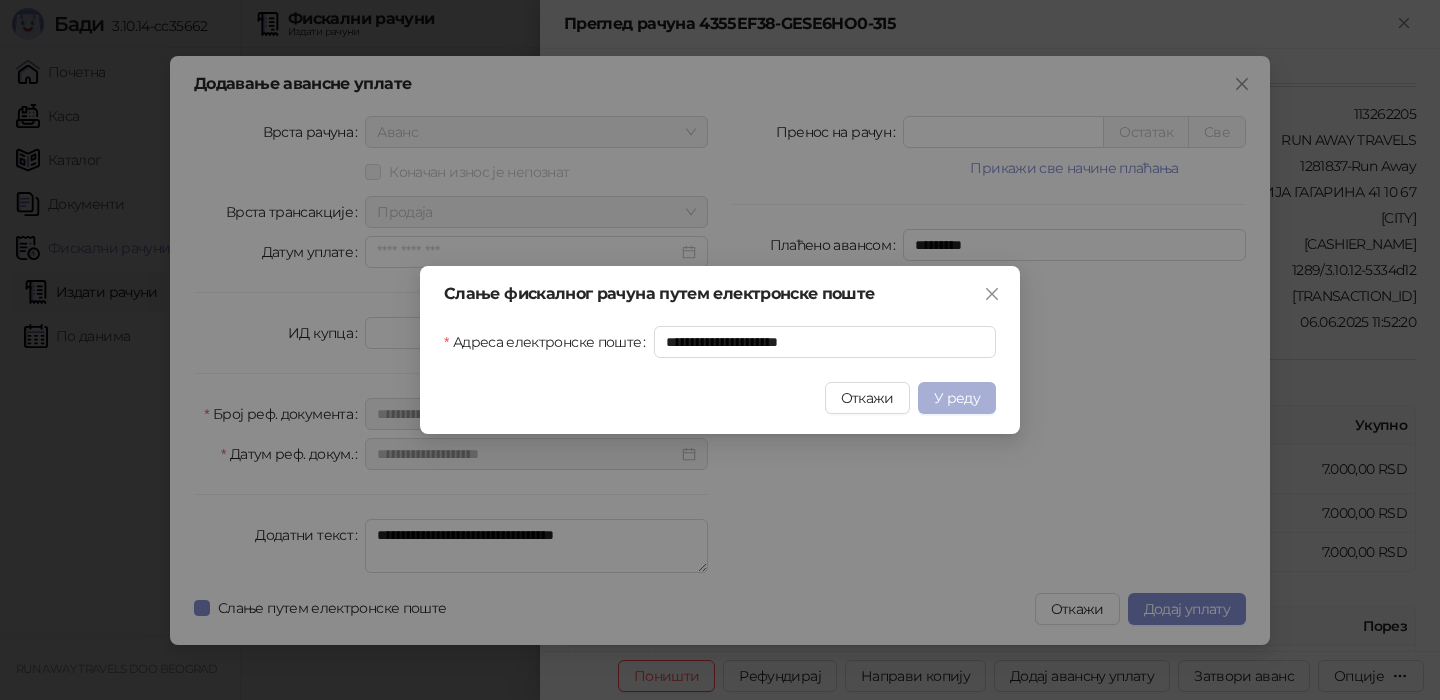 click on "У реду" at bounding box center [957, 398] 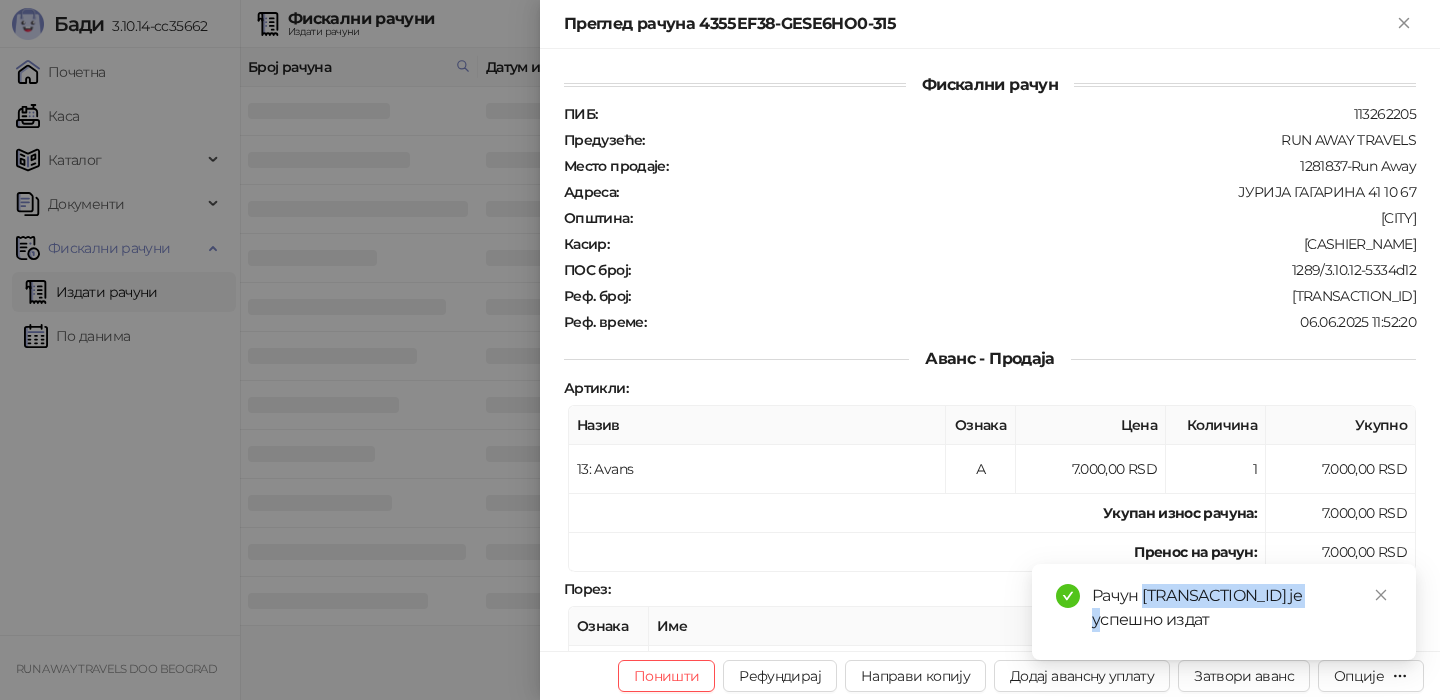 drag, startPoint x: 1336, startPoint y: 592, endPoint x: 1143, endPoint y: 592, distance: 193 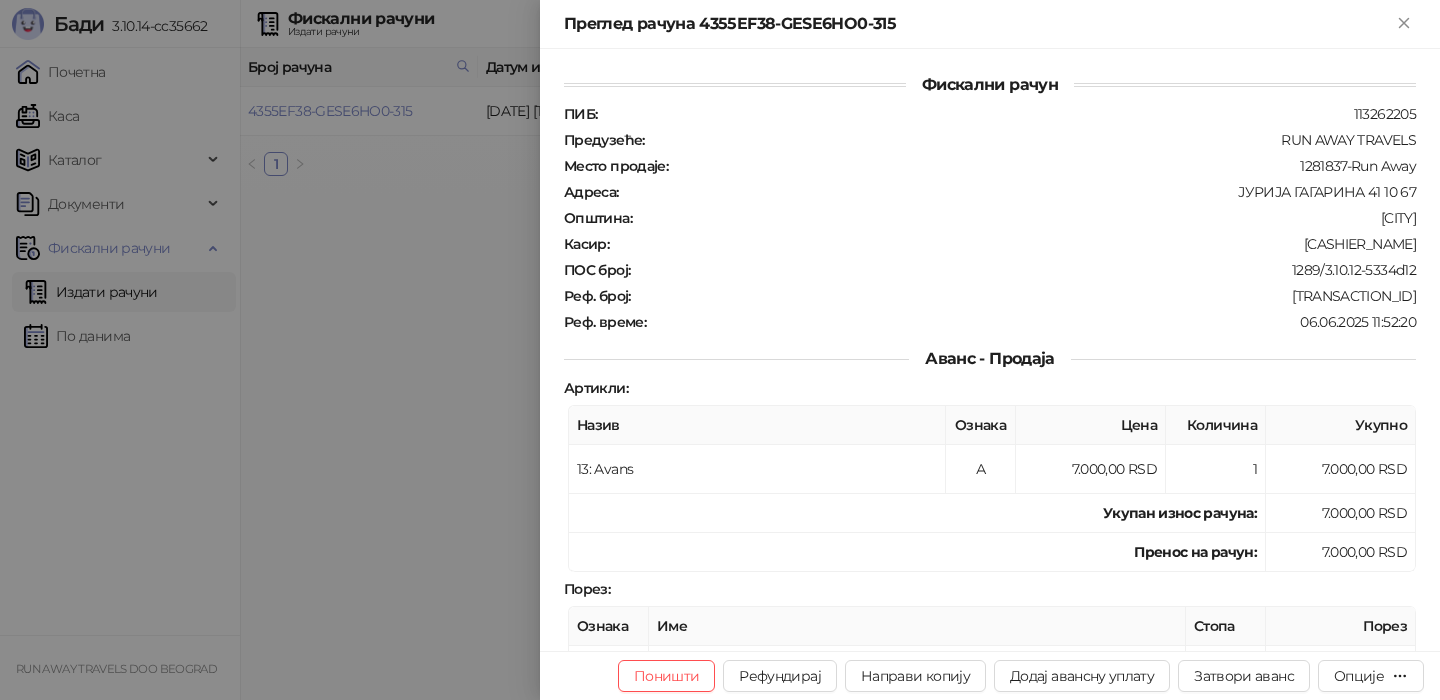 click at bounding box center (720, 350) 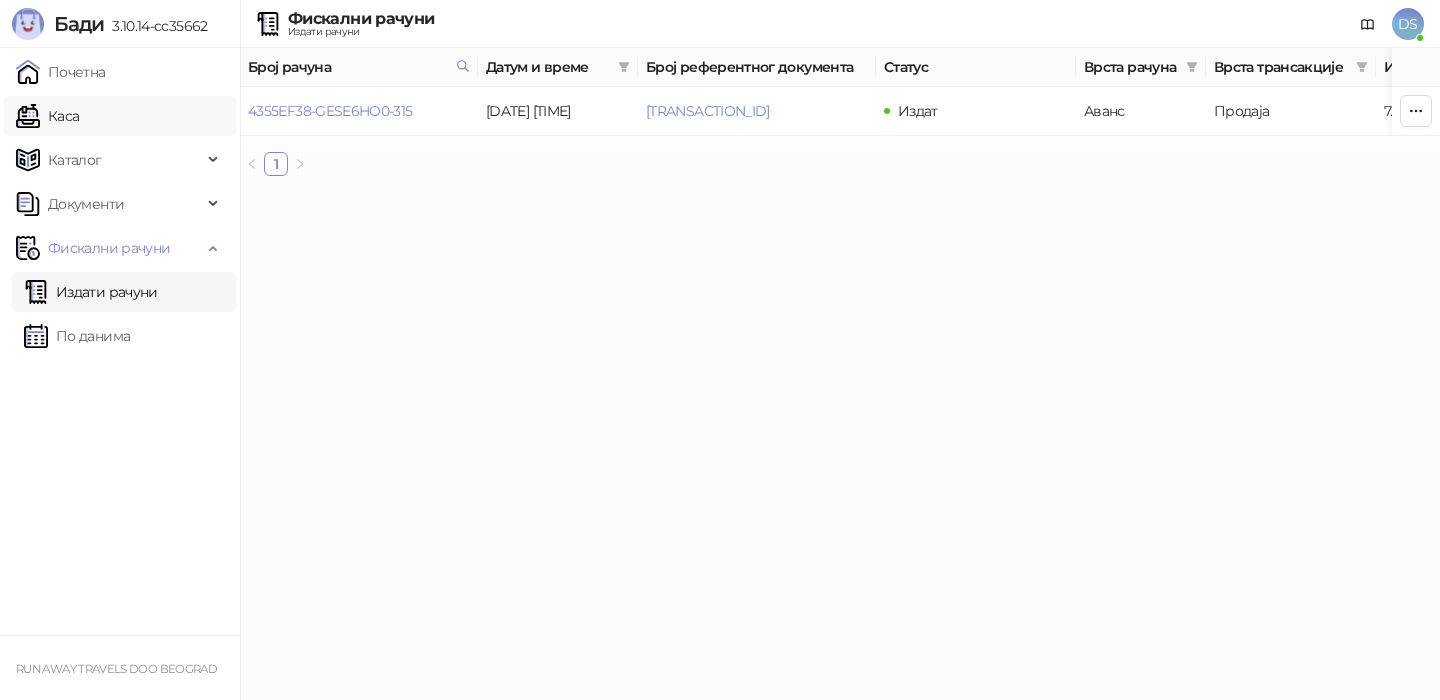 click on "Каса" at bounding box center (47, 116) 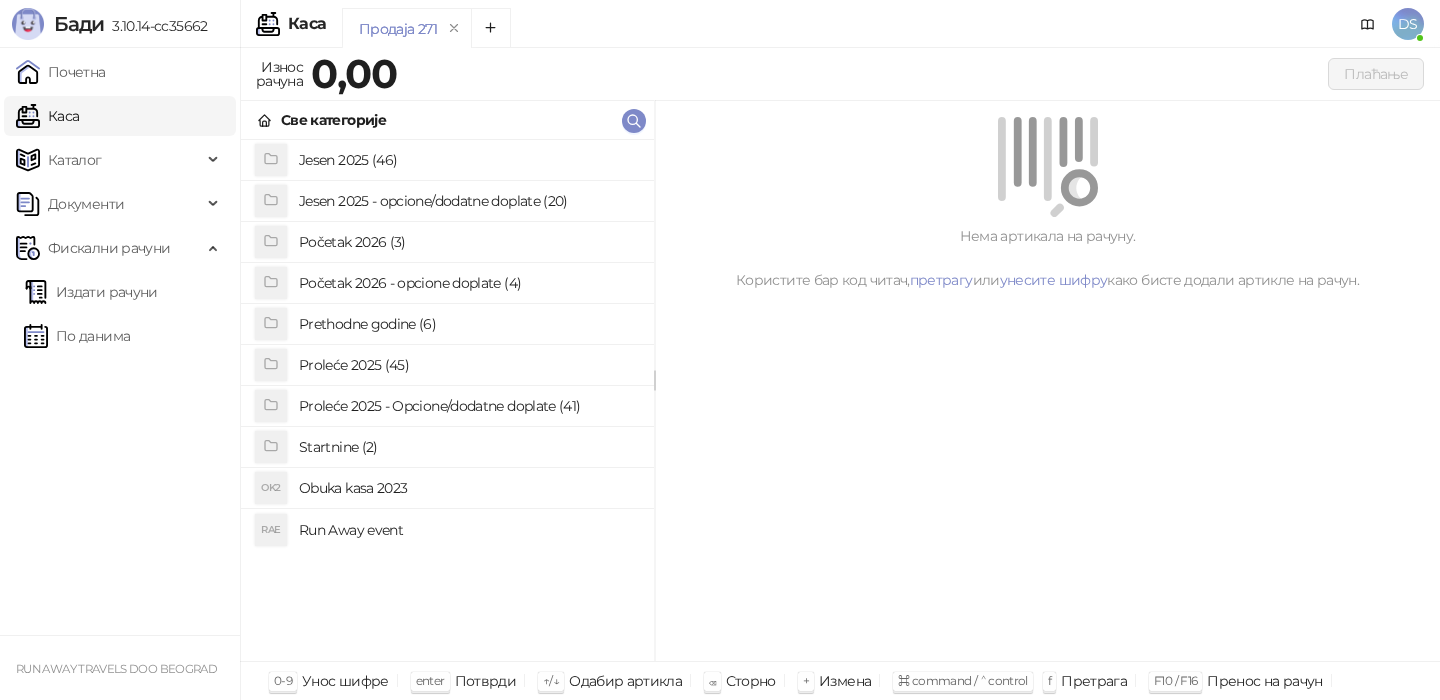 click on "Jesen 2025 (46)" at bounding box center [468, 160] 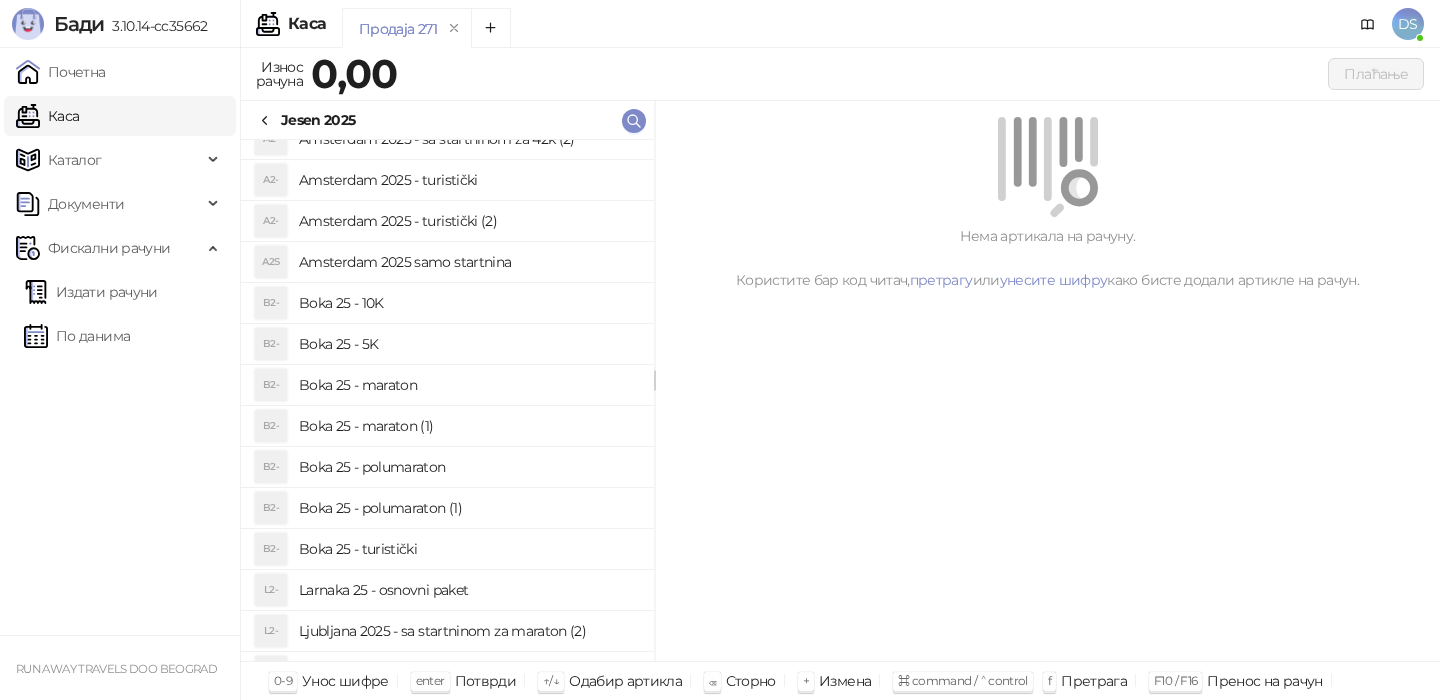 scroll, scrollTop: 187, scrollLeft: 0, axis: vertical 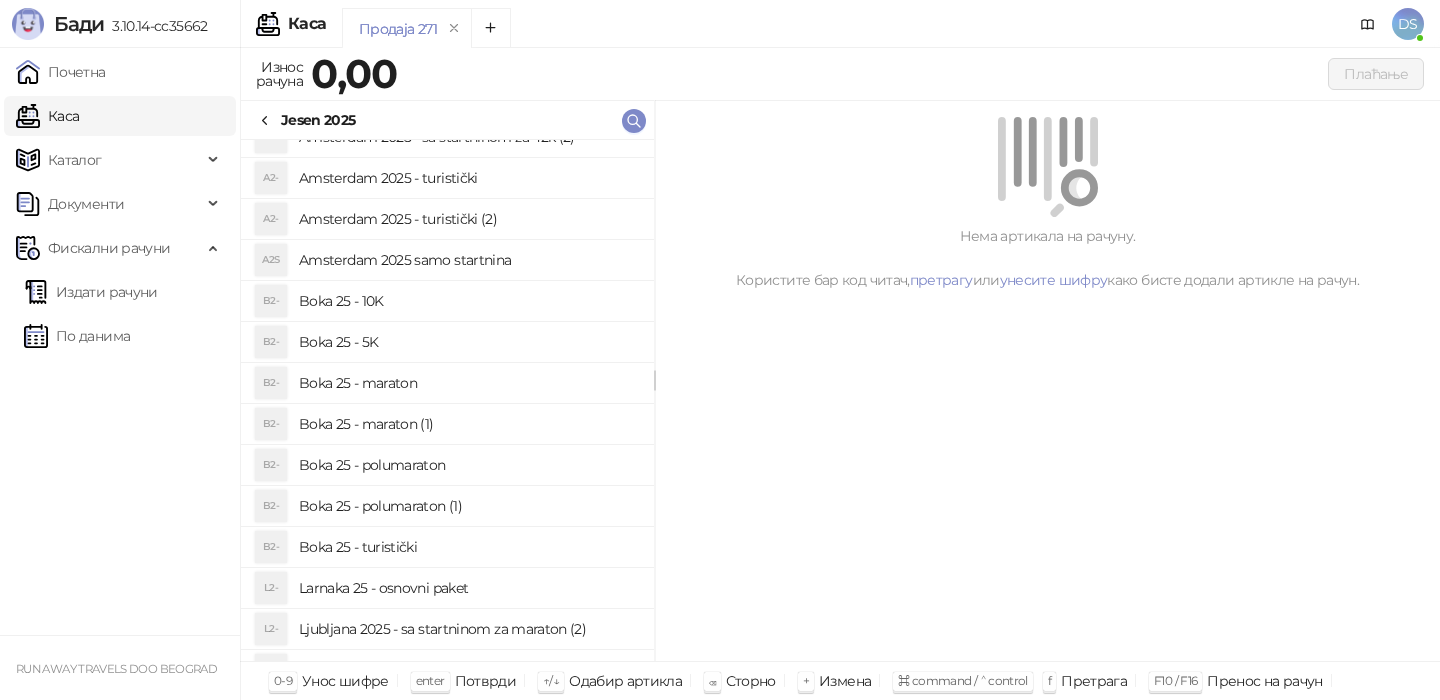 click on "Boka 25 - turistički" at bounding box center [468, 547] 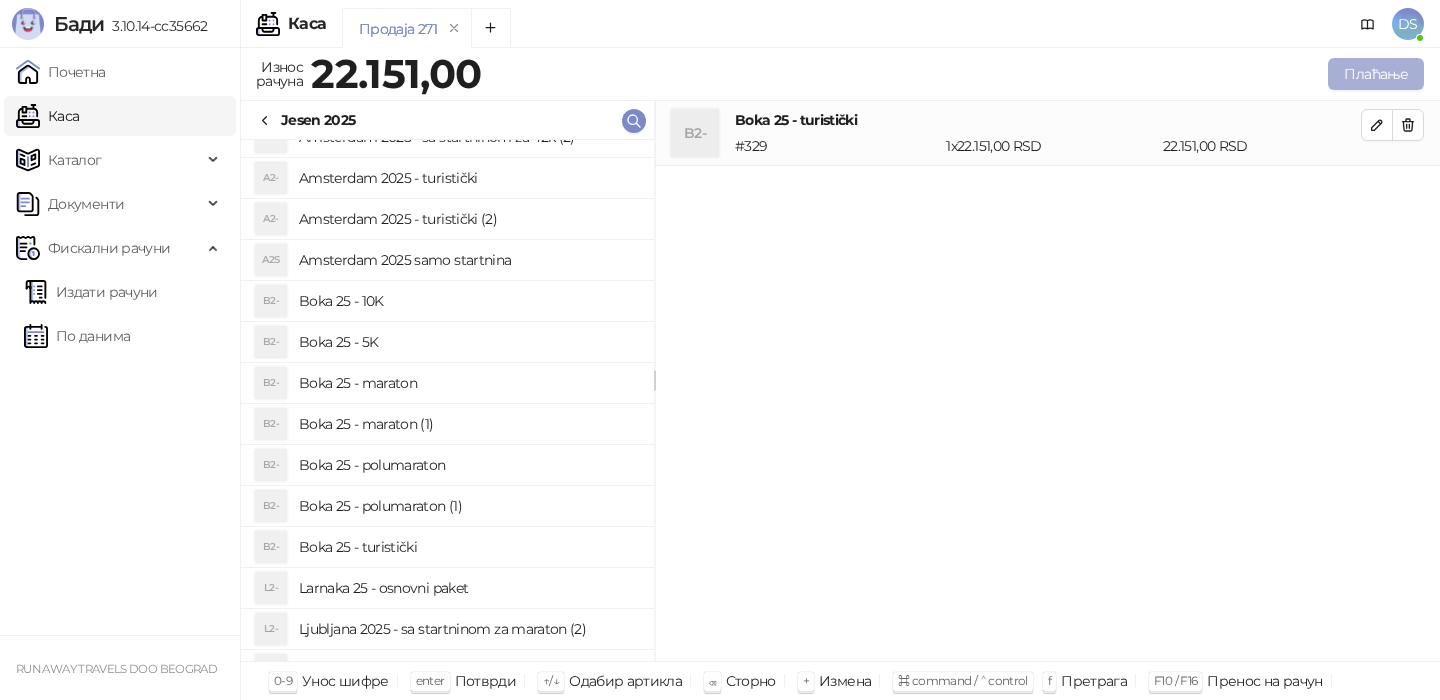 click on "Плаћање" at bounding box center (1376, 74) 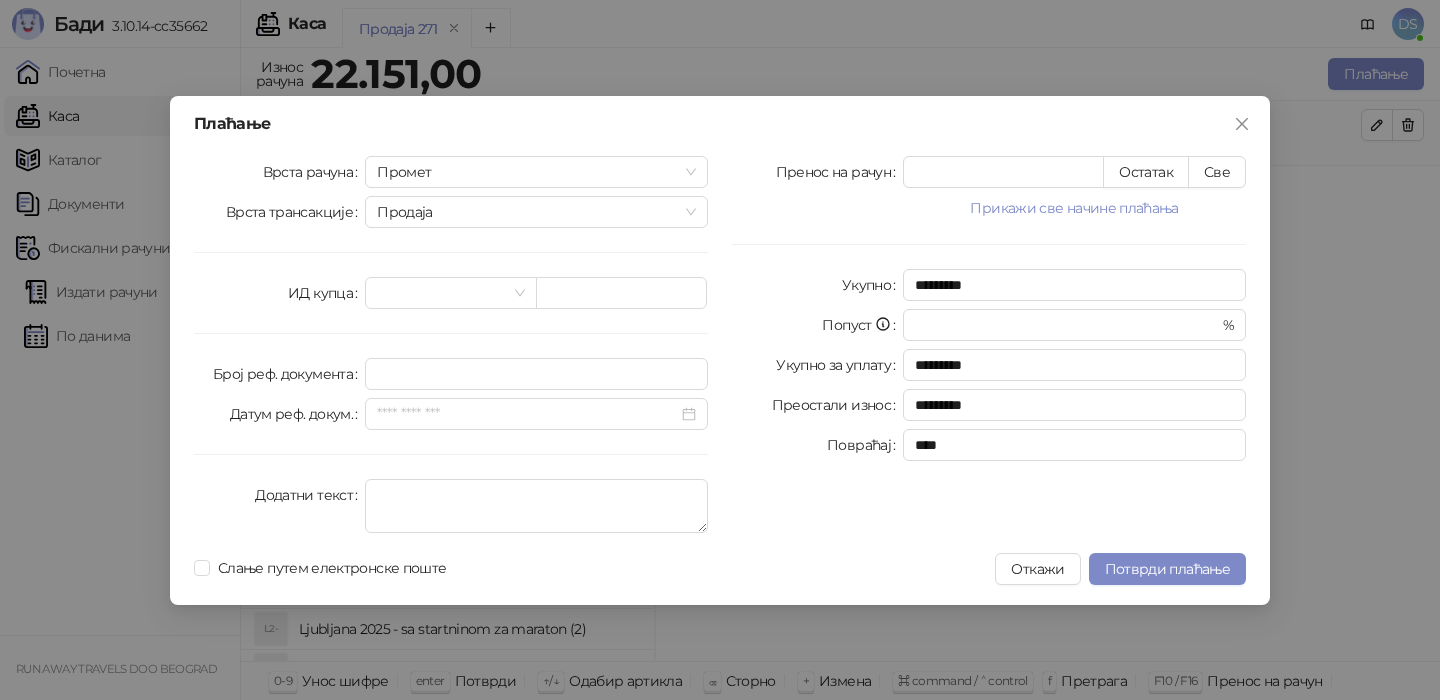 type on "*" 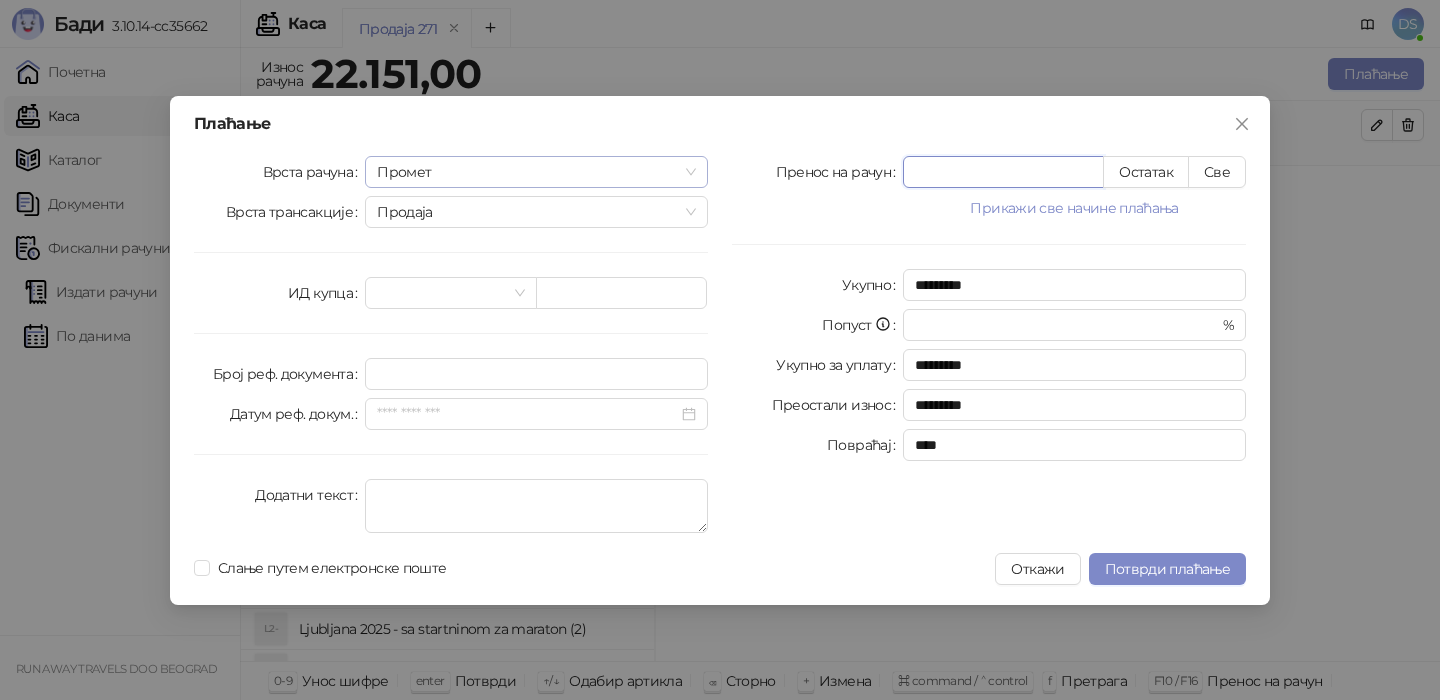 click on "Промет" at bounding box center [536, 172] 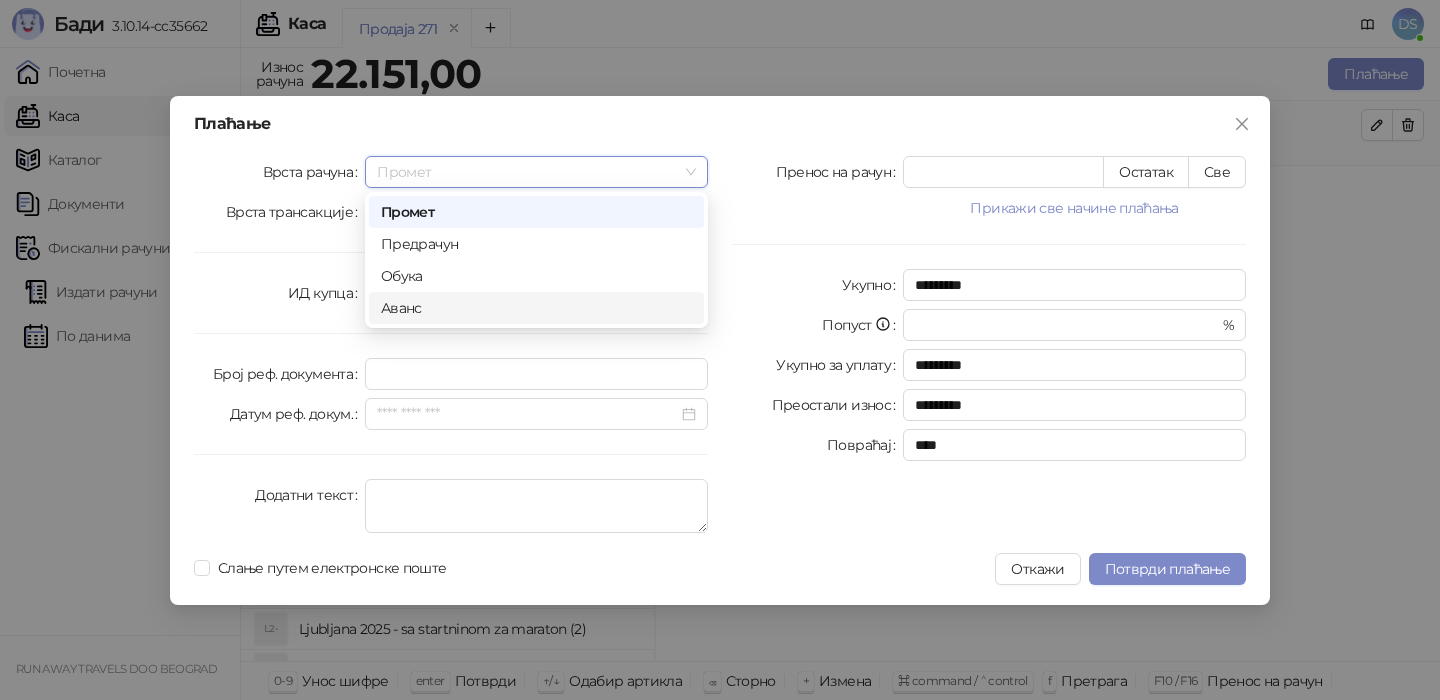 click on "Аванс" at bounding box center (536, 308) 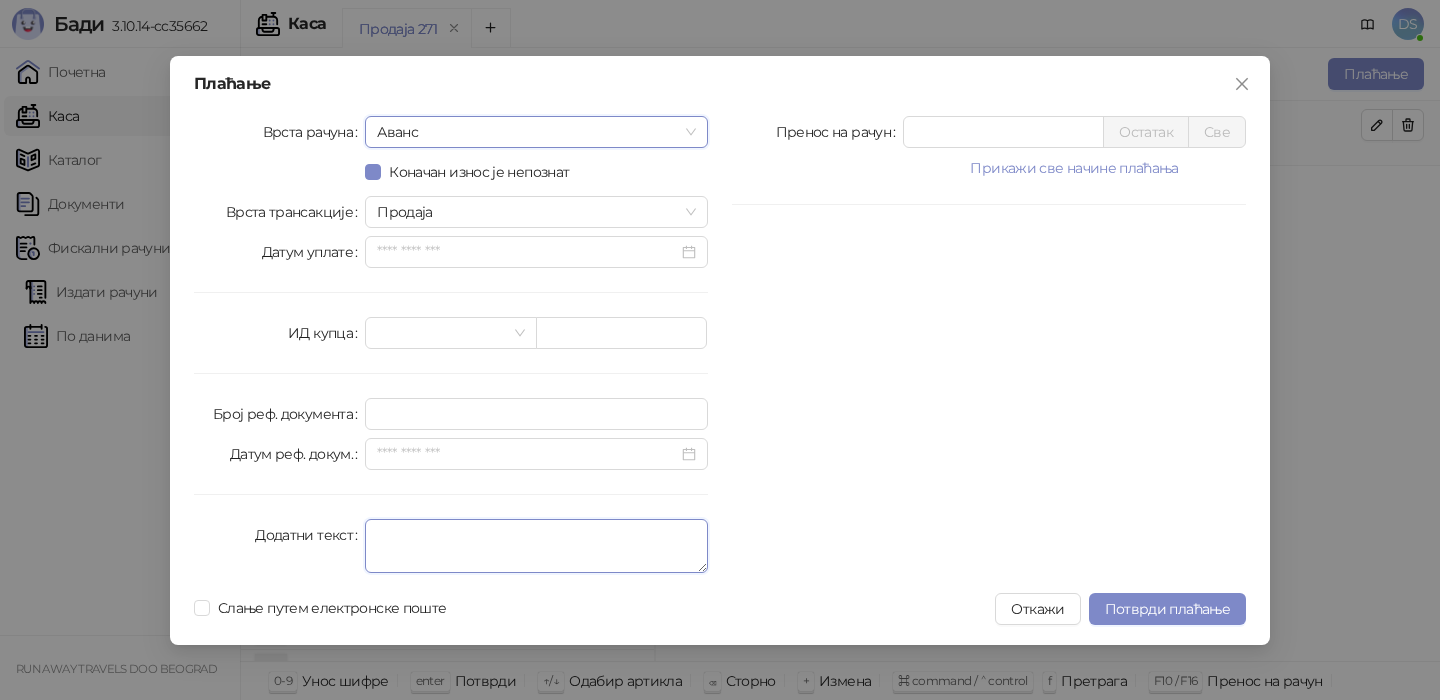 click on "Додатни текст" at bounding box center (536, 546) 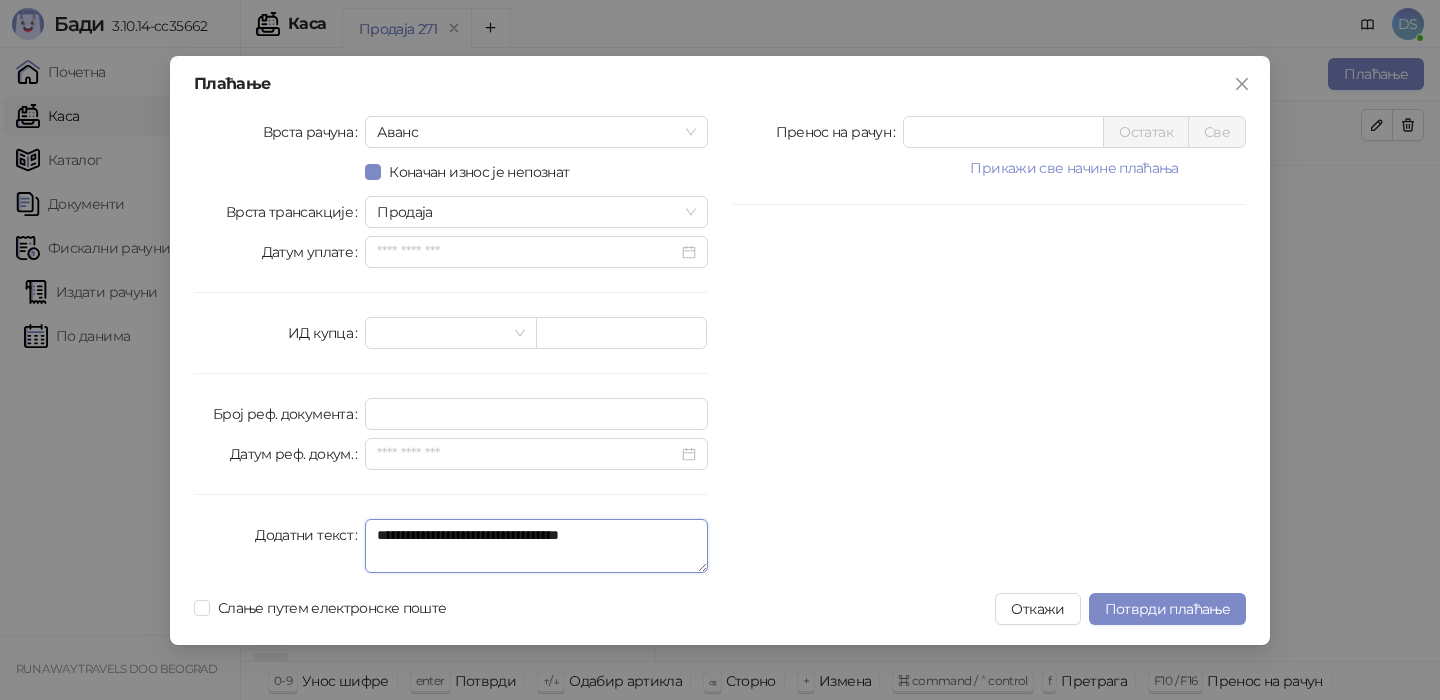 type on "**********" 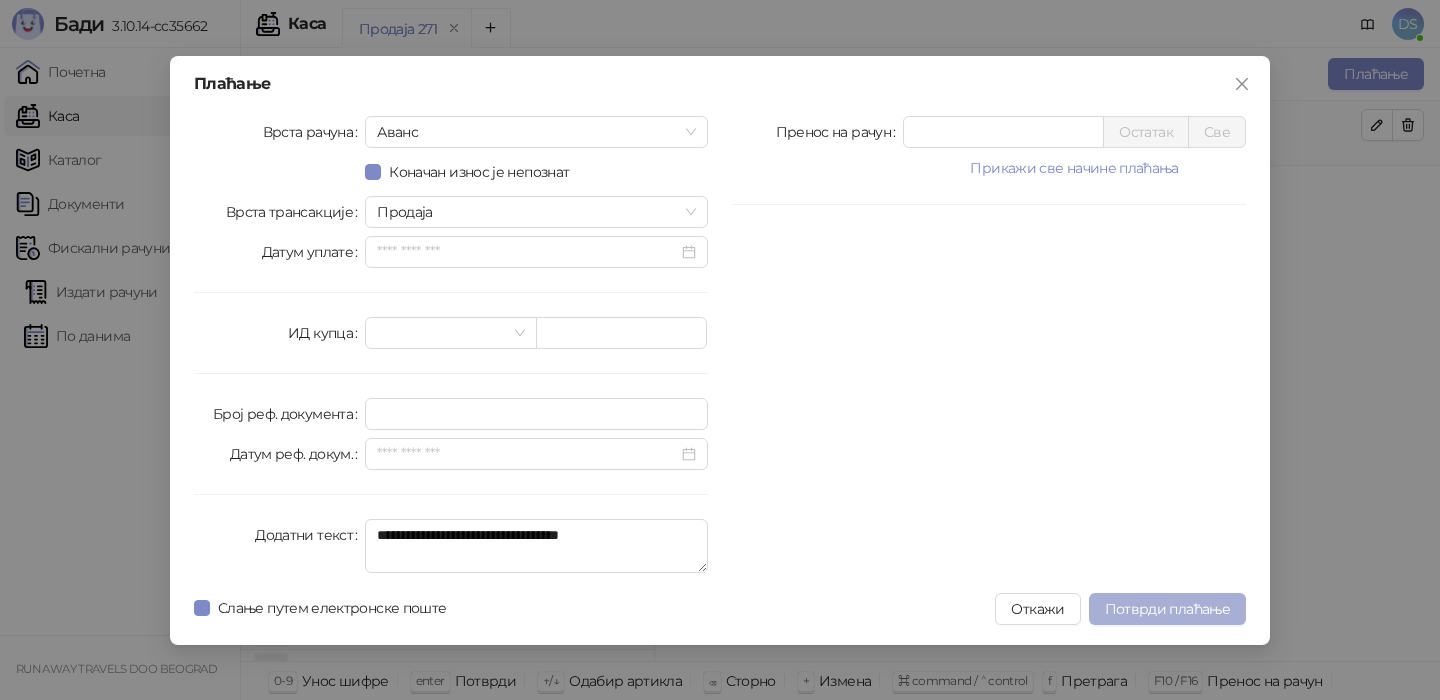 click on "Потврди плаћање" at bounding box center (1167, 609) 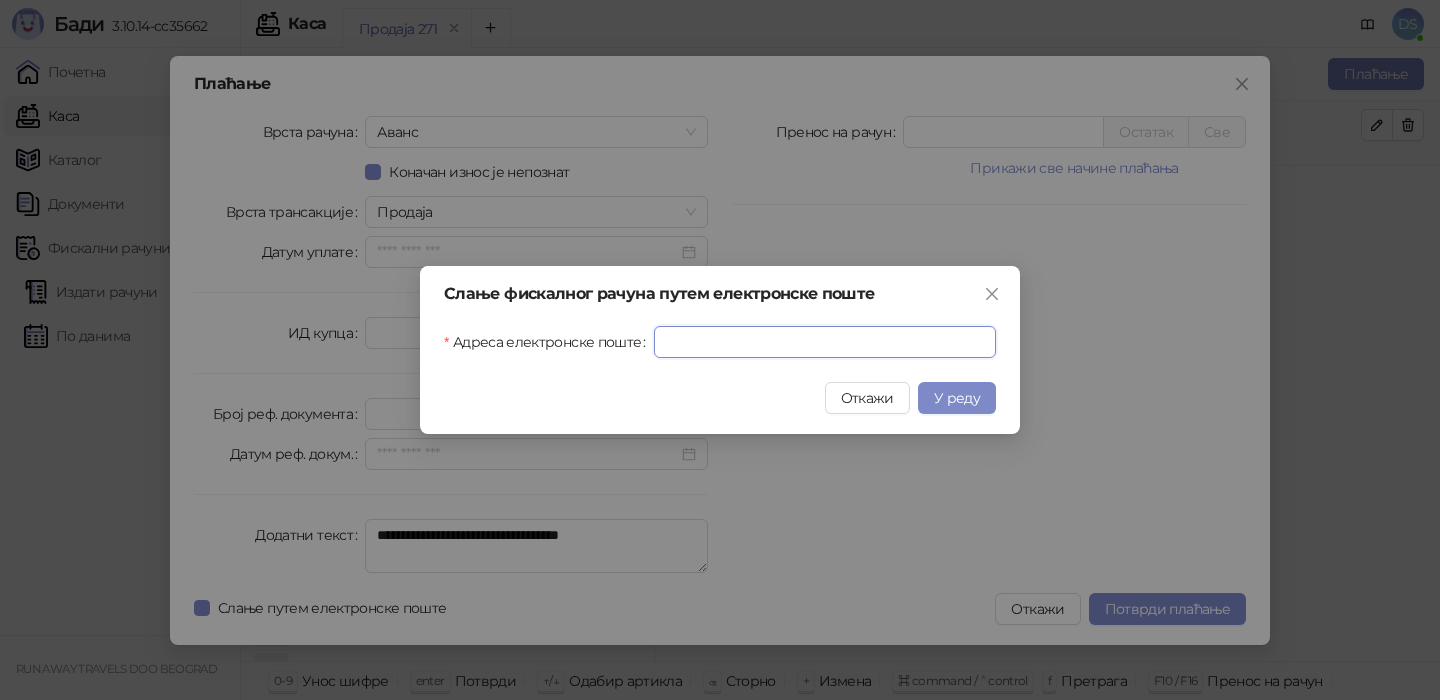 click on "Адреса електронске поште" at bounding box center (825, 342) 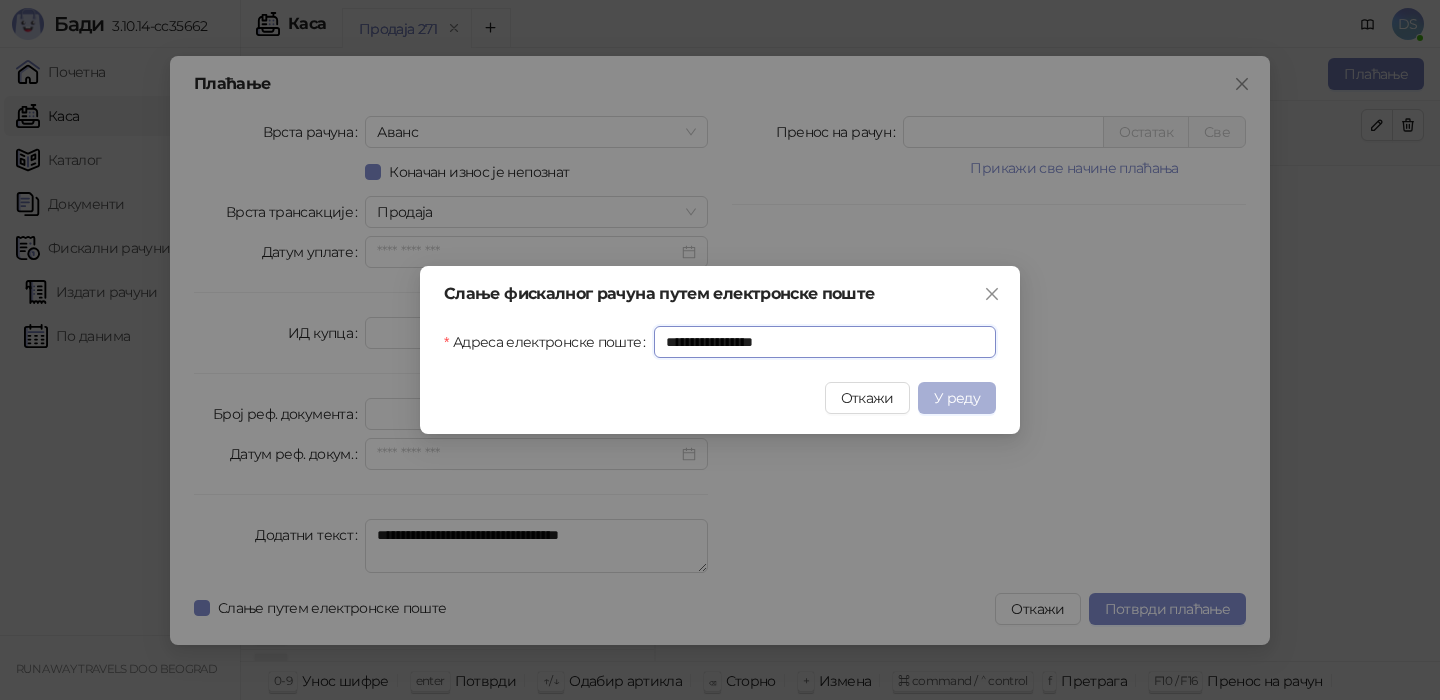 type on "**********" 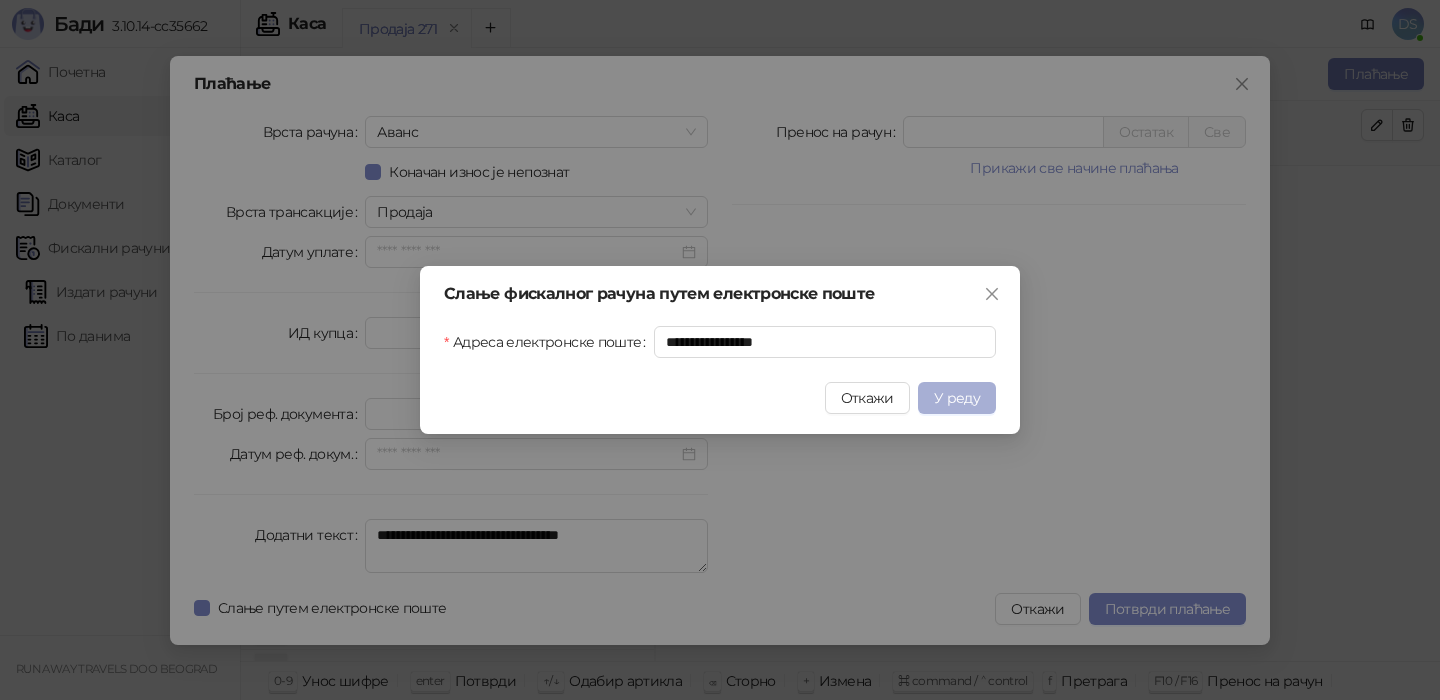 click on "У реду" at bounding box center [957, 398] 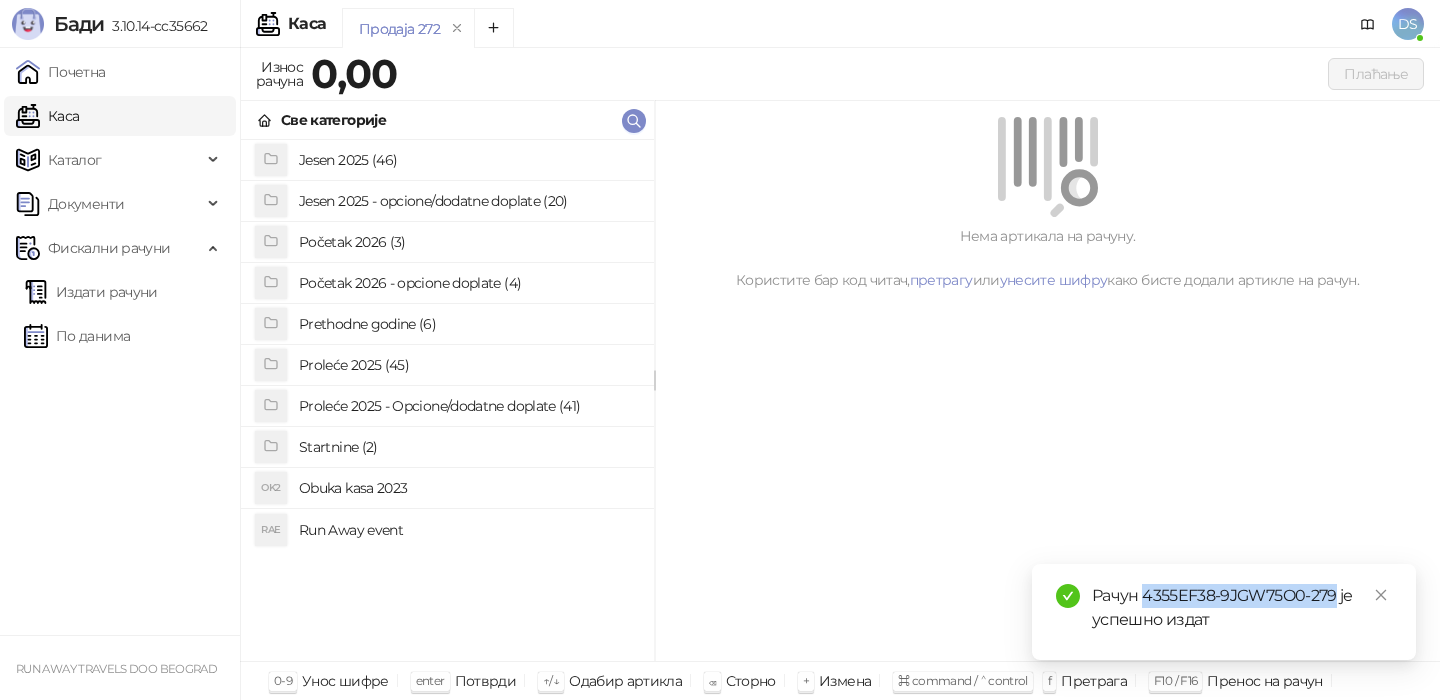 drag, startPoint x: 1334, startPoint y: 599, endPoint x: 1143, endPoint y: 599, distance: 191 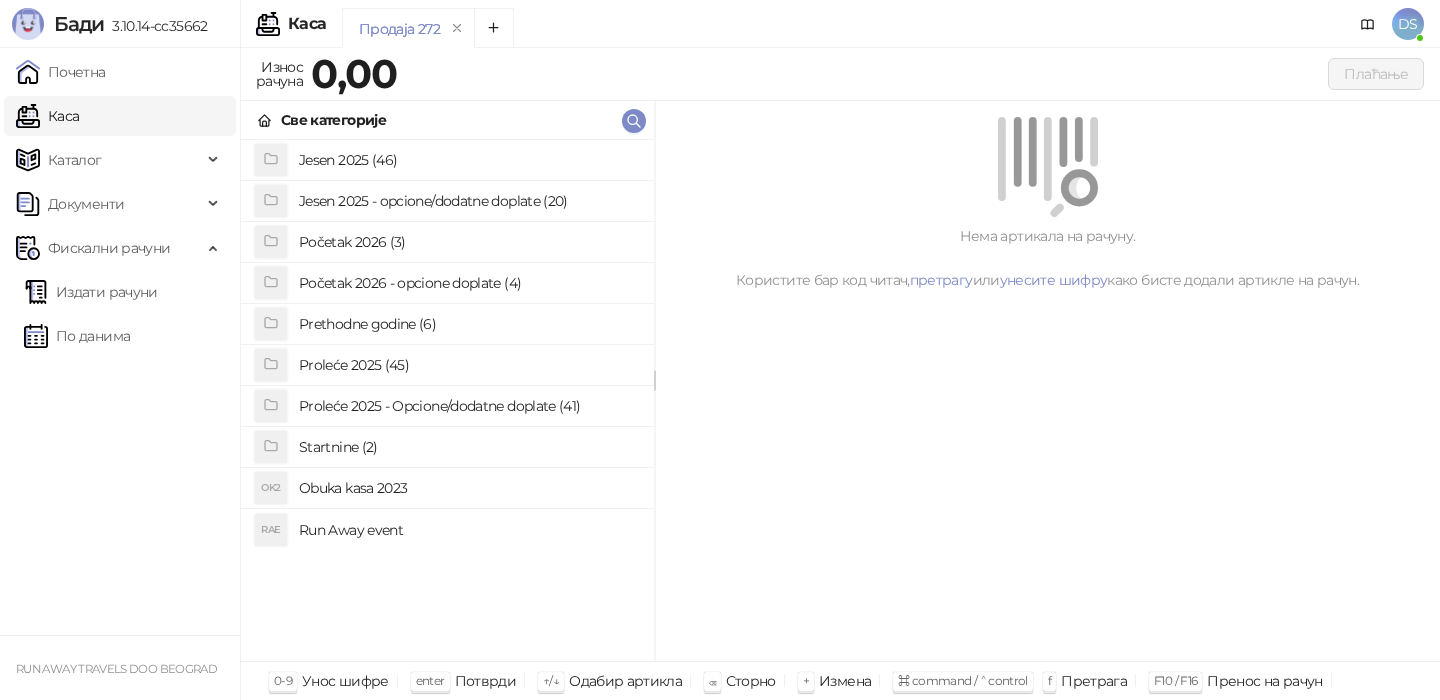 click on "Run Away event" at bounding box center [468, 530] 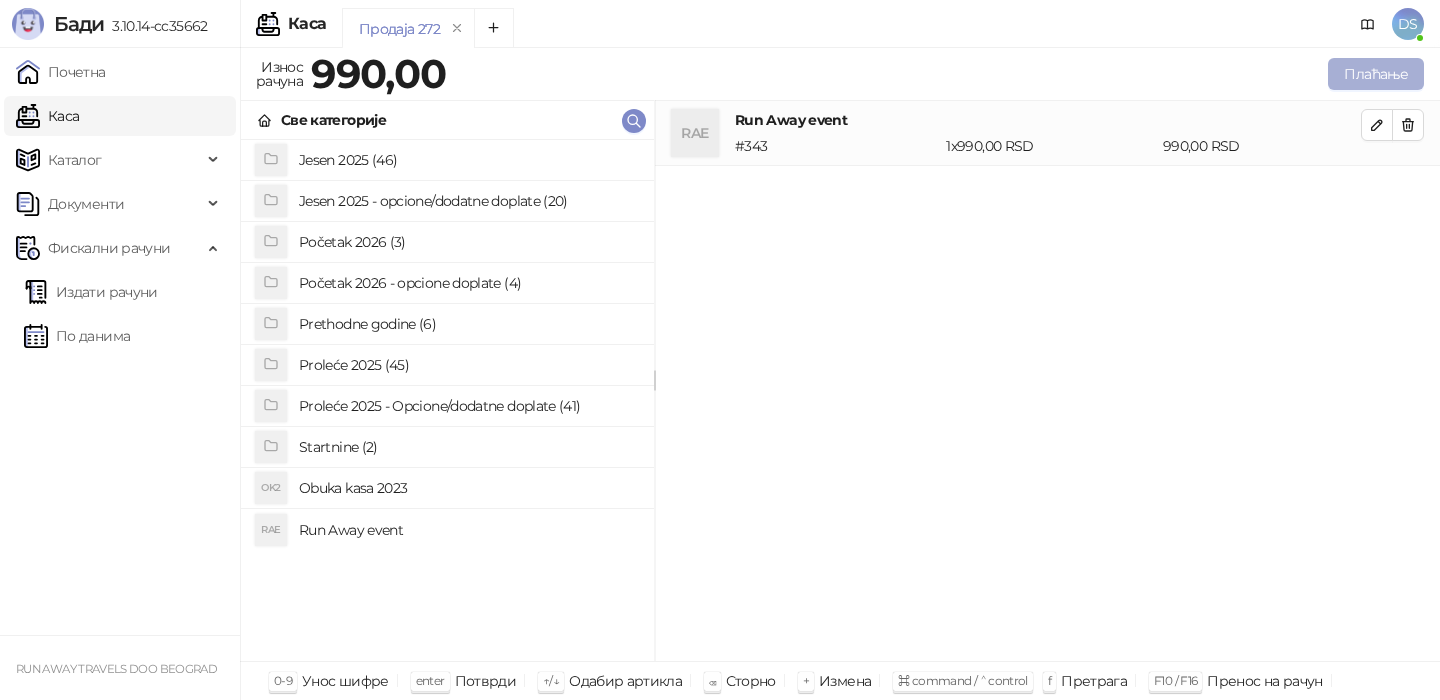 click on "Плаћање" at bounding box center (1376, 74) 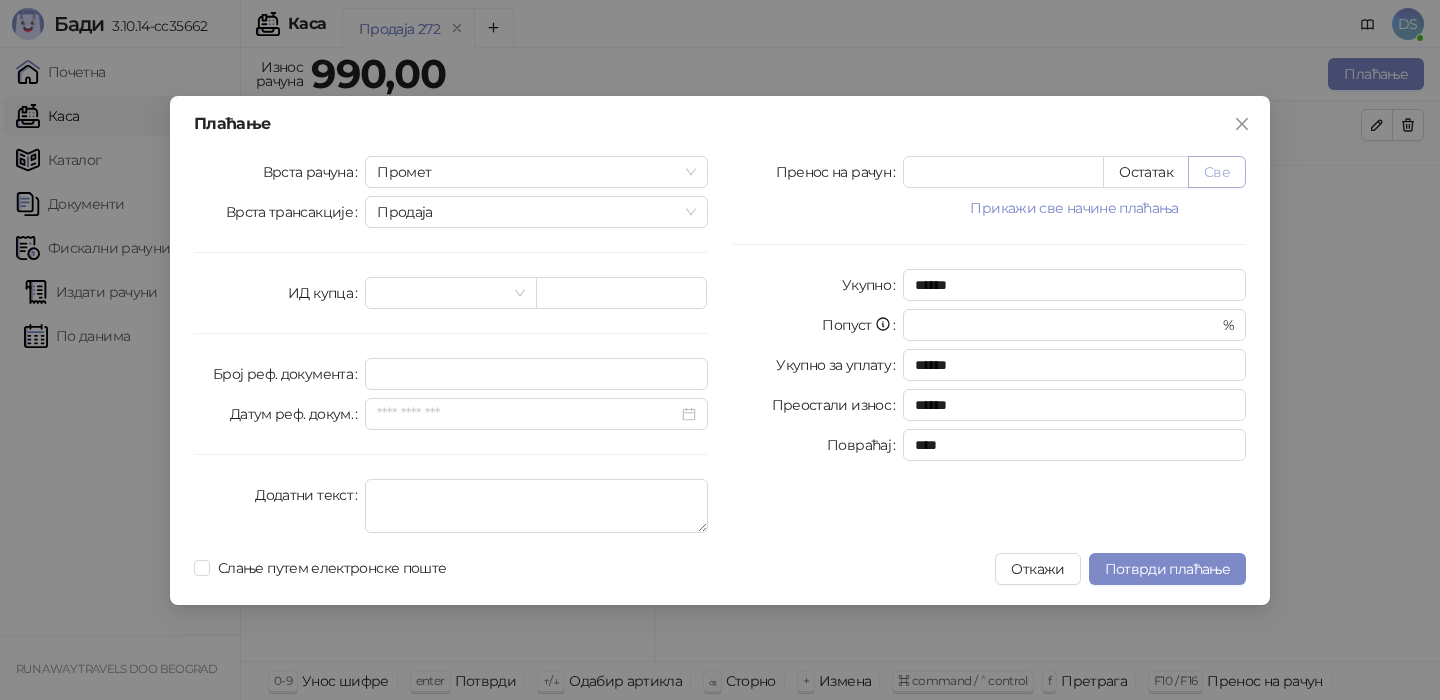 click on "Све" at bounding box center (1217, 172) 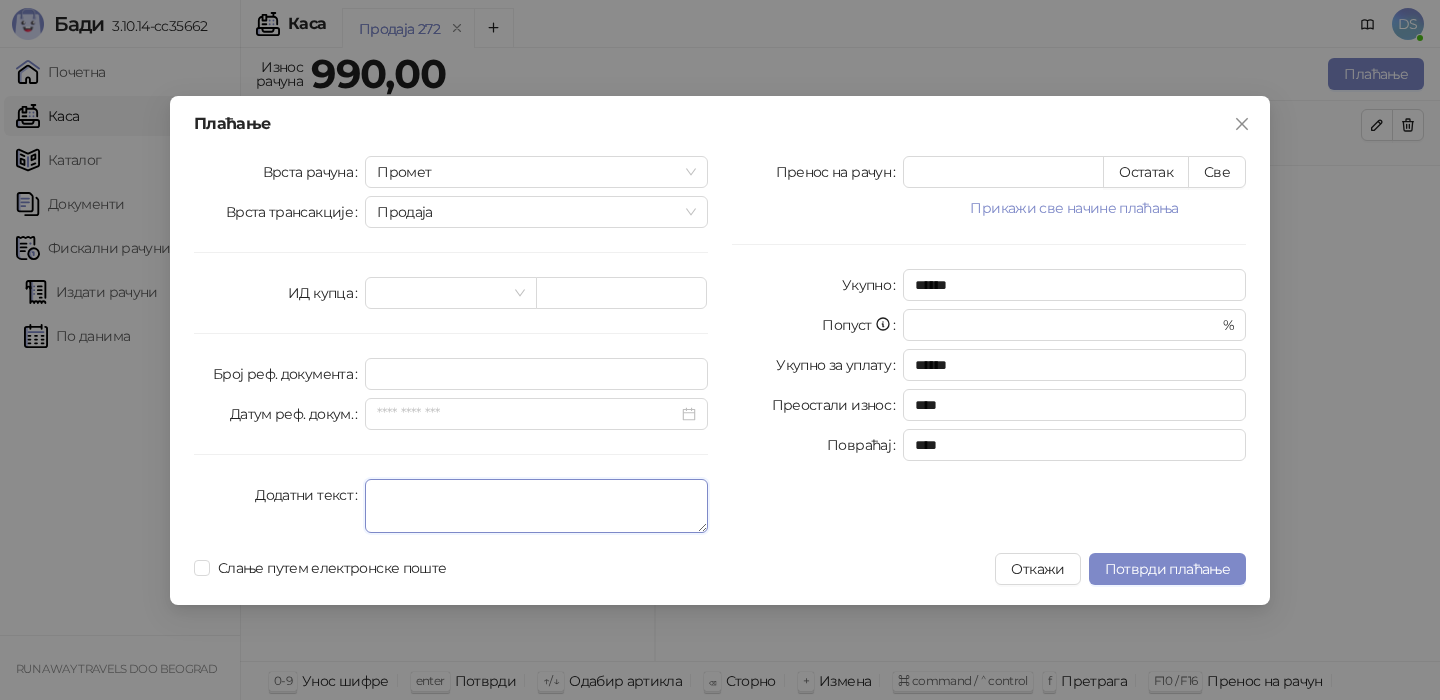 click on "Додатни текст" at bounding box center (536, 506) 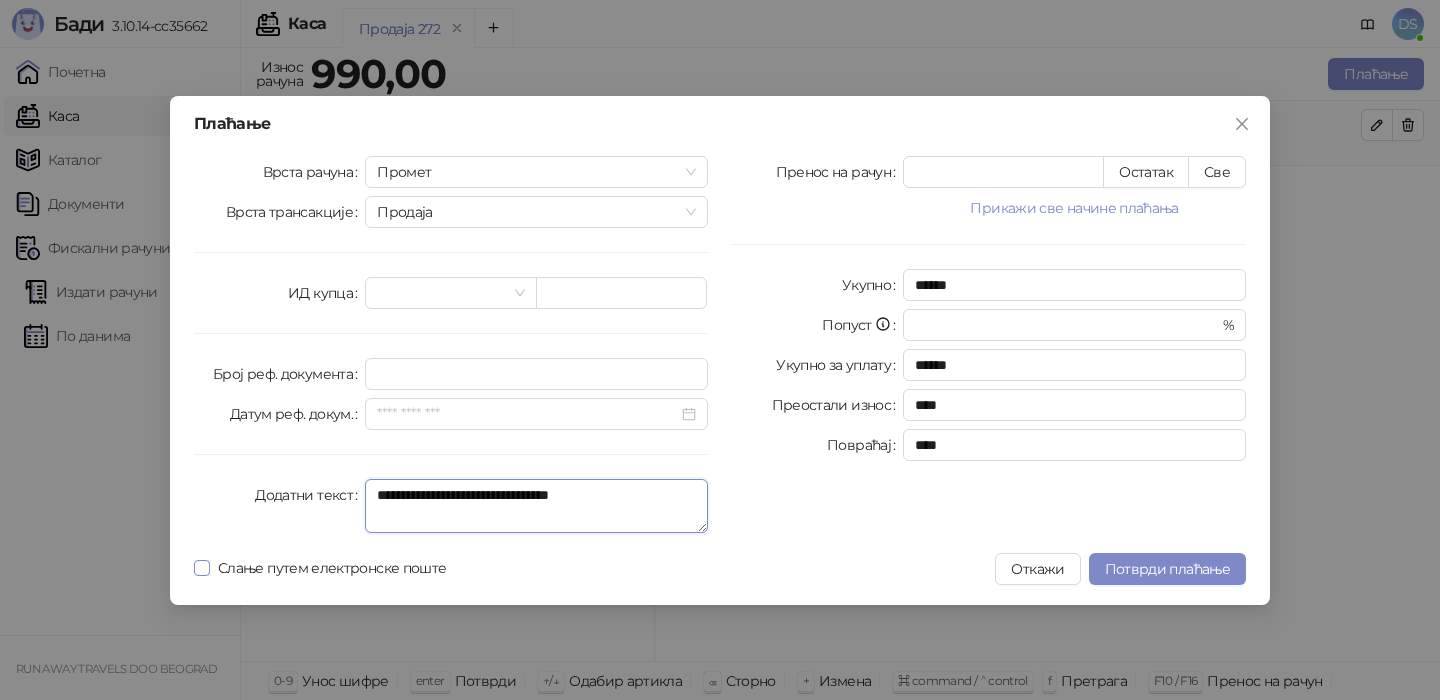 type on "**********" 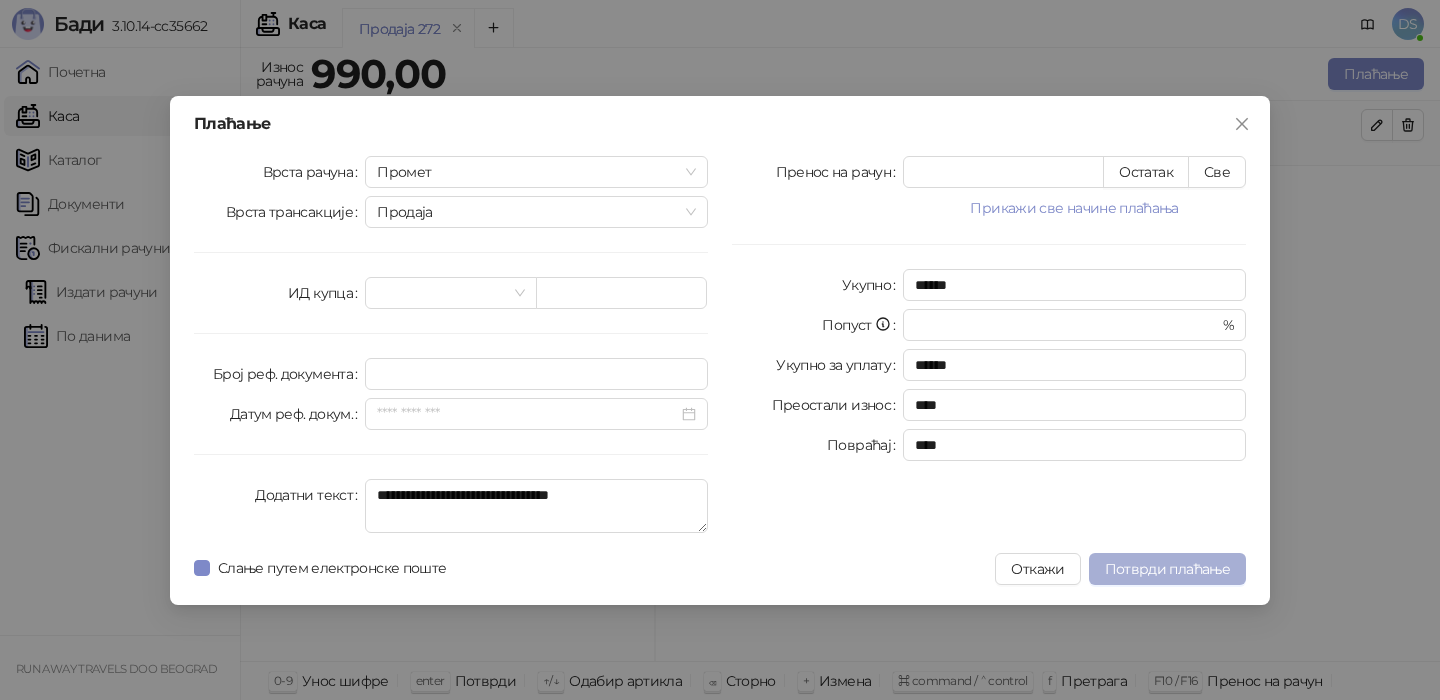 click on "Потврди плаћање" at bounding box center (1167, 569) 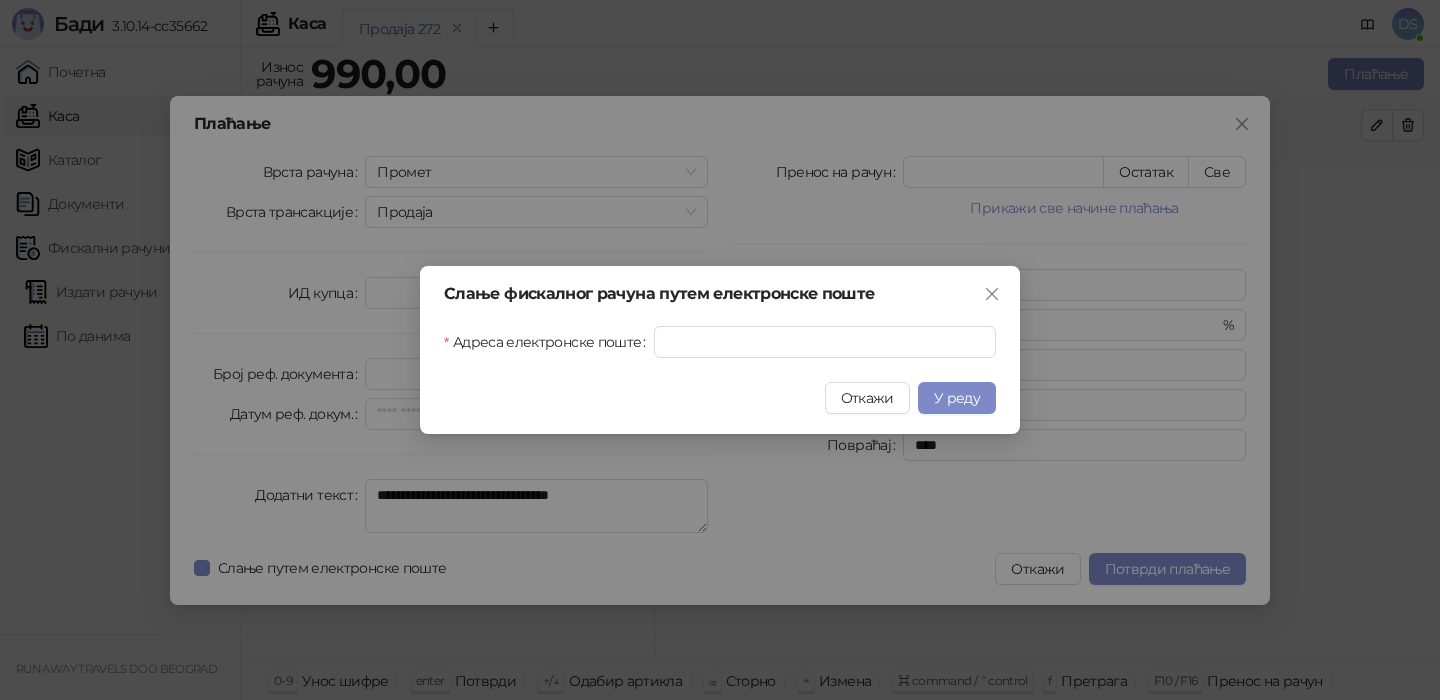 click on "Слање фискалног рачуна путем електронске поште Адреса електронске поште Откажи У реду" at bounding box center (720, 350) 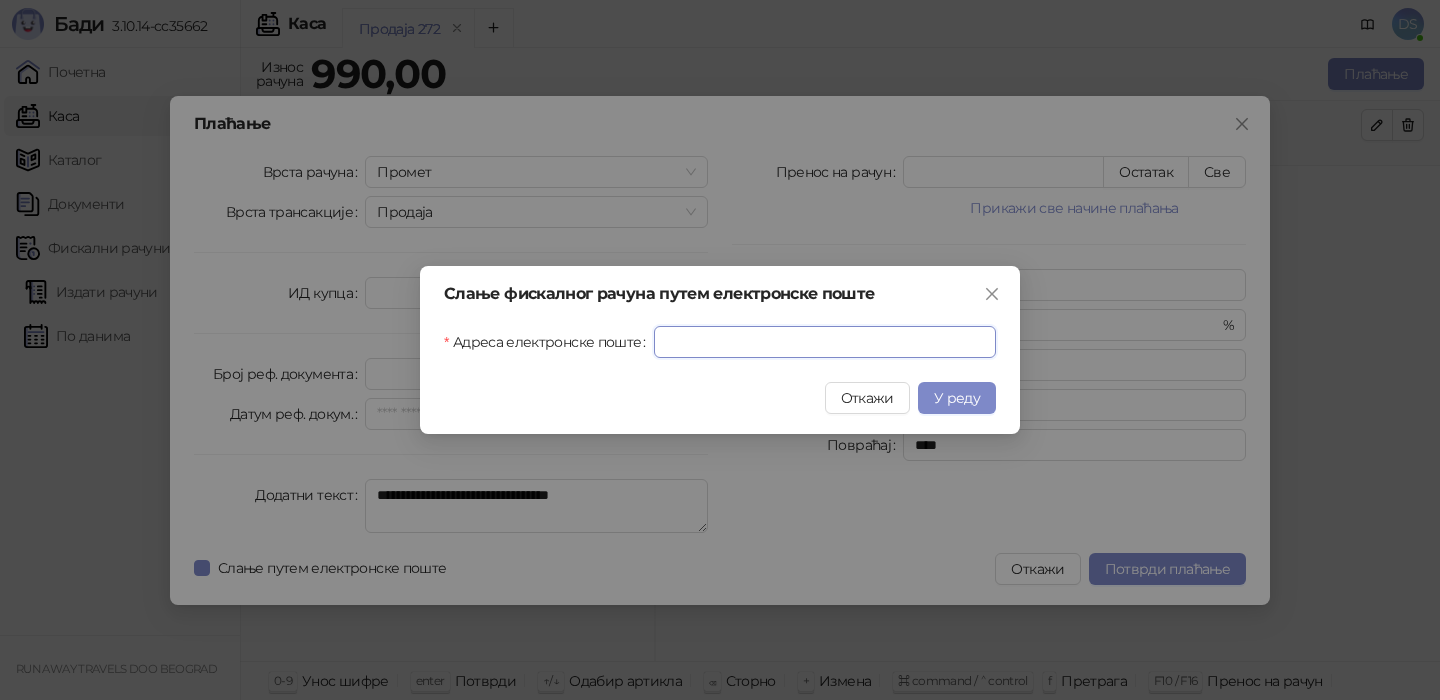 click on "Адреса електронске поште" at bounding box center [825, 342] 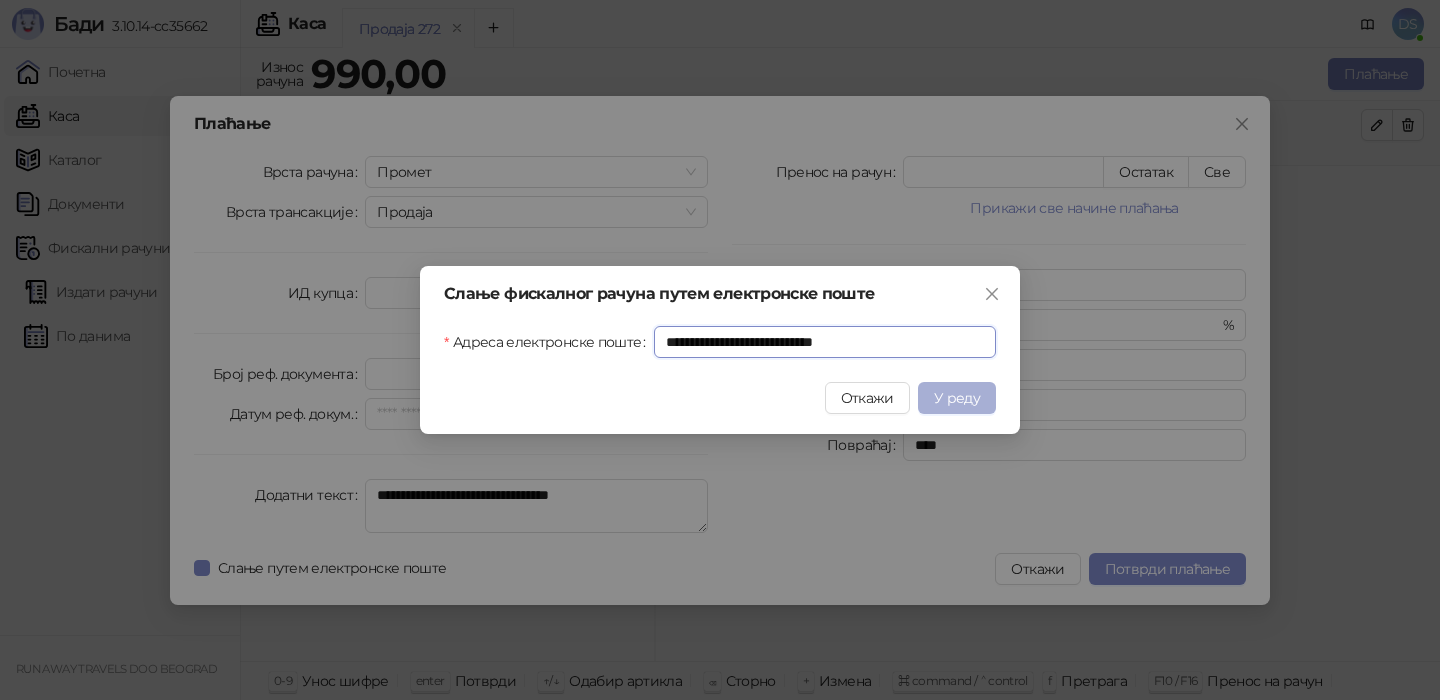 type on "**********" 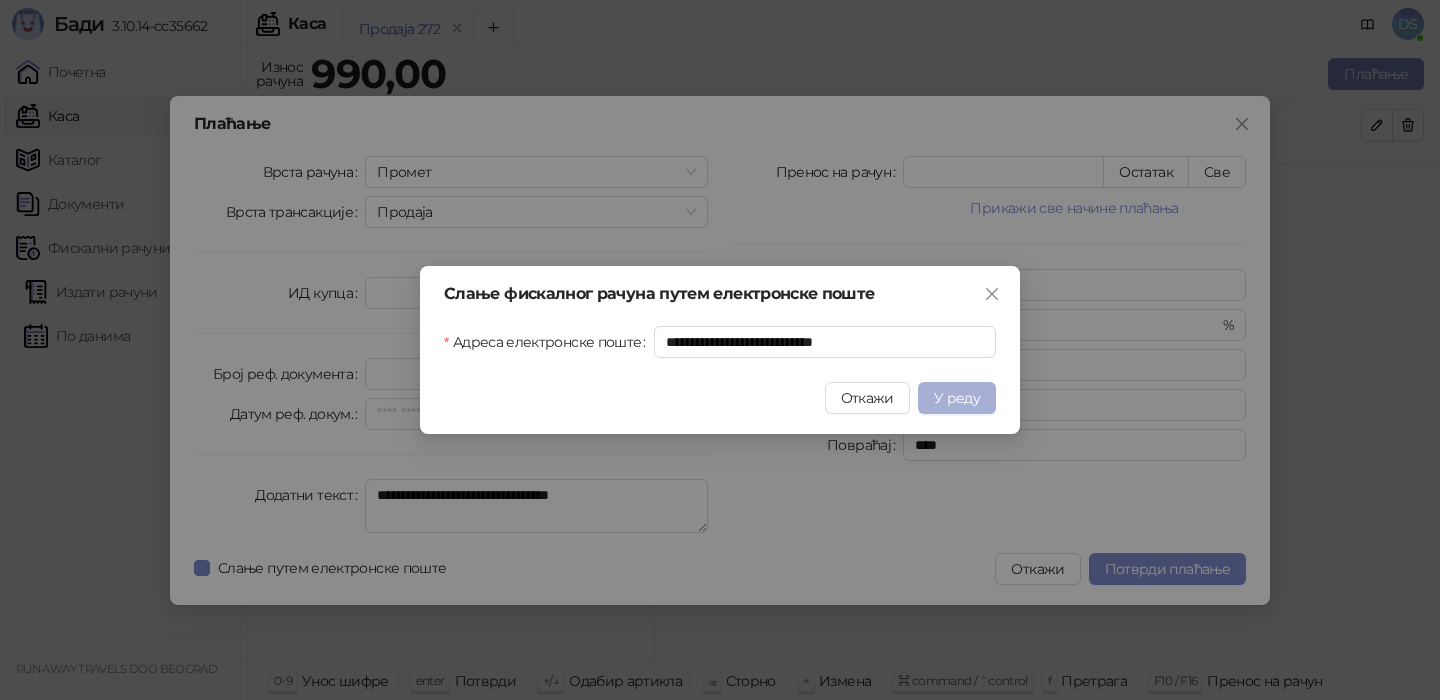 click on "У реду" at bounding box center (957, 398) 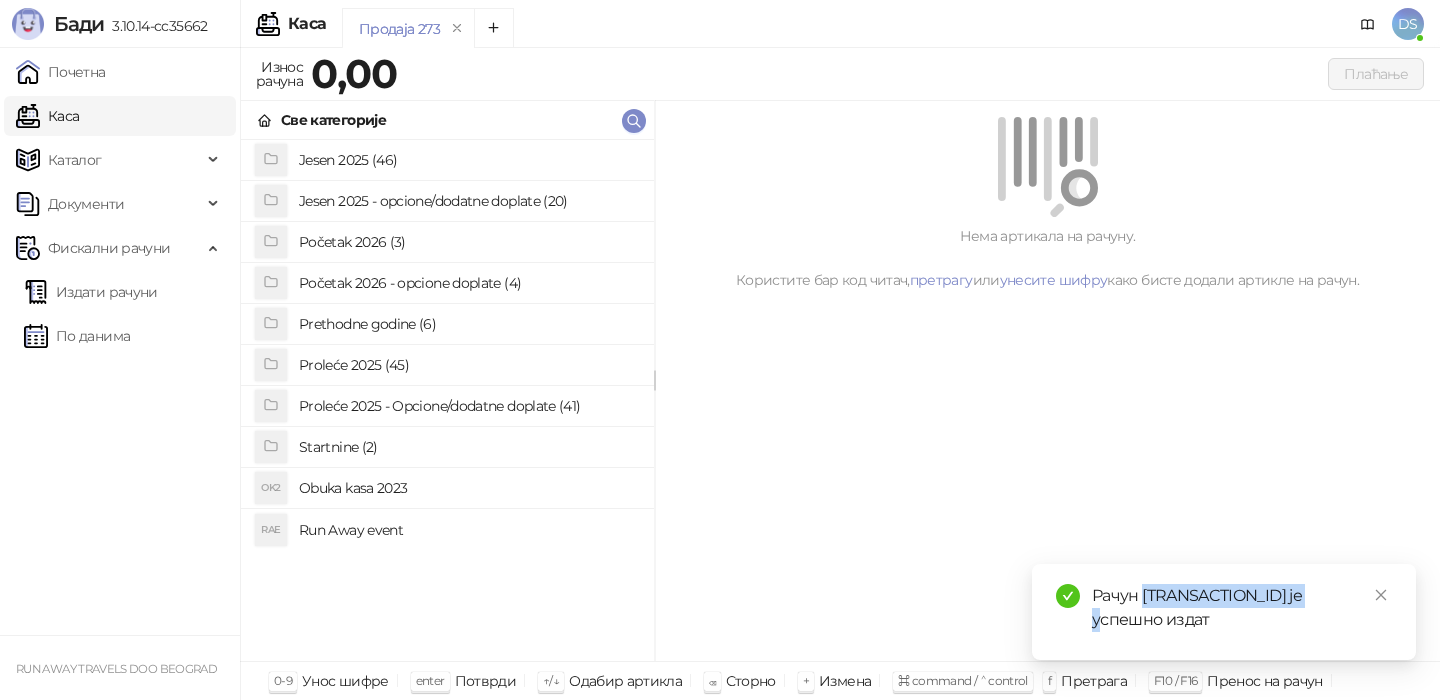 drag, startPoint x: 1335, startPoint y: 597, endPoint x: 1138, endPoint y: 586, distance: 197.30687 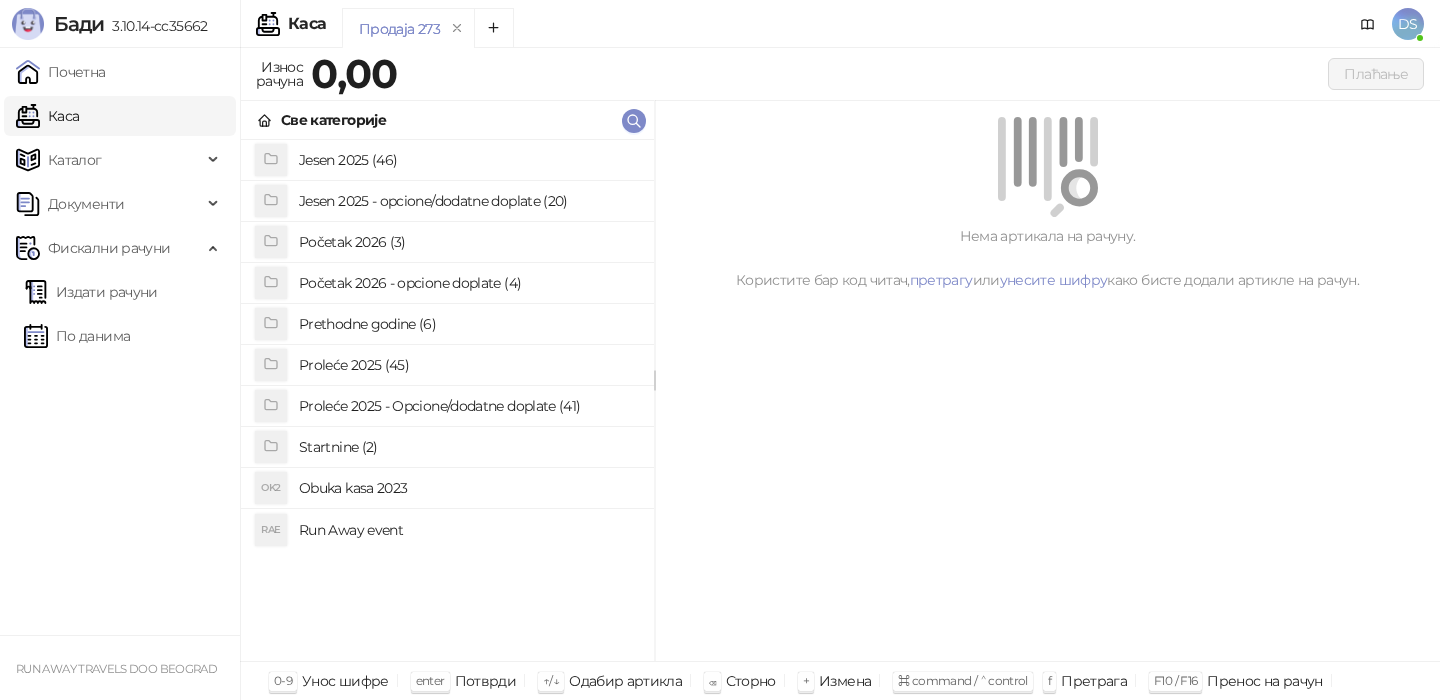 click on "Jesen 2025 (46)" at bounding box center [468, 160] 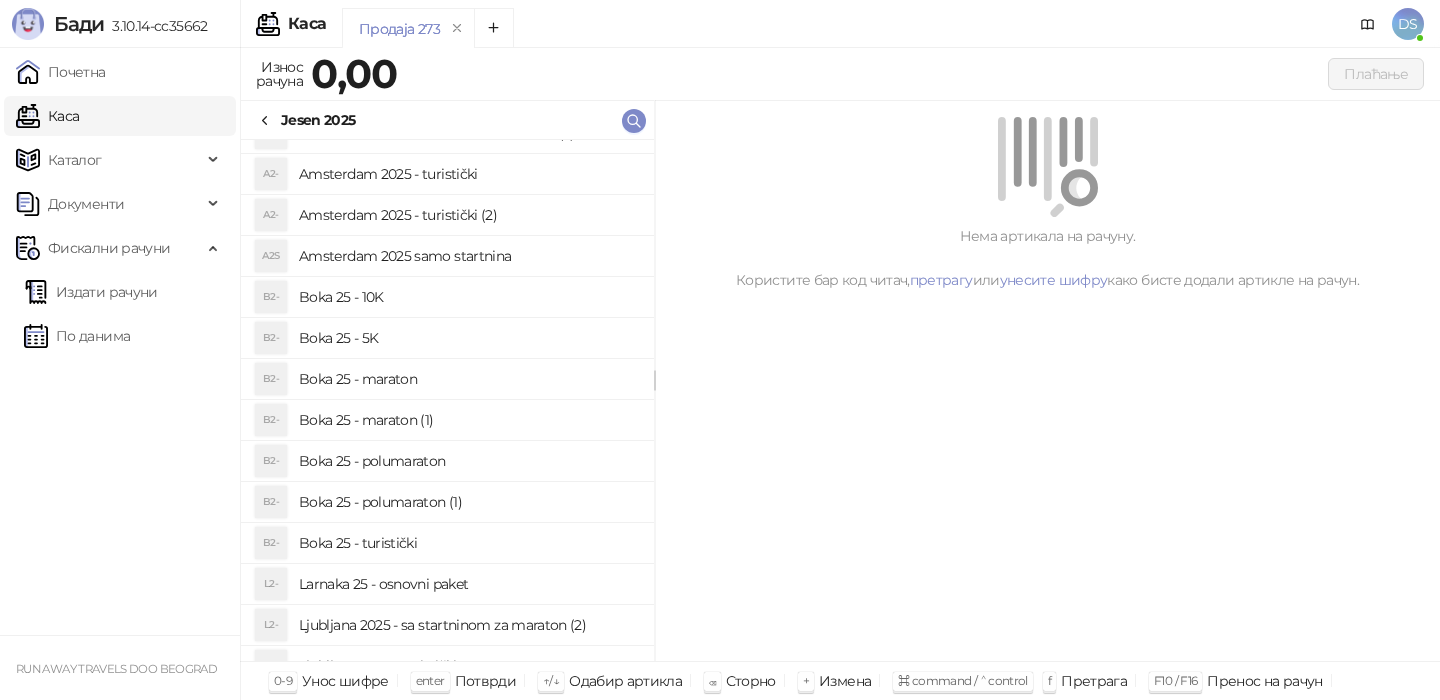 scroll, scrollTop: 195, scrollLeft: 0, axis: vertical 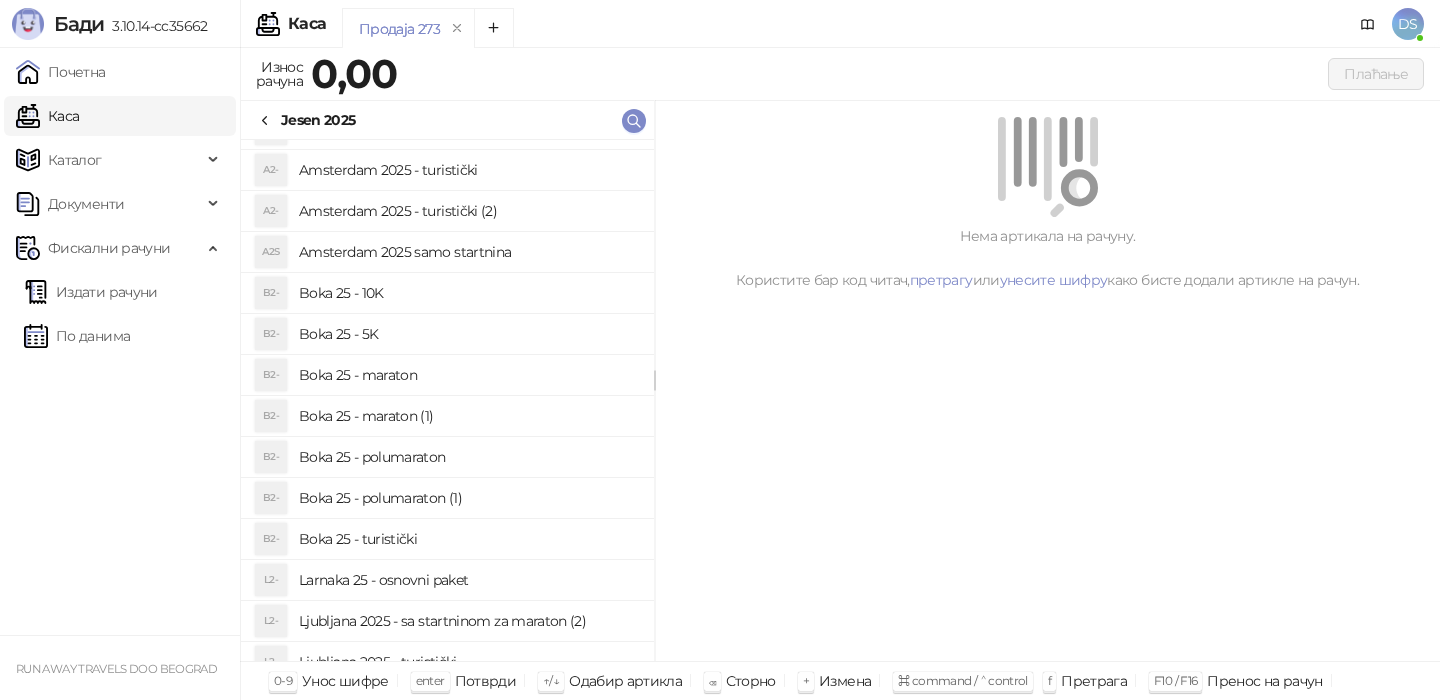click on "Boka 25 - 10K" at bounding box center [468, 293] 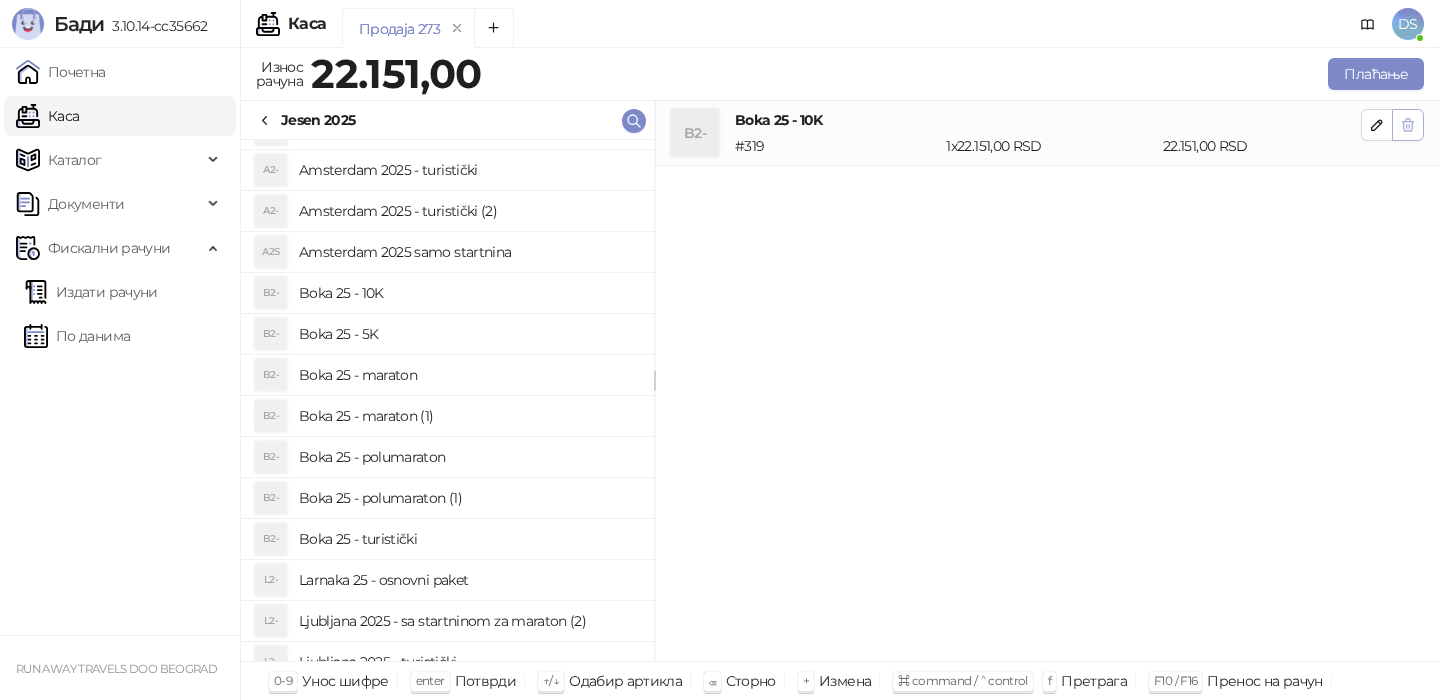 click 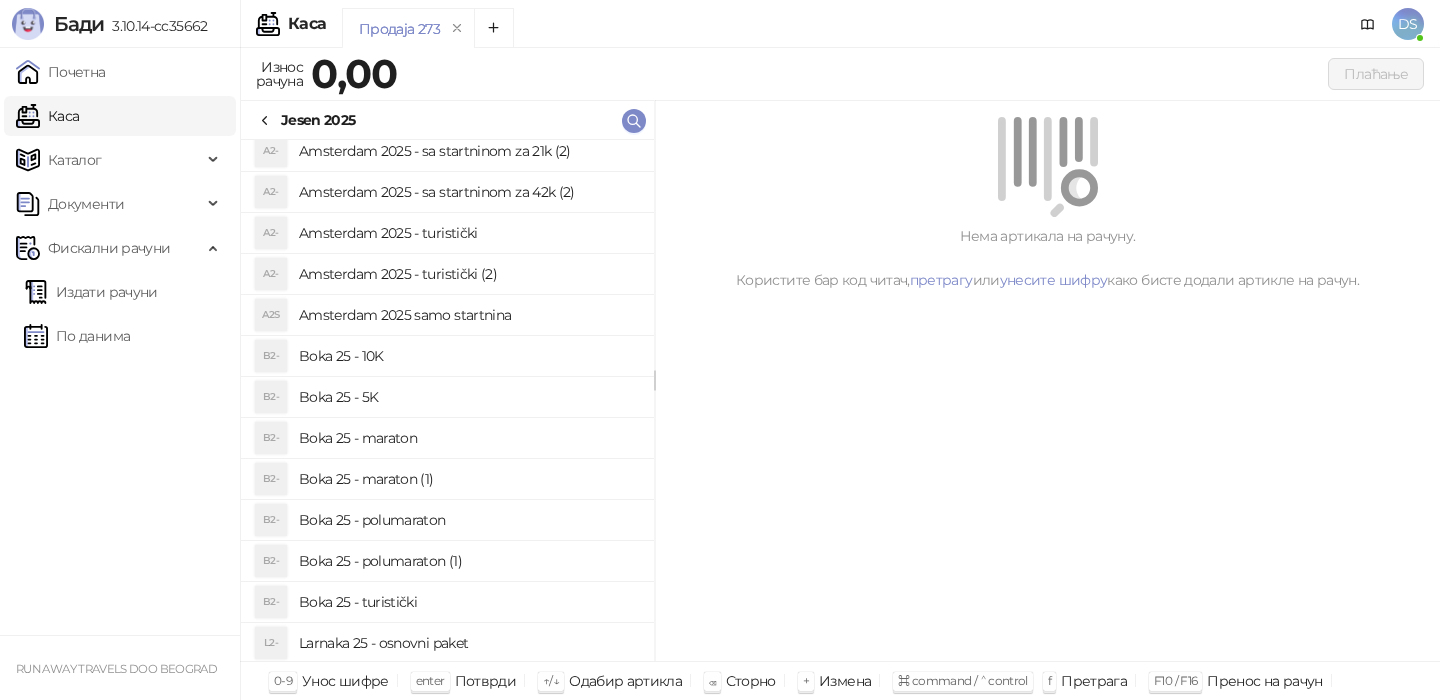 scroll, scrollTop: 0, scrollLeft: 0, axis: both 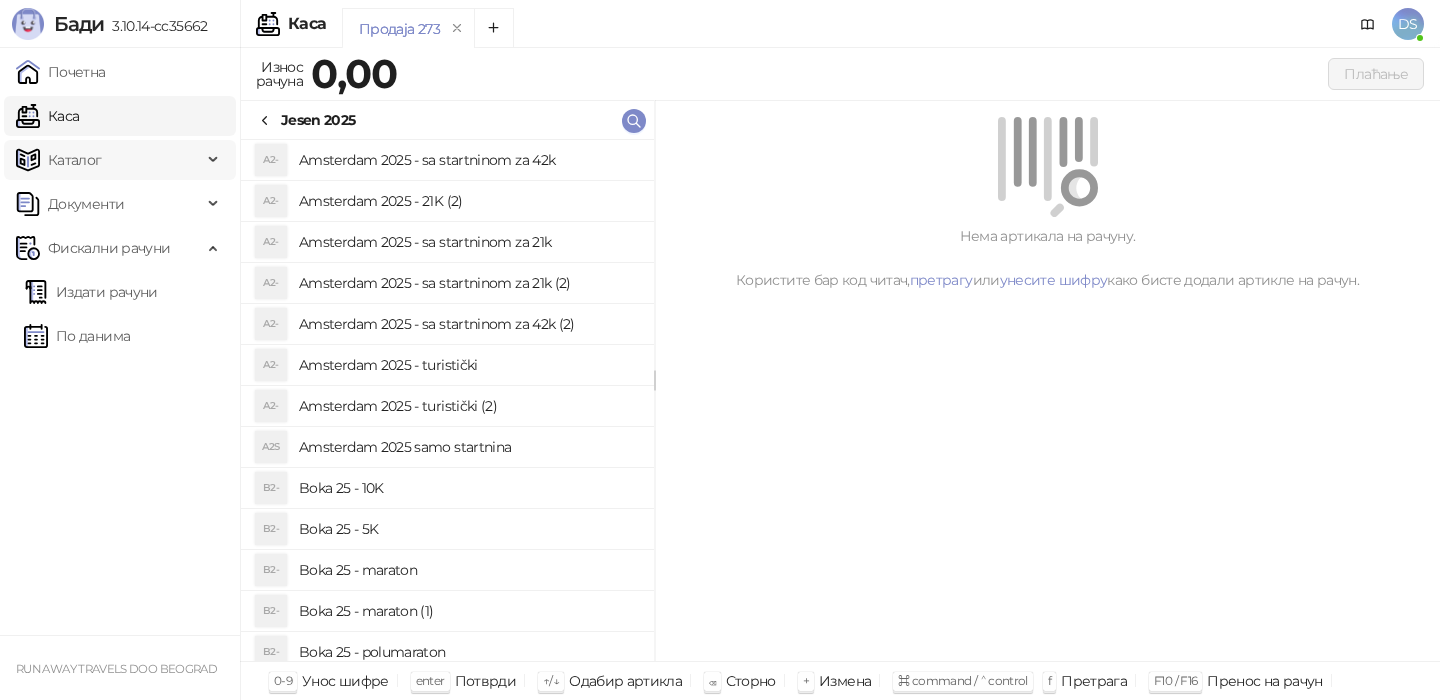 click on "Каталог" at bounding box center [109, 160] 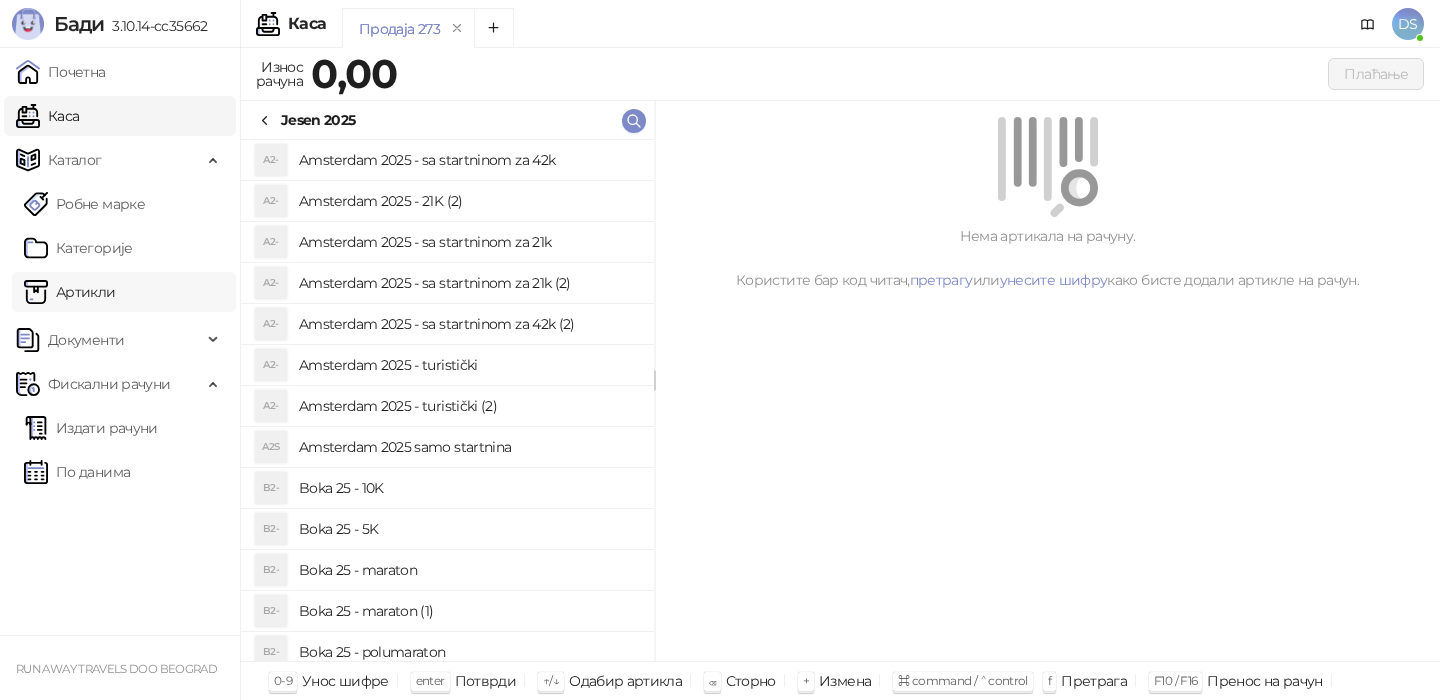click on "Артикли" at bounding box center [70, 292] 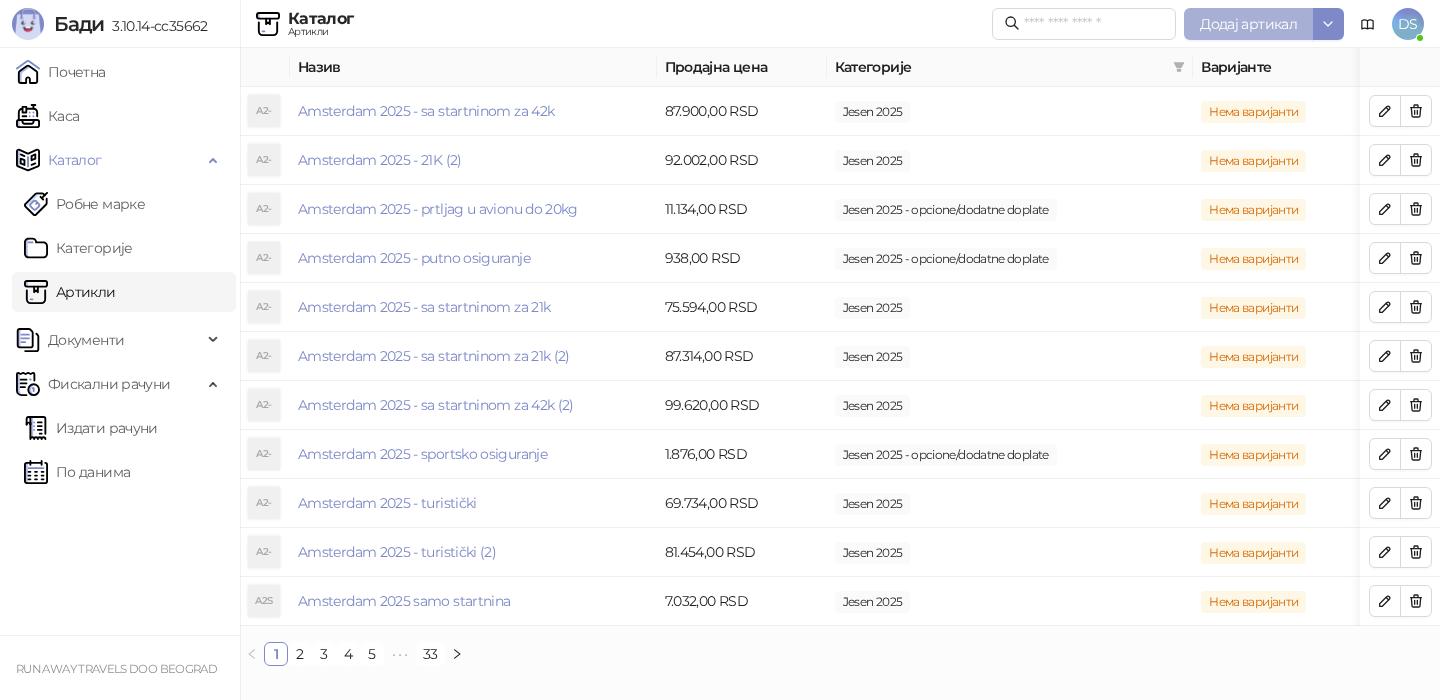 click on "Додај артикал" at bounding box center [1248, 24] 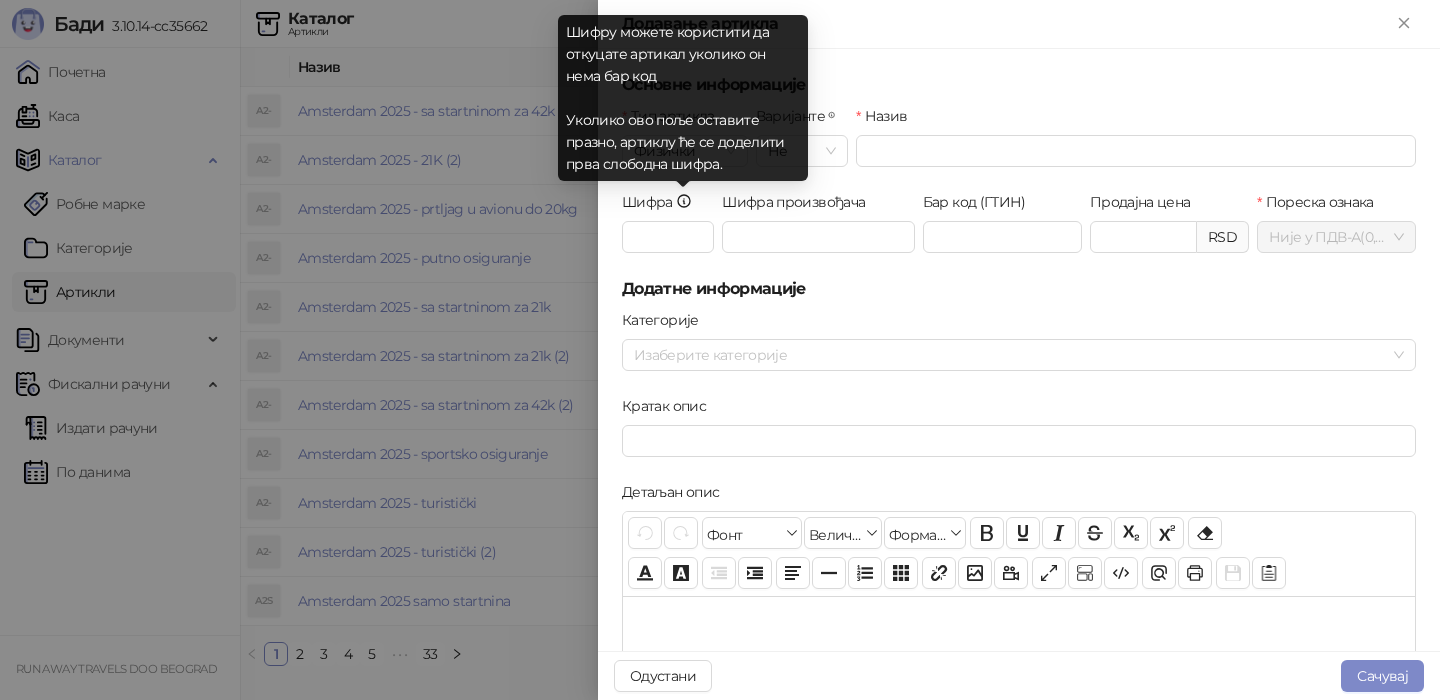 click on "Шифру можете користити да откуцате артикал уколико он нема бар код Уколико ово поље оставите празно, артиклу ће се доделити прва слободна шифра." at bounding box center (683, 98) 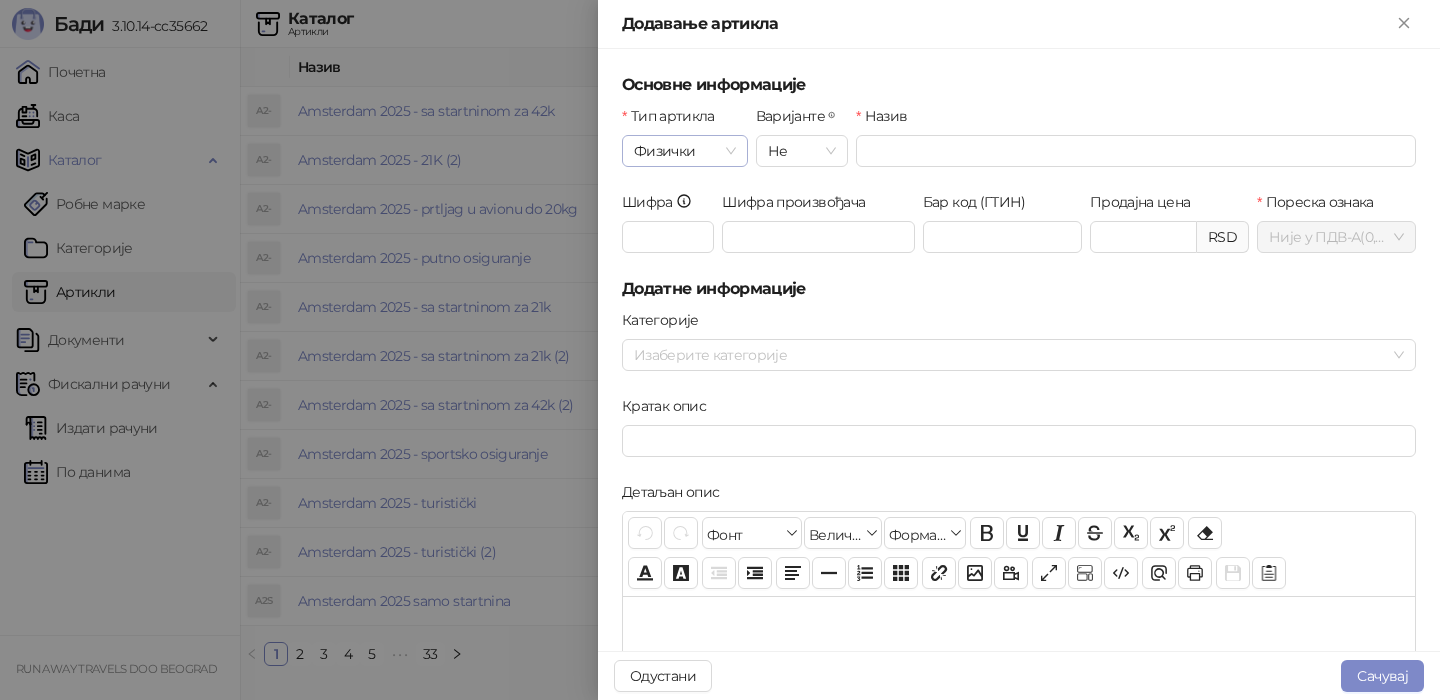 click on "Физички" at bounding box center (685, 151) 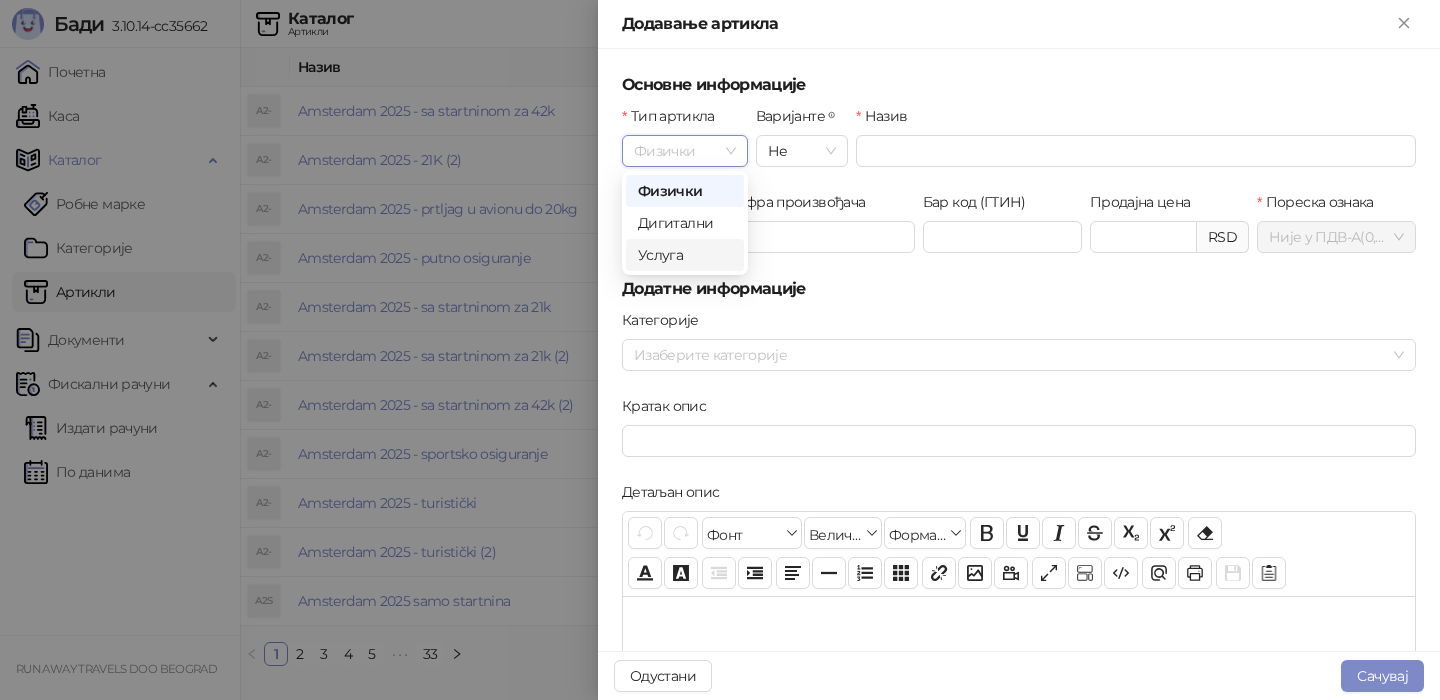 click on "Услуга" at bounding box center [685, 255] 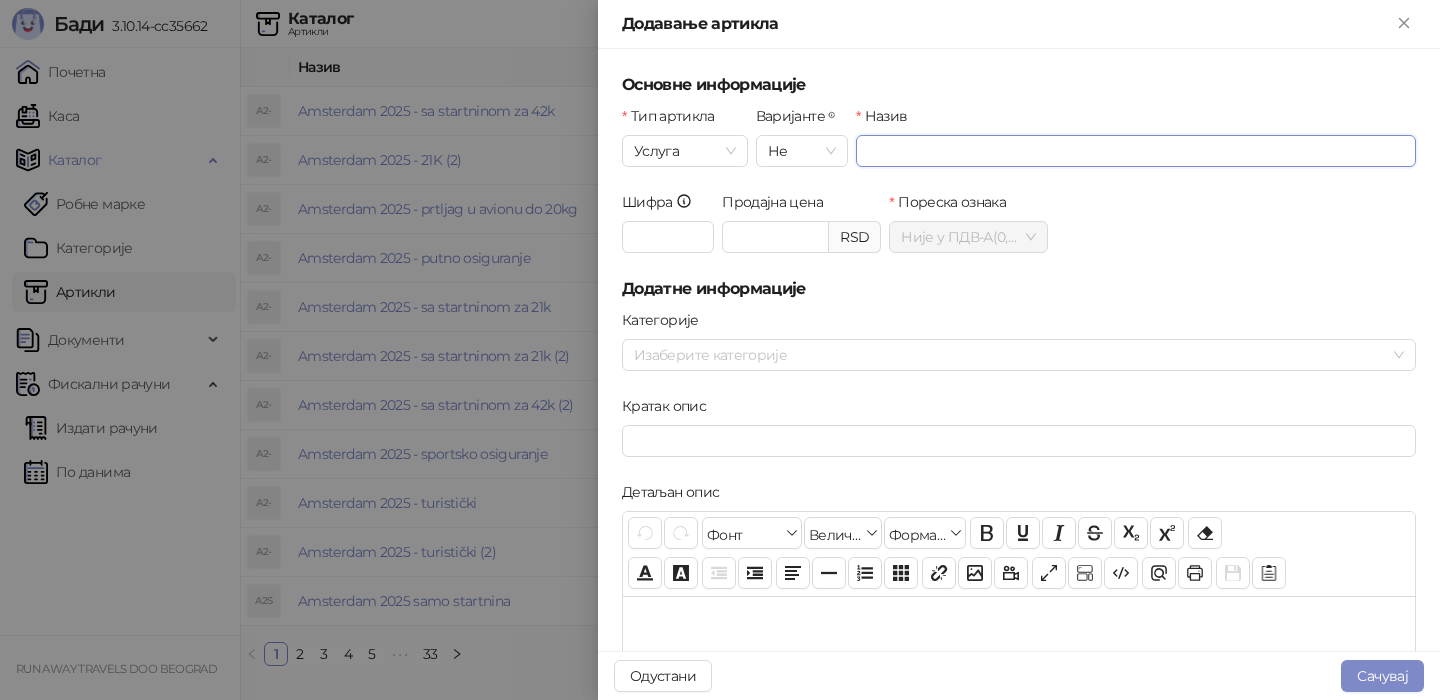 click on "Назив" at bounding box center (1136, 151) 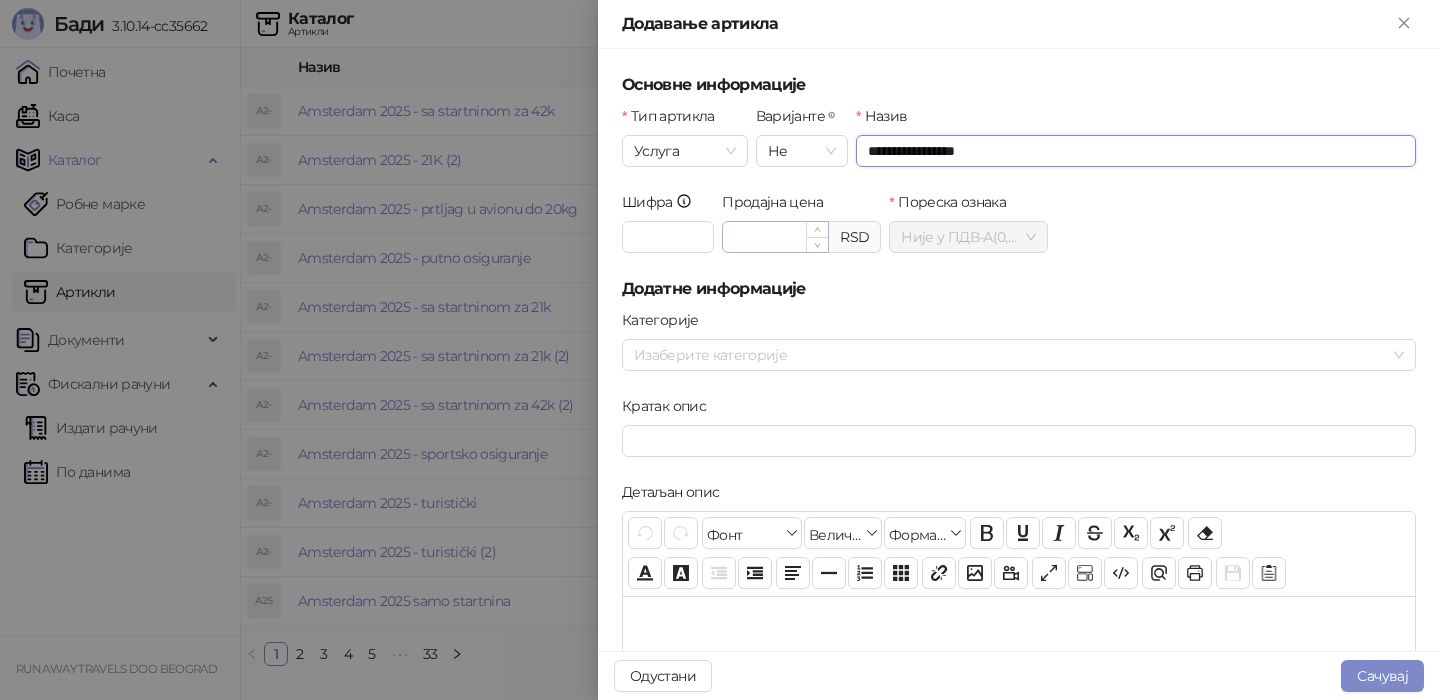 type on "**********" 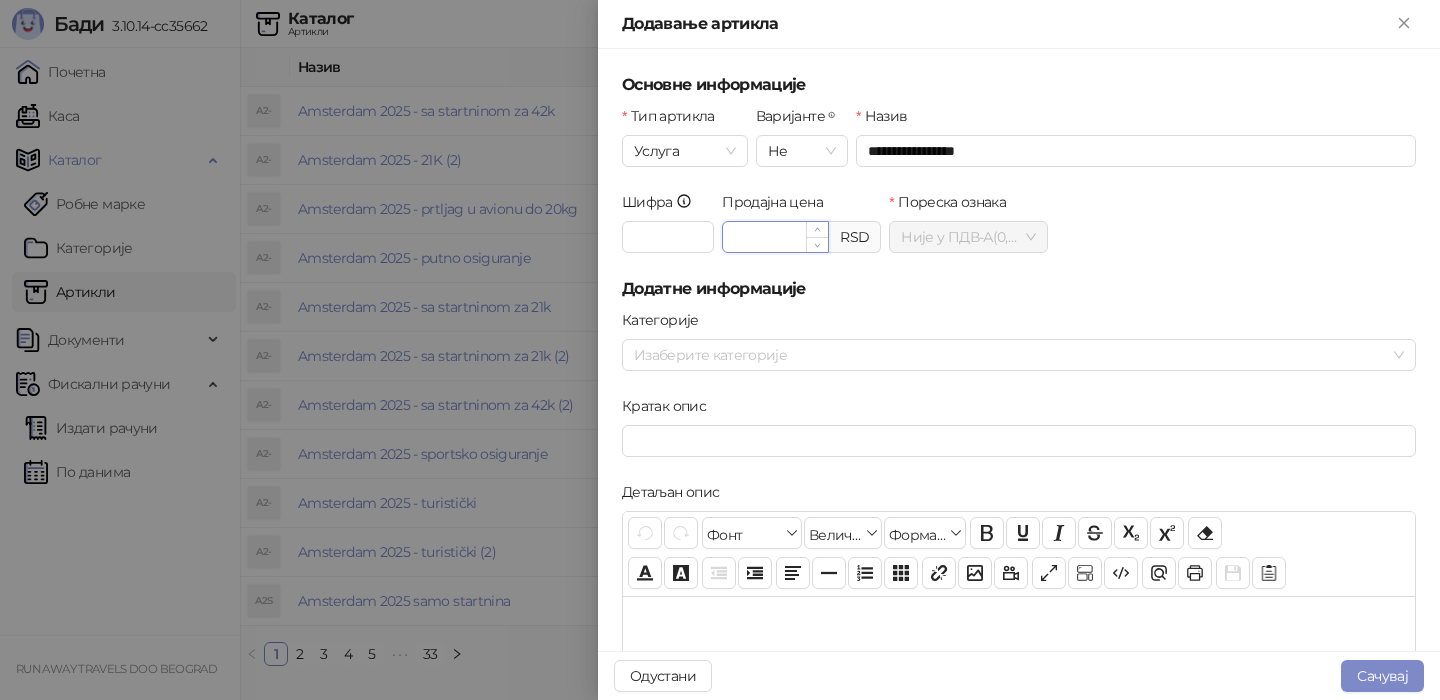 click on "Продајна цена" at bounding box center (775, 237) 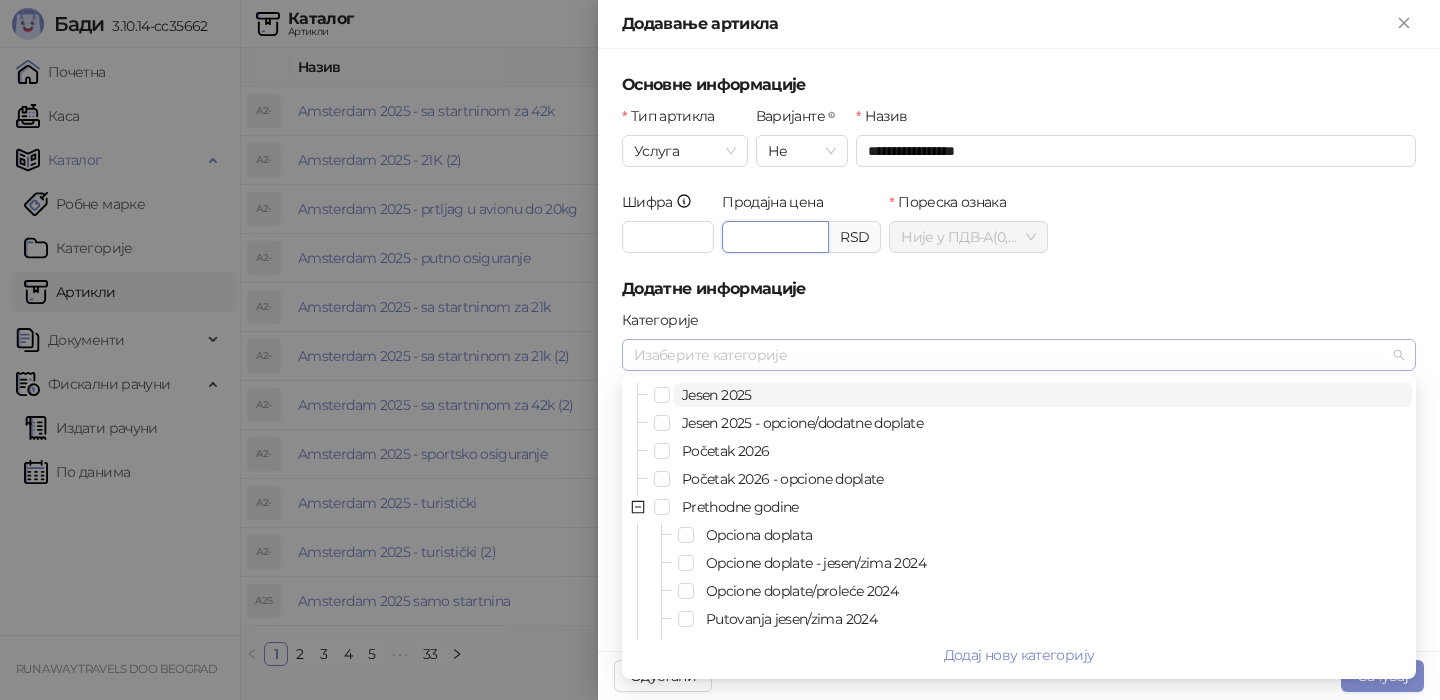 click at bounding box center (1008, 355) 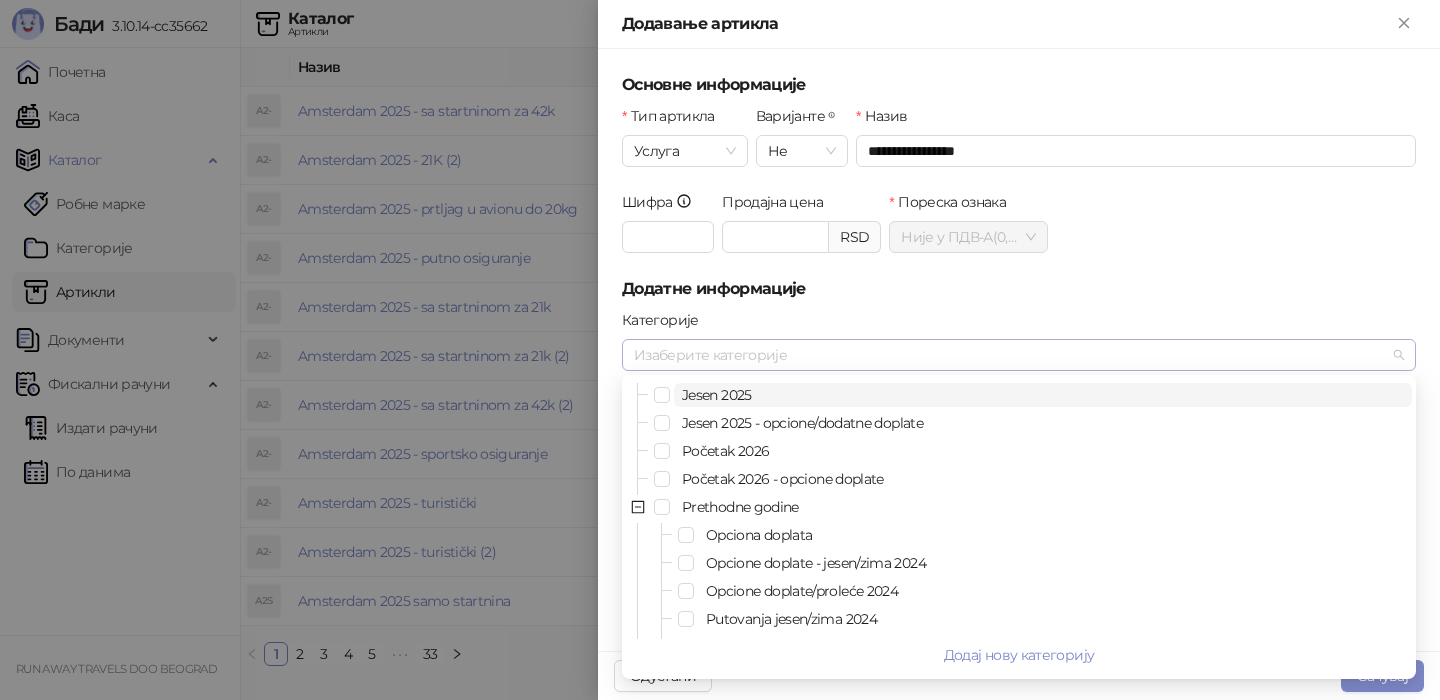 type on "********" 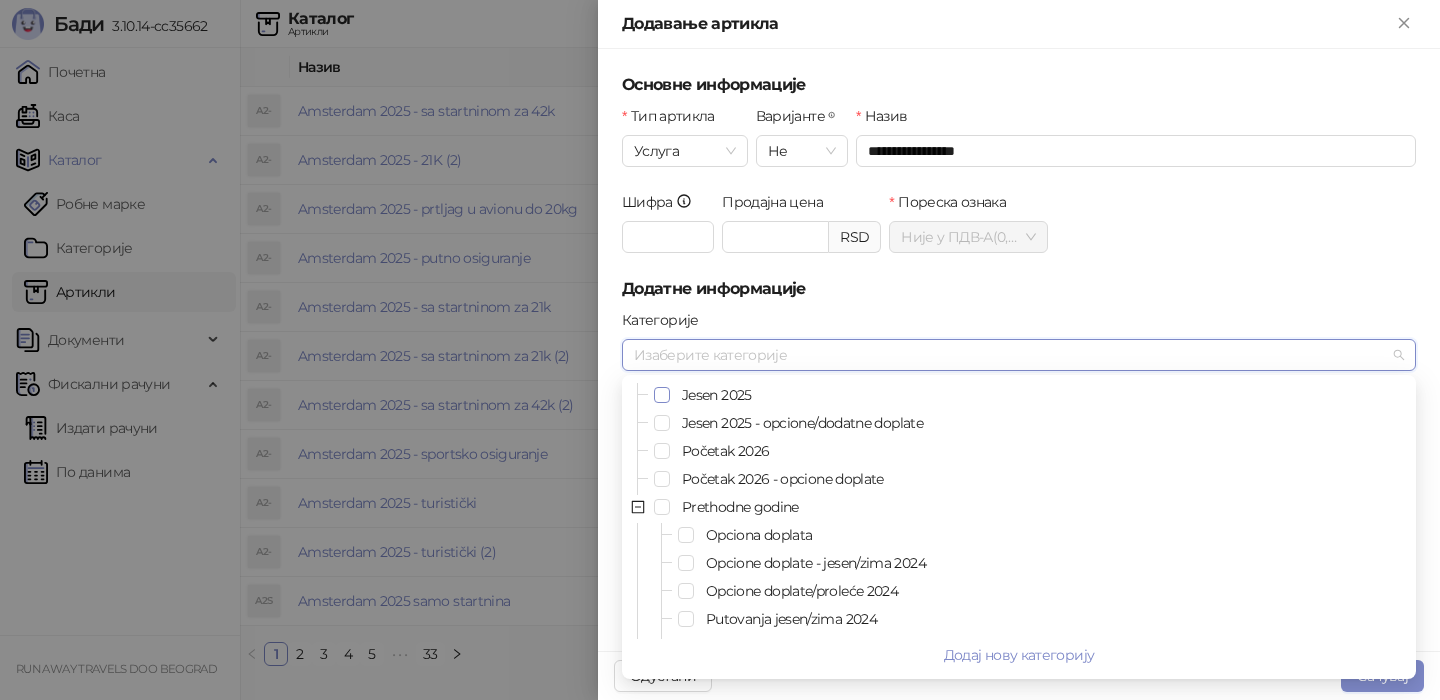 click at bounding box center (662, 395) 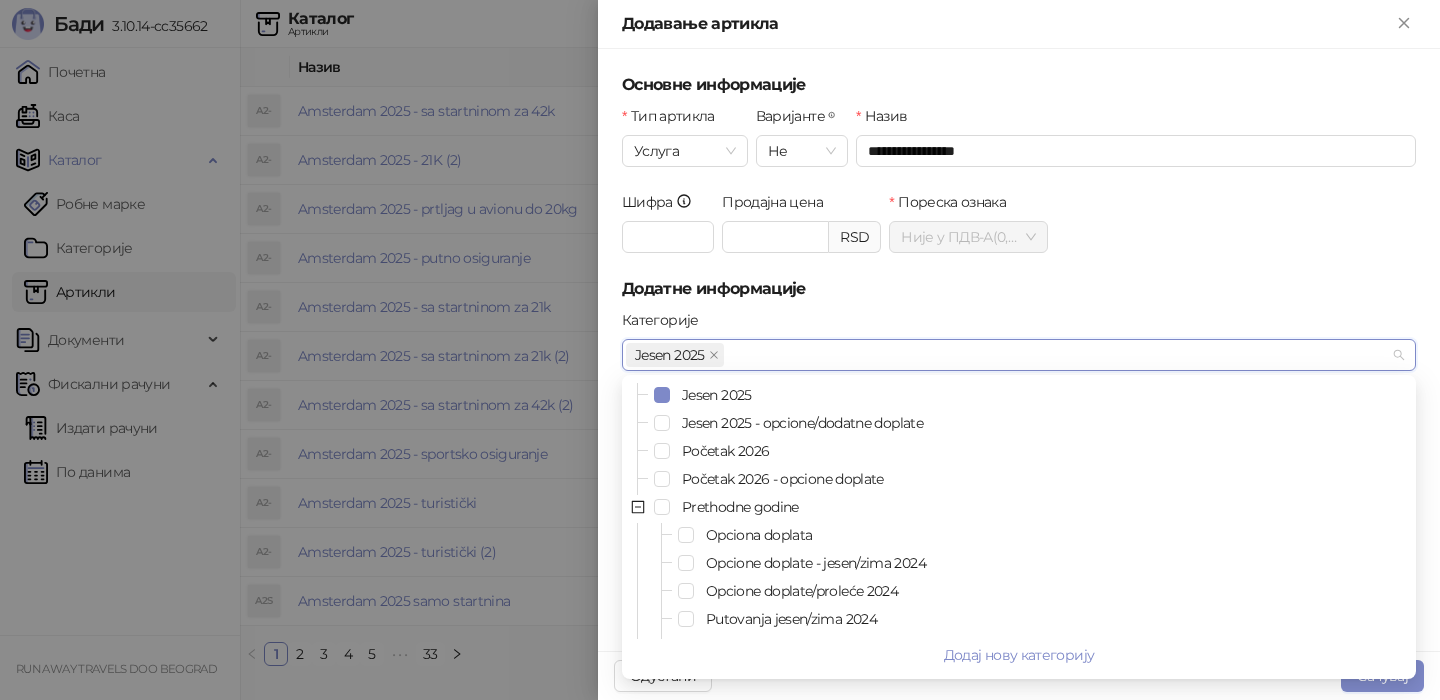 click on "Jesen 2025" at bounding box center (1019, 355) 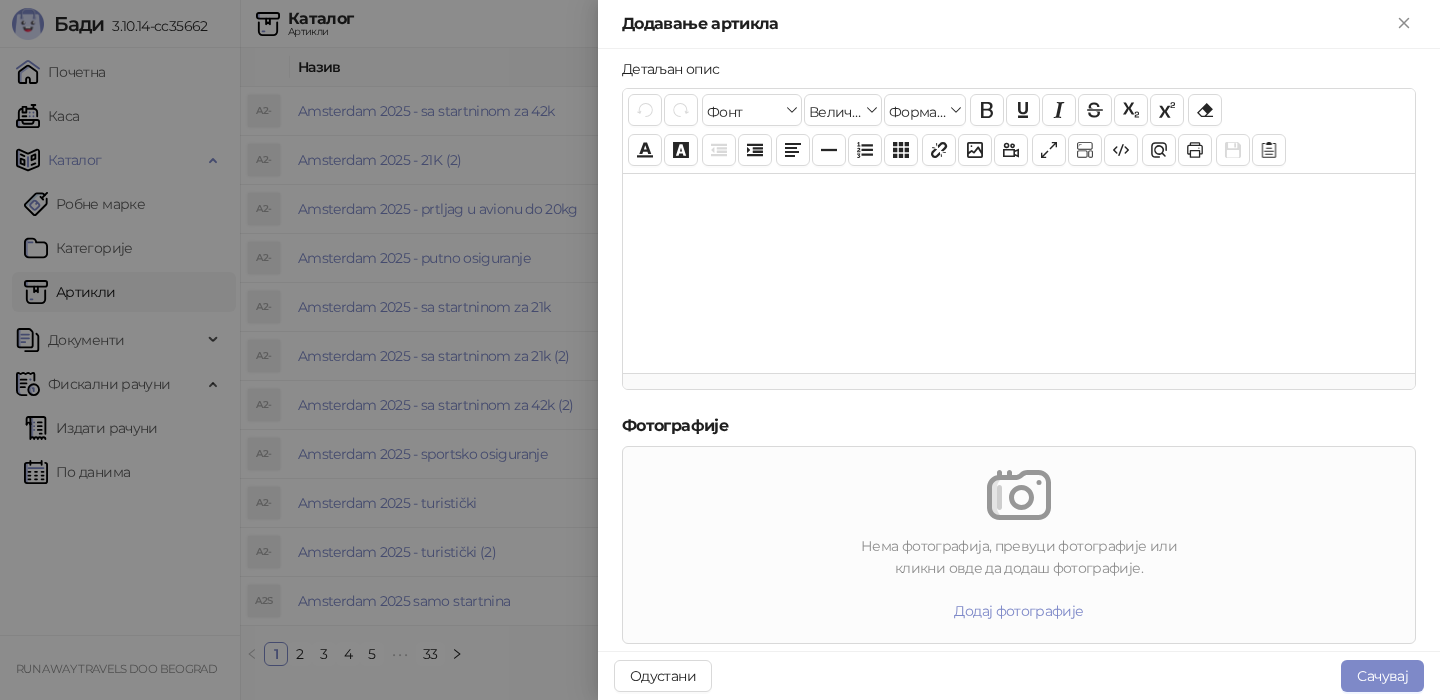 scroll, scrollTop: 584, scrollLeft: 0, axis: vertical 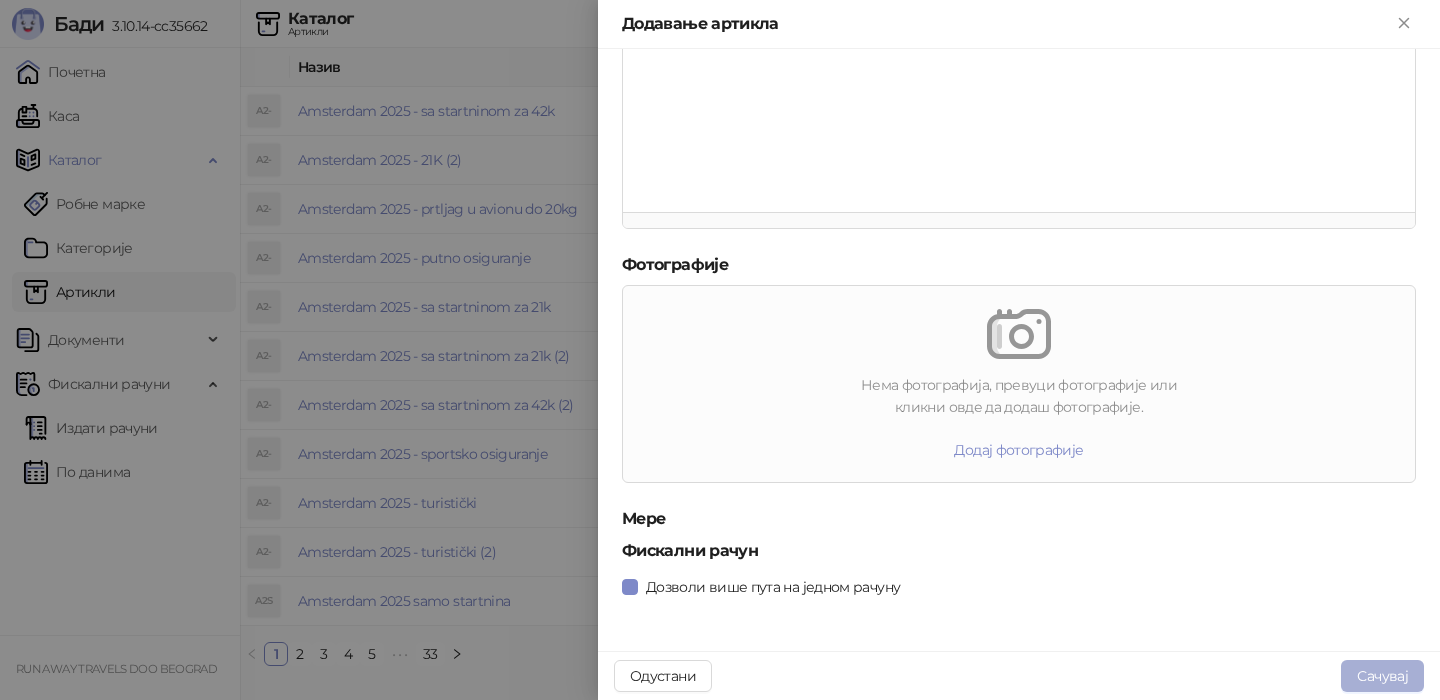 click on "Сачувај" at bounding box center (1382, 676) 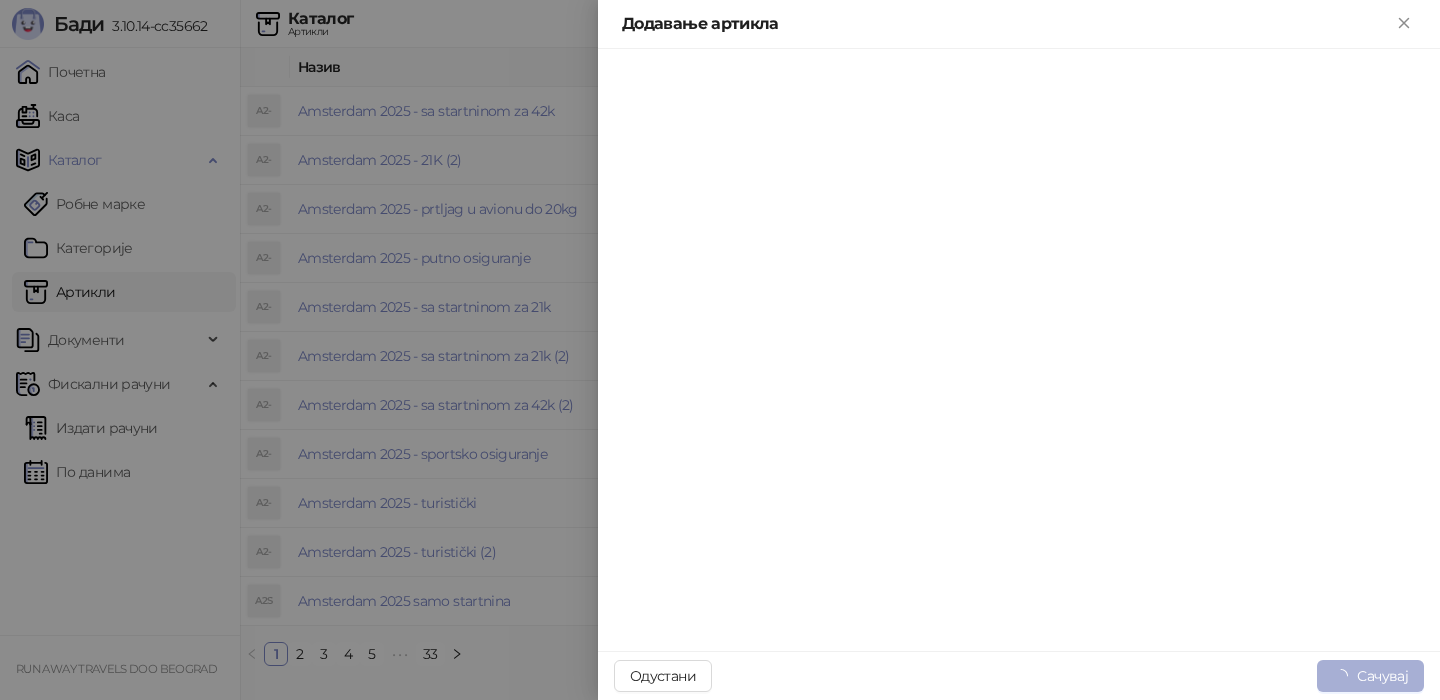 scroll, scrollTop: 0, scrollLeft: 0, axis: both 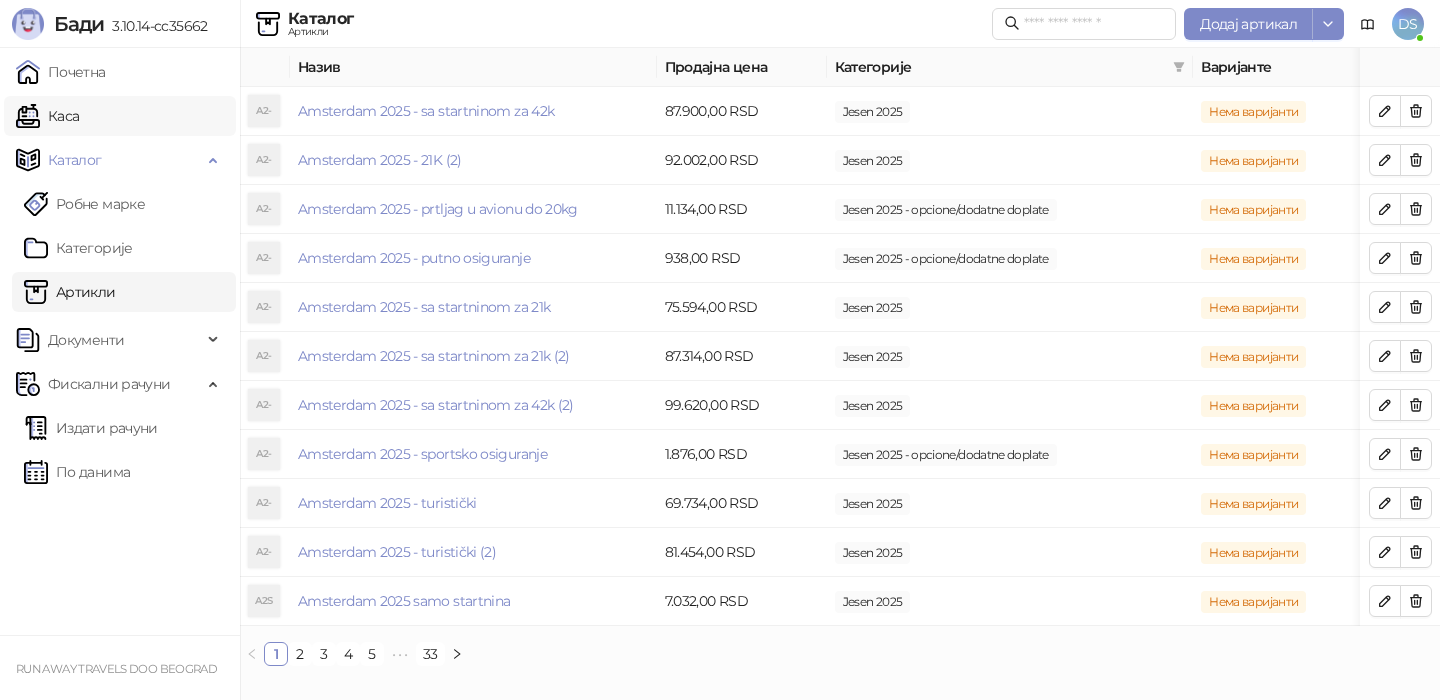 click on "Каса" at bounding box center (47, 116) 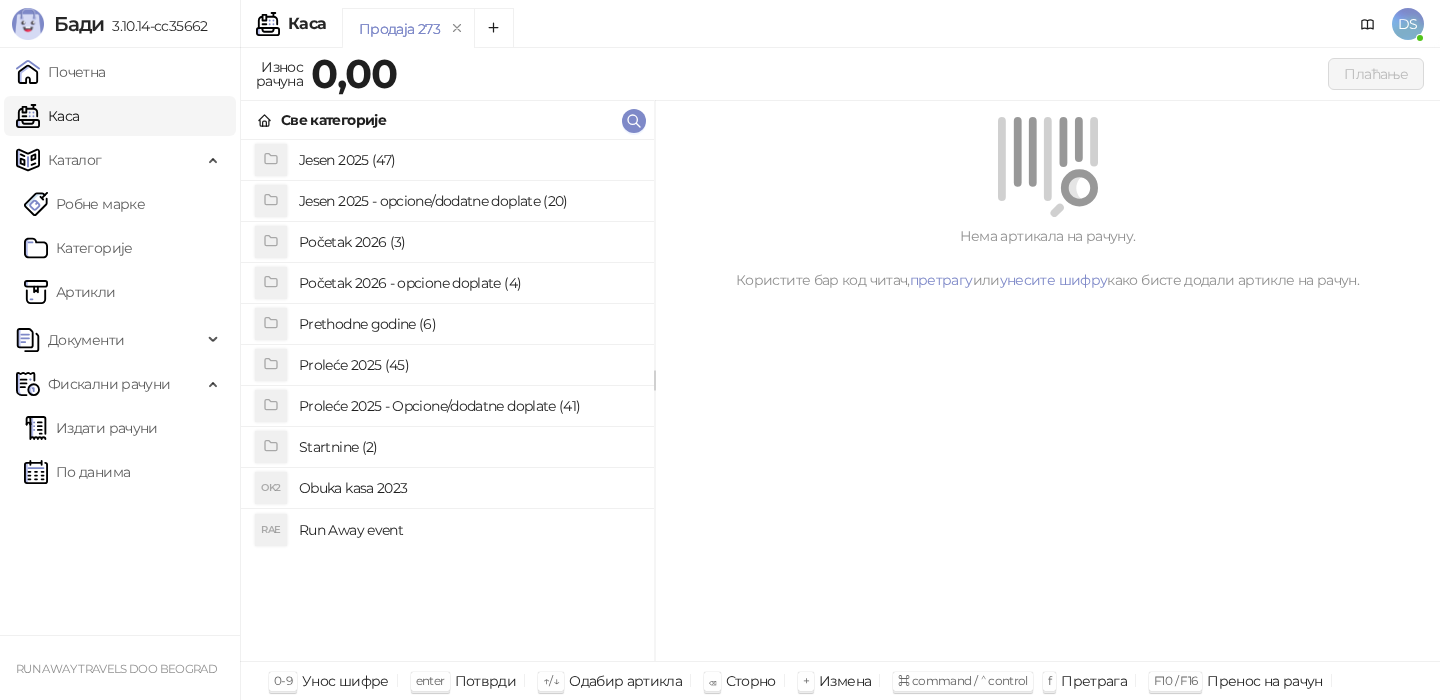 click on "Jesen 2025 (47)" at bounding box center [468, 160] 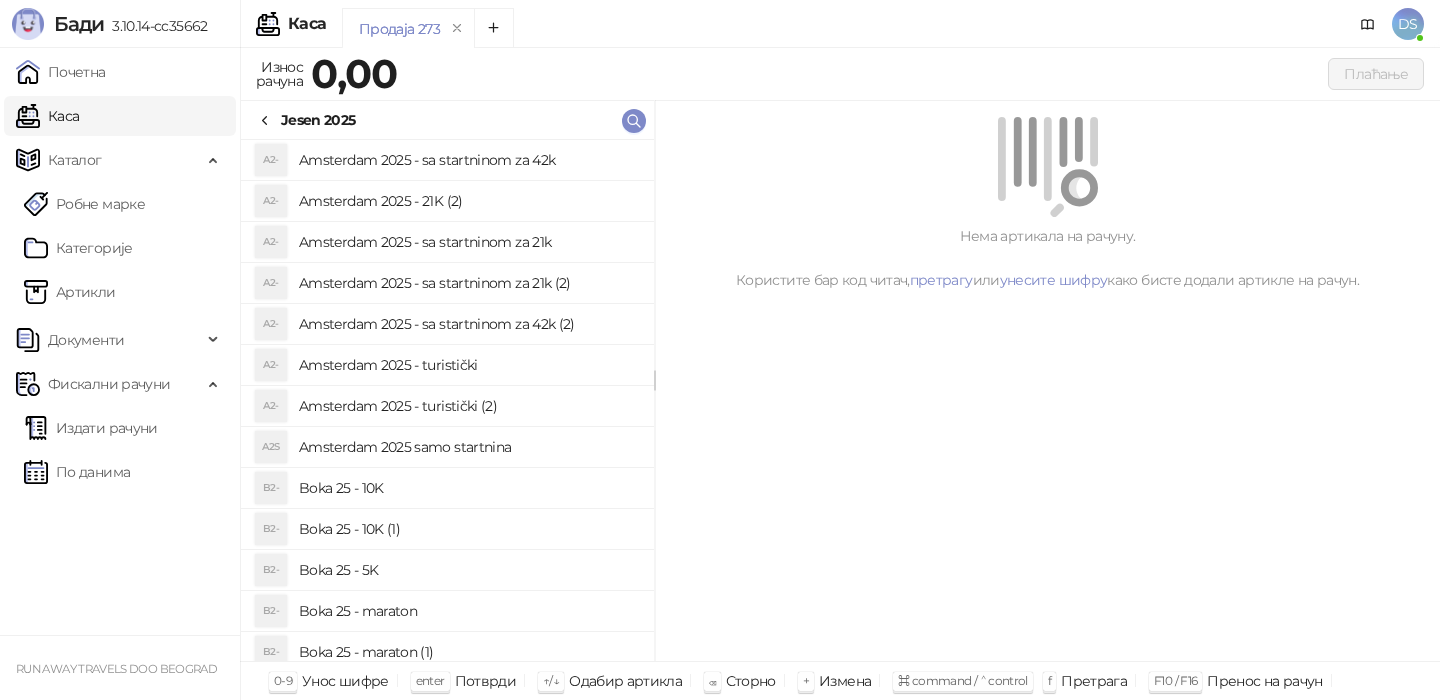 click on "Boka 25 - 10K (1)" at bounding box center (468, 529) 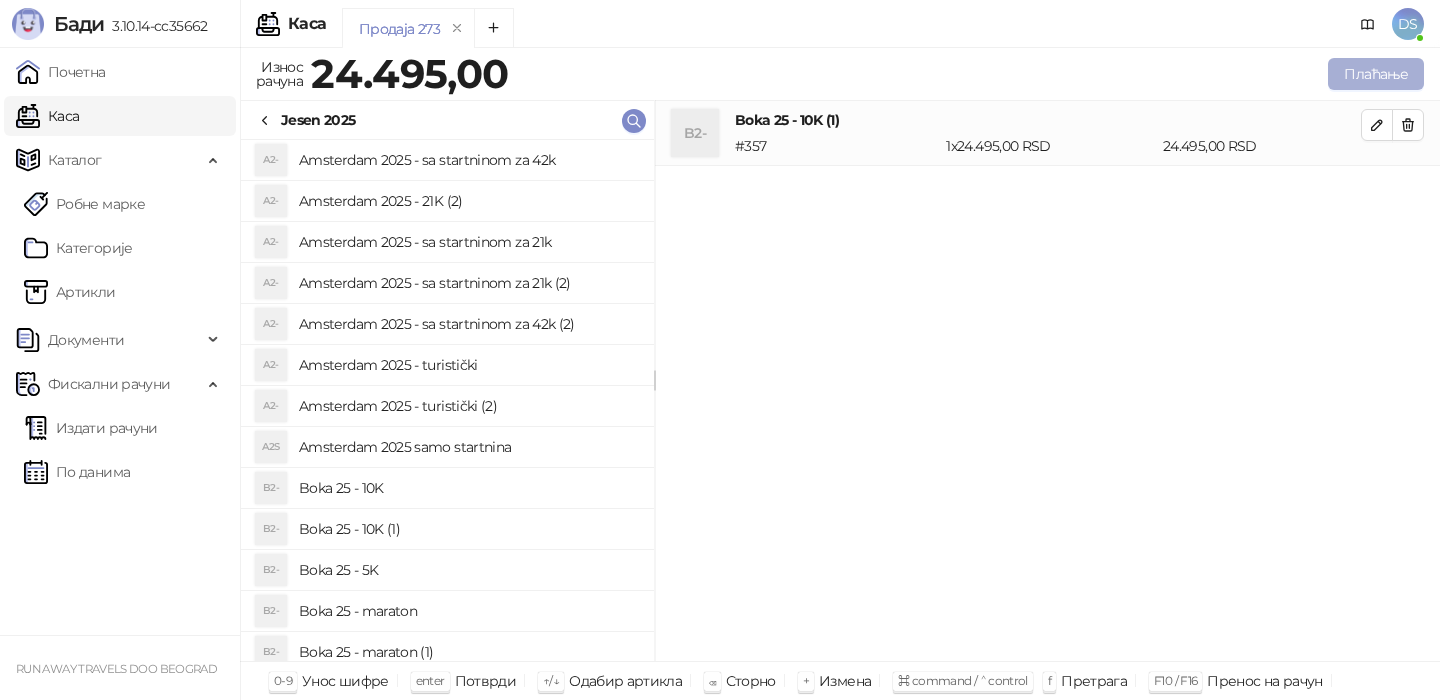 click on "Плаћање" at bounding box center (1376, 74) 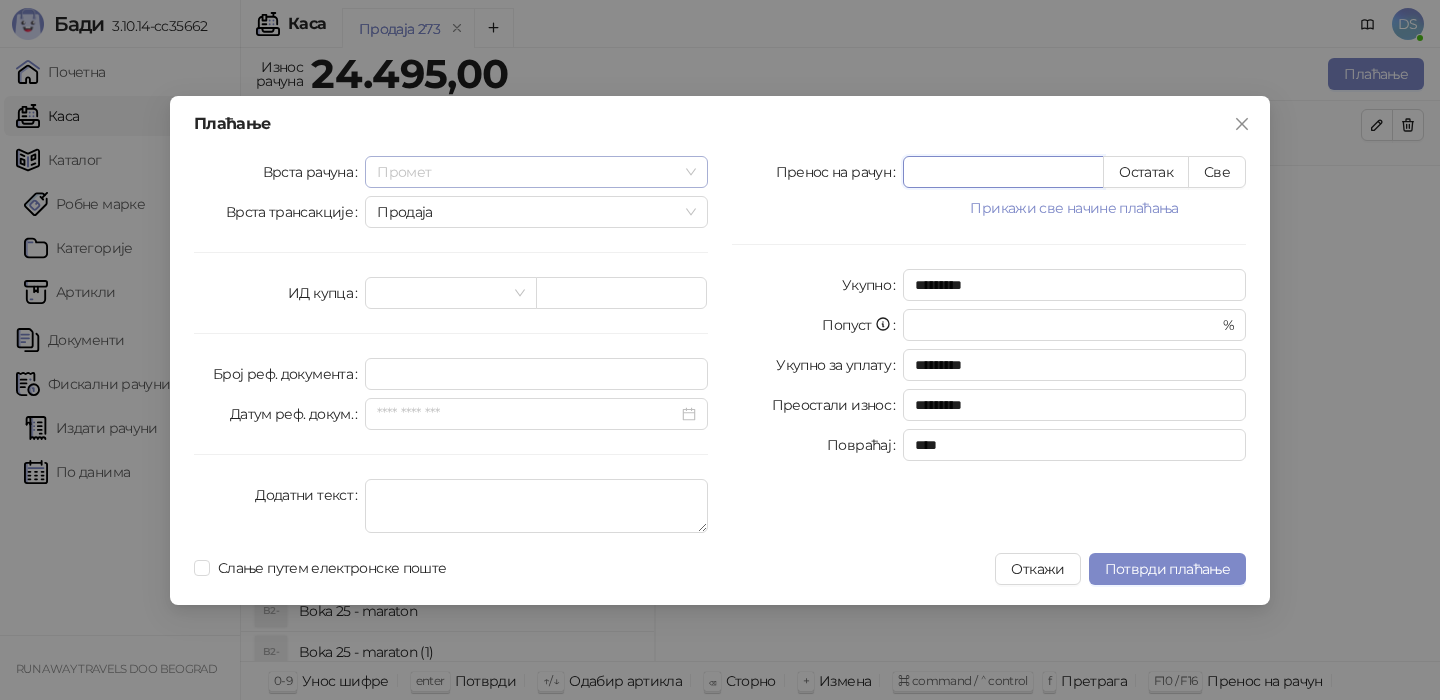 click on "Промет" at bounding box center (536, 172) 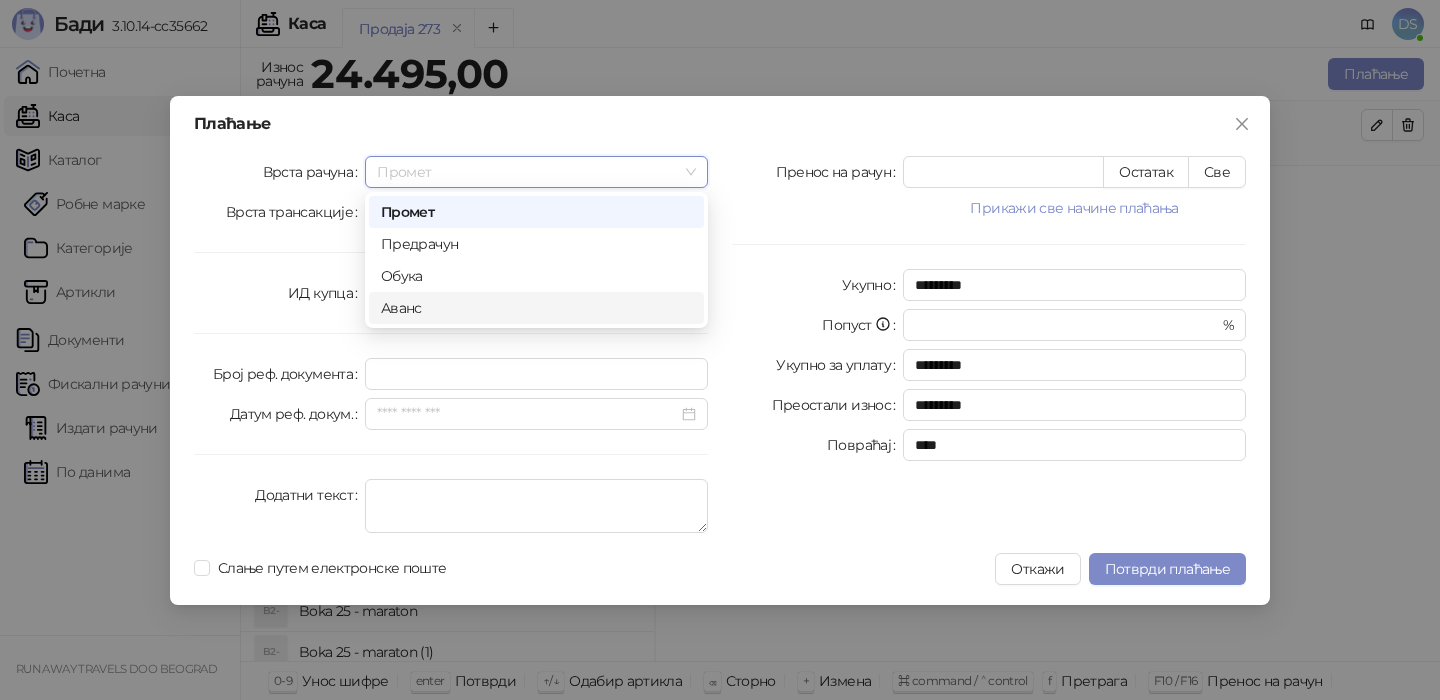 click on "Аванс" at bounding box center (536, 308) 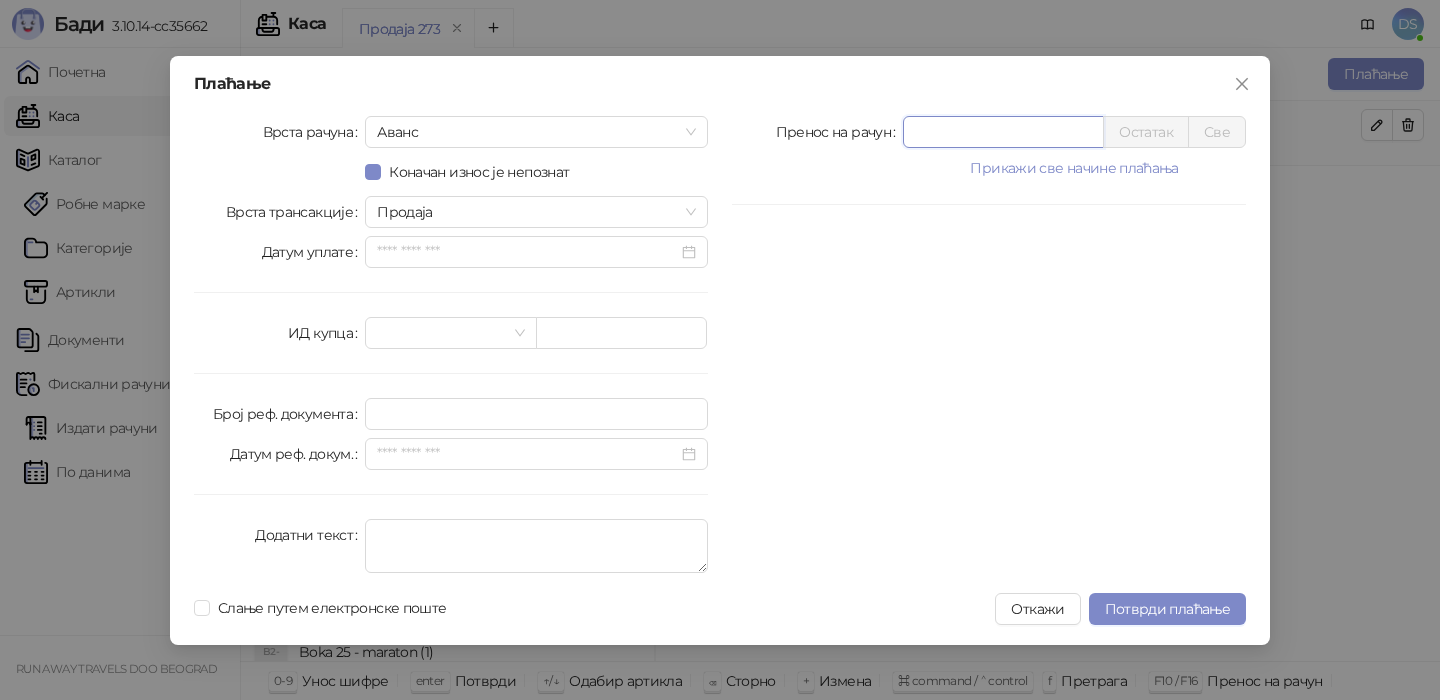 drag, startPoint x: 941, startPoint y: 133, endPoint x: 825, endPoint y: 129, distance: 116.06895 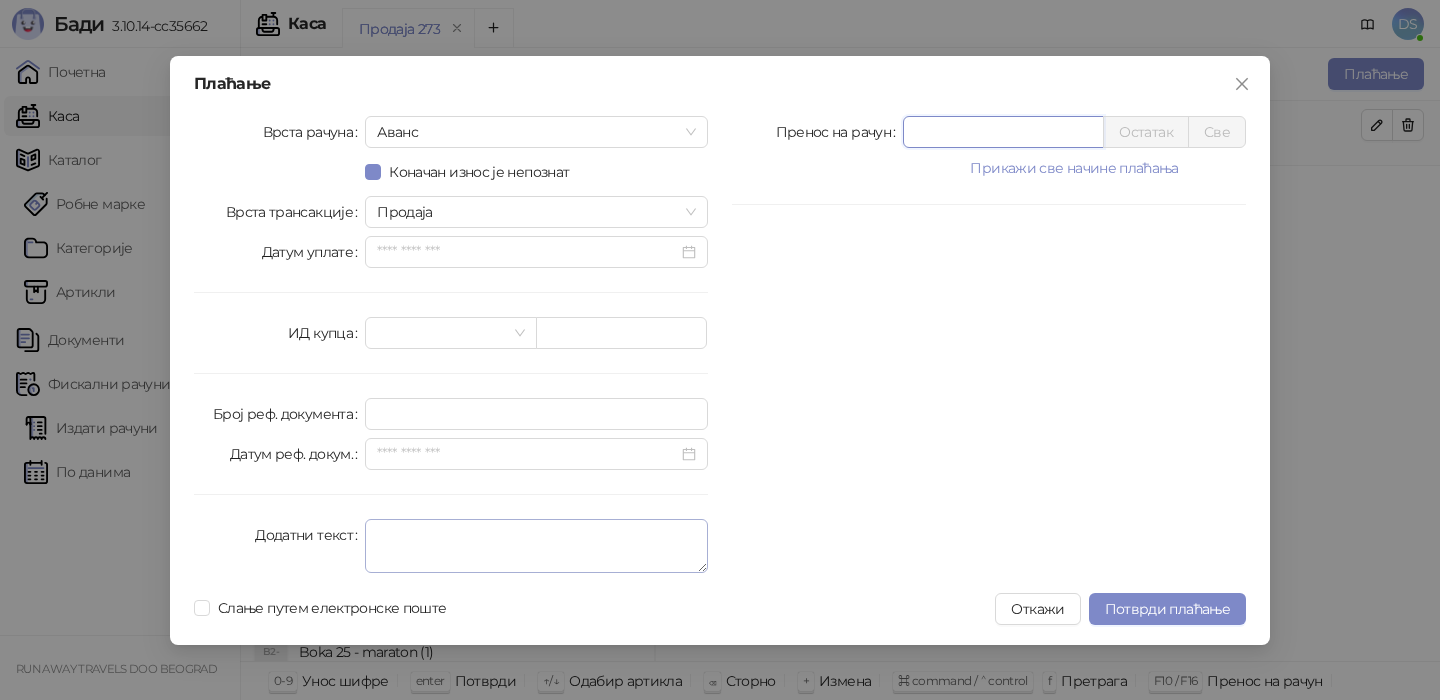 type on "*****" 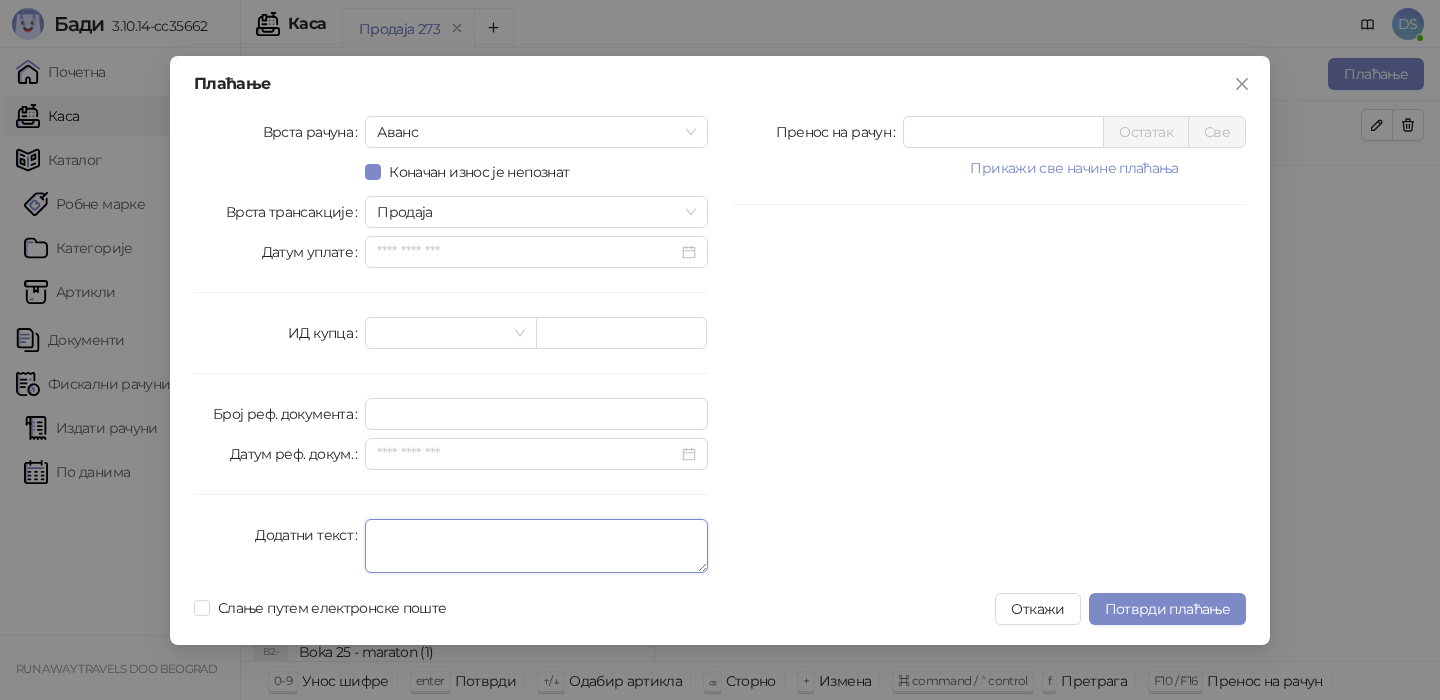 click on "Додатни текст" at bounding box center [536, 546] 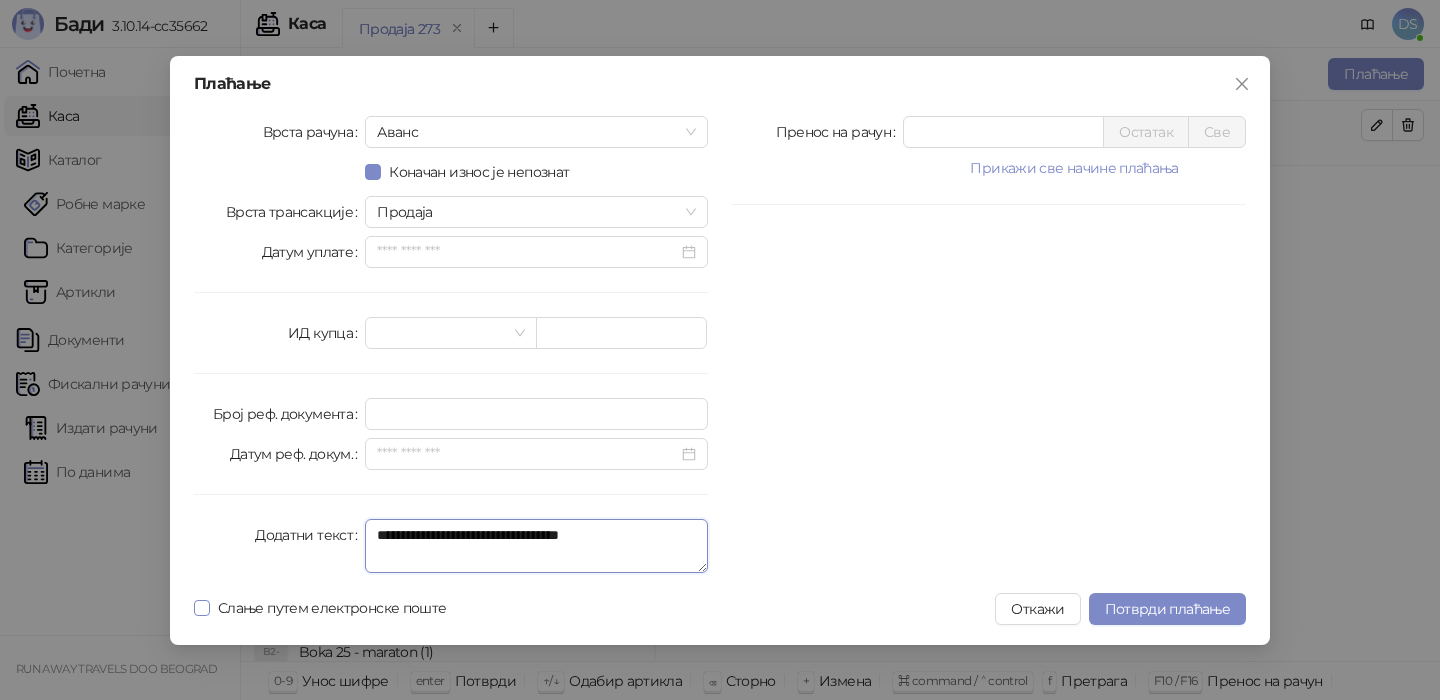 type on "**********" 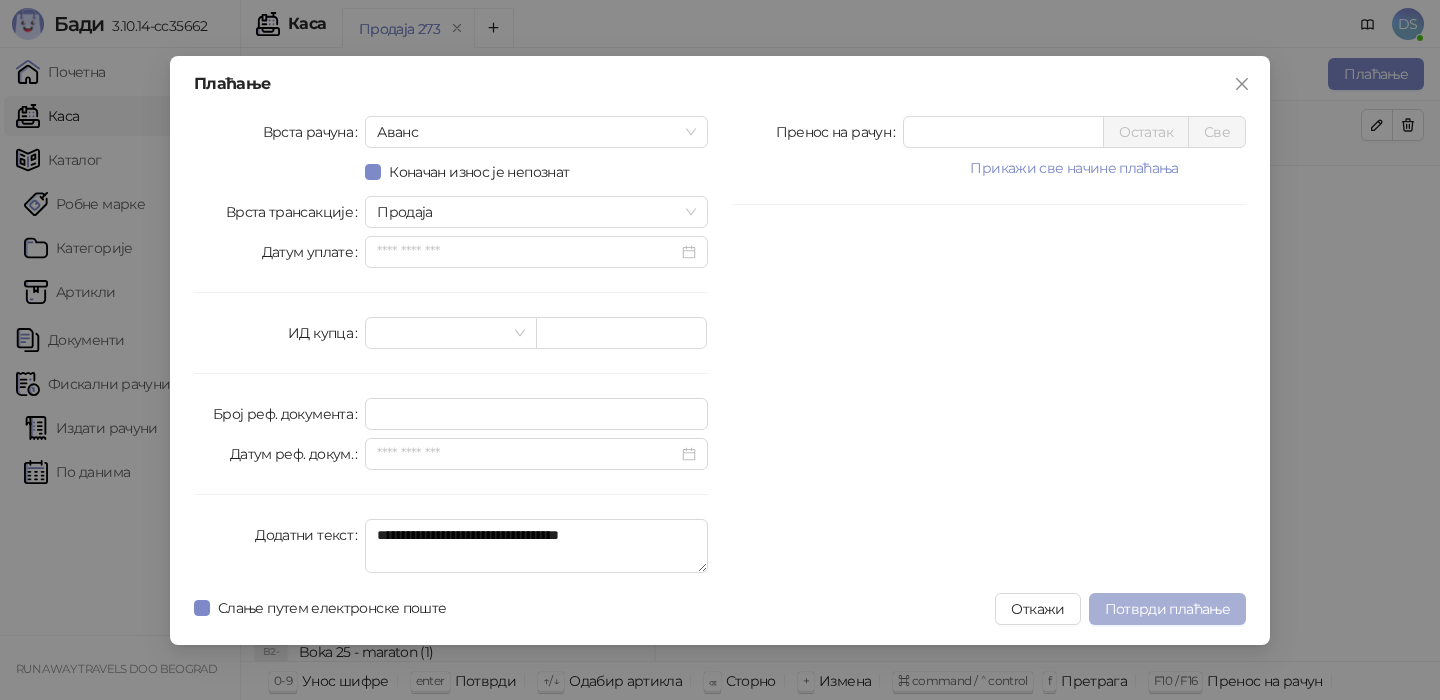 click on "Потврди плаћање" at bounding box center [1167, 609] 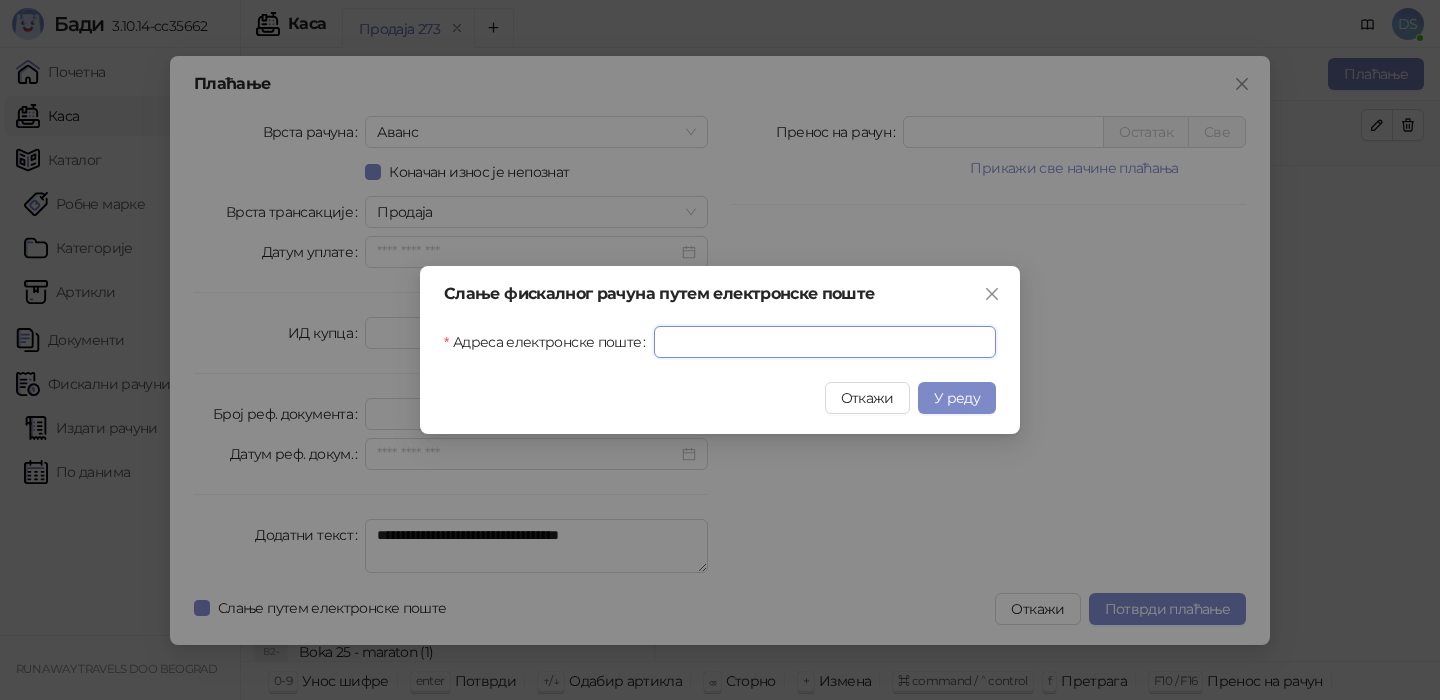 click on "Адреса електронске поште" at bounding box center (825, 342) 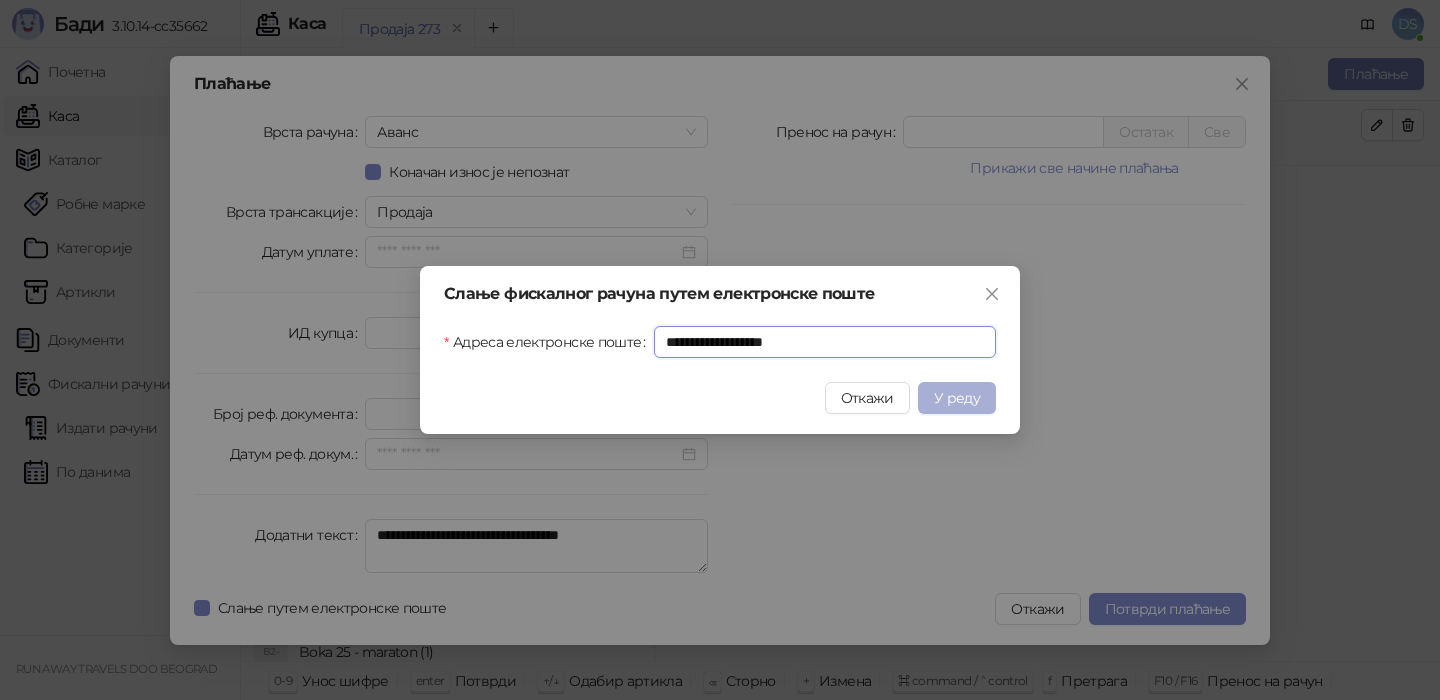 type on "**********" 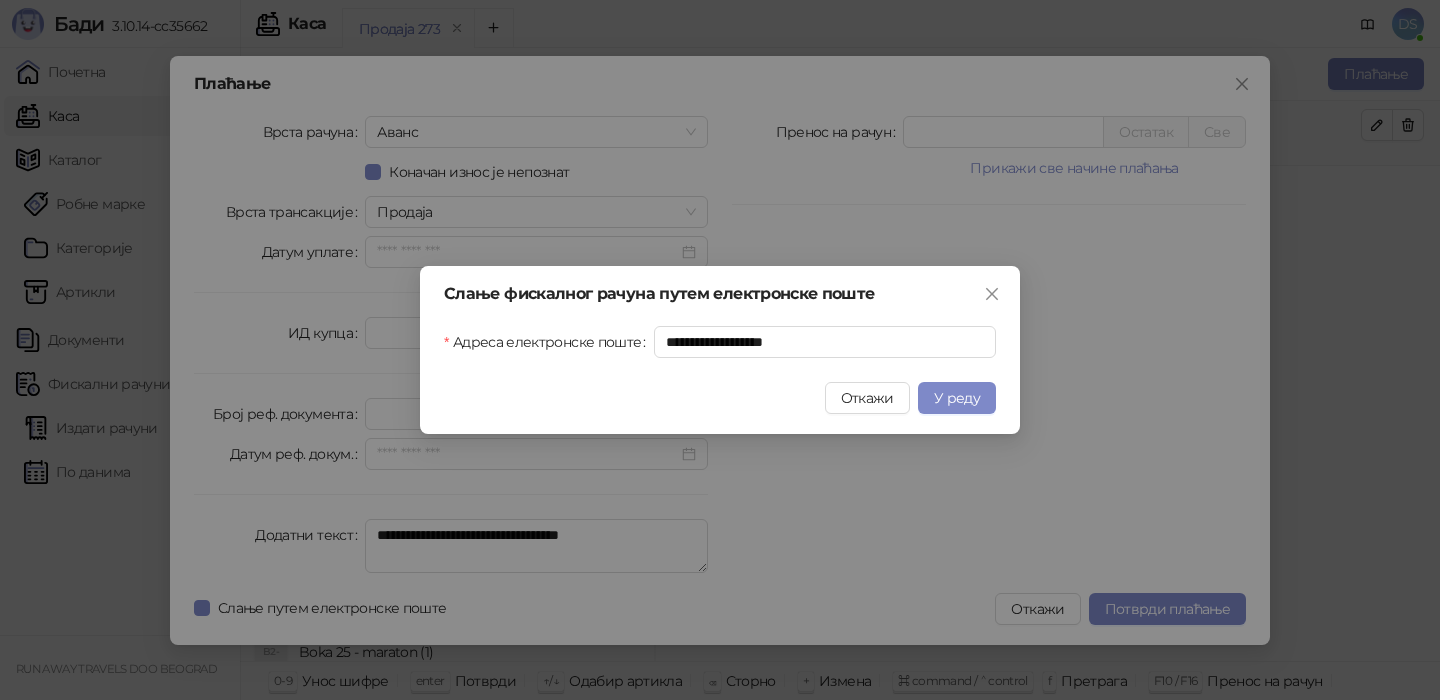 click on "У реду" at bounding box center [957, 398] 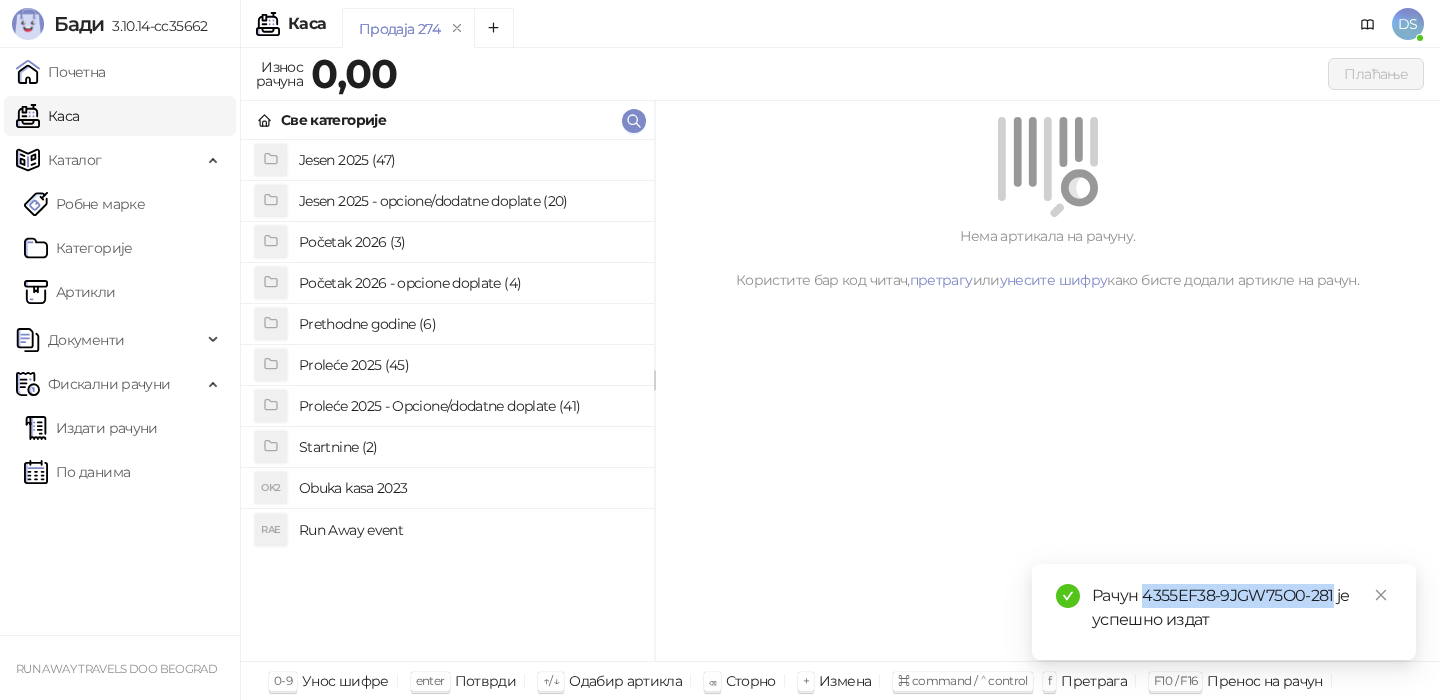 drag, startPoint x: 1334, startPoint y: 596, endPoint x: 1145, endPoint y: 600, distance: 189.04233 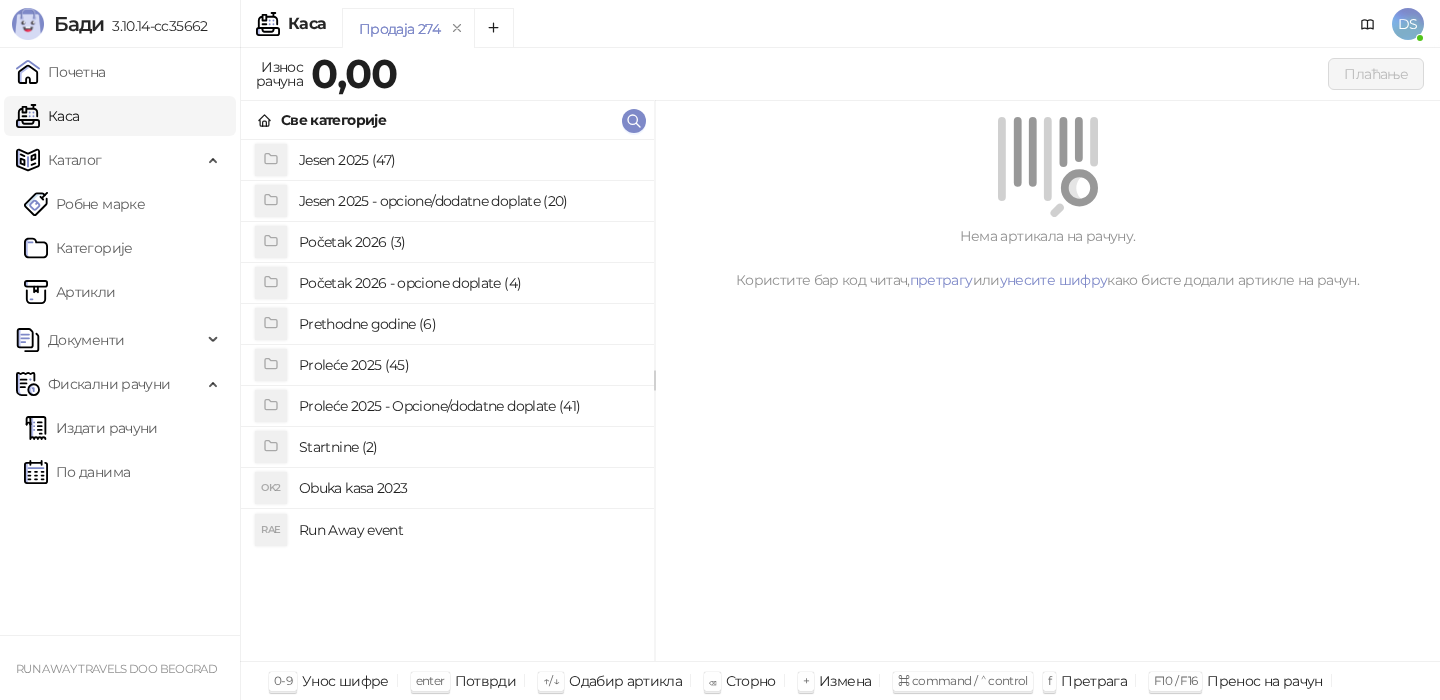 click on "Jesen 2025 (47)" at bounding box center [468, 160] 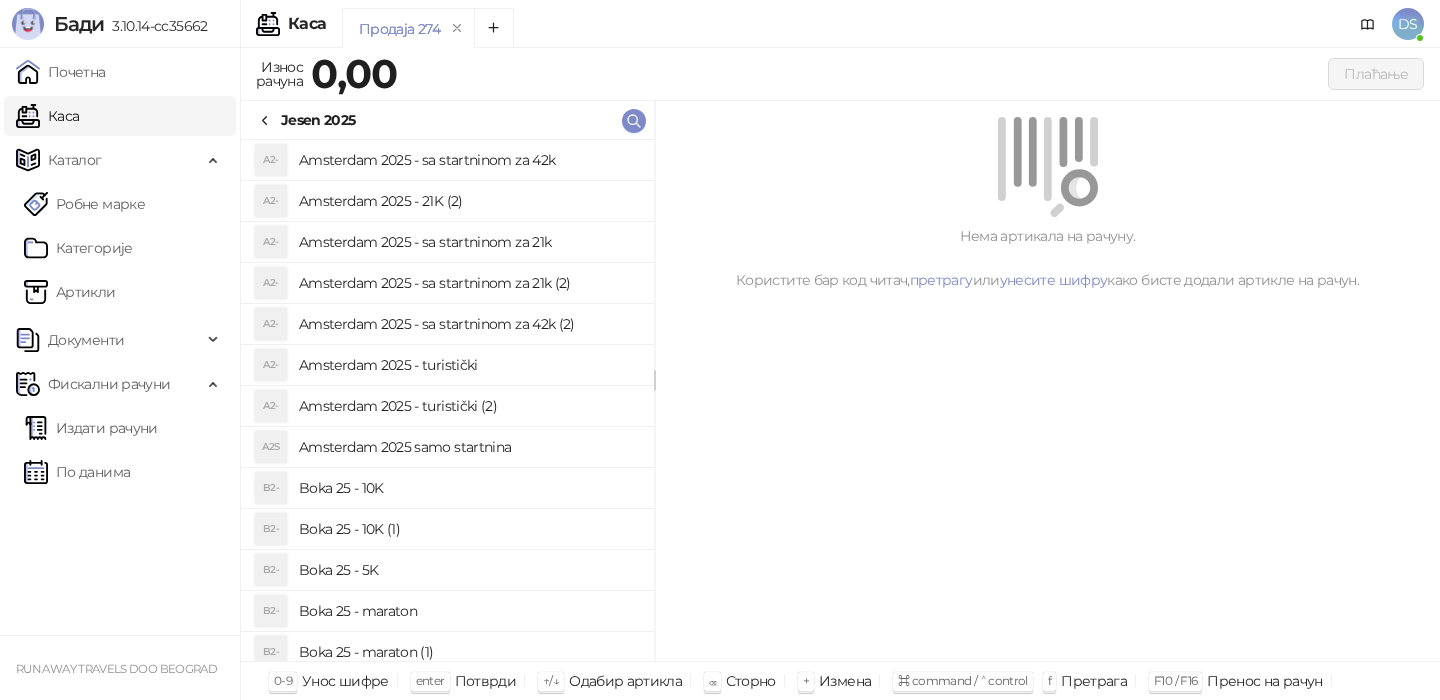 click on "Boka 25 - 10K (1)" at bounding box center [468, 529] 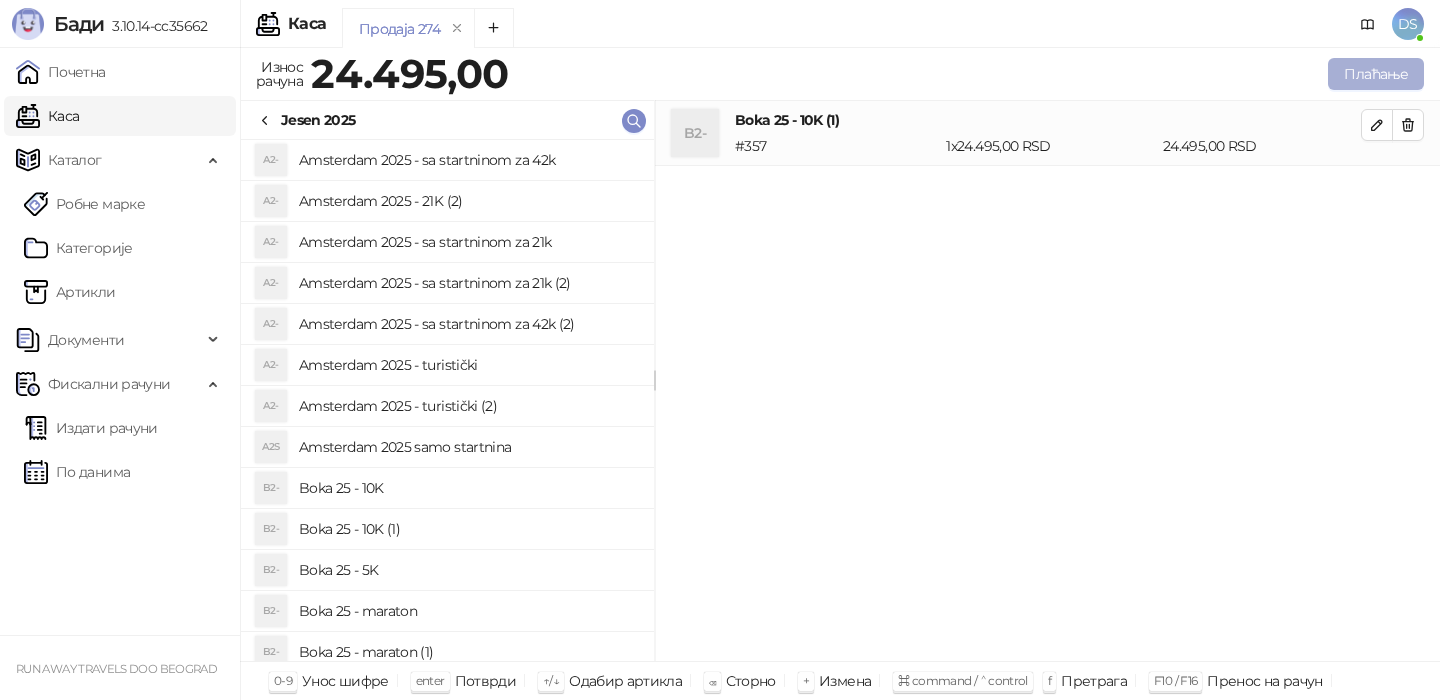 click on "Плаћање" at bounding box center (1376, 74) 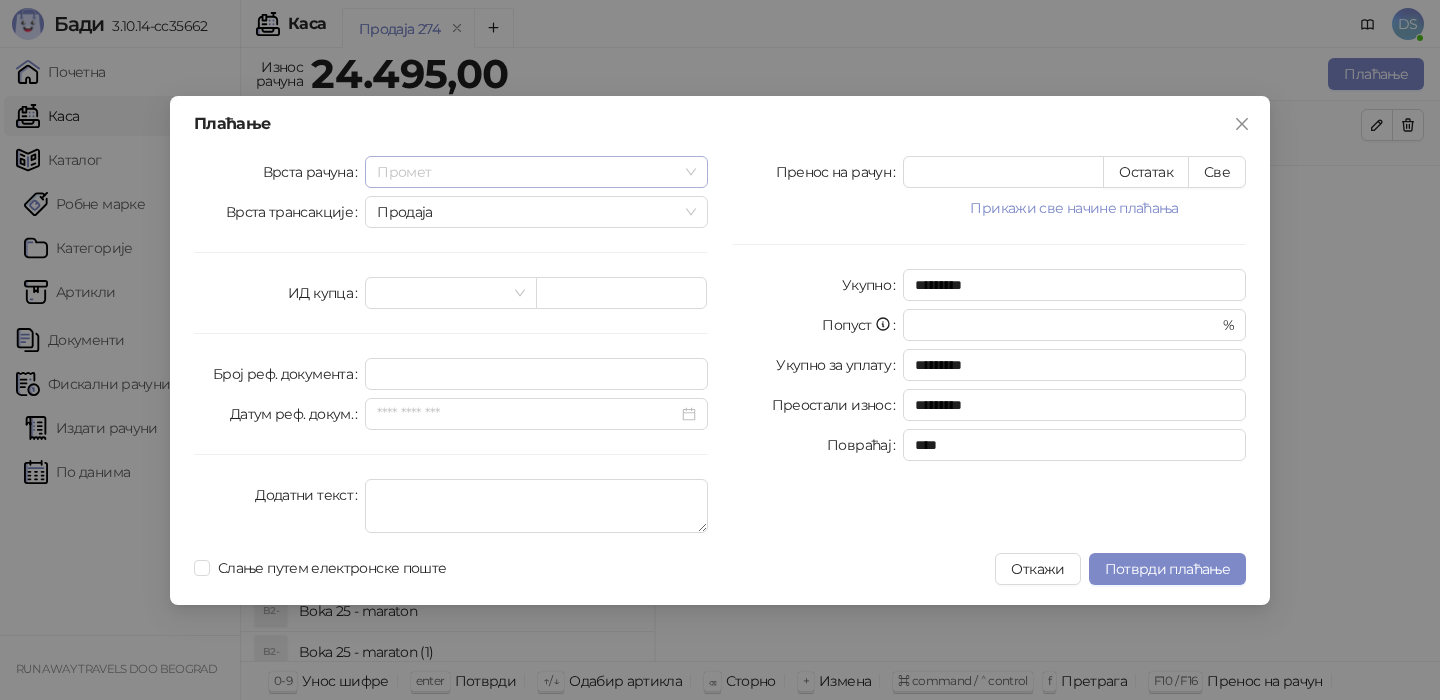 click on "Промет" at bounding box center [536, 172] 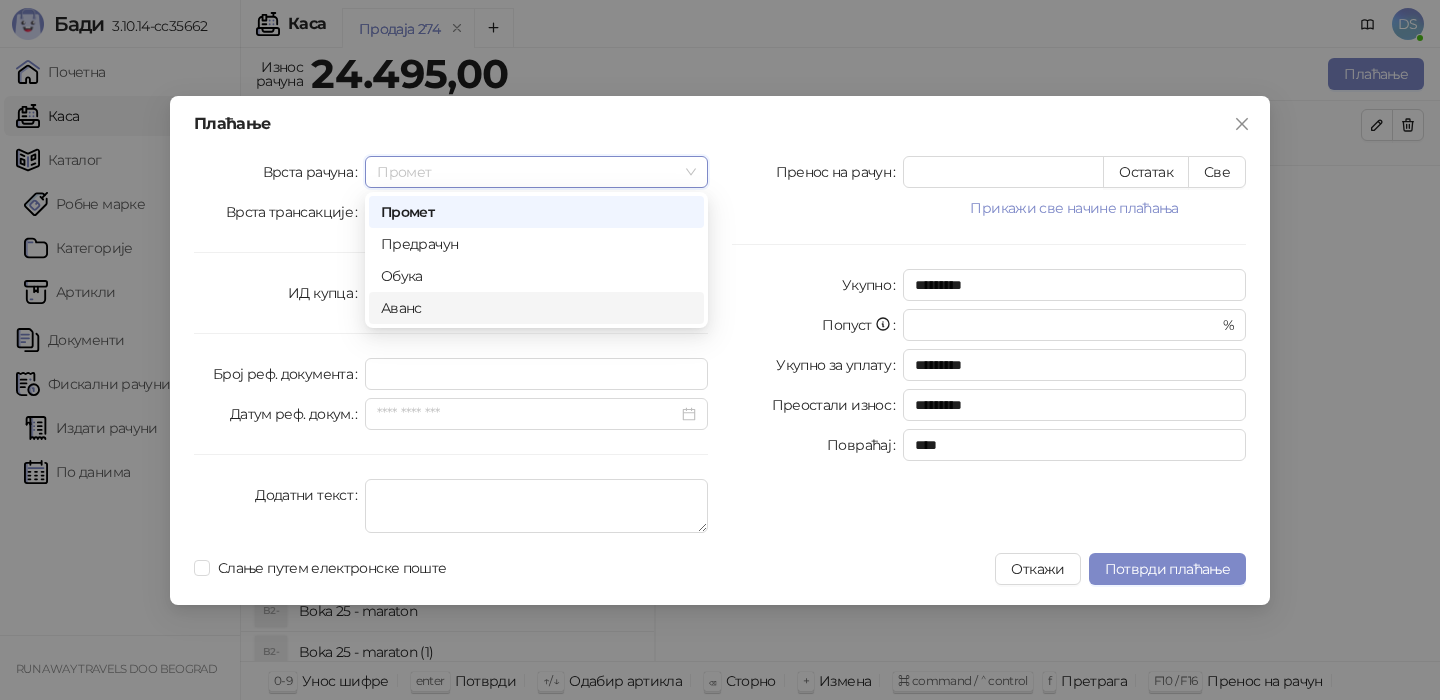 click on "Аванс" at bounding box center [536, 308] 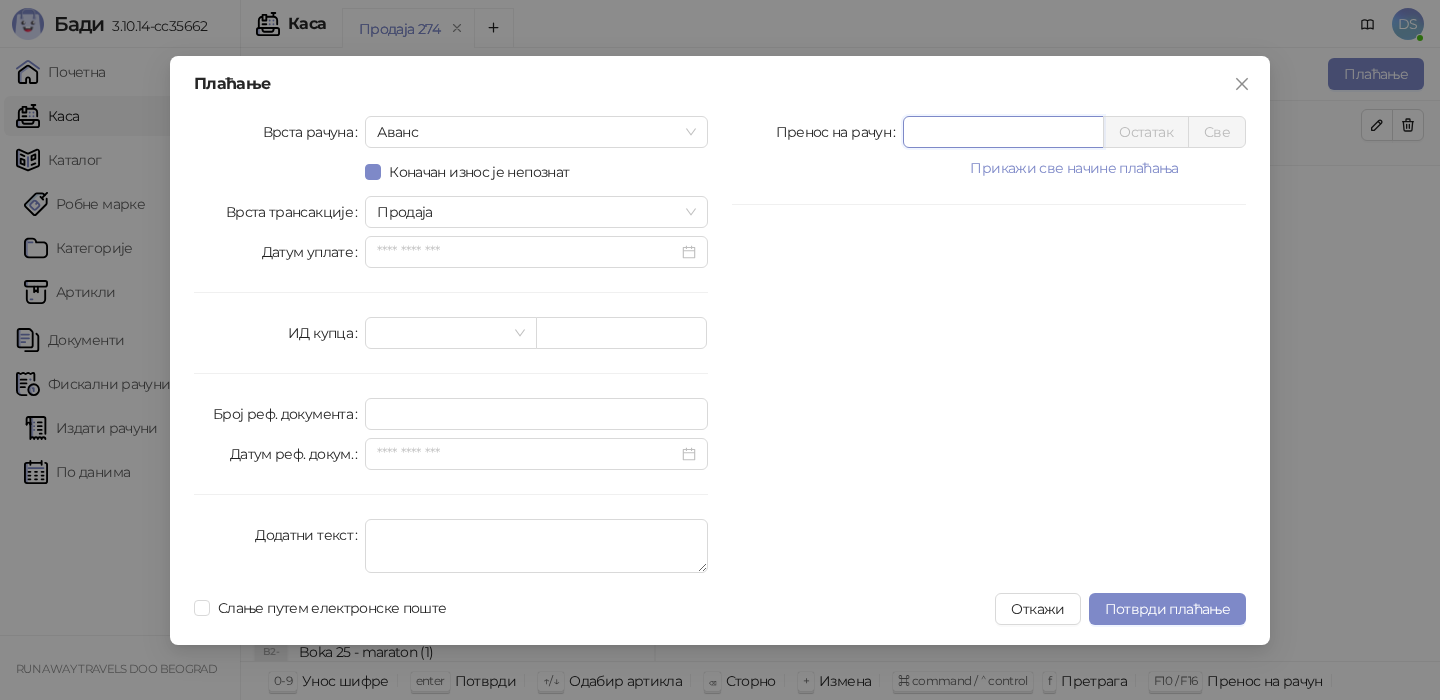drag, startPoint x: 938, startPoint y: 133, endPoint x: 833, endPoint y: 131, distance: 105.01904 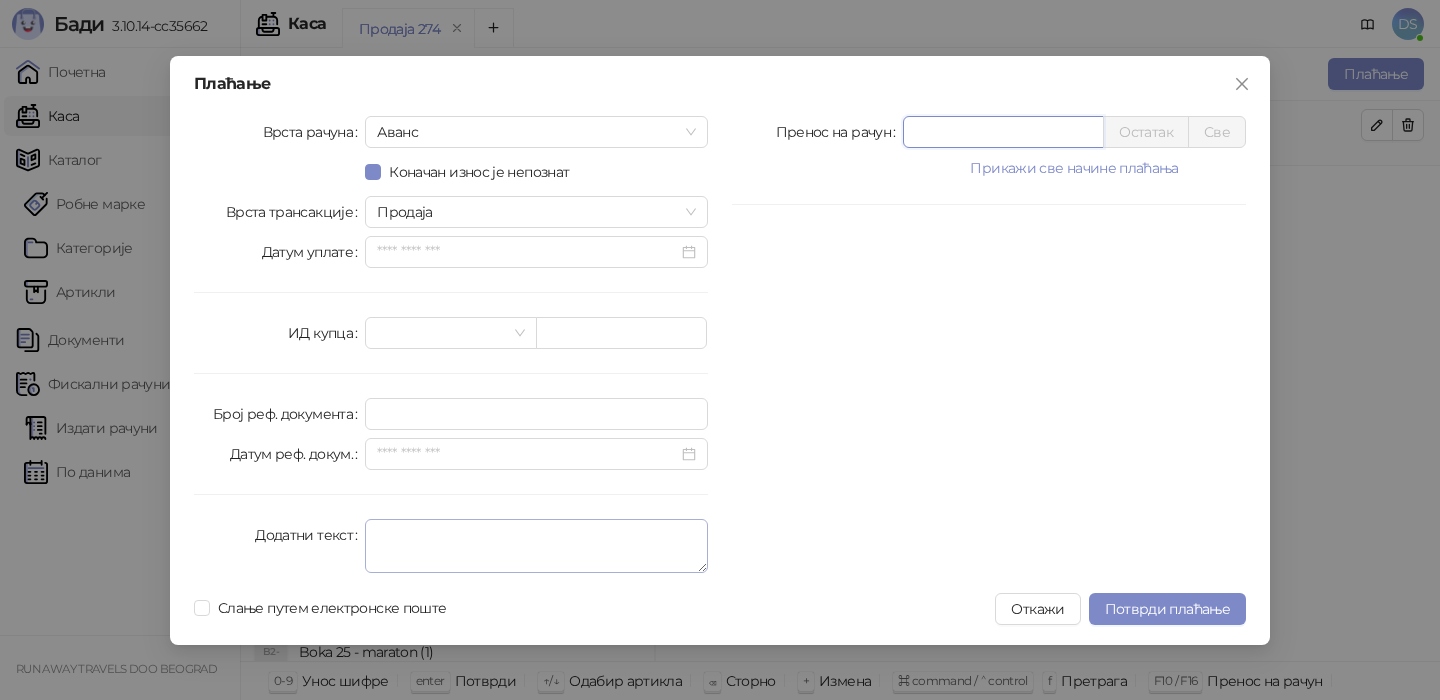 type on "*****" 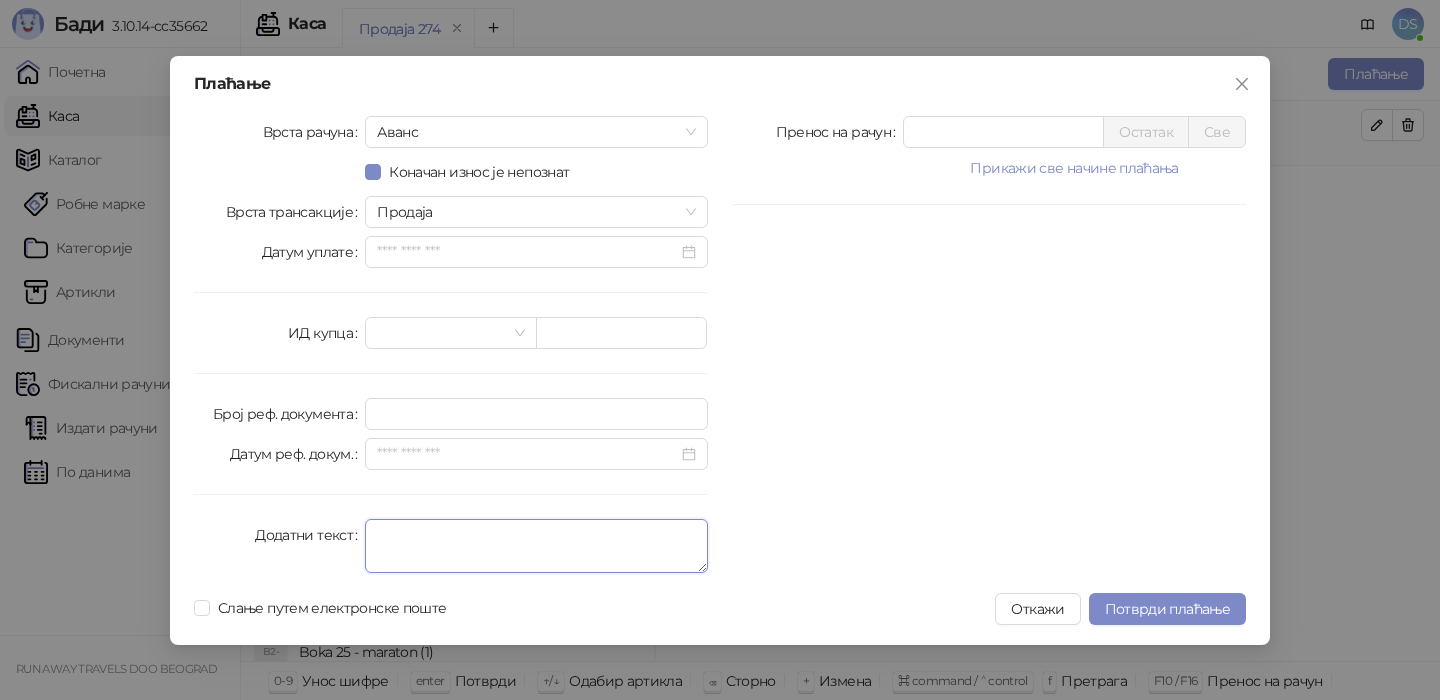 click on "Додатни текст" at bounding box center [536, 546] 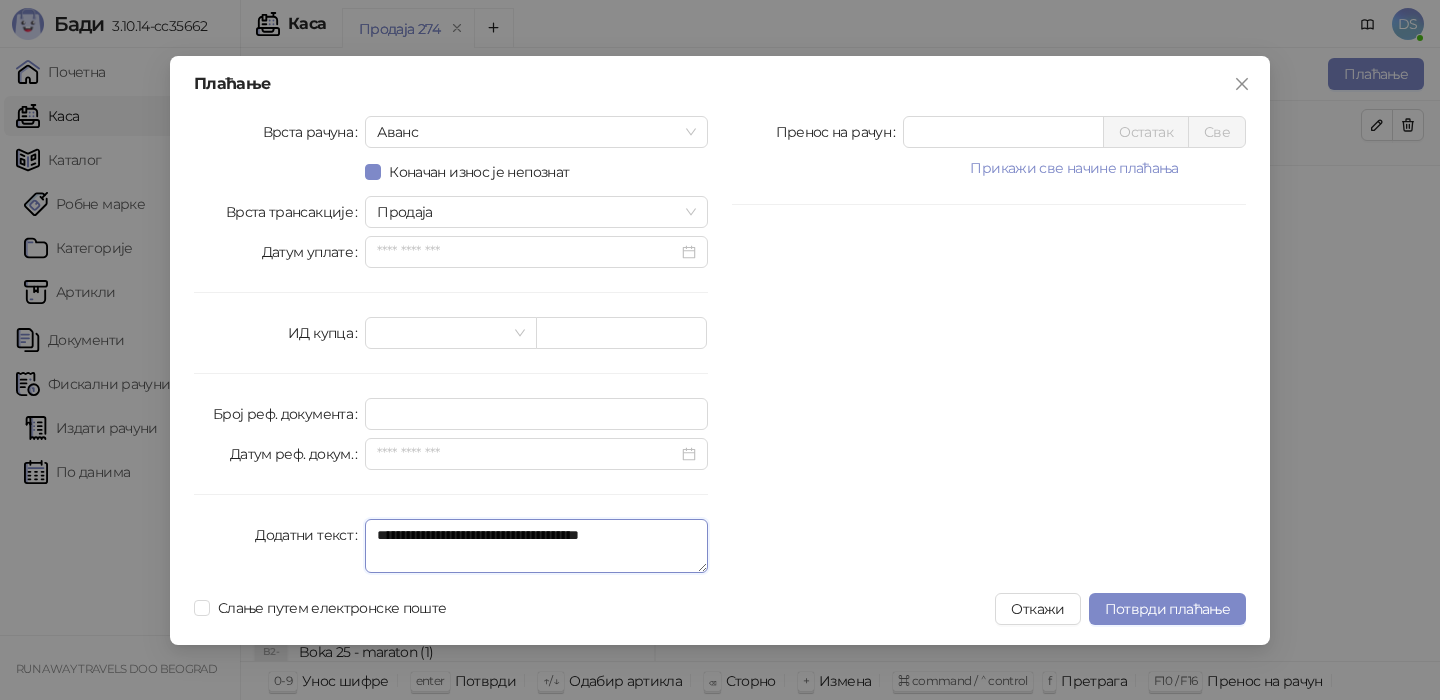 type on "**********" 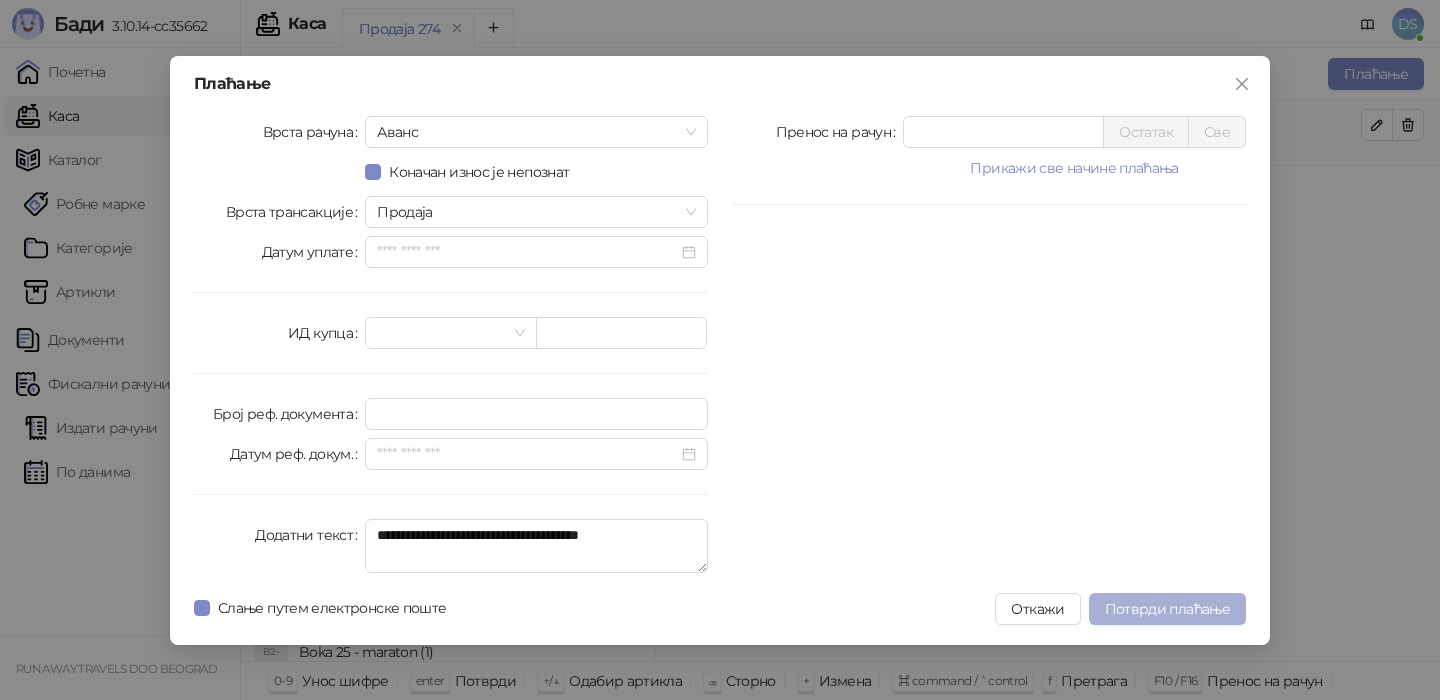 click on "Потврди плаћање" at bounding box center [1167, 609] 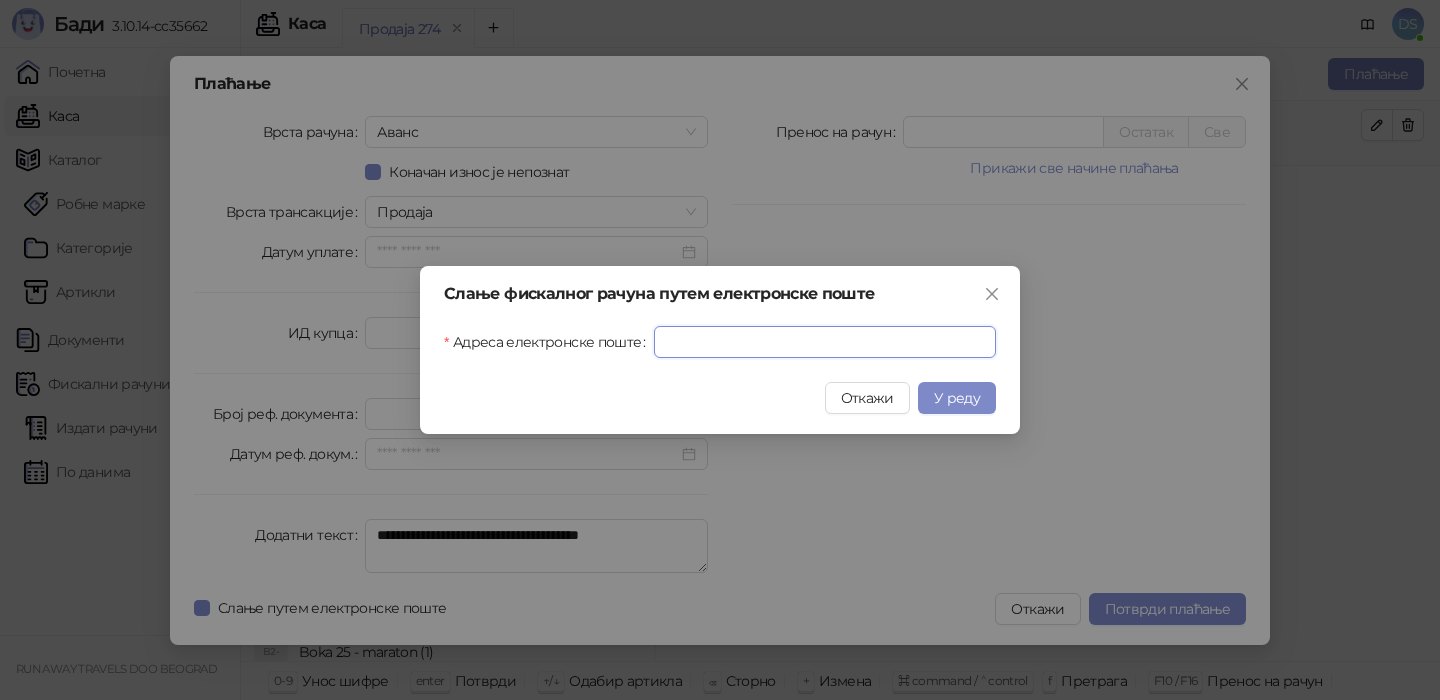 click on "Адреса електронске поште" at bounding box center (825, 342) 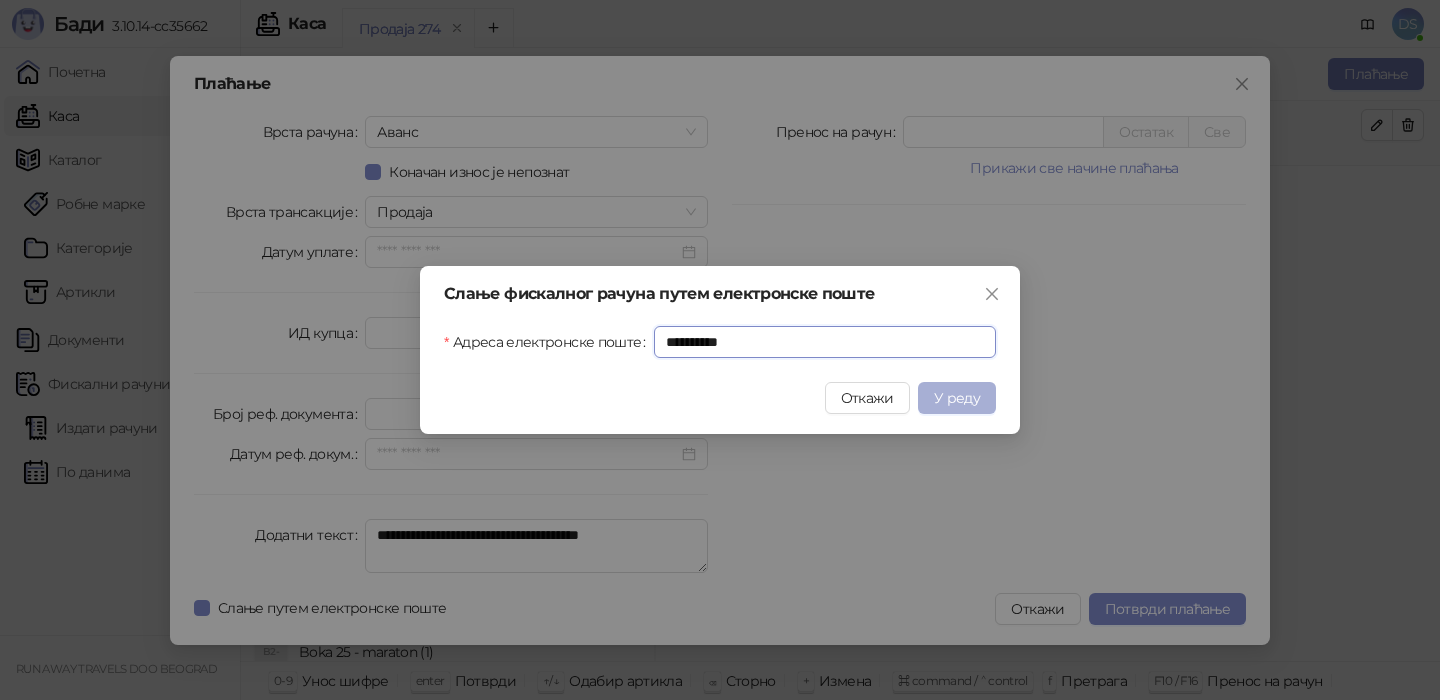 type on "**********" 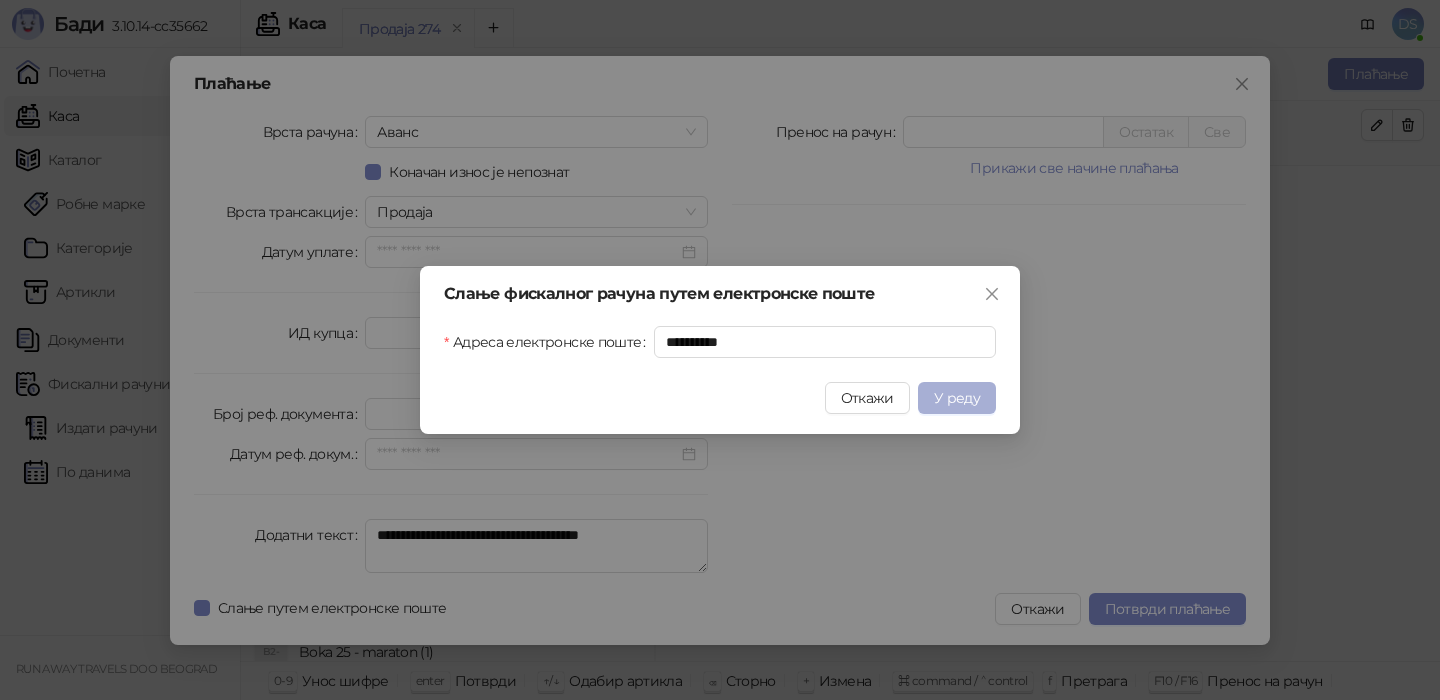 click on "У реду" at bounding box center (957, 398) 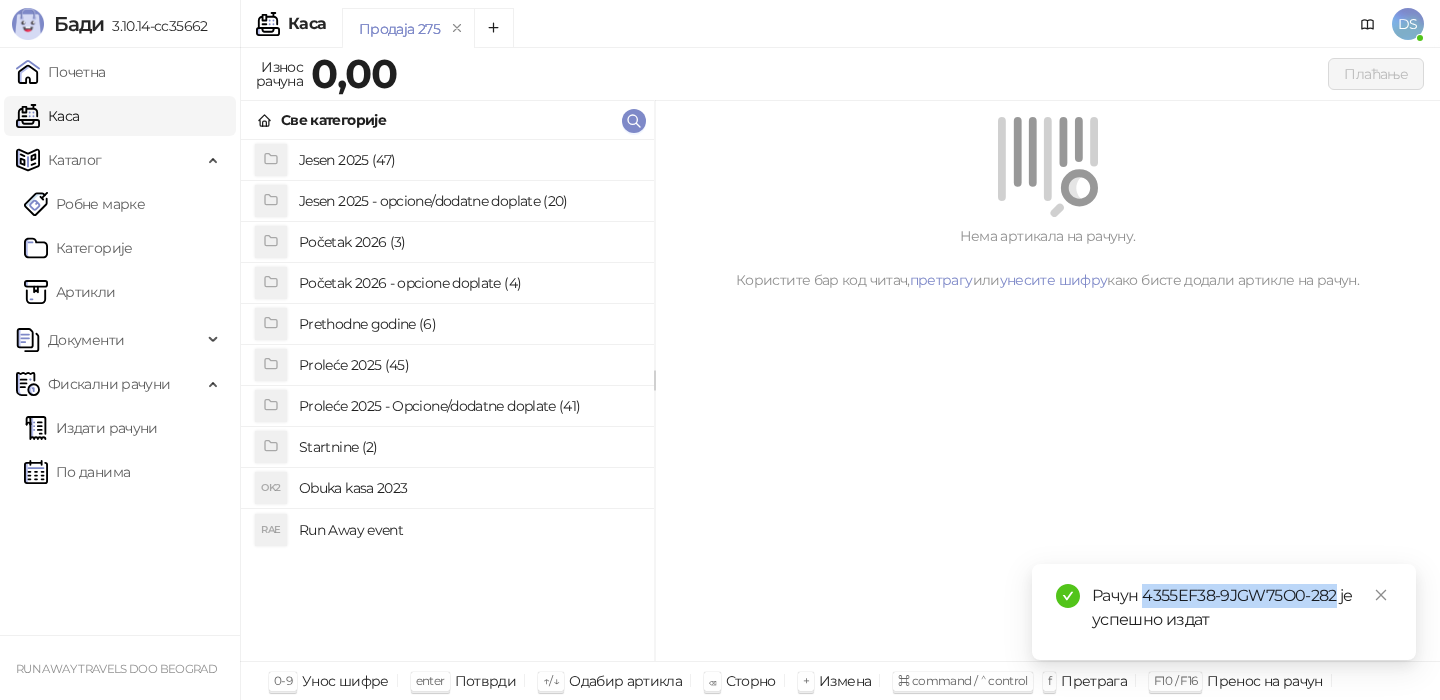 drag, startPoint x: 1334, startPoint y: 591, endPoint x: 1142, endPoint y: 588, distance: 192.02344 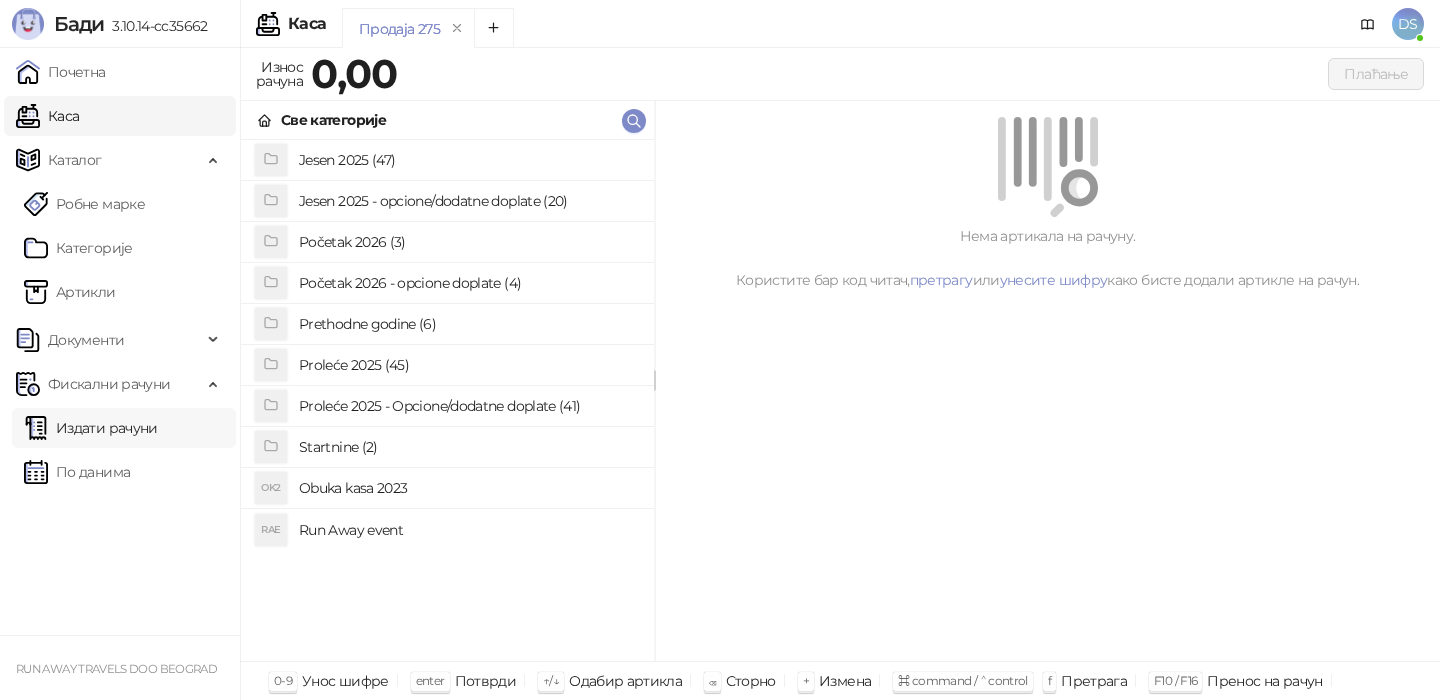 click on "Издати рачуни" at bounding box center (91, 428) 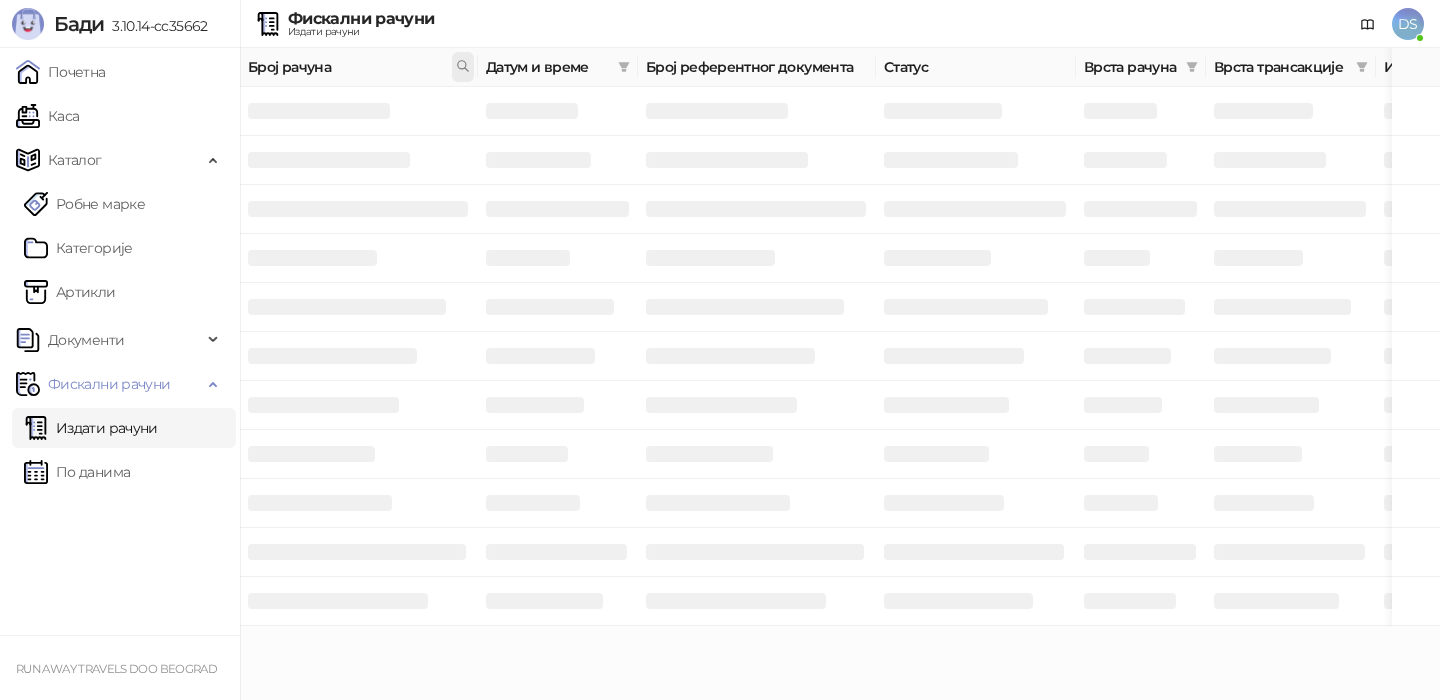 click 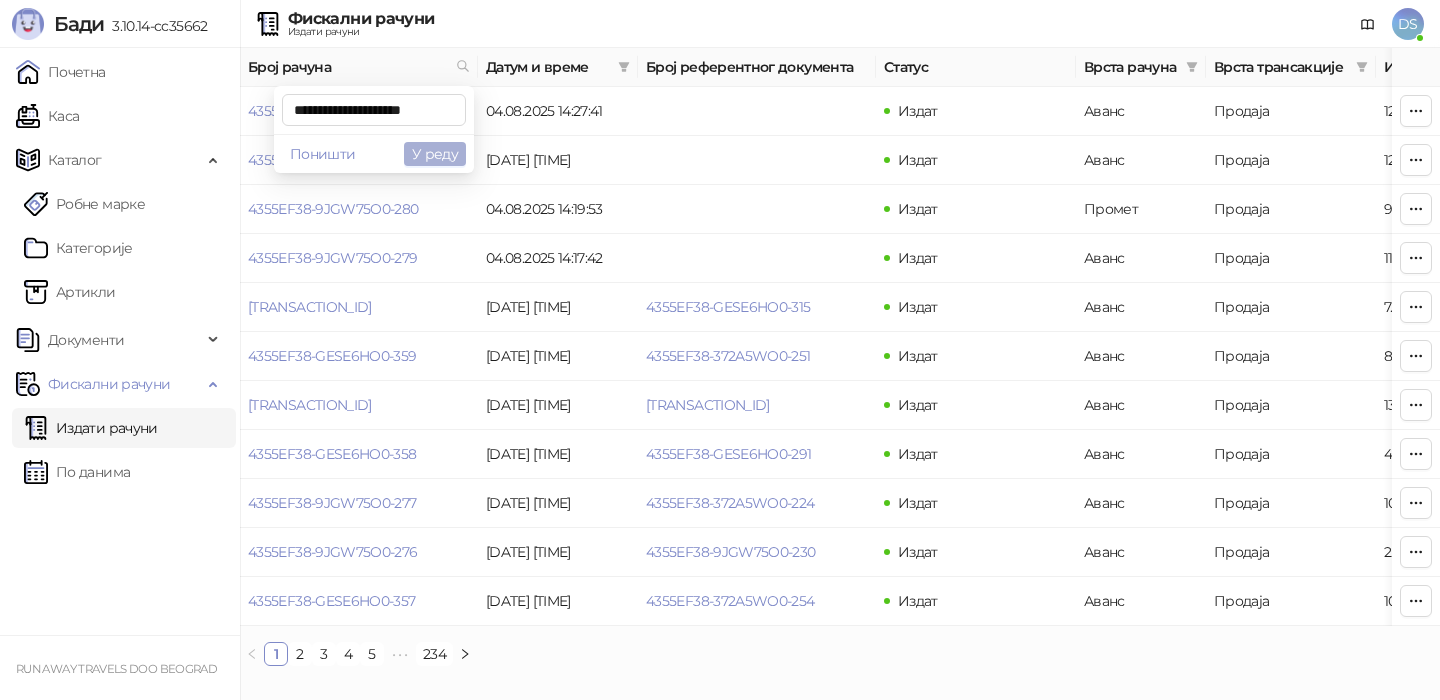 type on "**********" 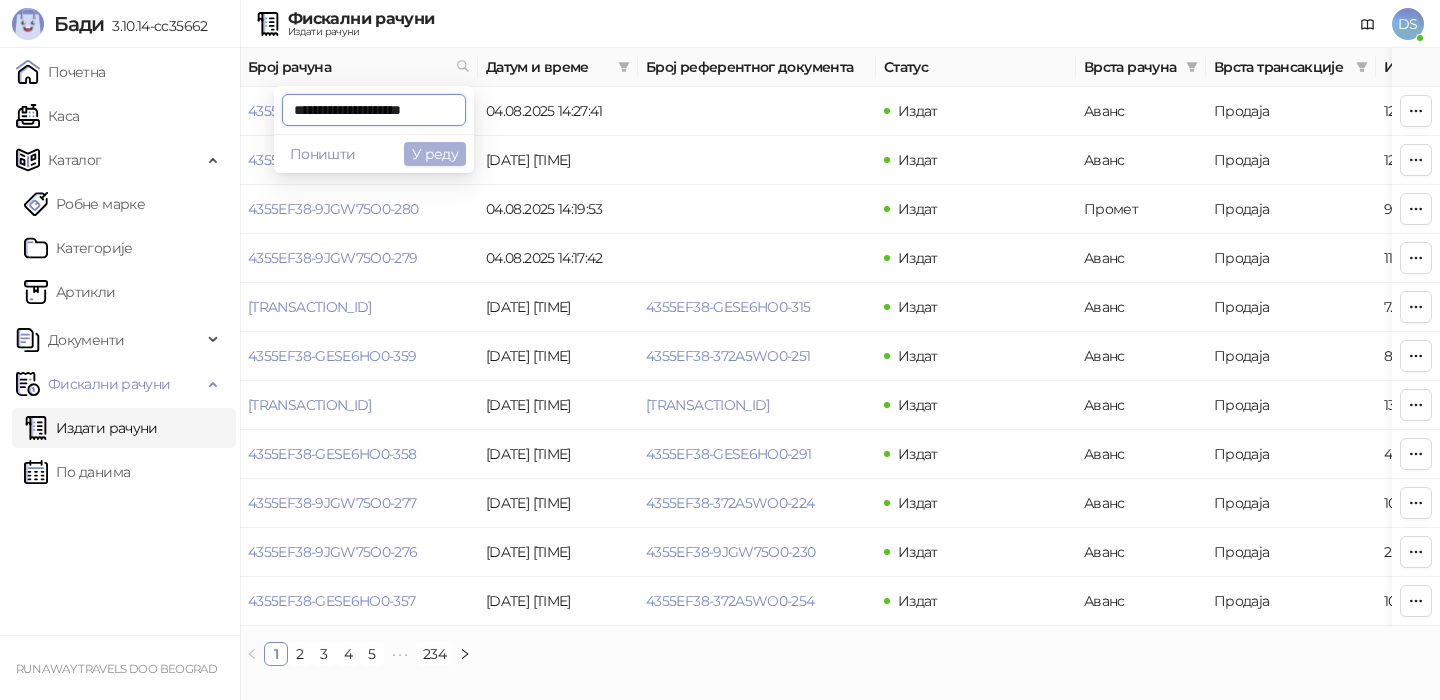 click on "У реду" at bounding box center (435, 154) 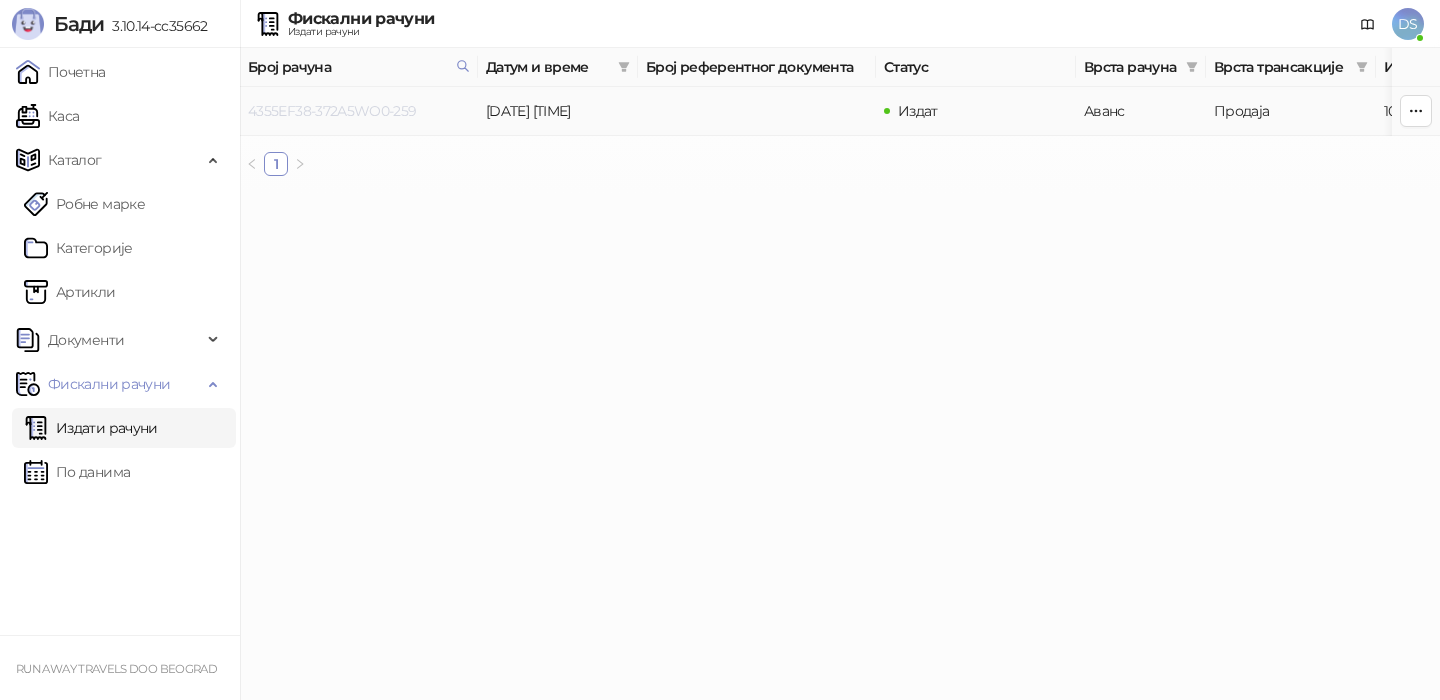 click on "4355EF38-372A5WO0-259" at bounding box center (332, 111) 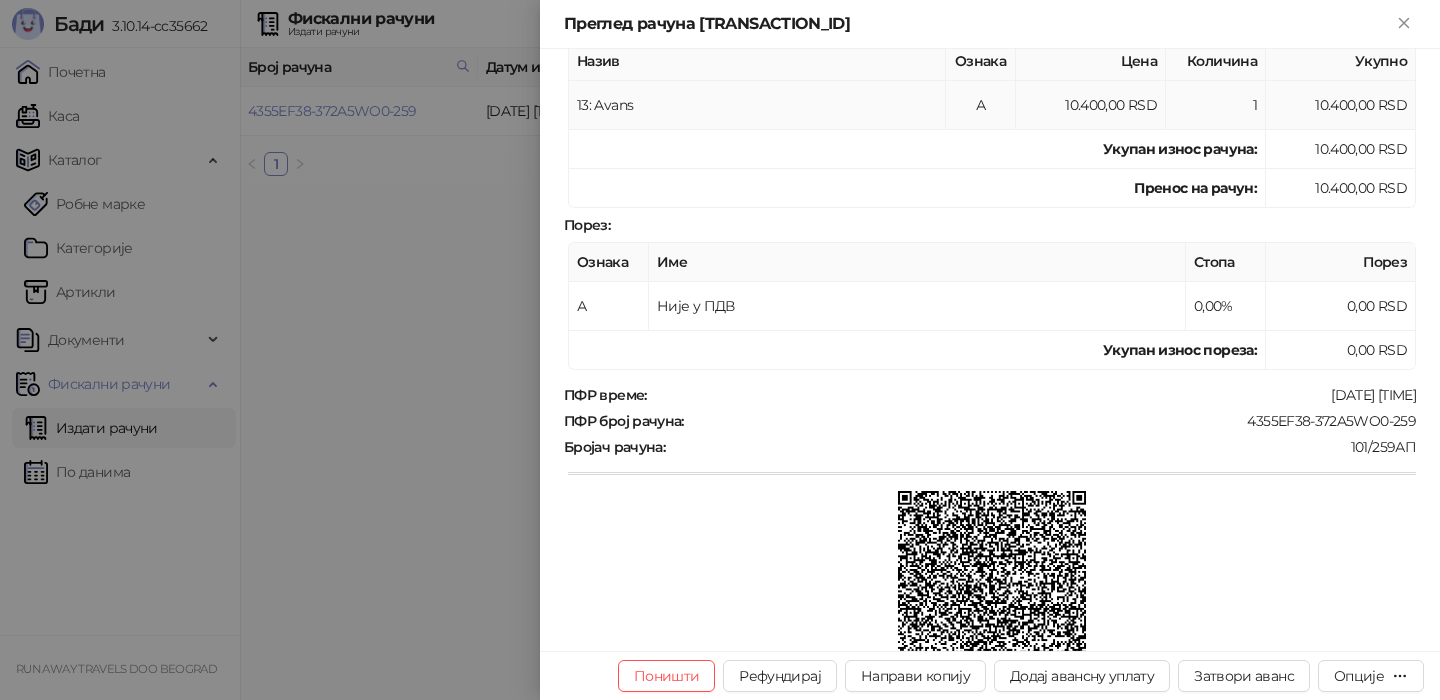 scroll, scrollTop: 600, scrollLeft: 0, axis: vertical 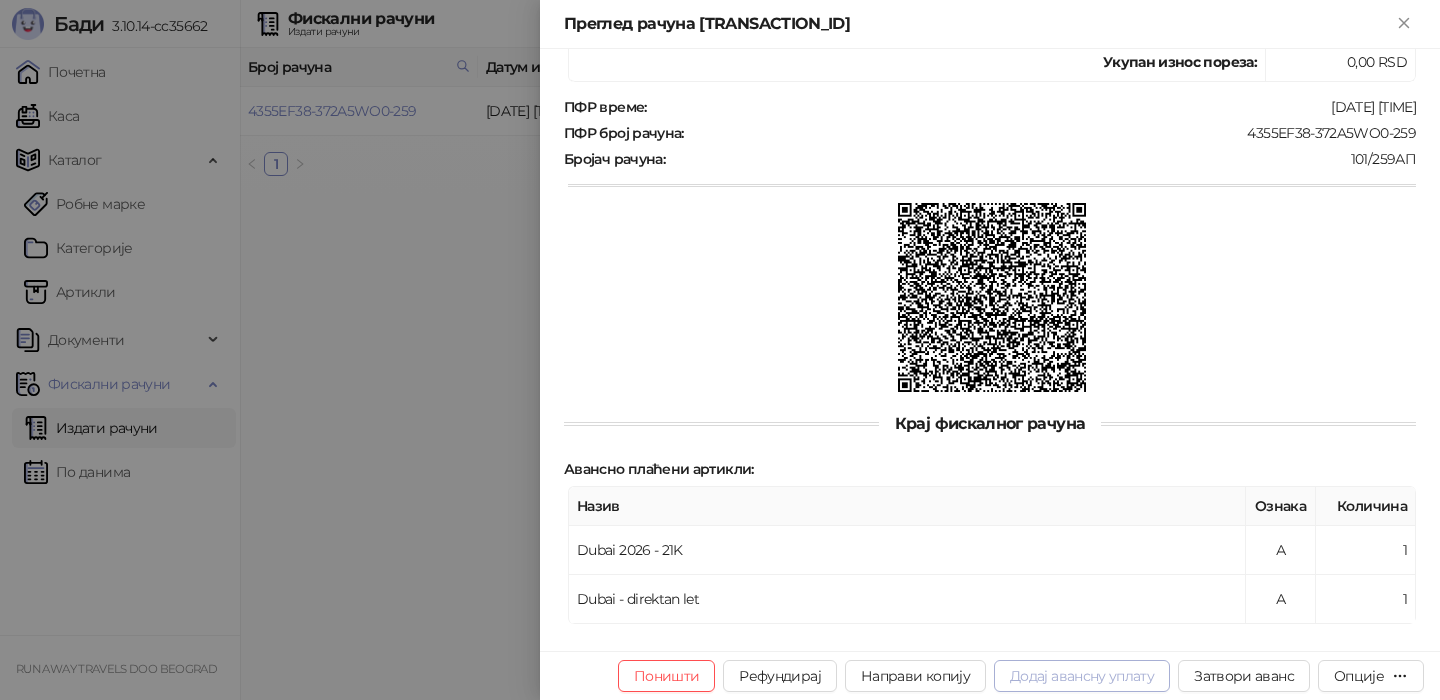 click on "Додај авансну уплату" at bounding box center [1082, 676] 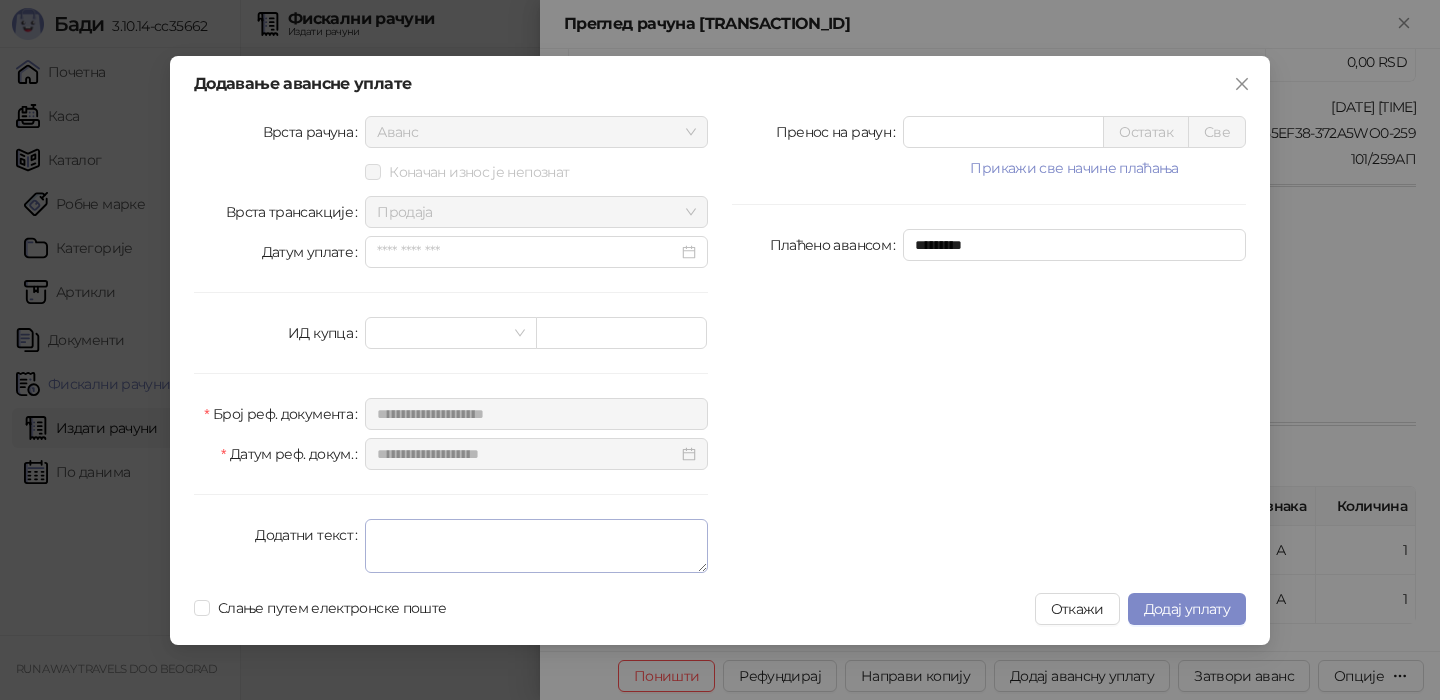 type on "*****" 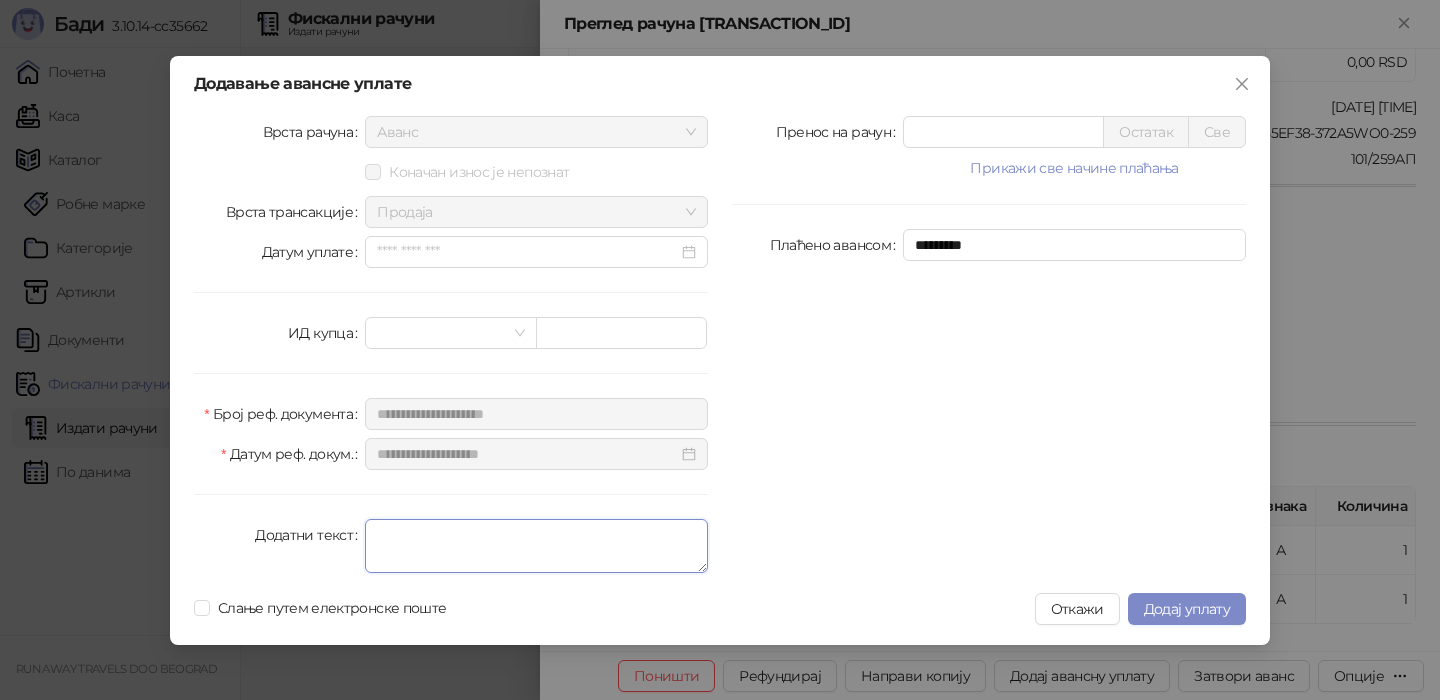 click on "Додатни текст" at bounding box center [536, 546] 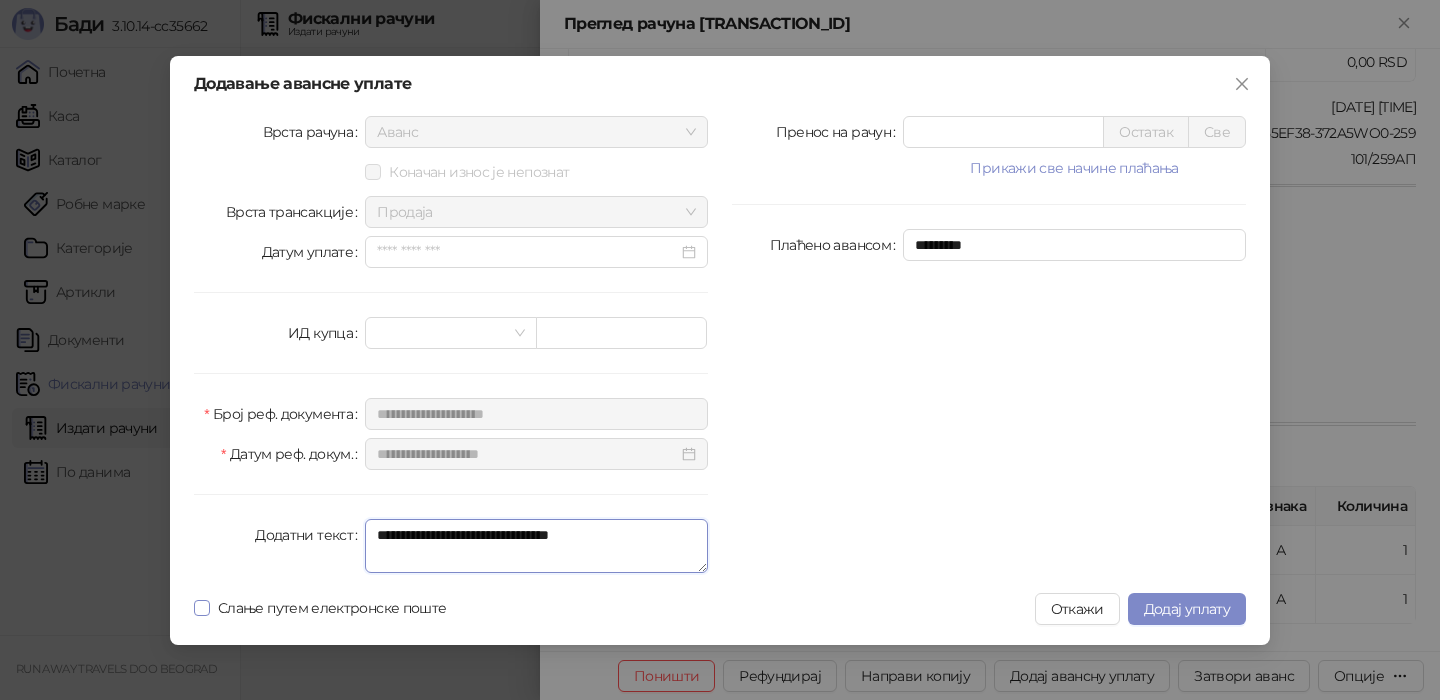 type on "**********" 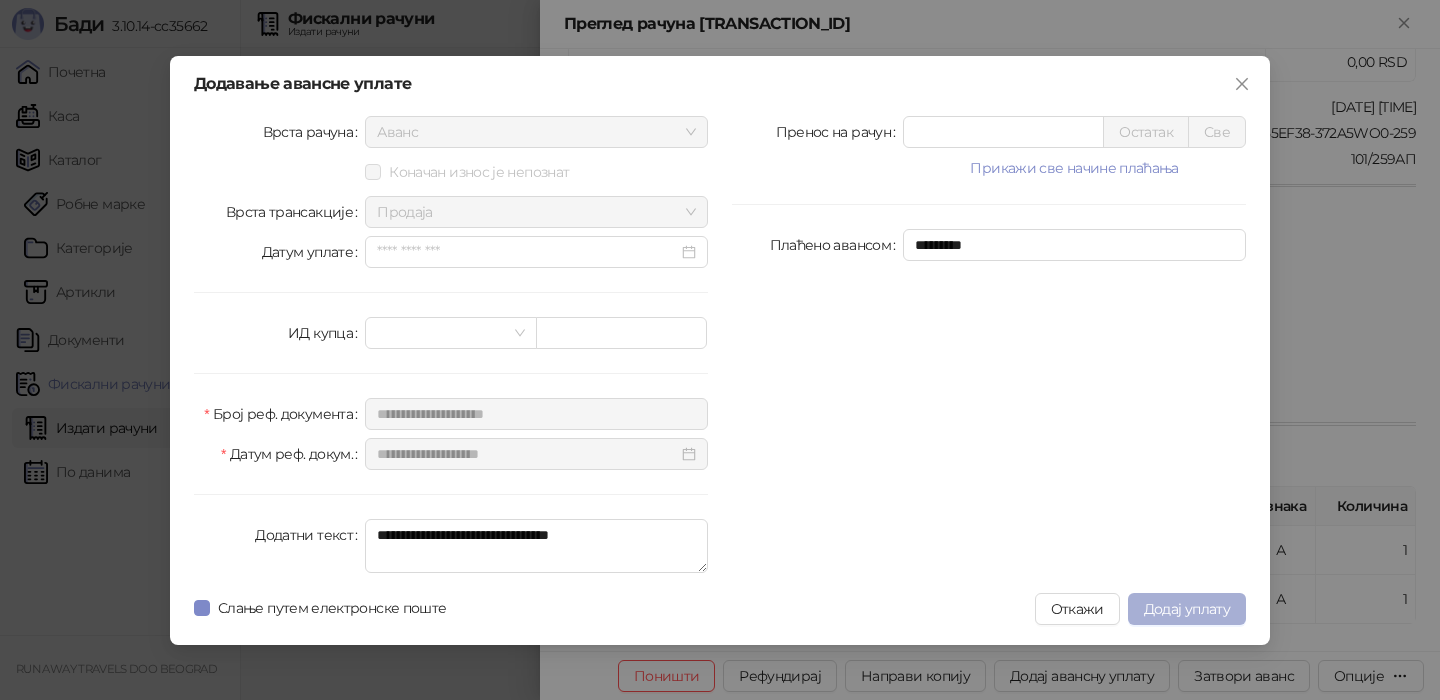 click on "Додај уплату" at bounding box center (1187, 609) 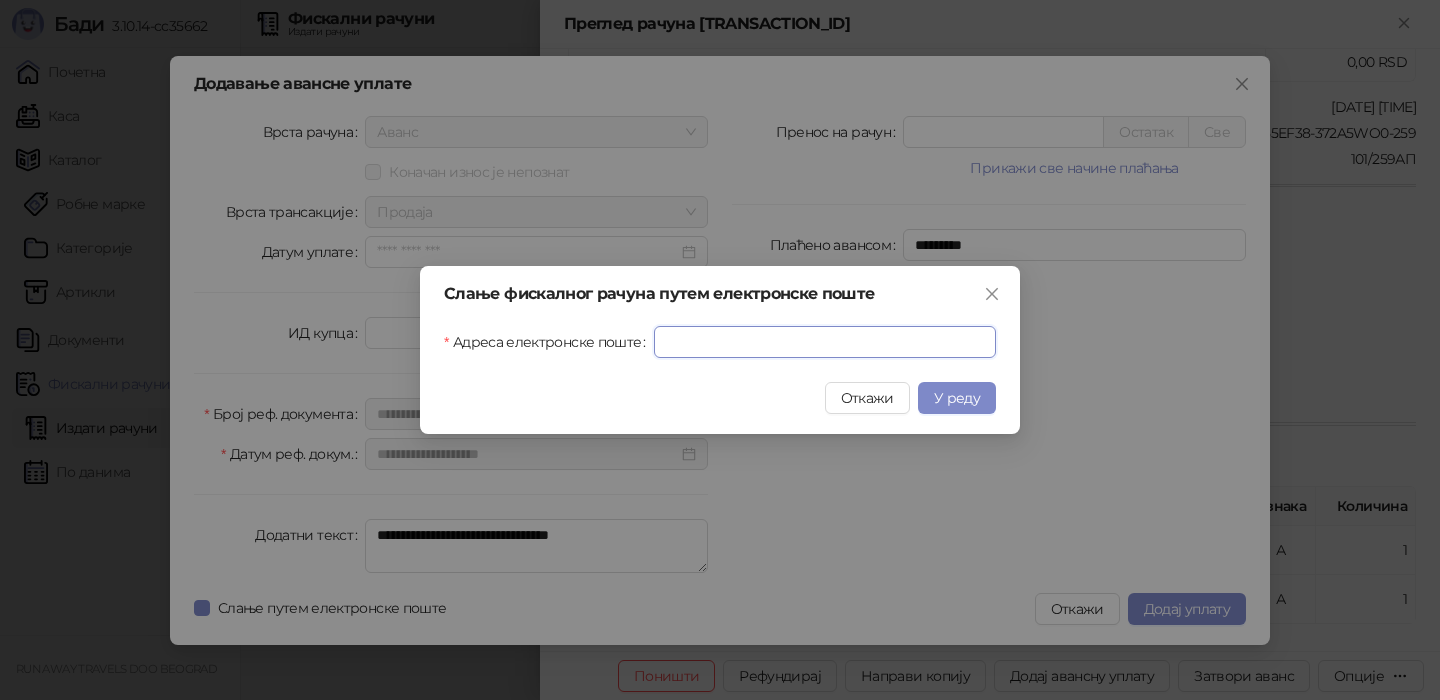 click on "Адреса електронске поште" at bounding box center (825, 342) 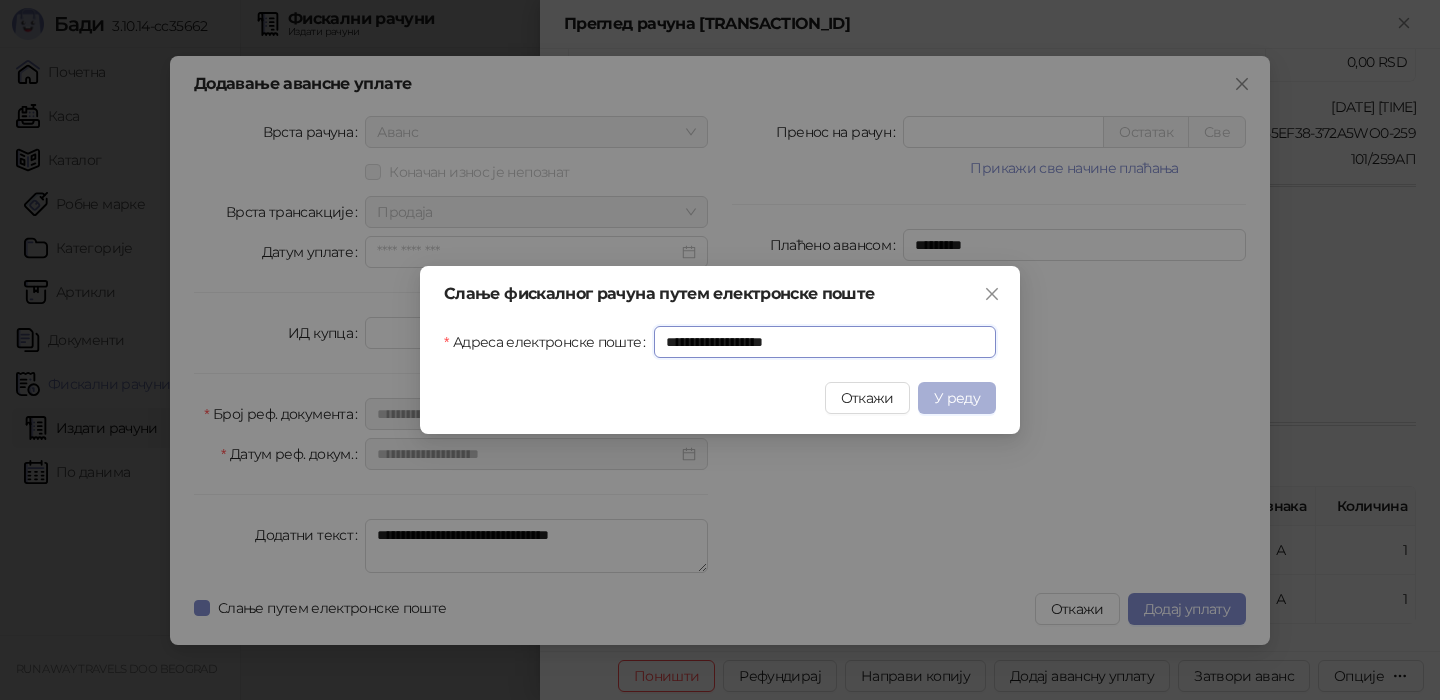 type on "**********" 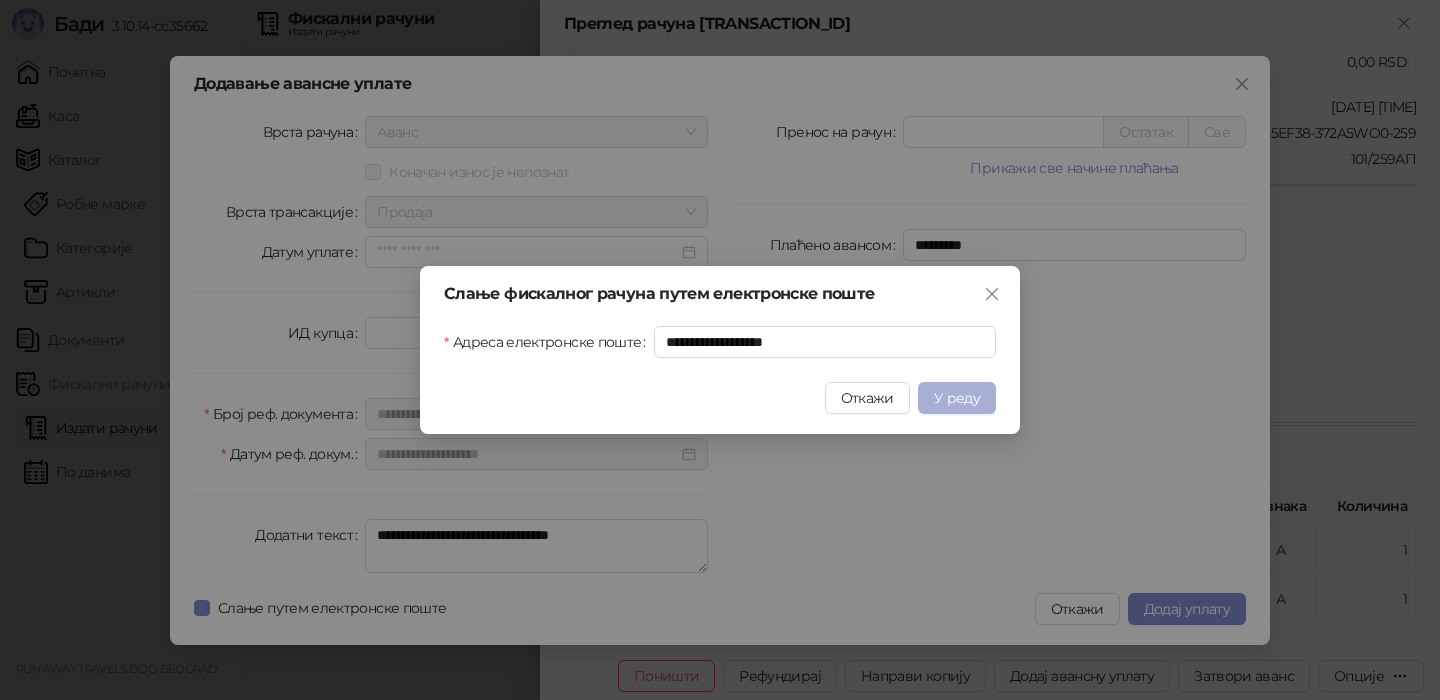 click on "У реду" at bounding box center [957, 398] 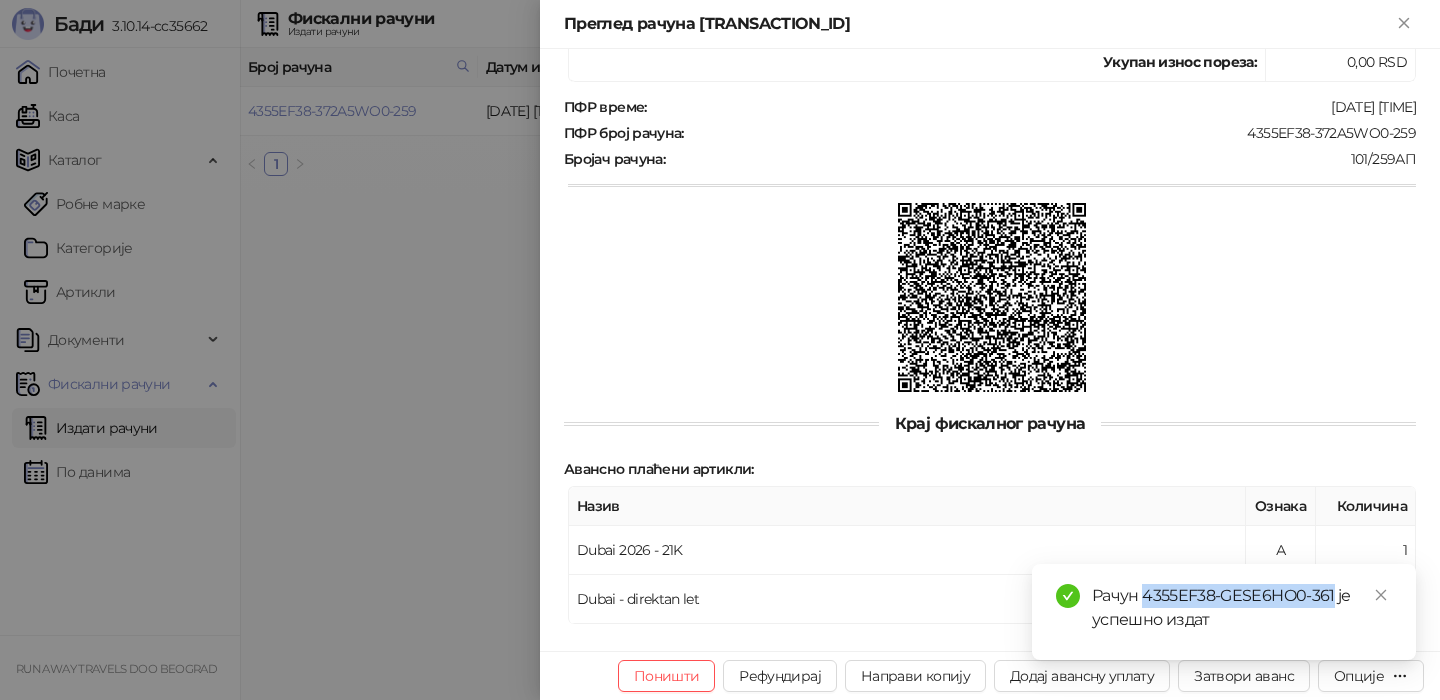 drag, startPoint x: 1333, startPoint y: 595, endPoint x: 1143, endPoint y: 591, distance: 190.0421 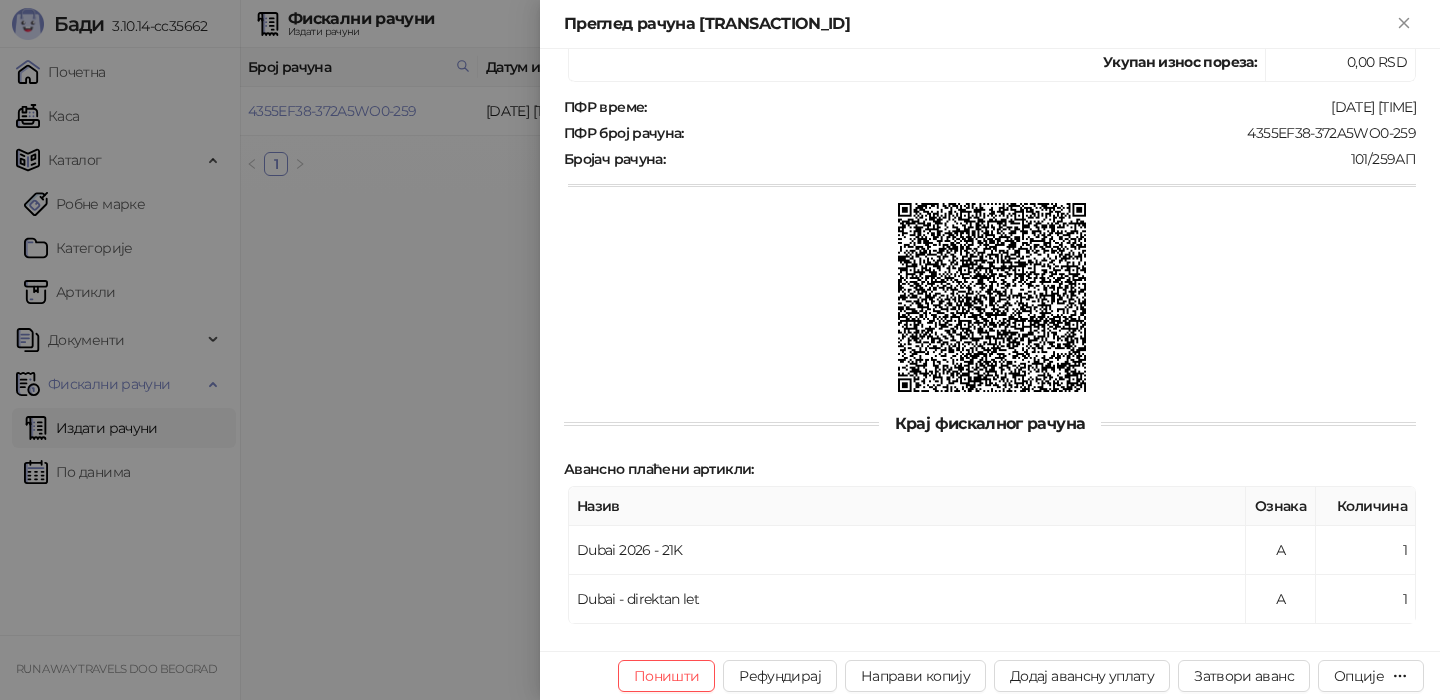 click at bounding box center (720, 350) 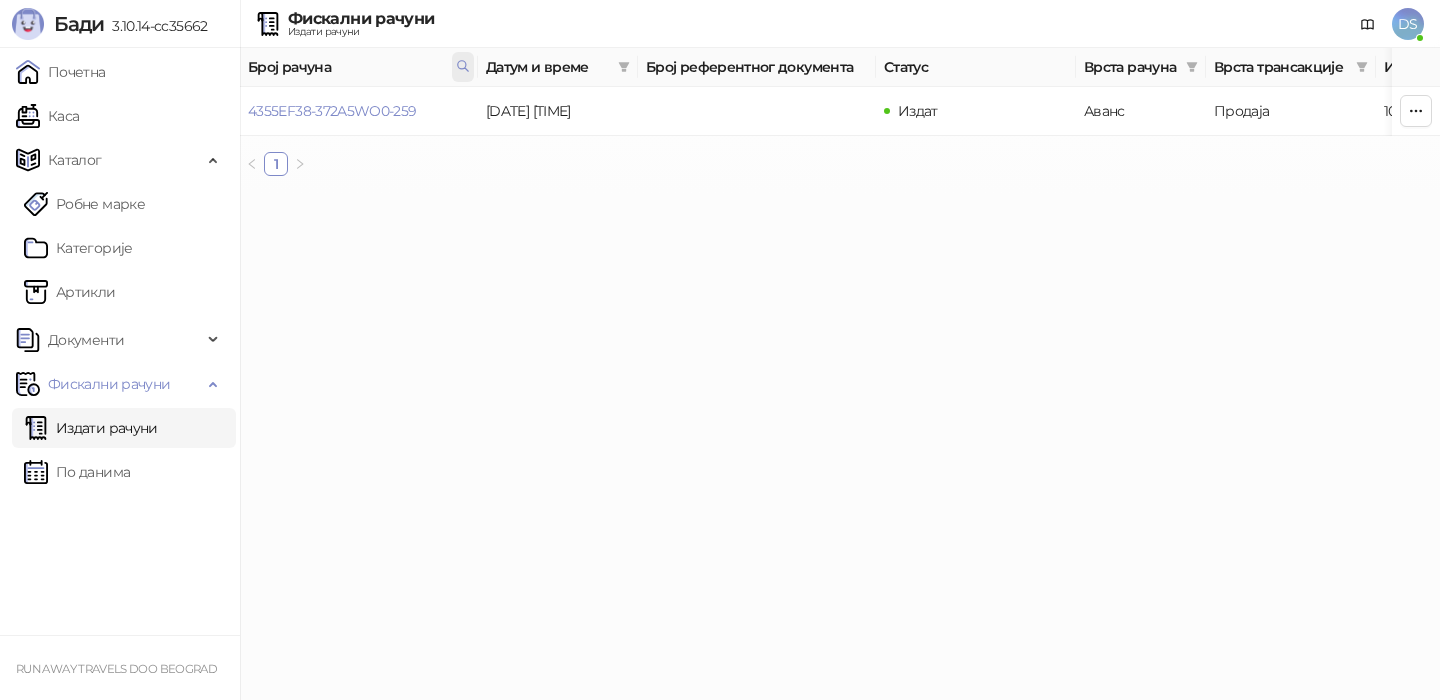 click 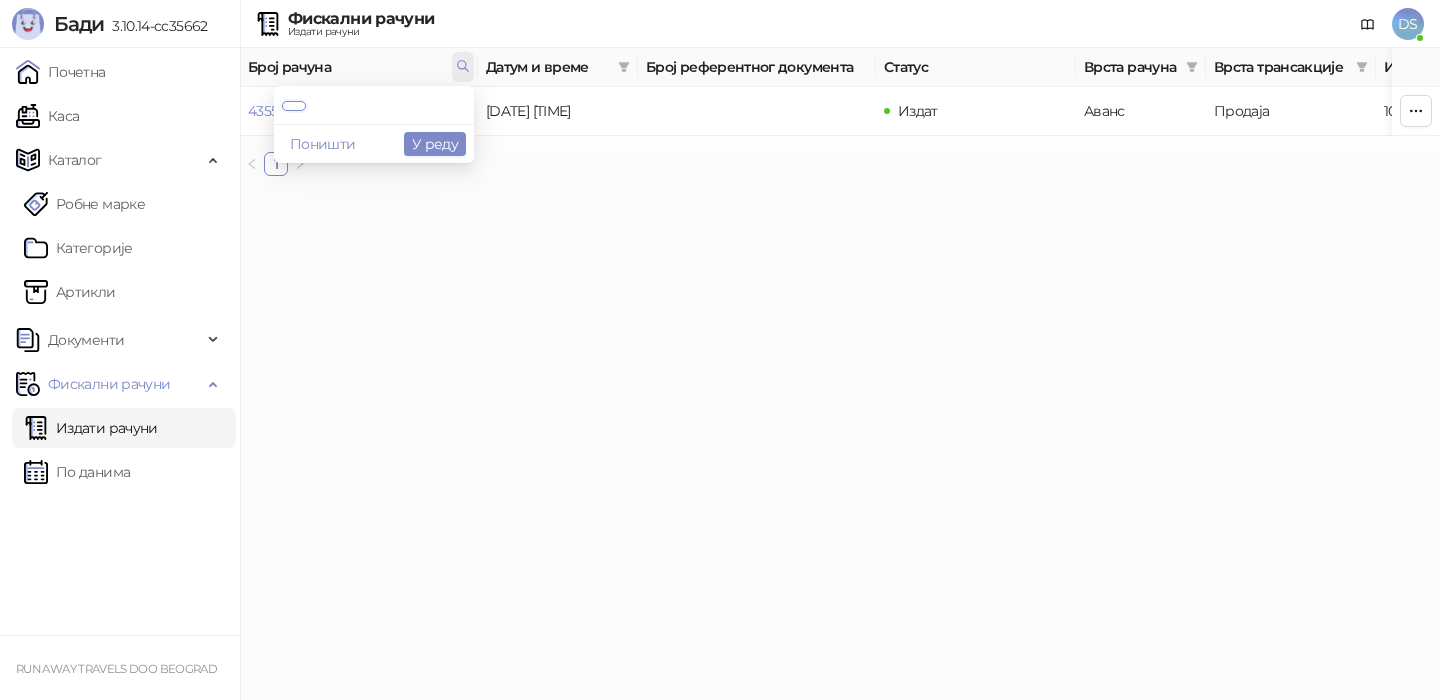 paste on "**********" 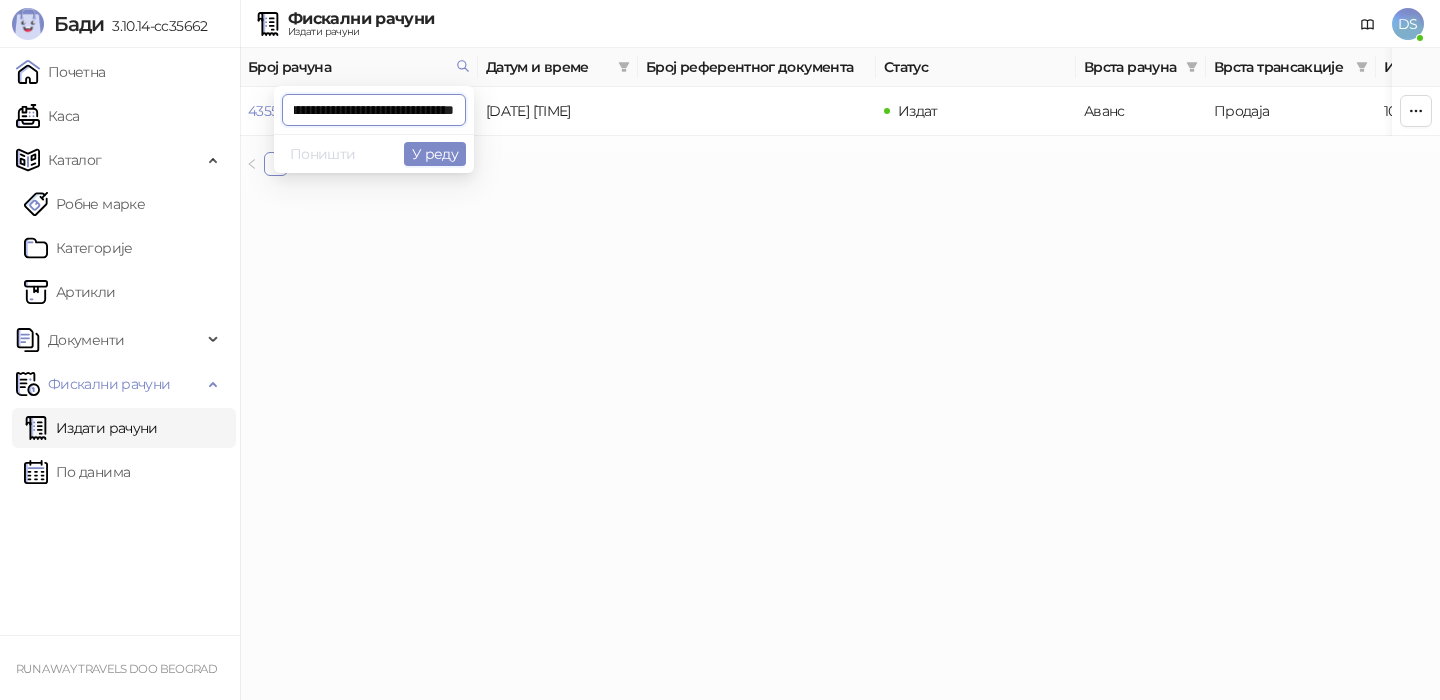 type on "**********" 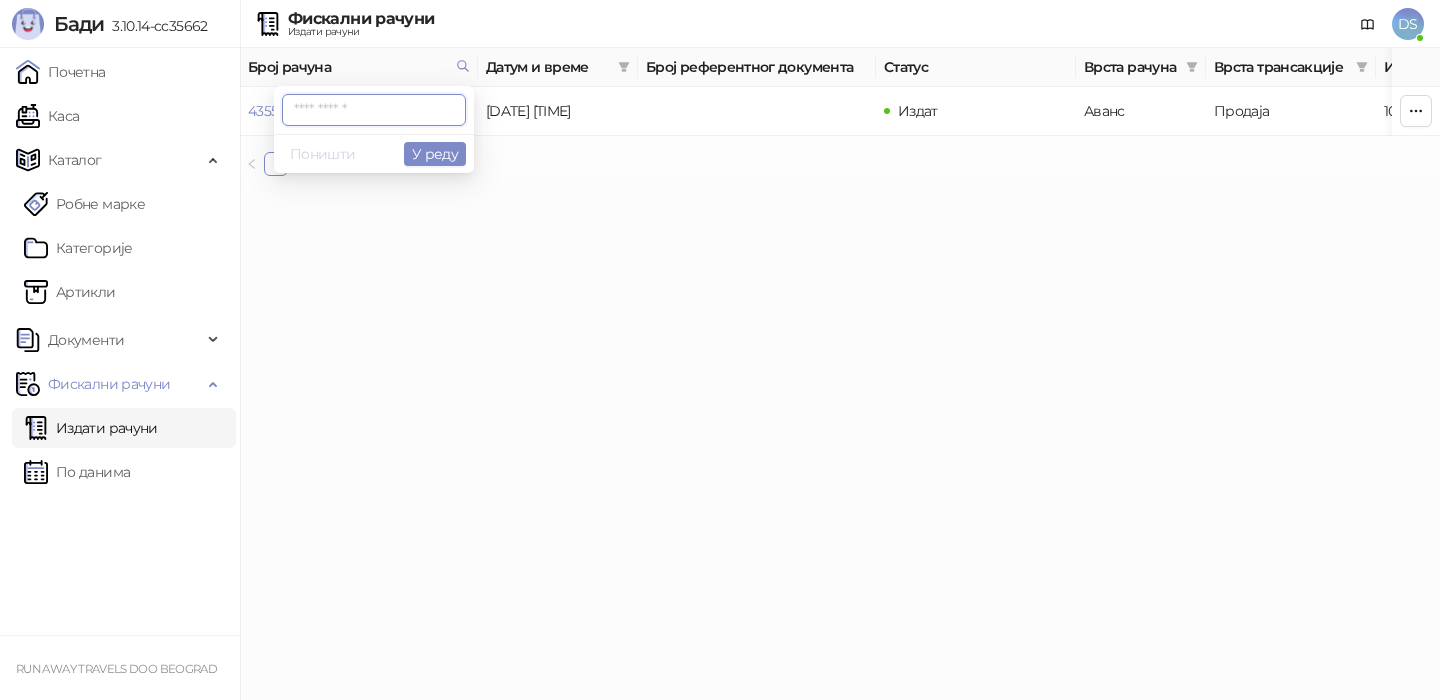 scroll, scrollTop: 0, scrollLeft: 0, axis: both 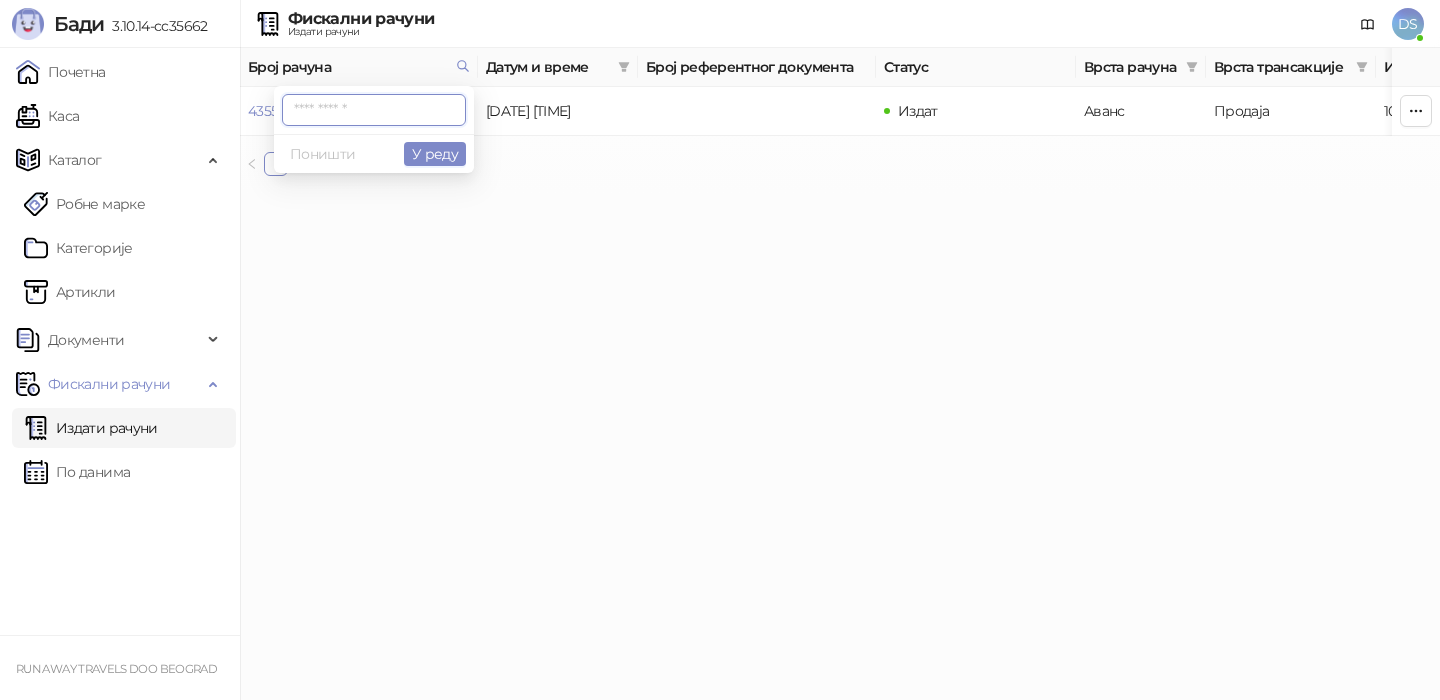 paste on "**********" 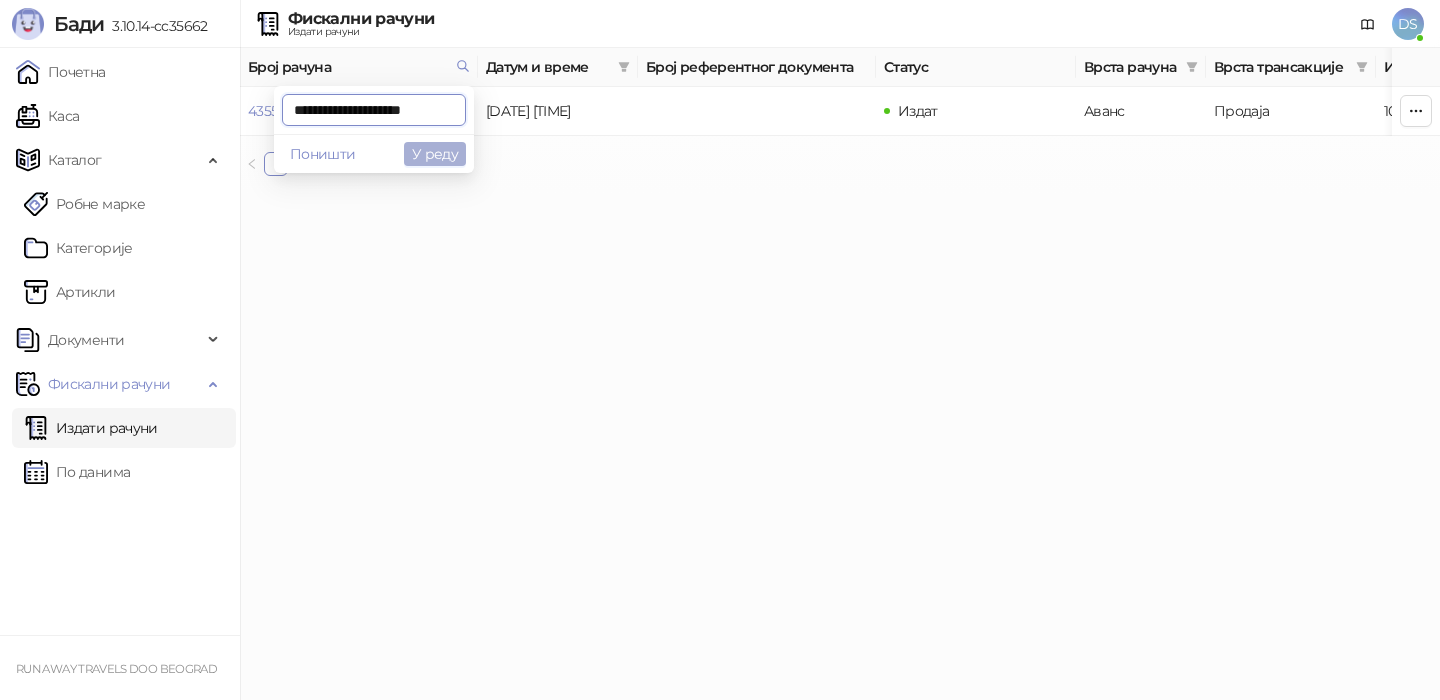 type on "**********" 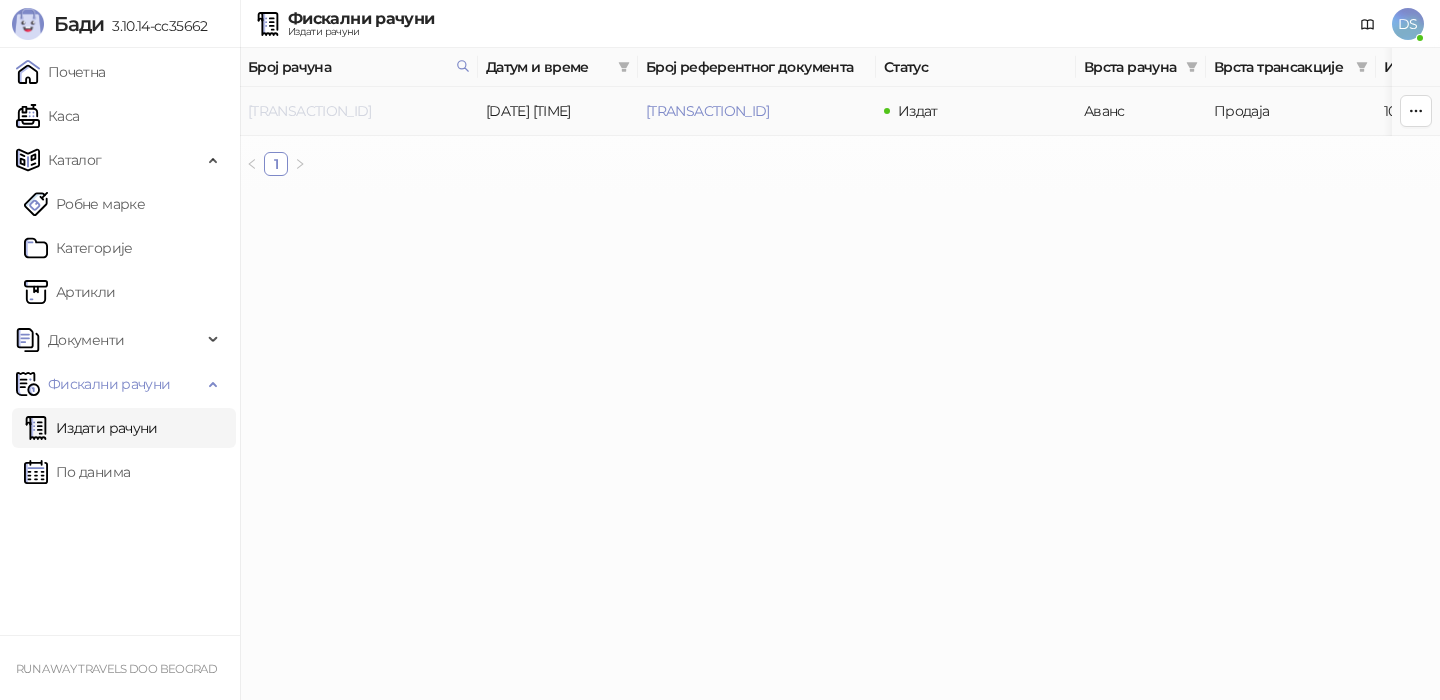click on "[TRANSACTION_ID]" at bounding box center [310, 111] 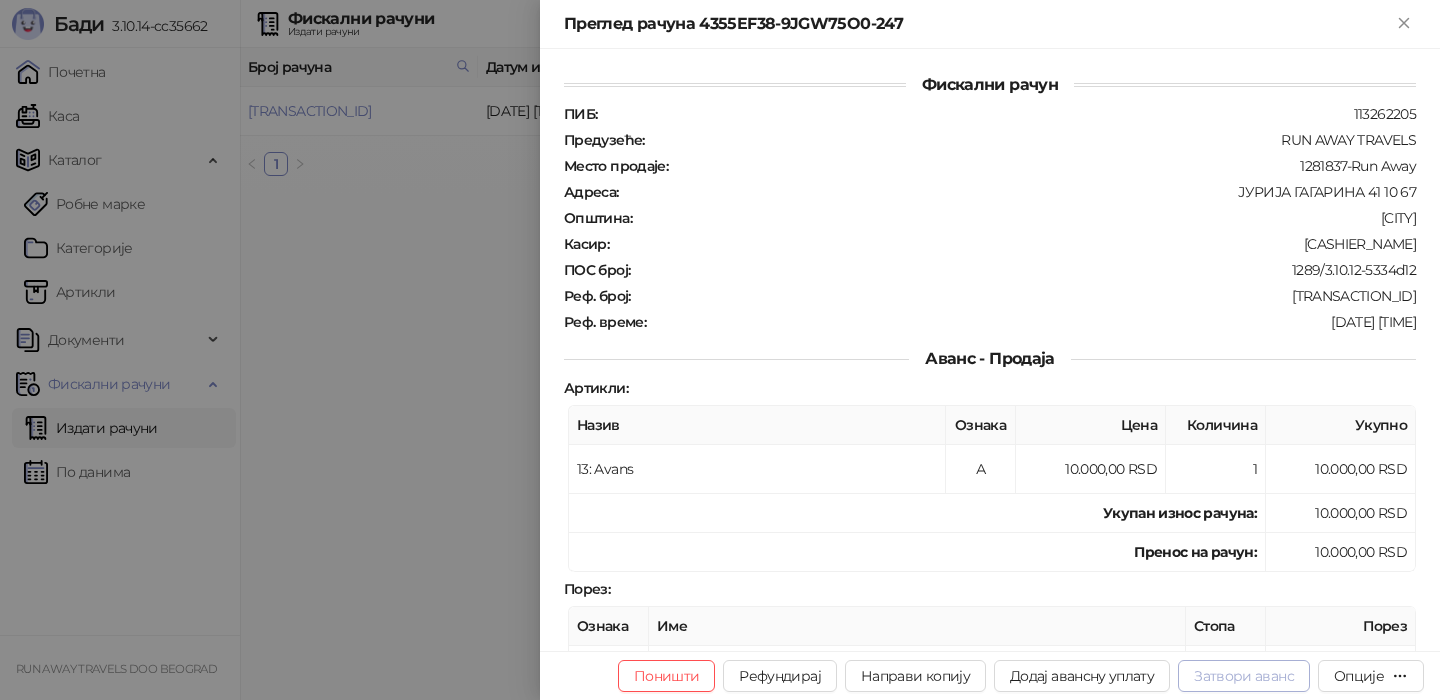 click on "Затвори аванс" at bounding box center (1244, 676) 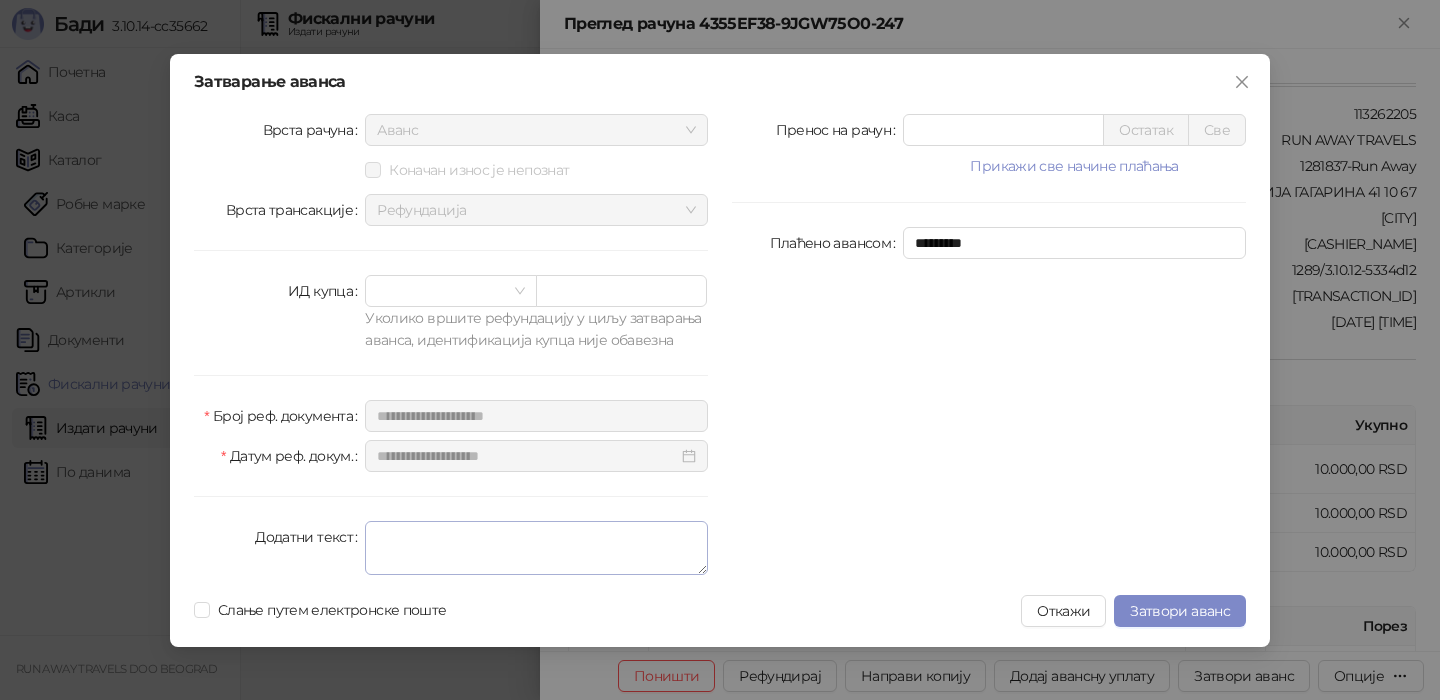 type on "****" 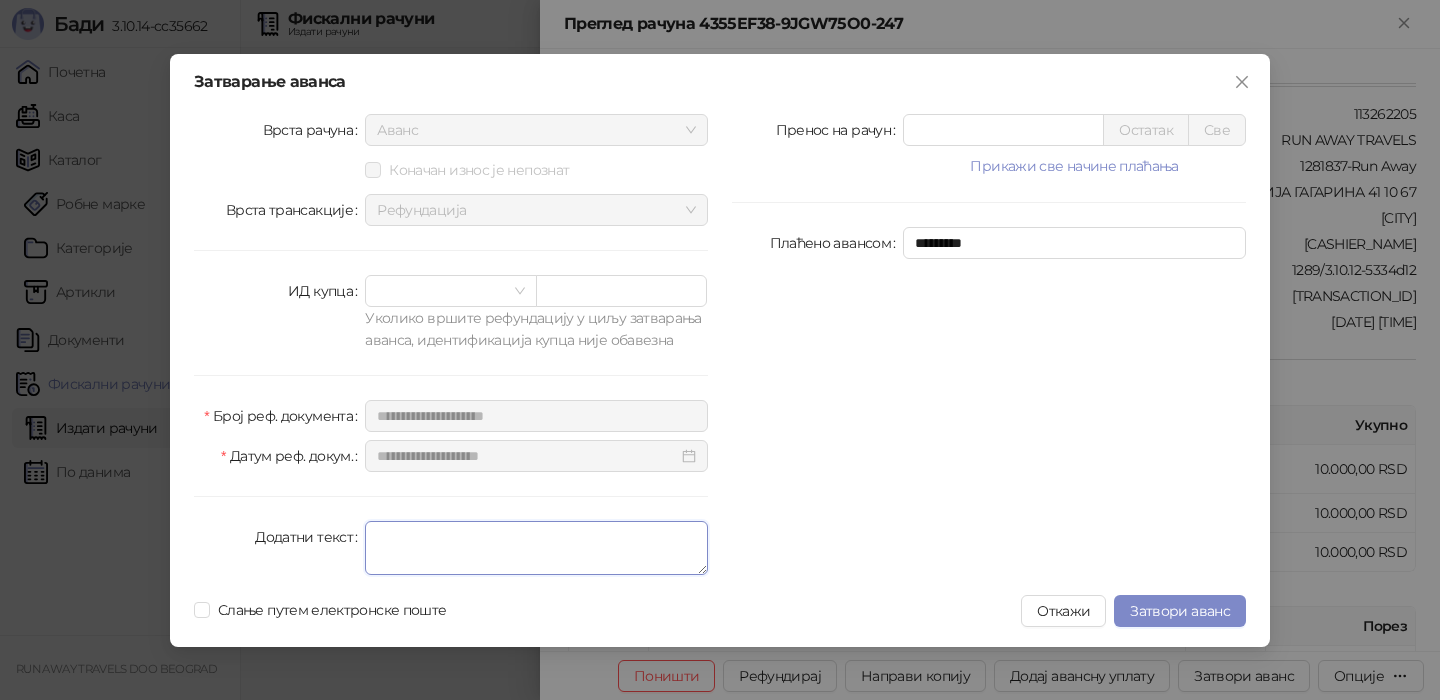 click on "Додатни текст" at bounding box center [536, 548] 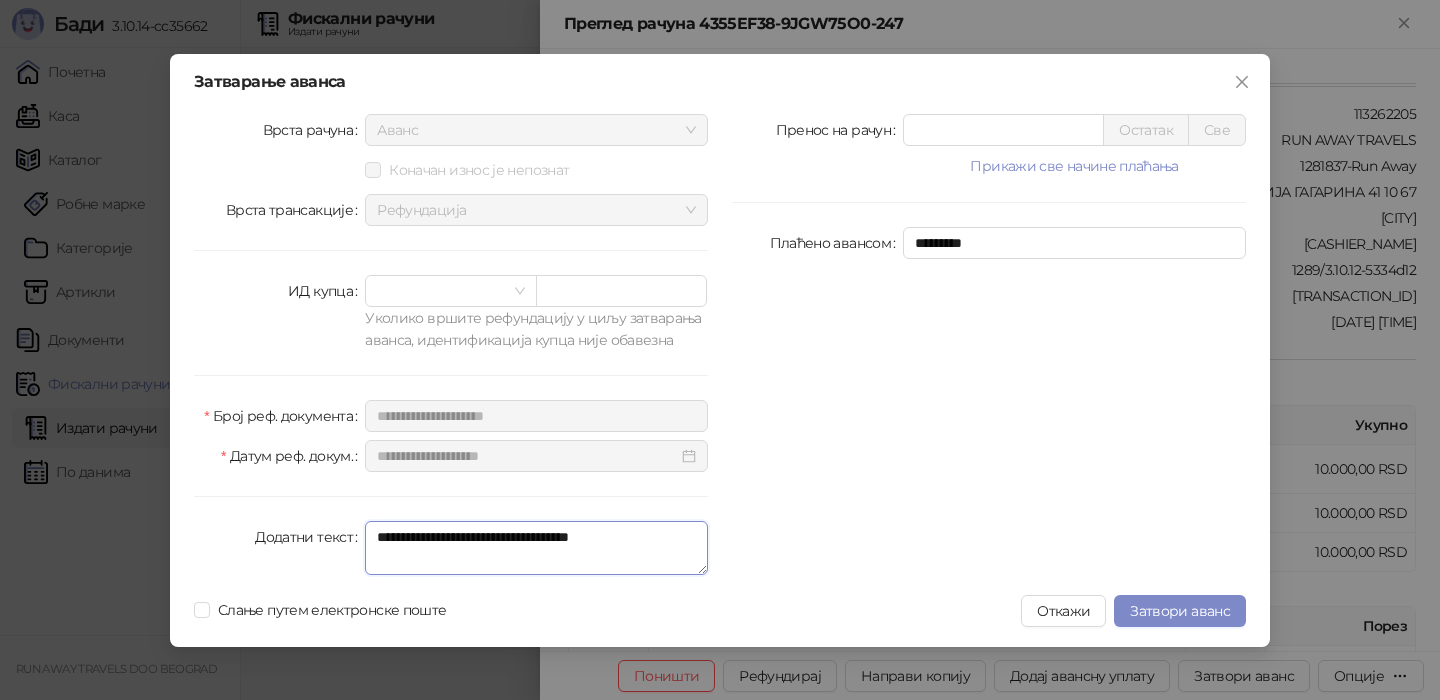 type on "**********" 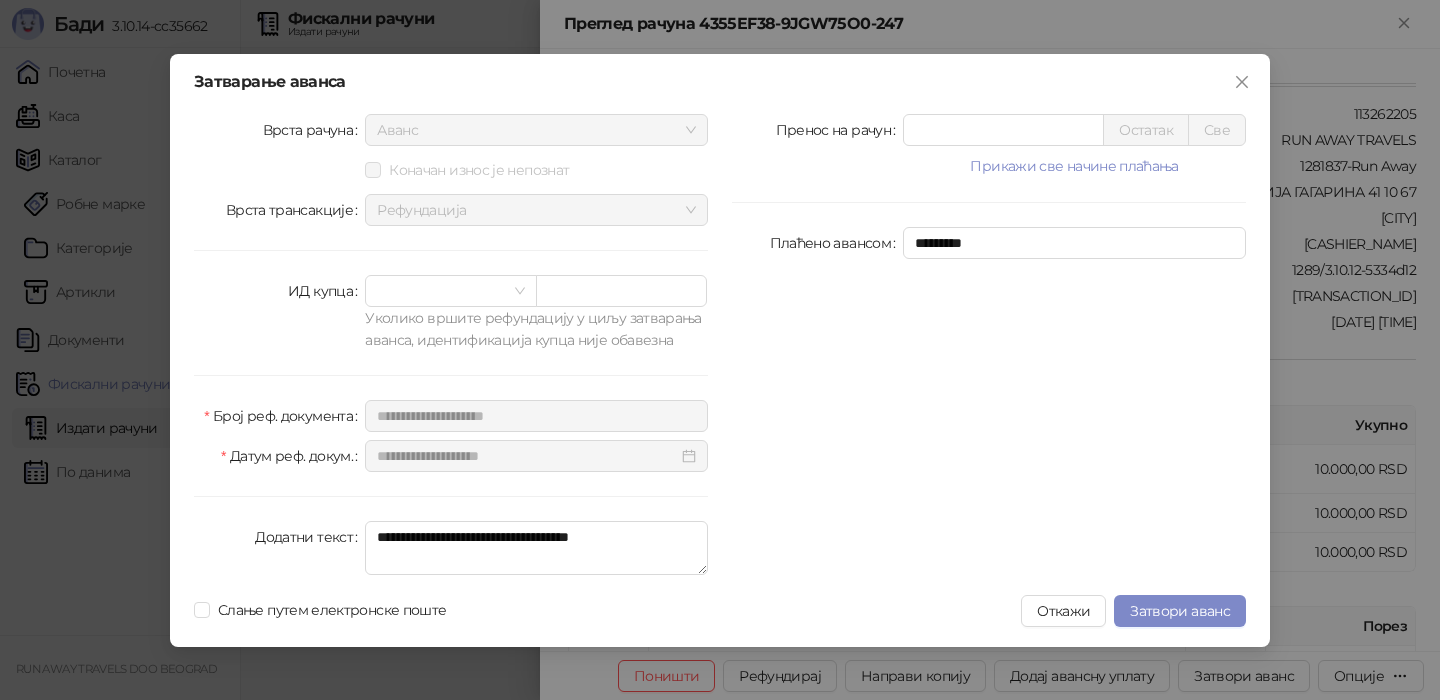 click on "**********" at bounding box center [720, 350] 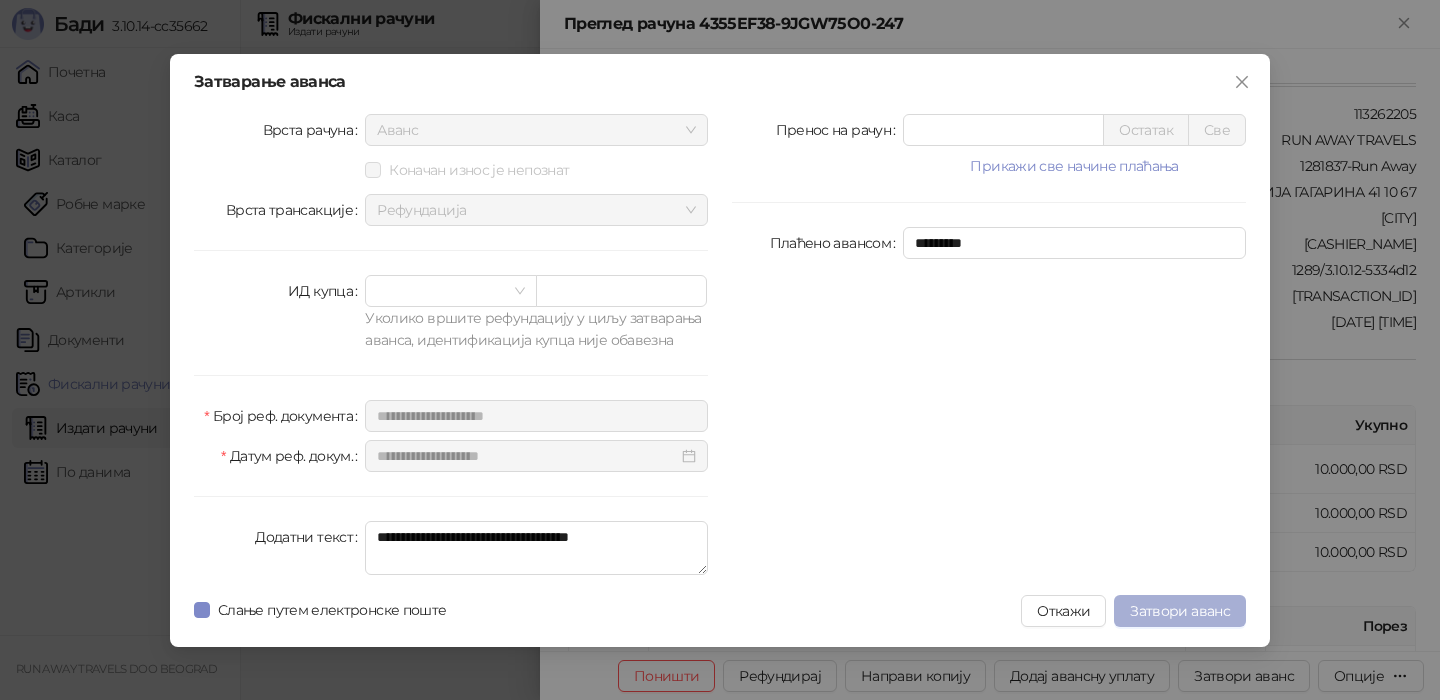 click on "Затвори аванс" at bounding box center [1180, 611] 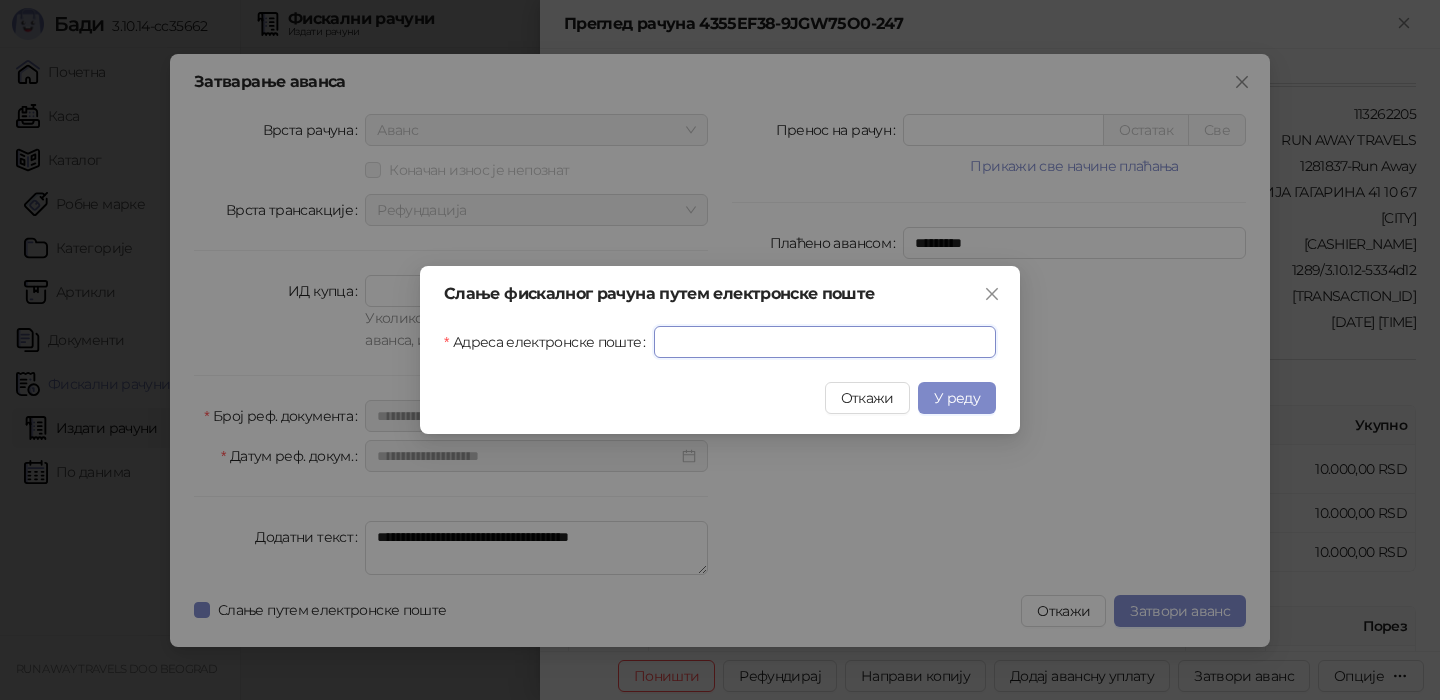 click on "Адреса електронске поште" at bounding box center (825, 342) 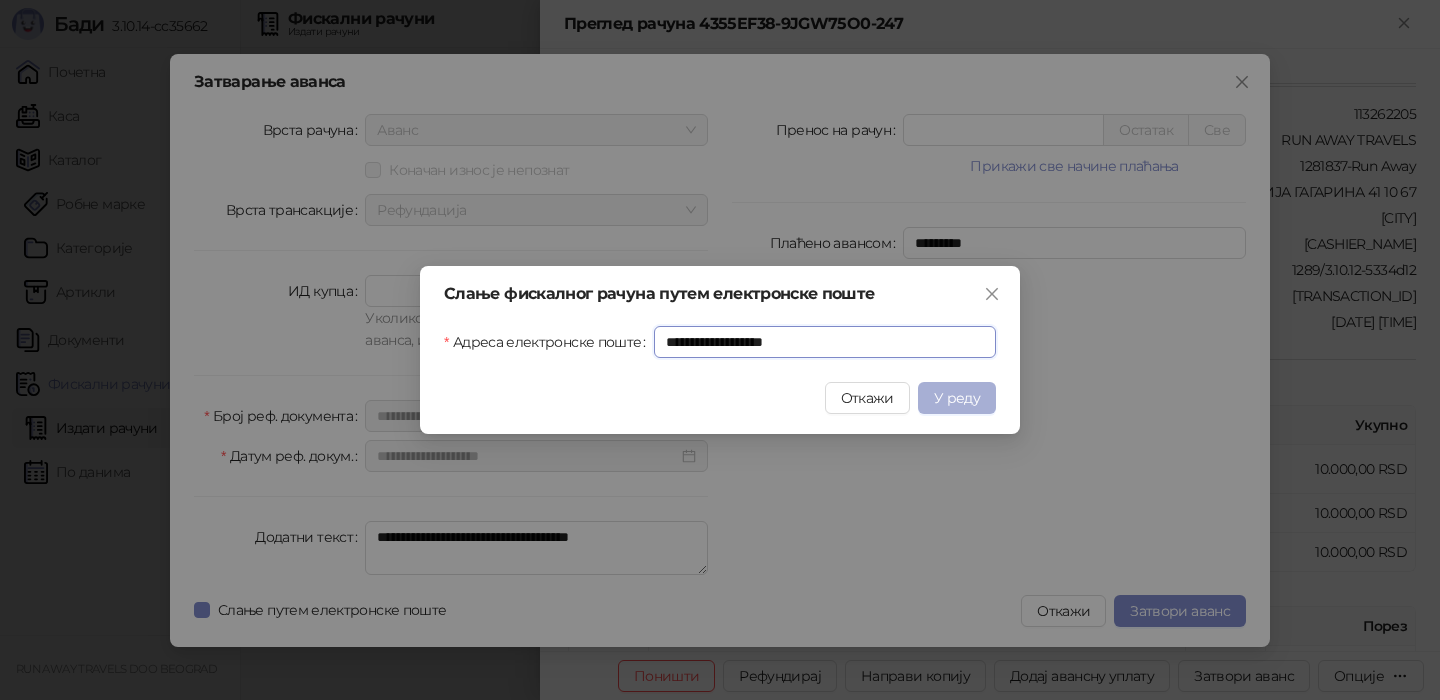 type on "**********" 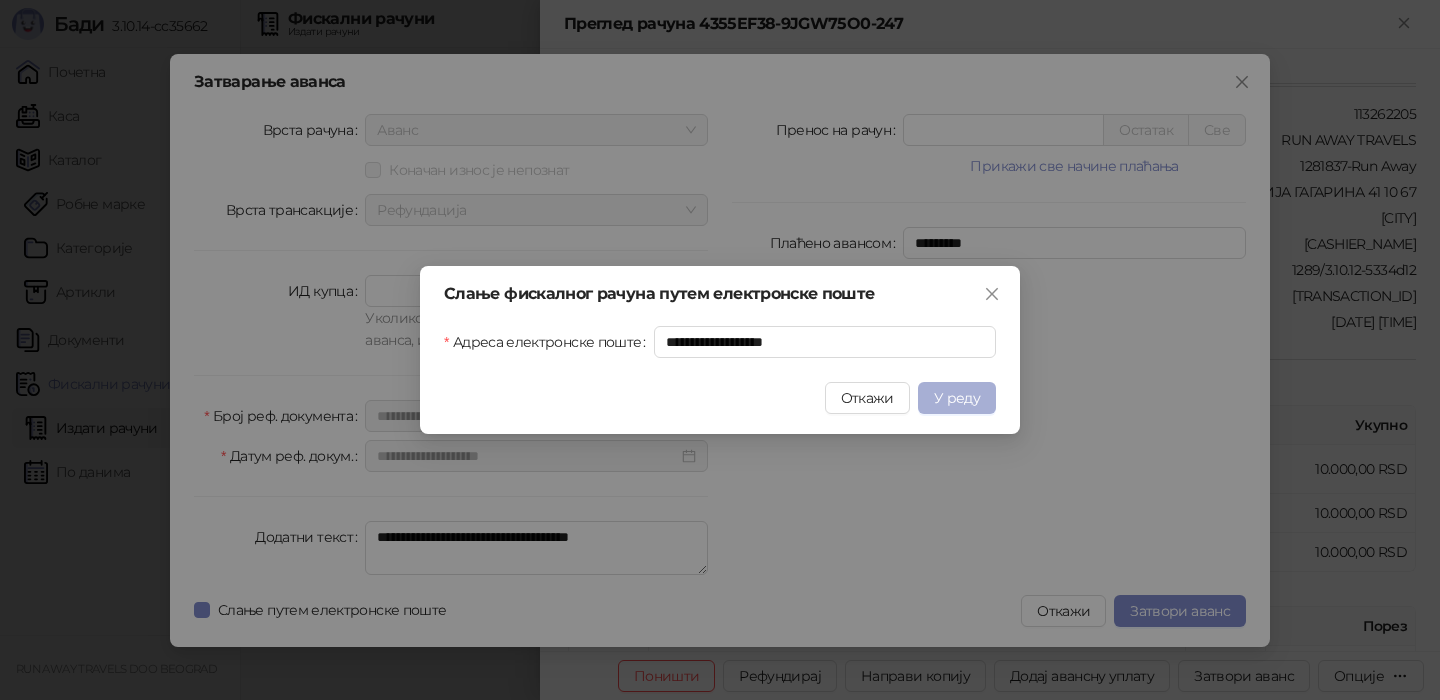 click on "У реду" at bounding box center [957, 398] 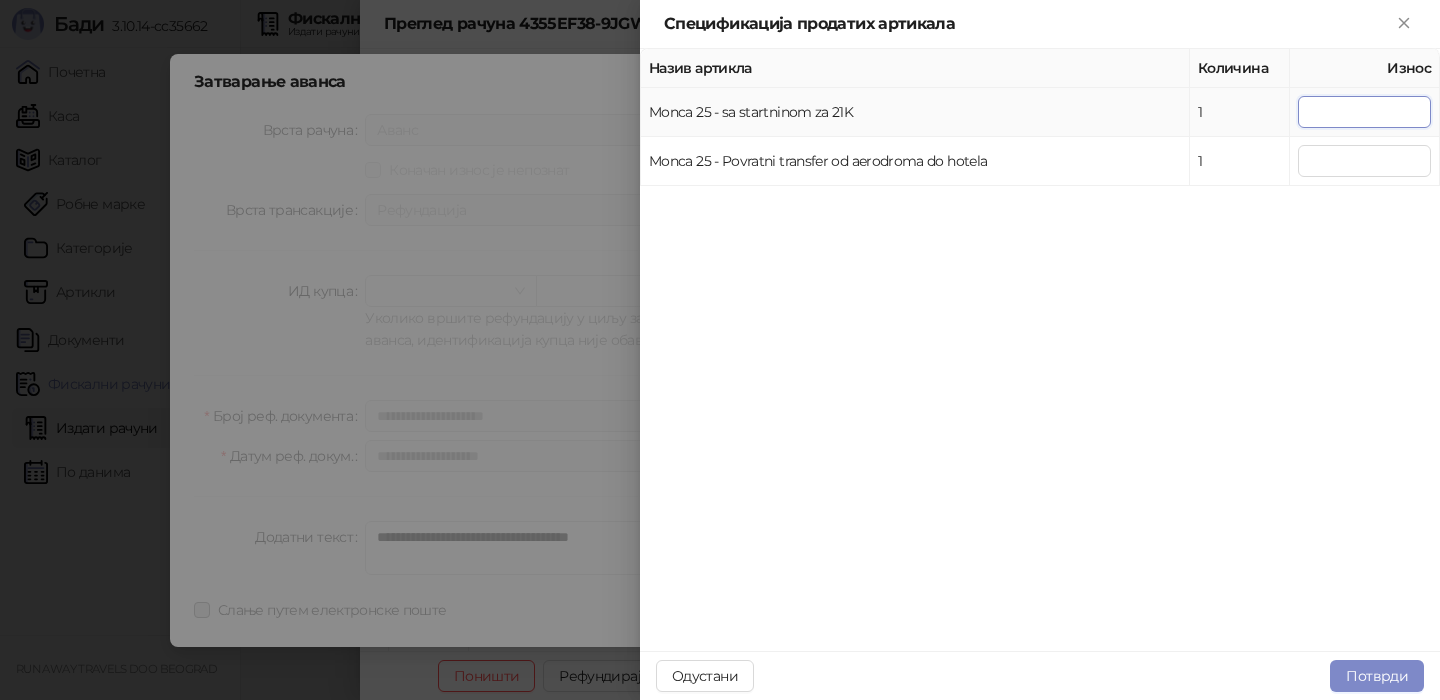 click on "*" at bounding box center (1364, 112) 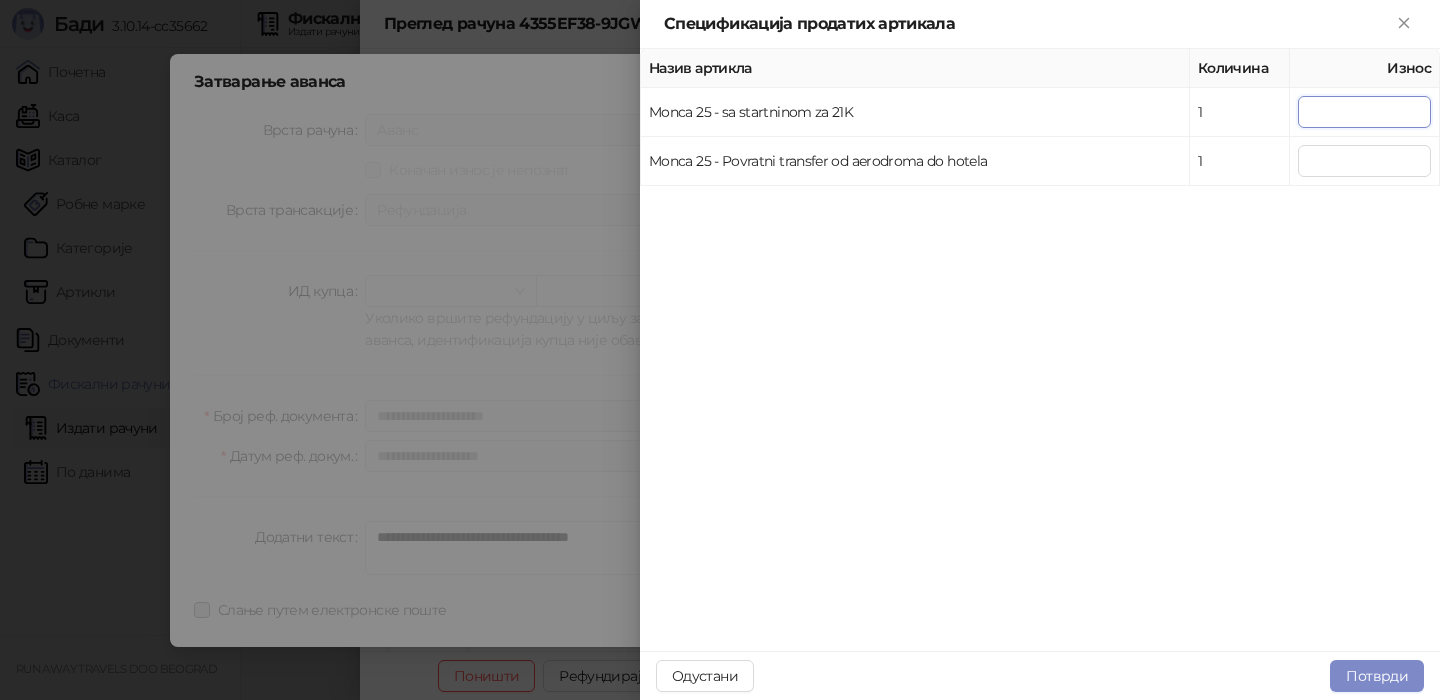 type on "*****" 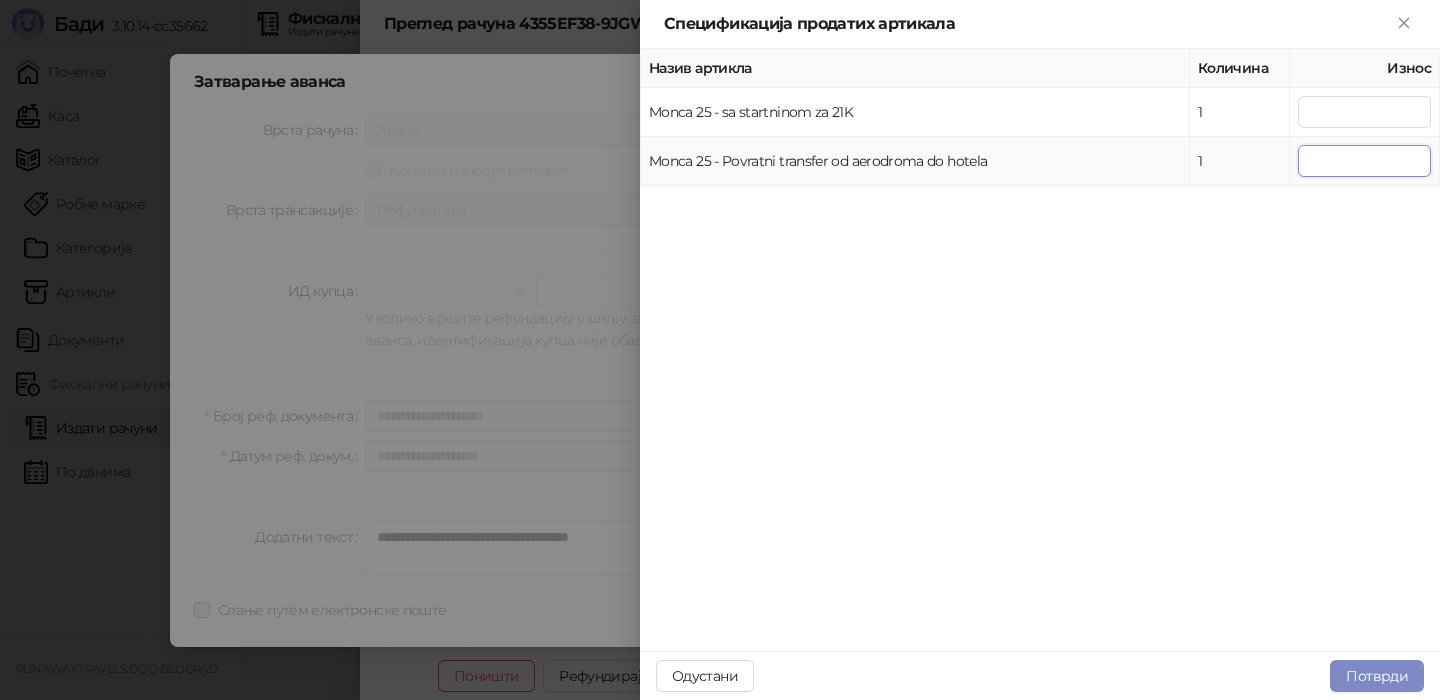 click on "*" at bounding box center [1364, 161] 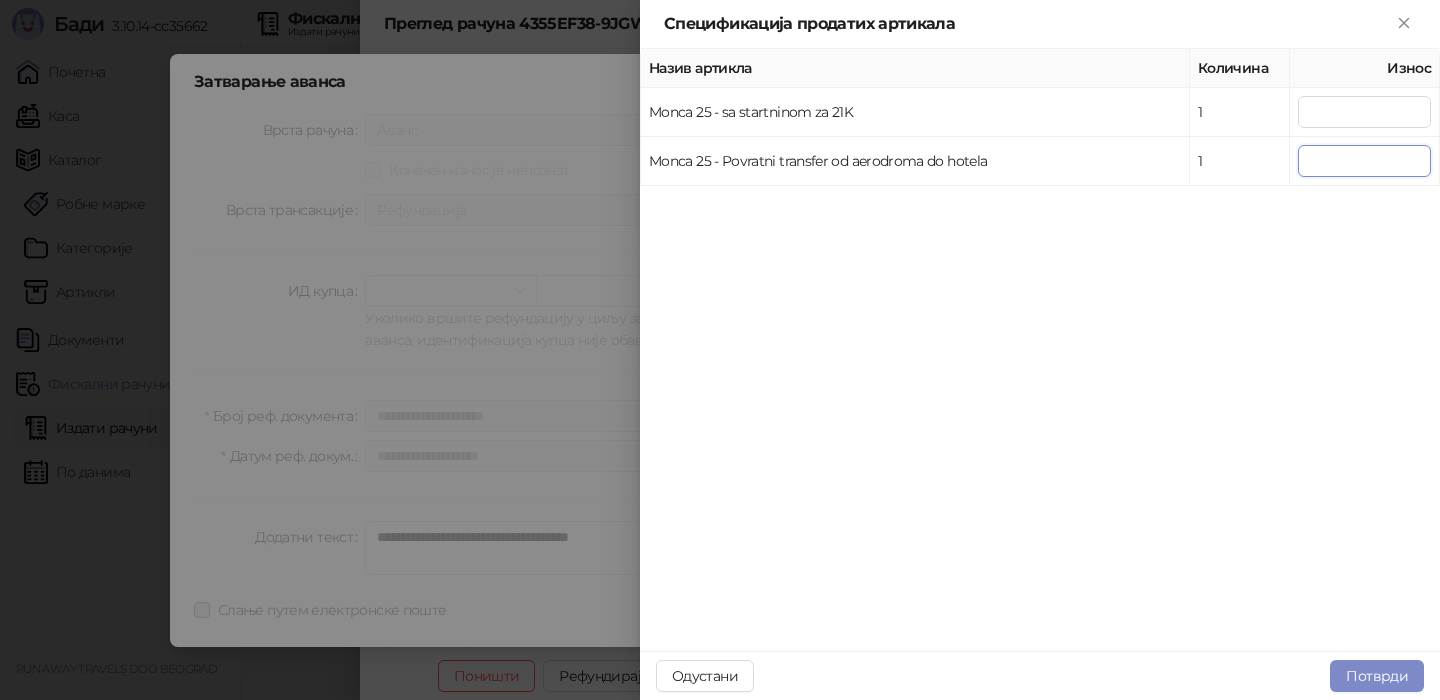 type on "****" 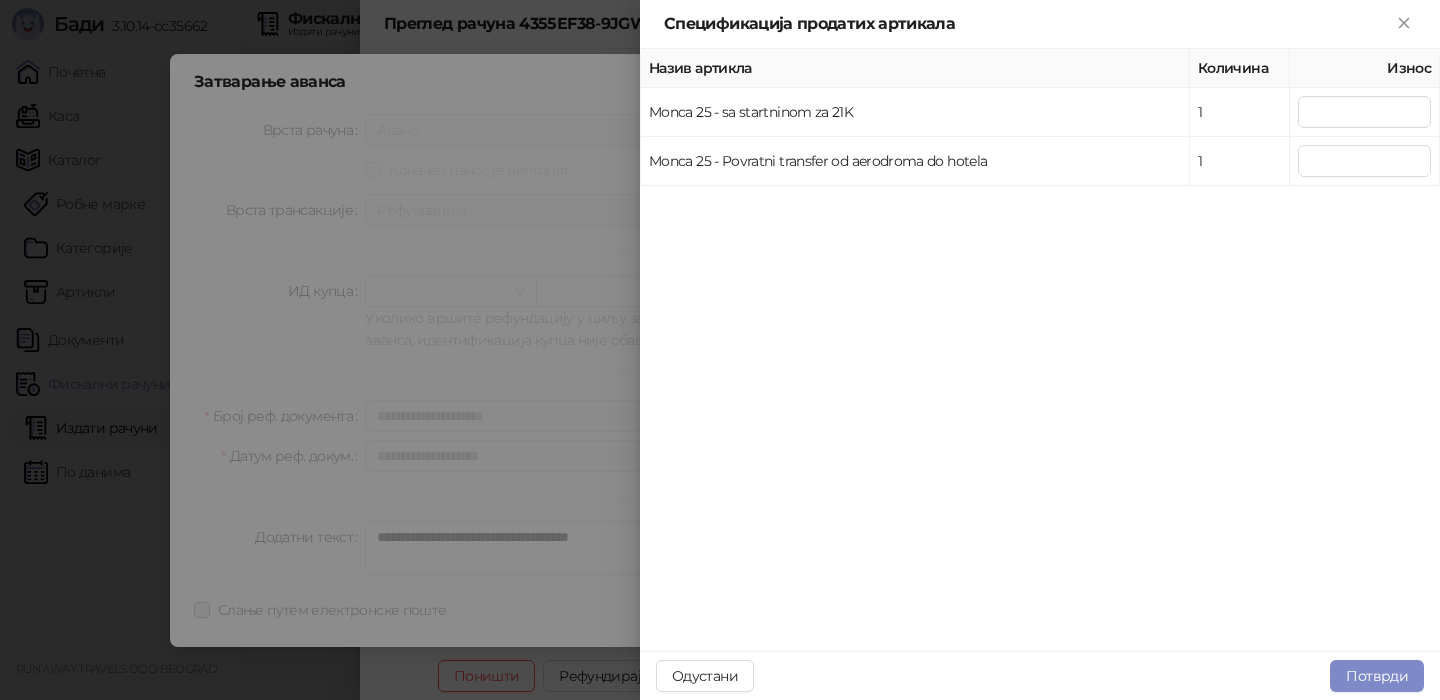 click on "Назив артикла Количина Износ       Monca 25 - sa startninom za 21K 1 ***** Monca 25 - Povratni transfer od aerodroma do hotela 1 ****" at bounding box center [1040, 350] 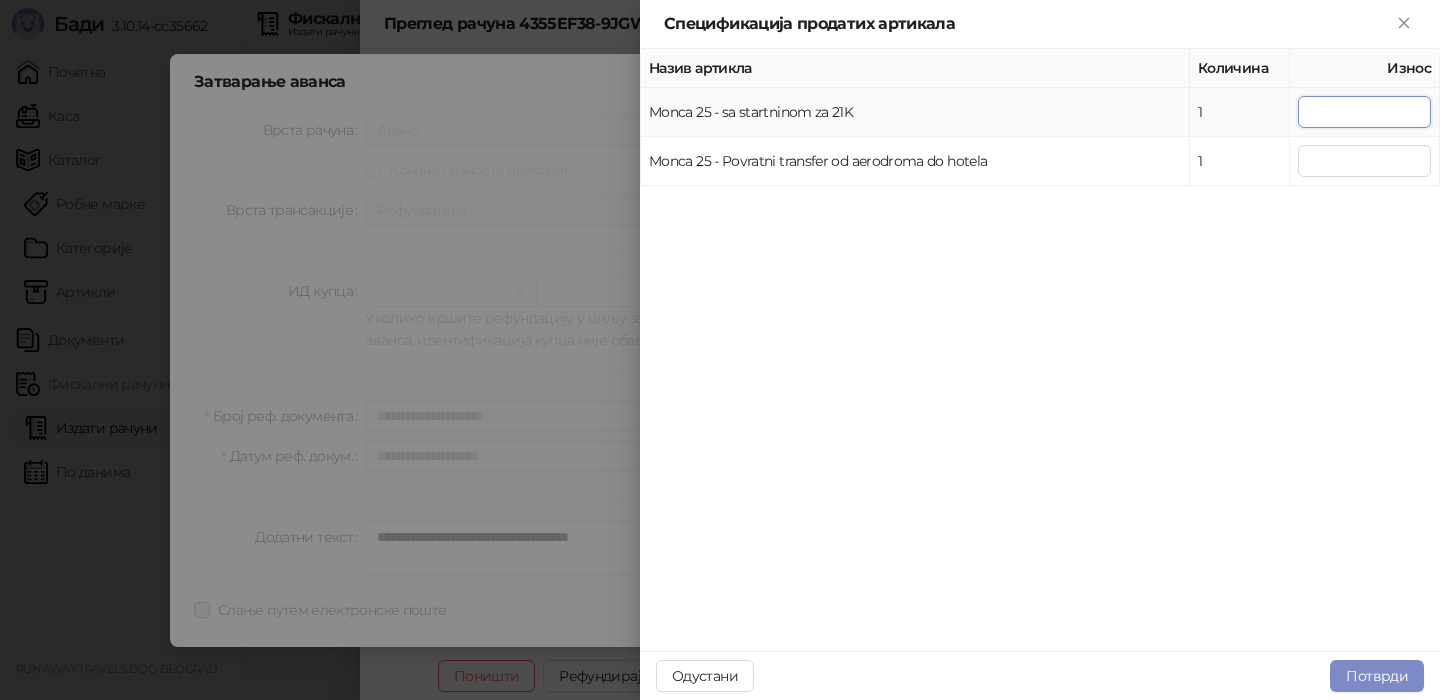 drag, startPoint x: 1419, startPoint y: 114, endPoint x: 1398, endPoint y: 114, distance: 21 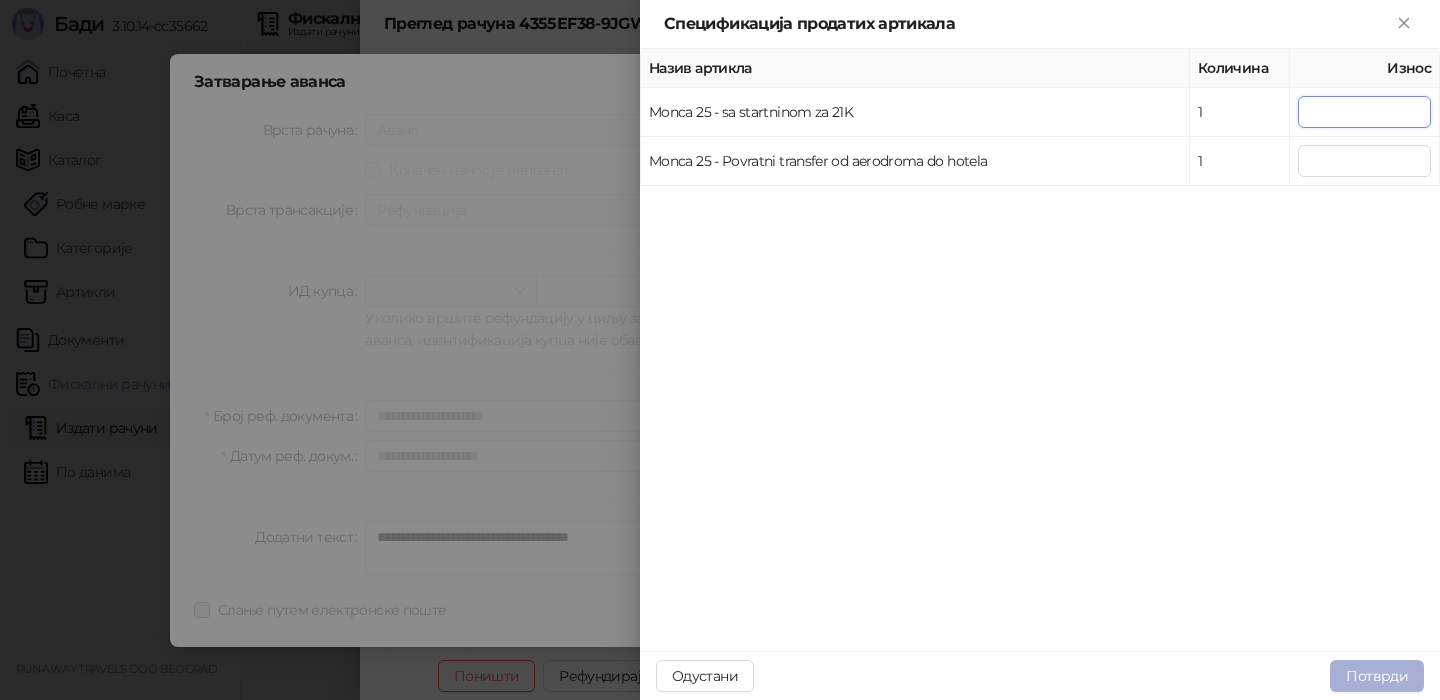 type on "*****" 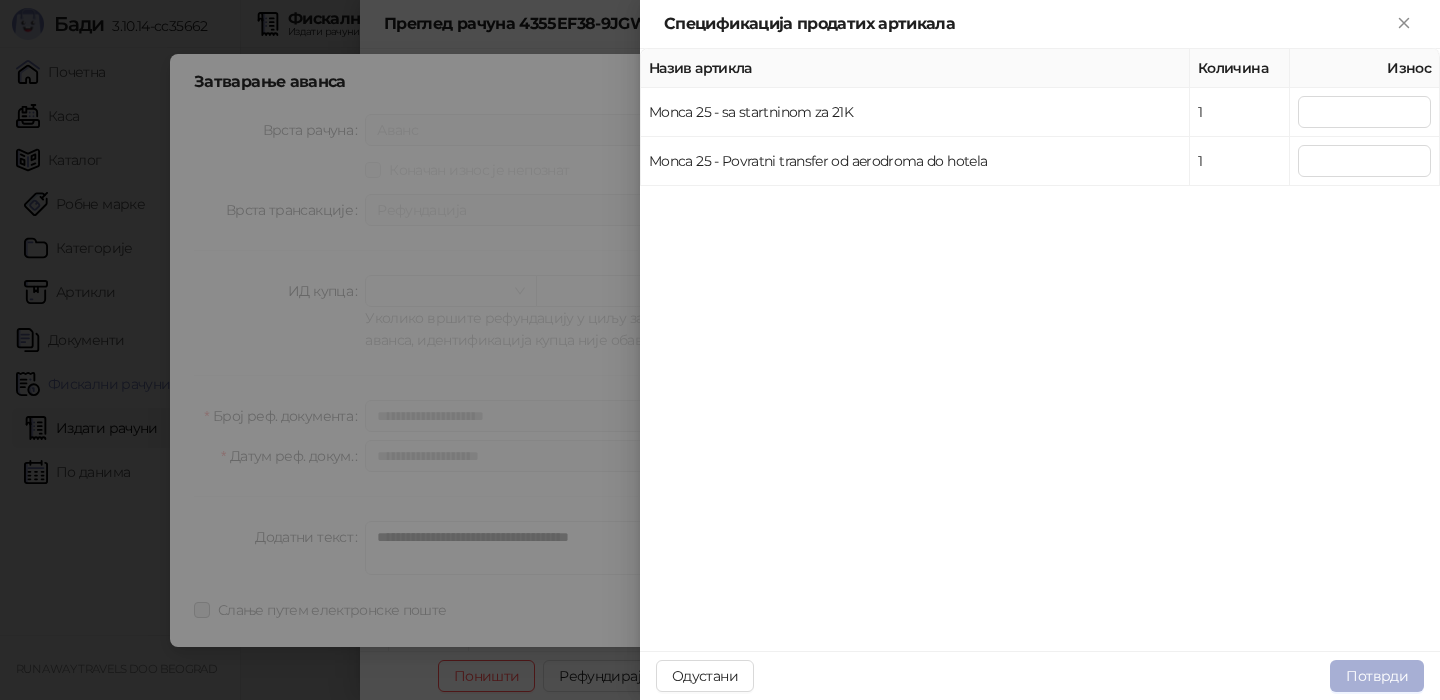 click on "Потврди" at bounding box center (1377, 676) 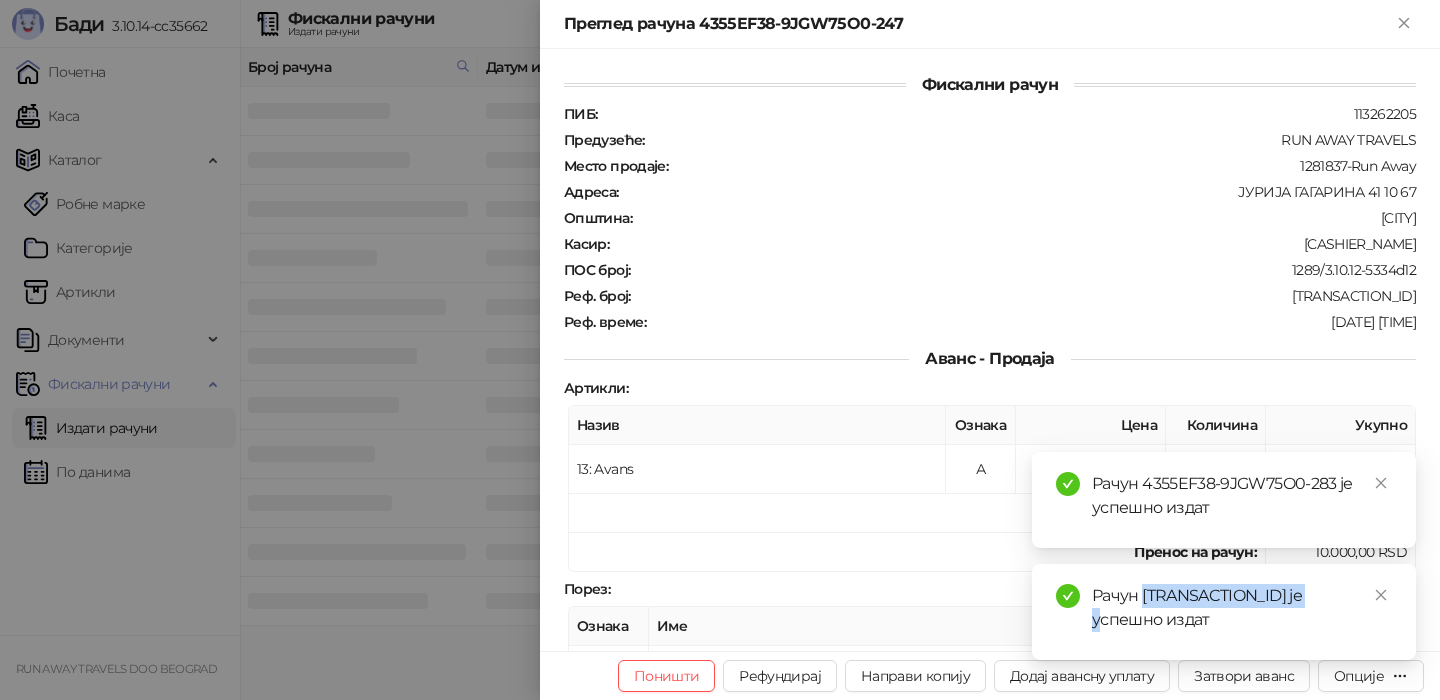 drag, startPoint x: 1336, startPoint y: 603, endPoint x: 1146, endPoint y: 603, distance: 190 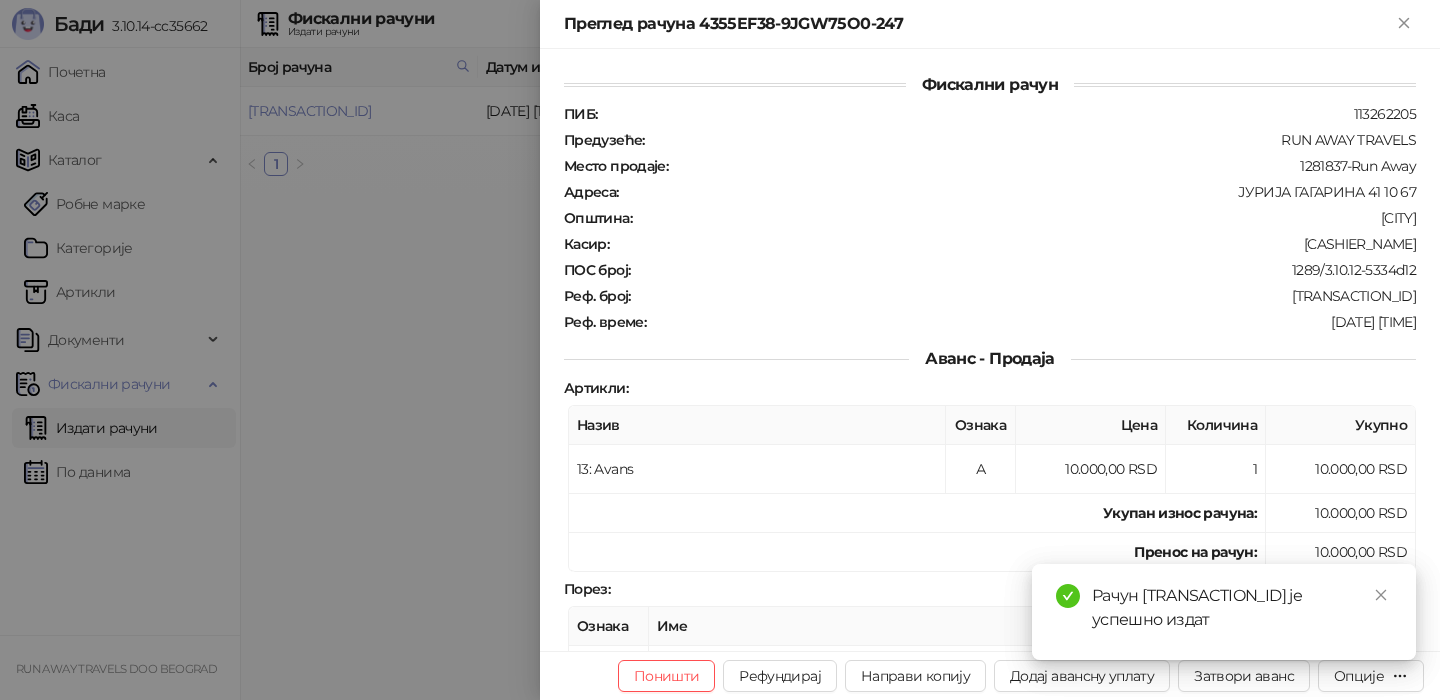 click on "ПИБ : [TAX_ID] Предузеће : RUN AWAY TRAVELS Место продаје : [STORE_ID] Адреса : ЈУРИЈА ГАГАРИНА 41  10 67 Општина : [CITY] Касир : [CASHIER_NAME] ПОС број : [POS_NUMBER] Реф. број : [TRANSACTION_ID] Реф. време : [DATE] [TIME]" at bounding box center [990, 218] 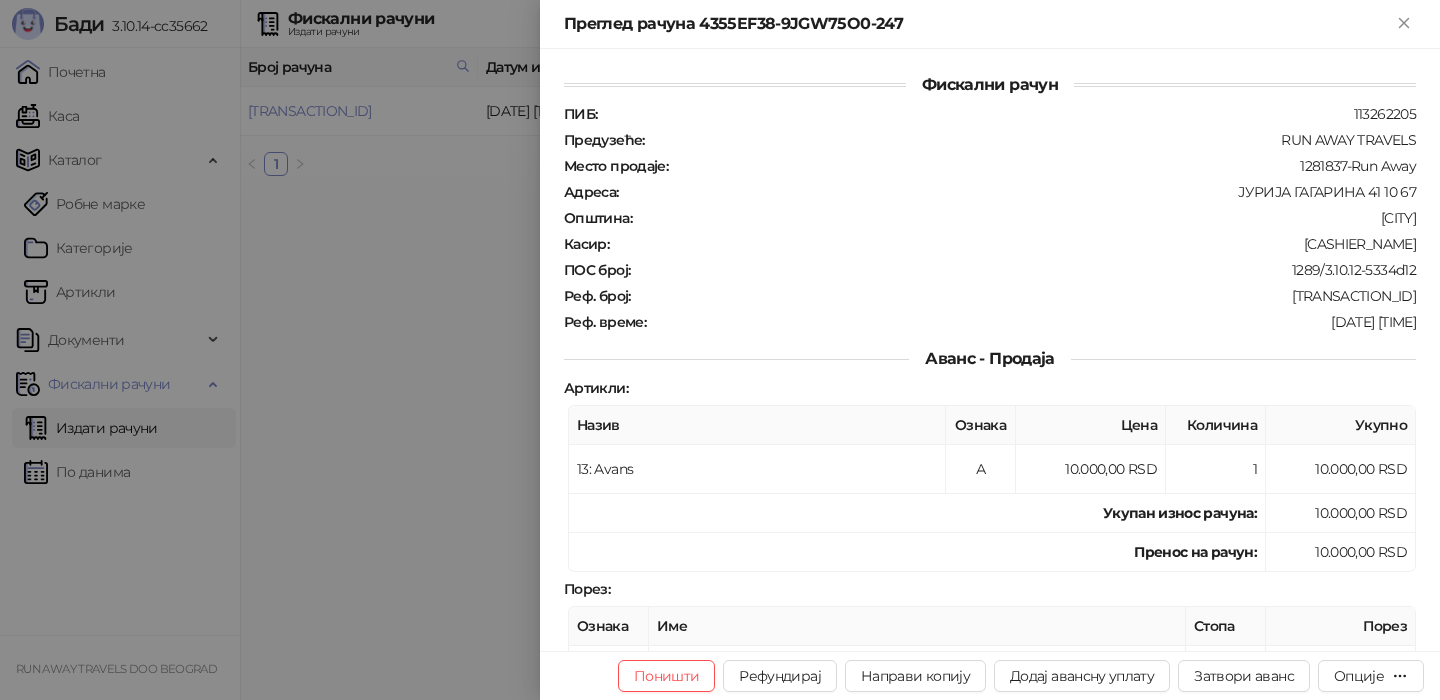 click at bounding box center (720, 350) 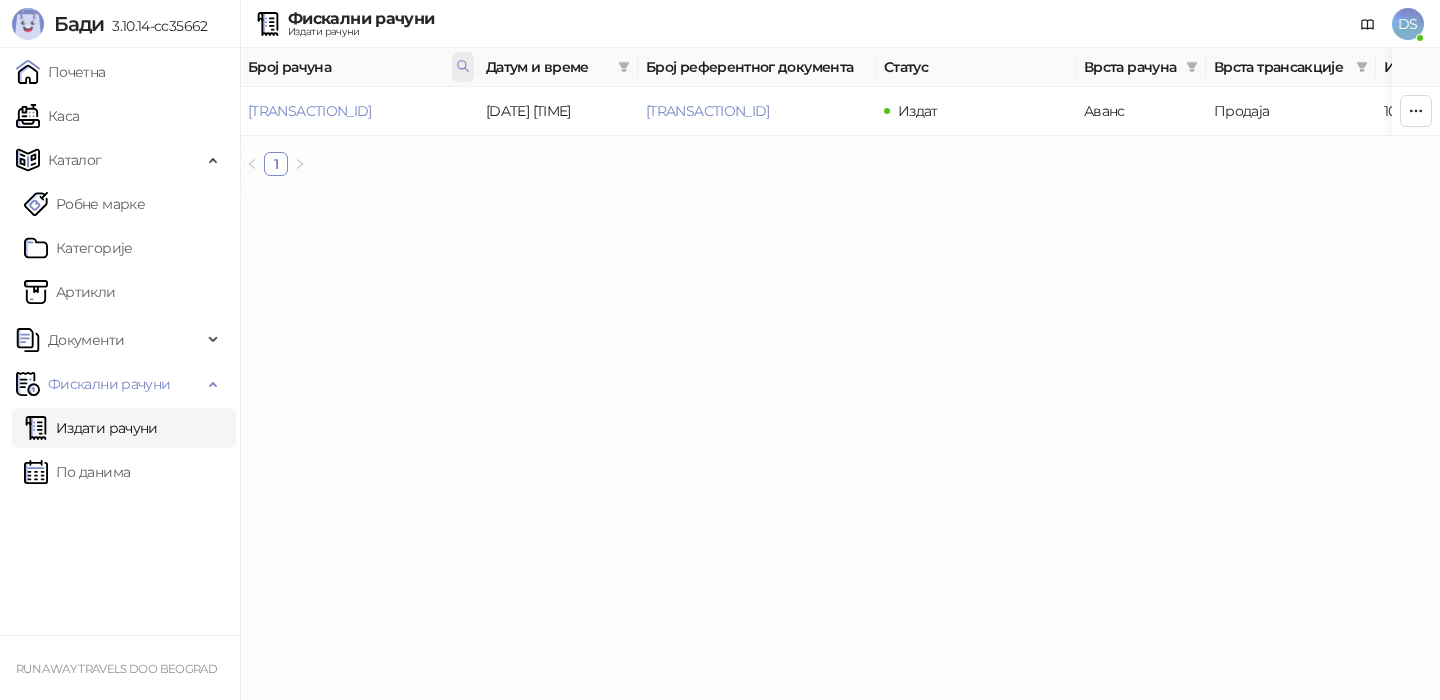 click 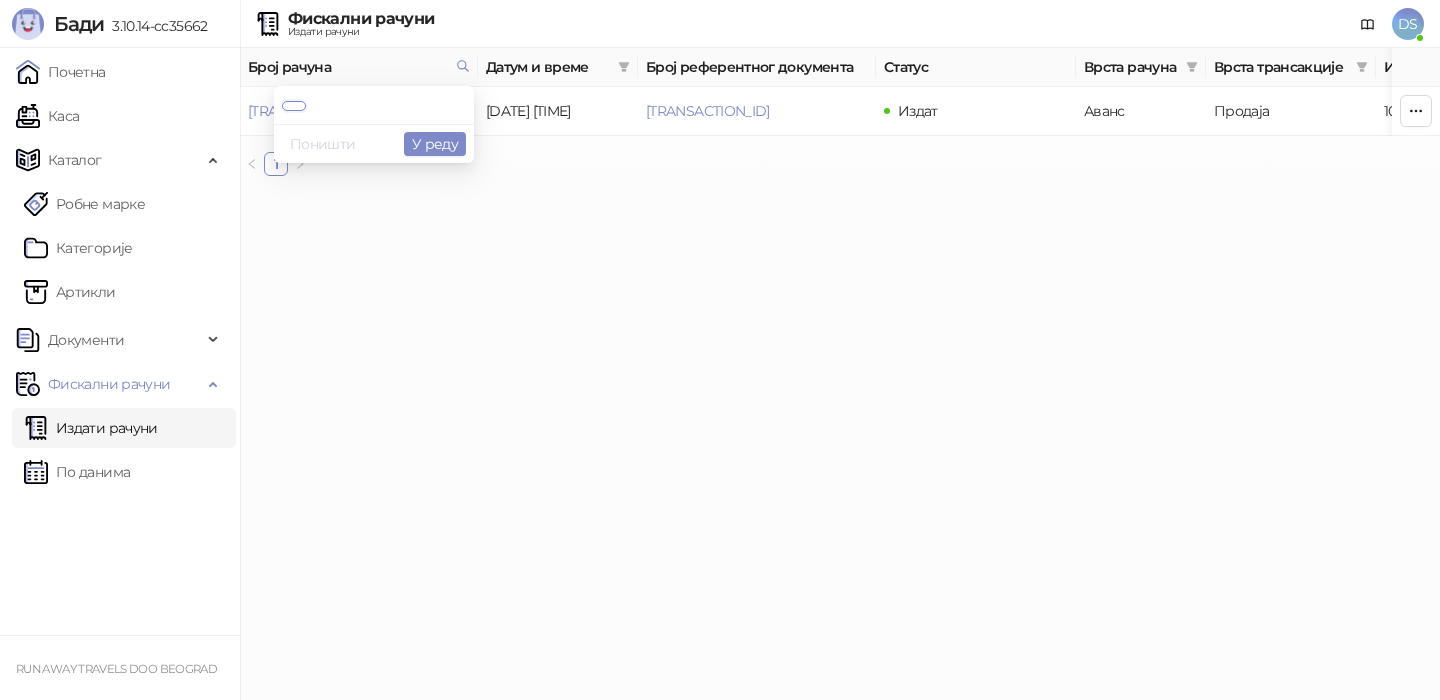 click on "Поништи" at bounding box center [323, 144] 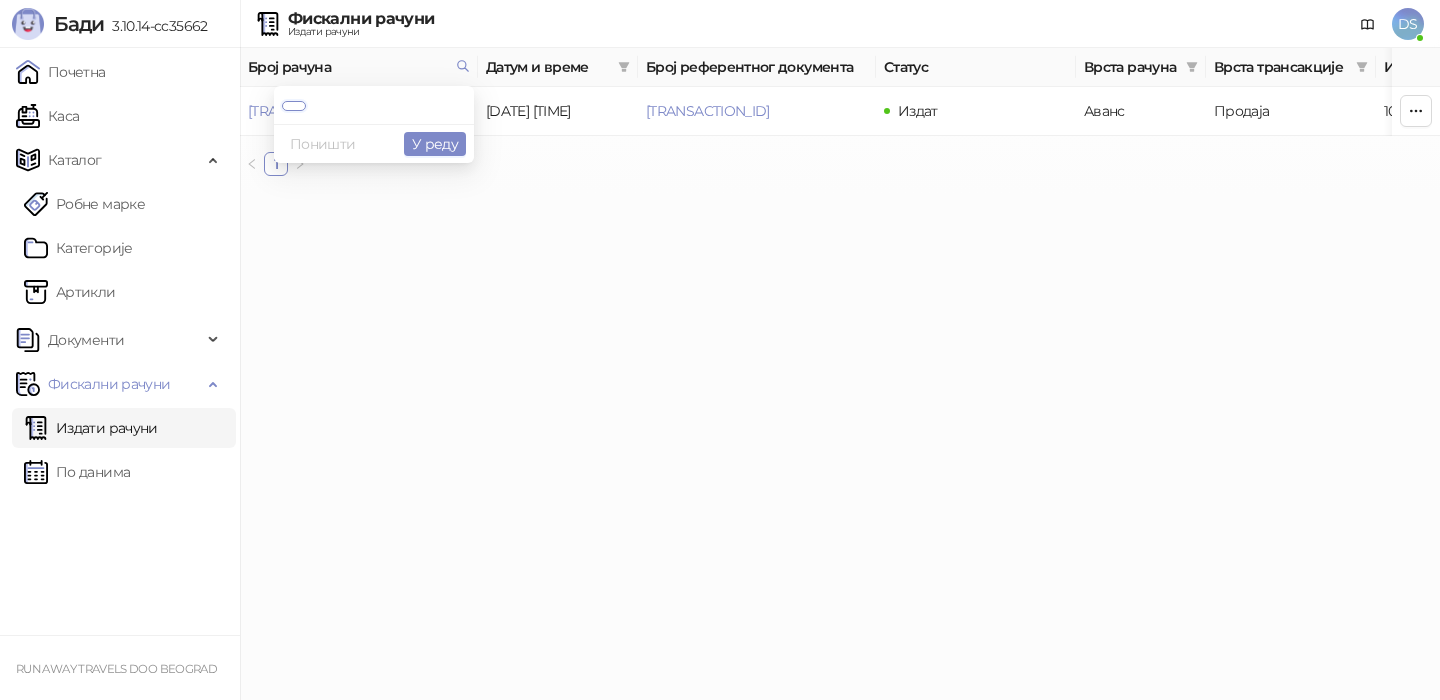 paste on "**********" 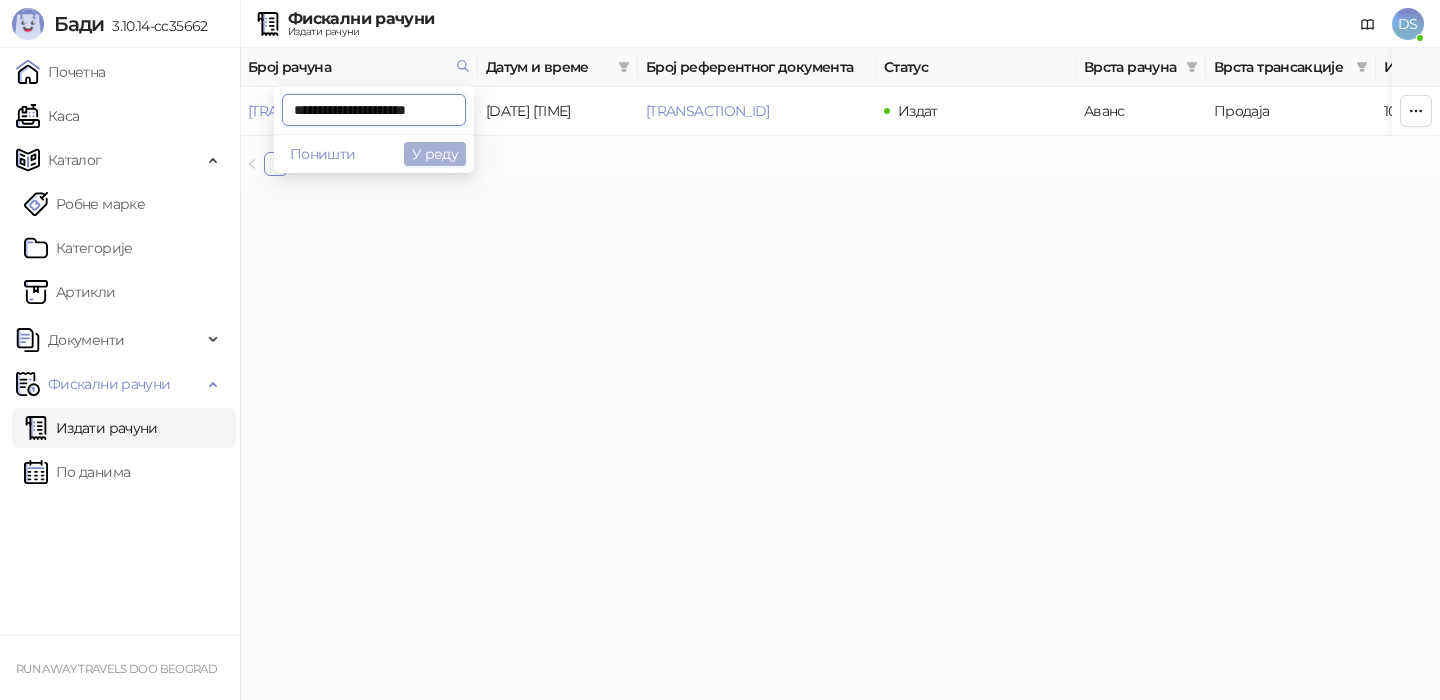 click on "У реду" at bounding box center [435, 154] 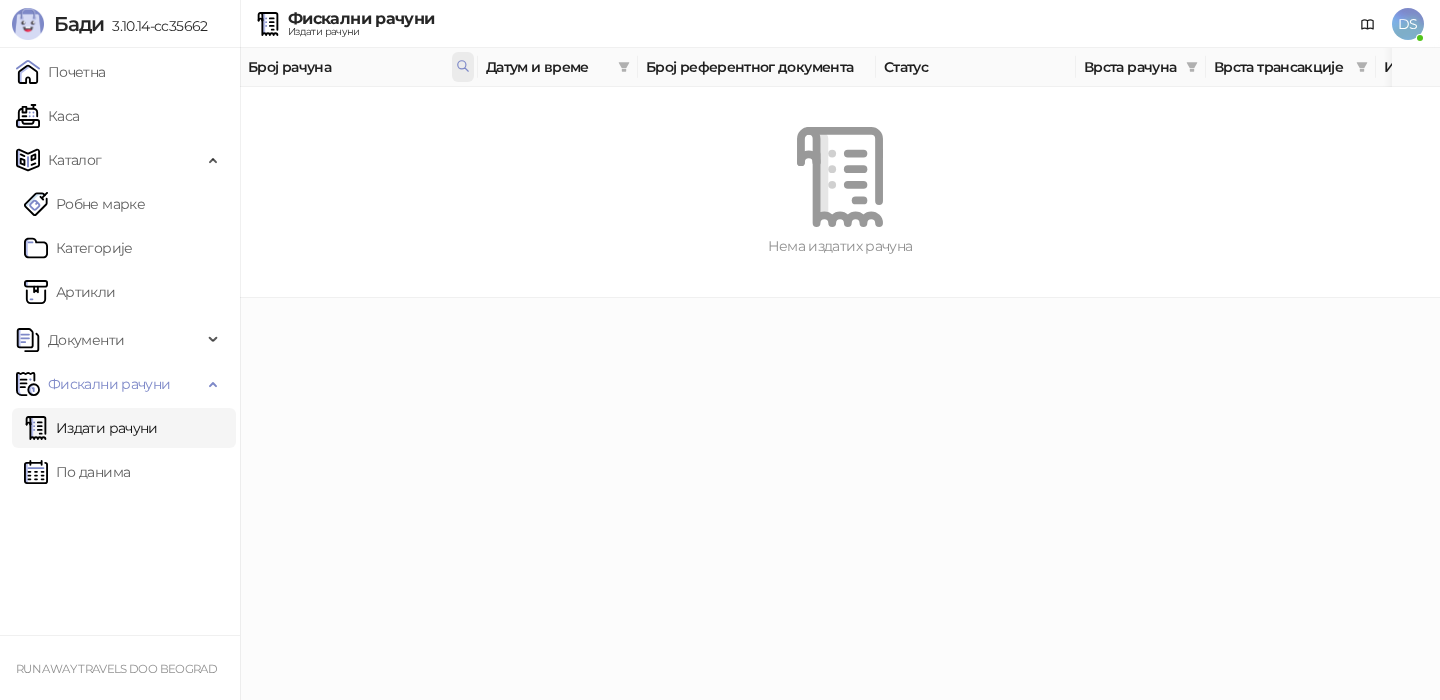click at bounding box center (463, 67) 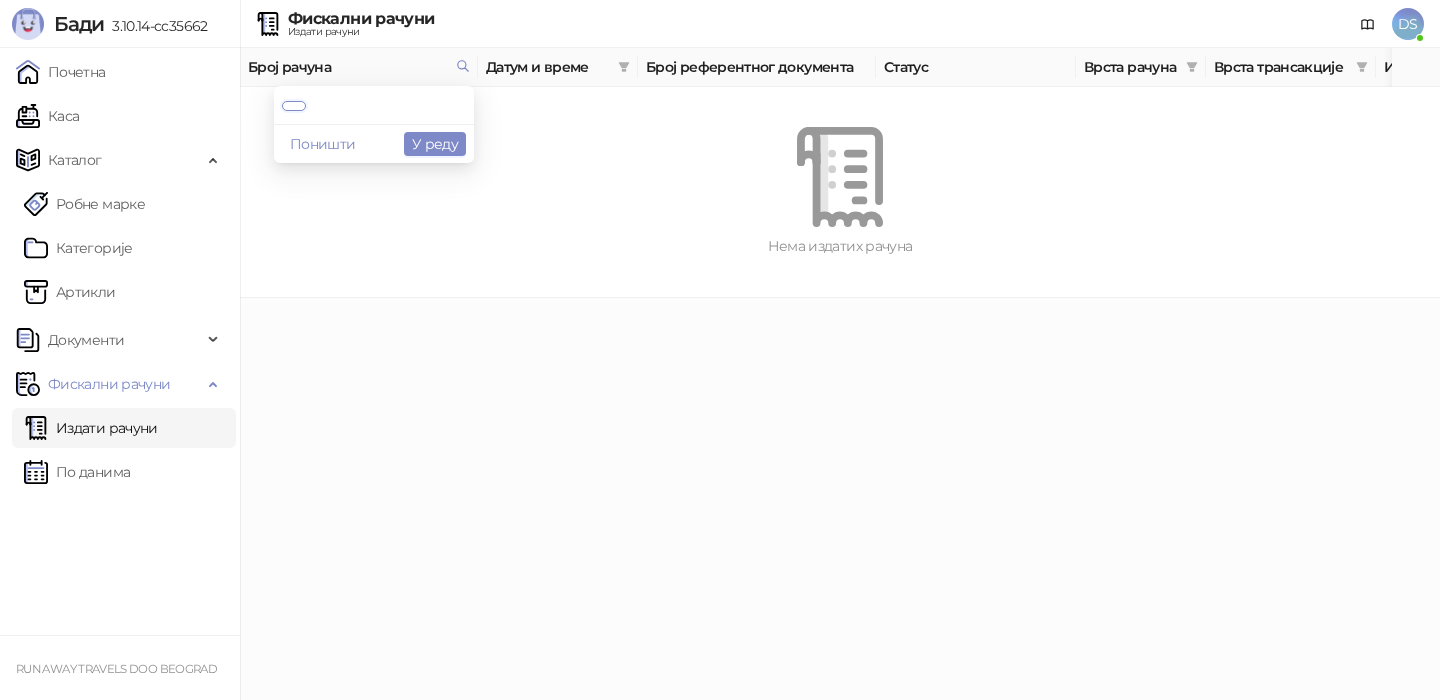 scroll, scrollTop: 0, scrollLeft: 9, axis: horizontal 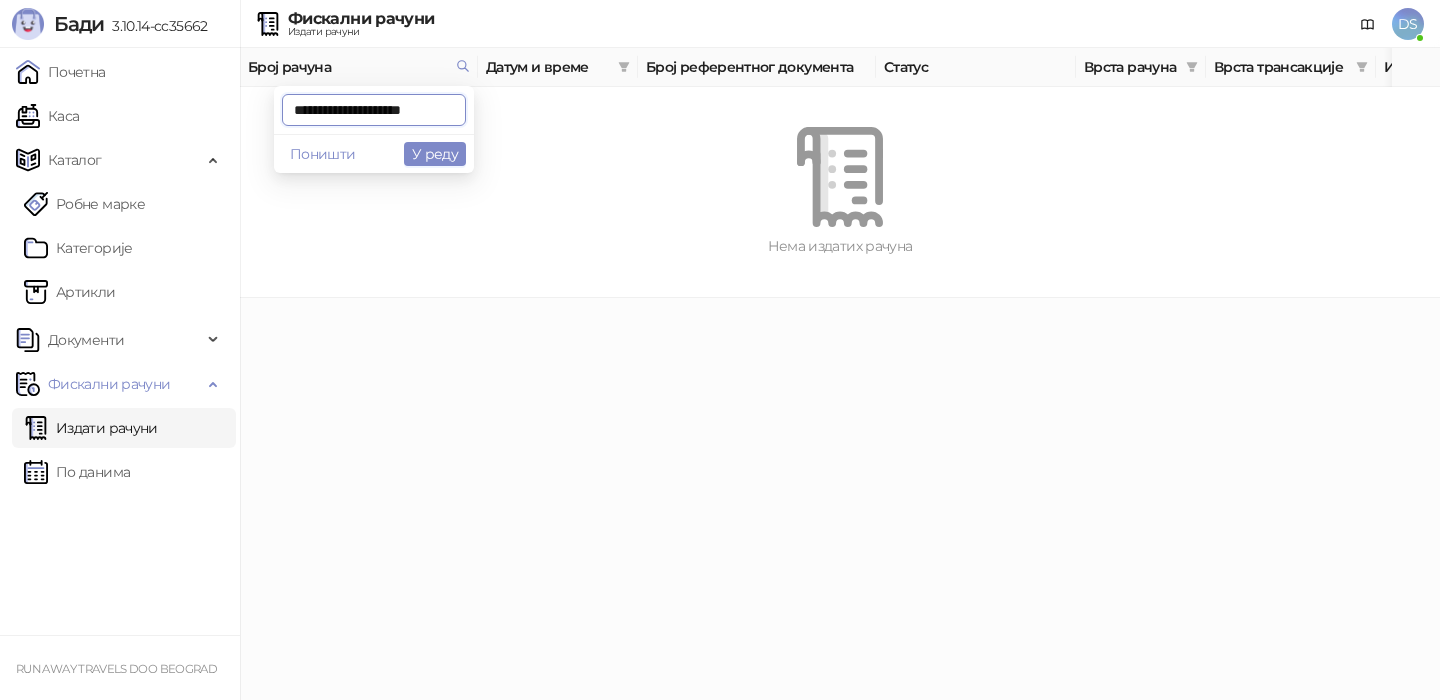 type on "**********" 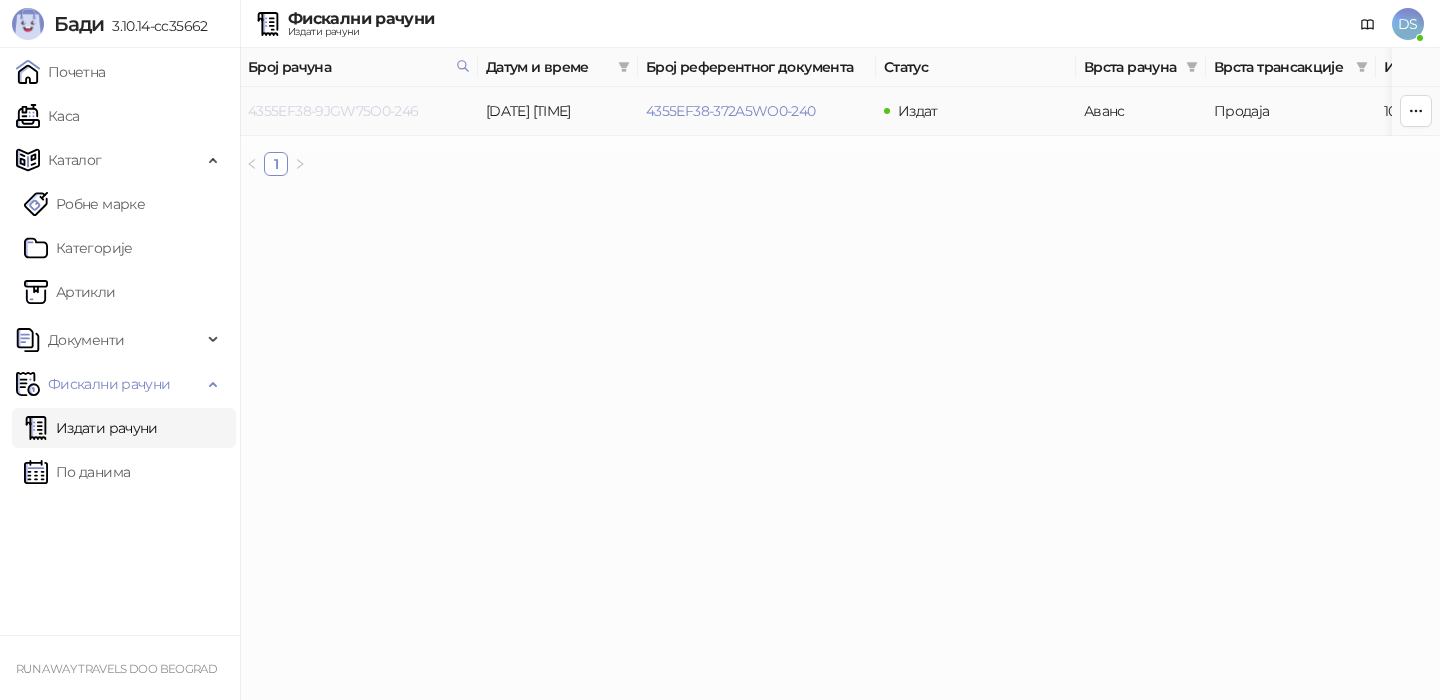 click on "4355EF38-9JGW75O0-246" at bounding box center (333, 111) 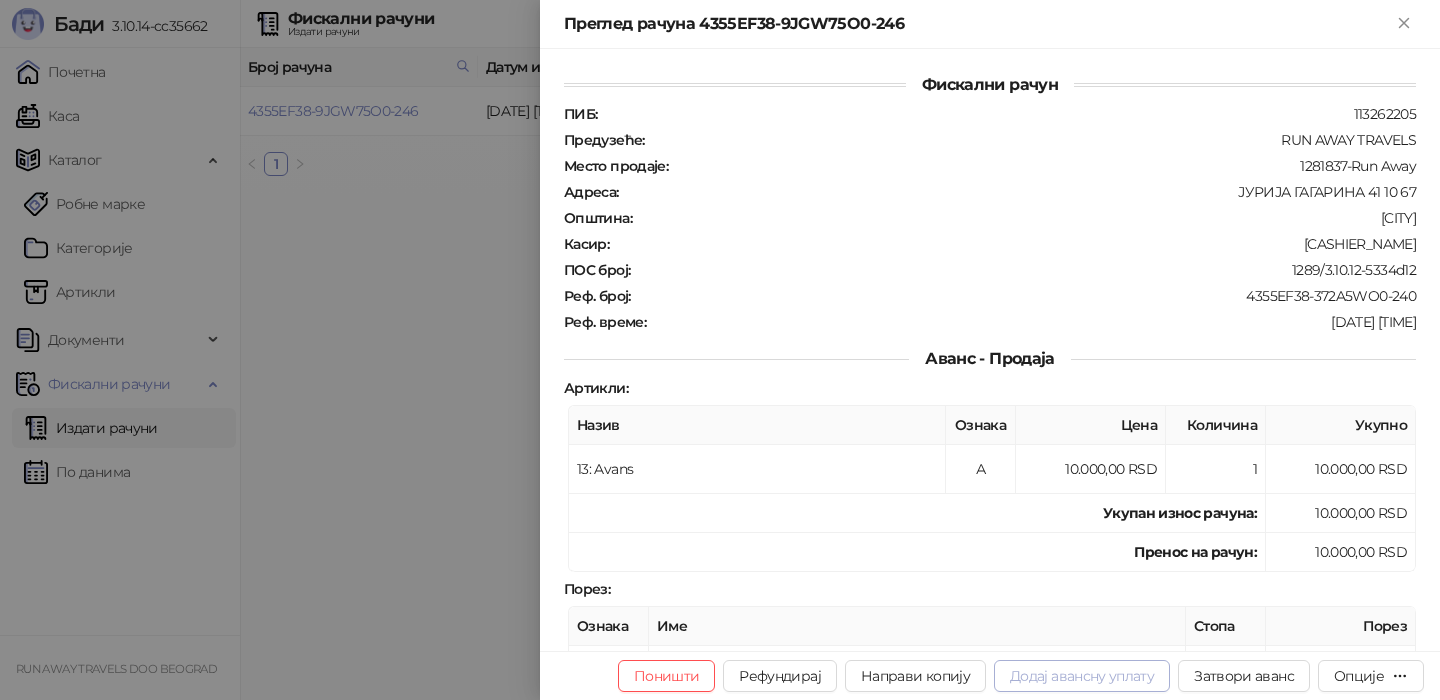 click on "Додај авансну уплату" at bounding box center (1082, 676) 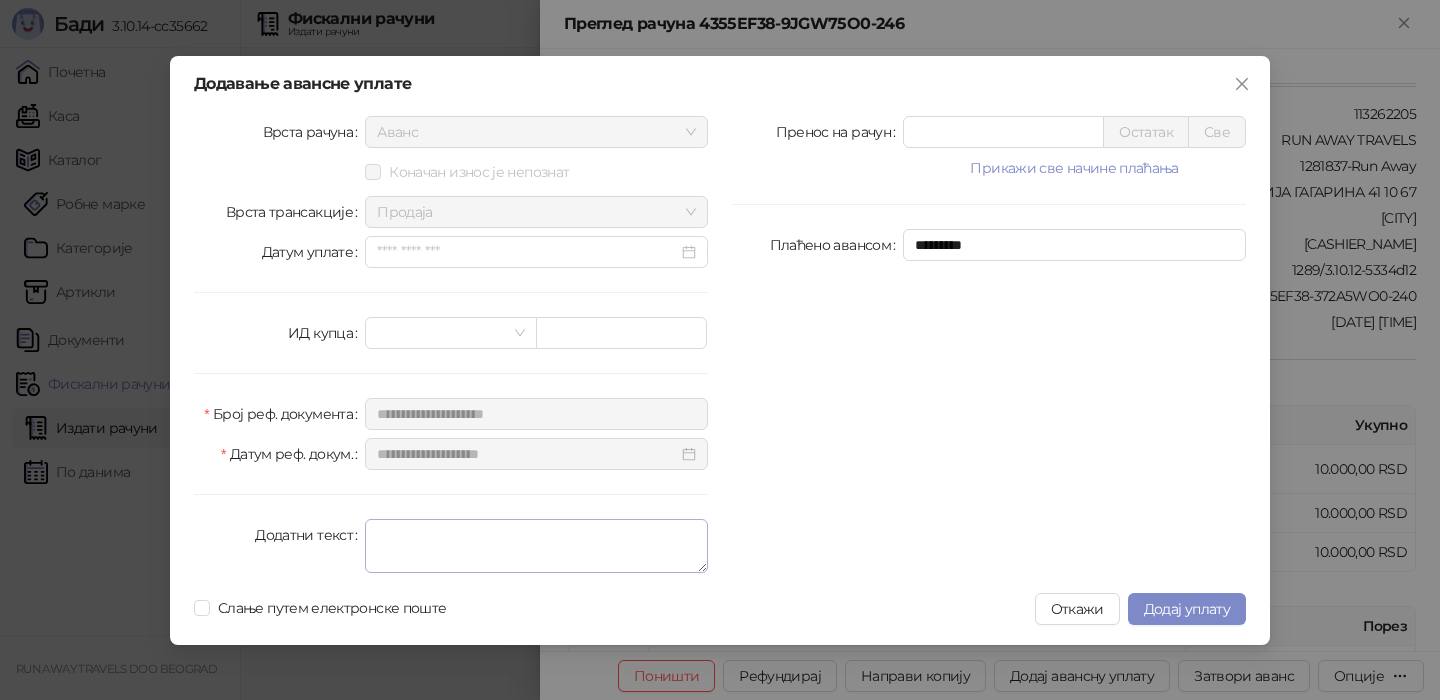 type on "*****" 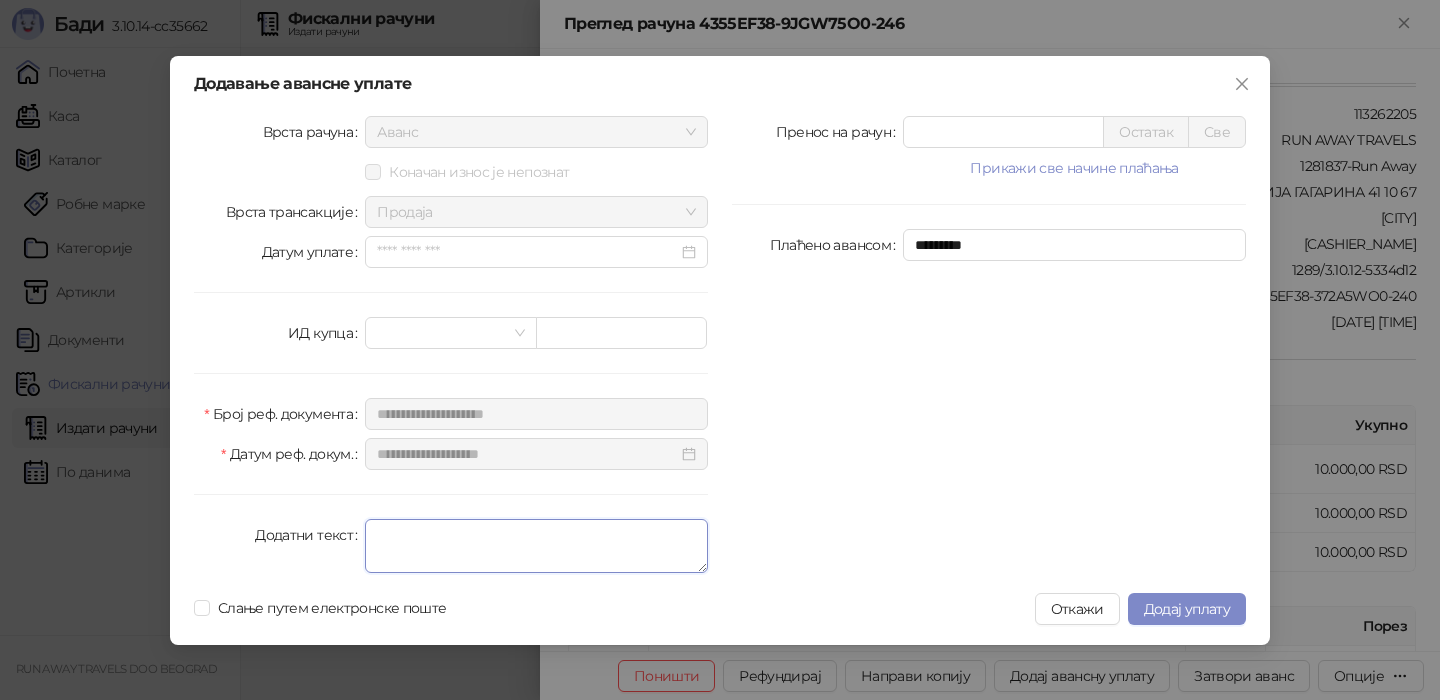 click on "Додатни текст" at bounding box center [536, 546] 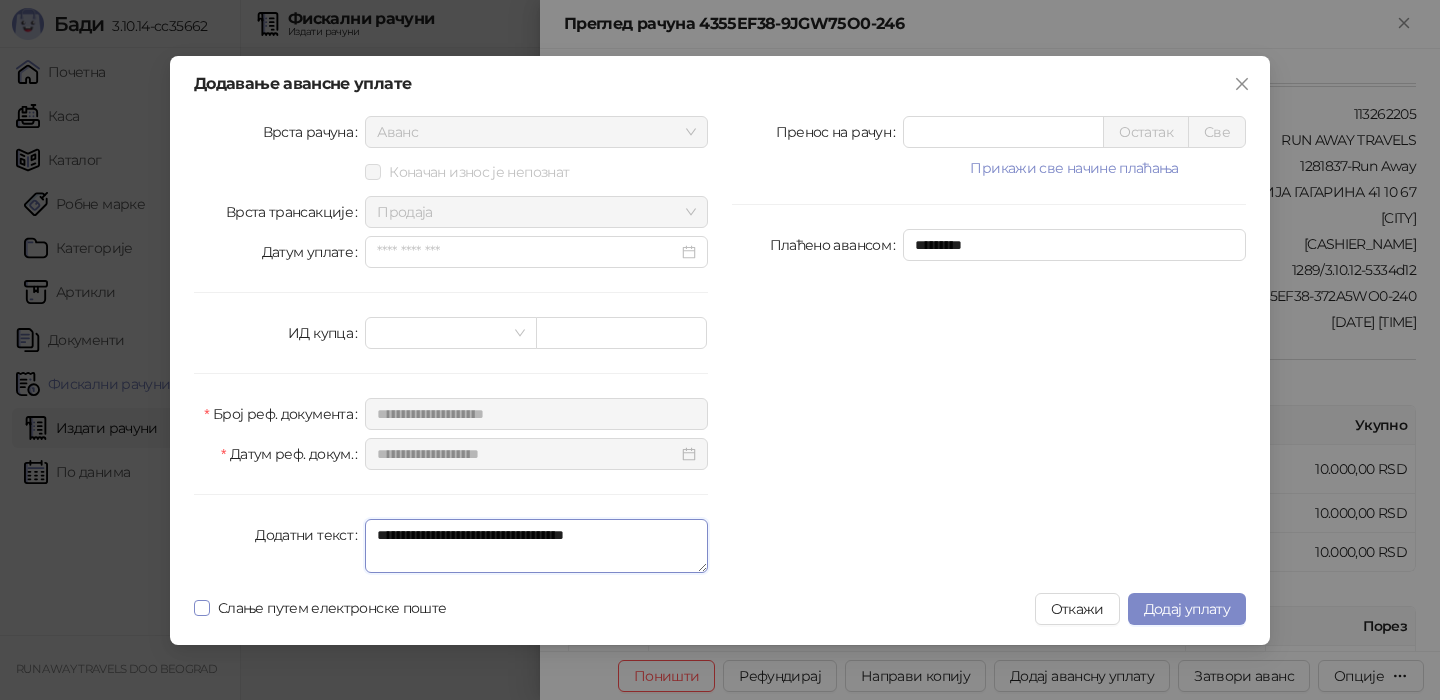 type on "**********" 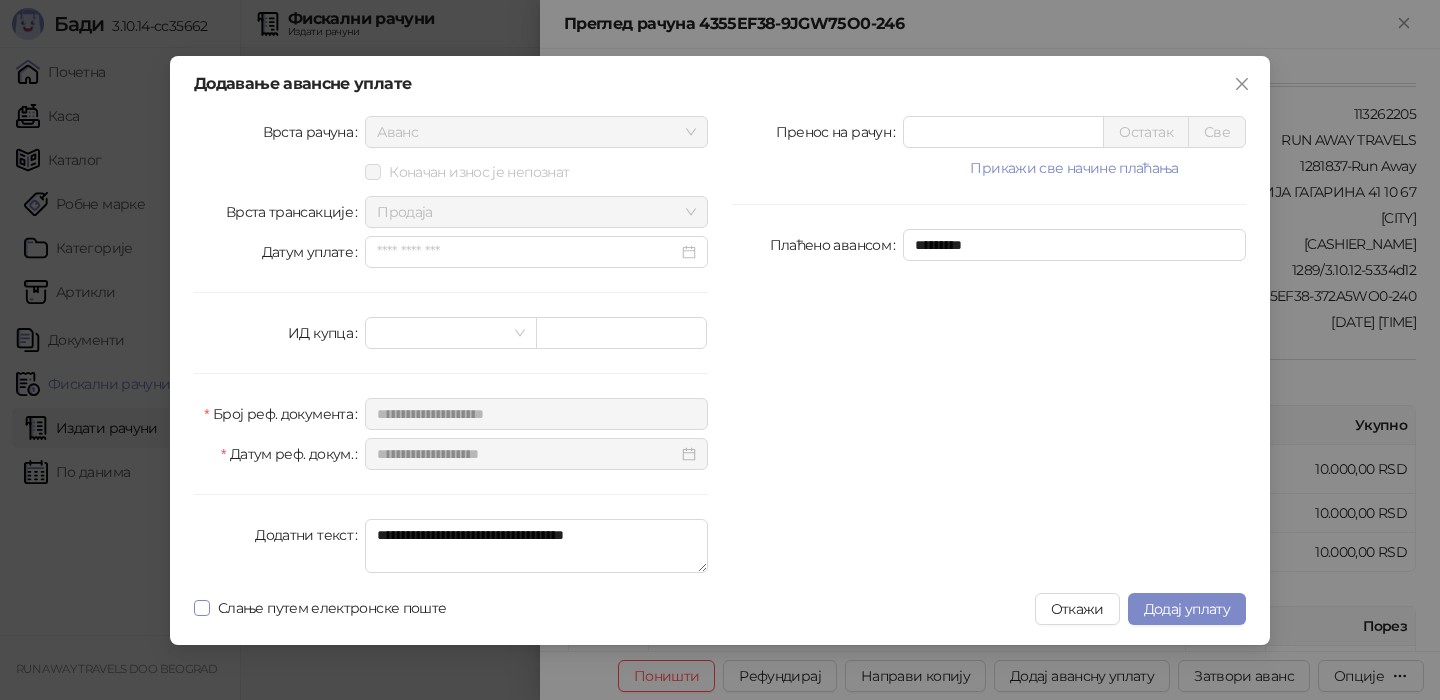 click on "Слање путем електронске поште" at bounding box center (332, 608) 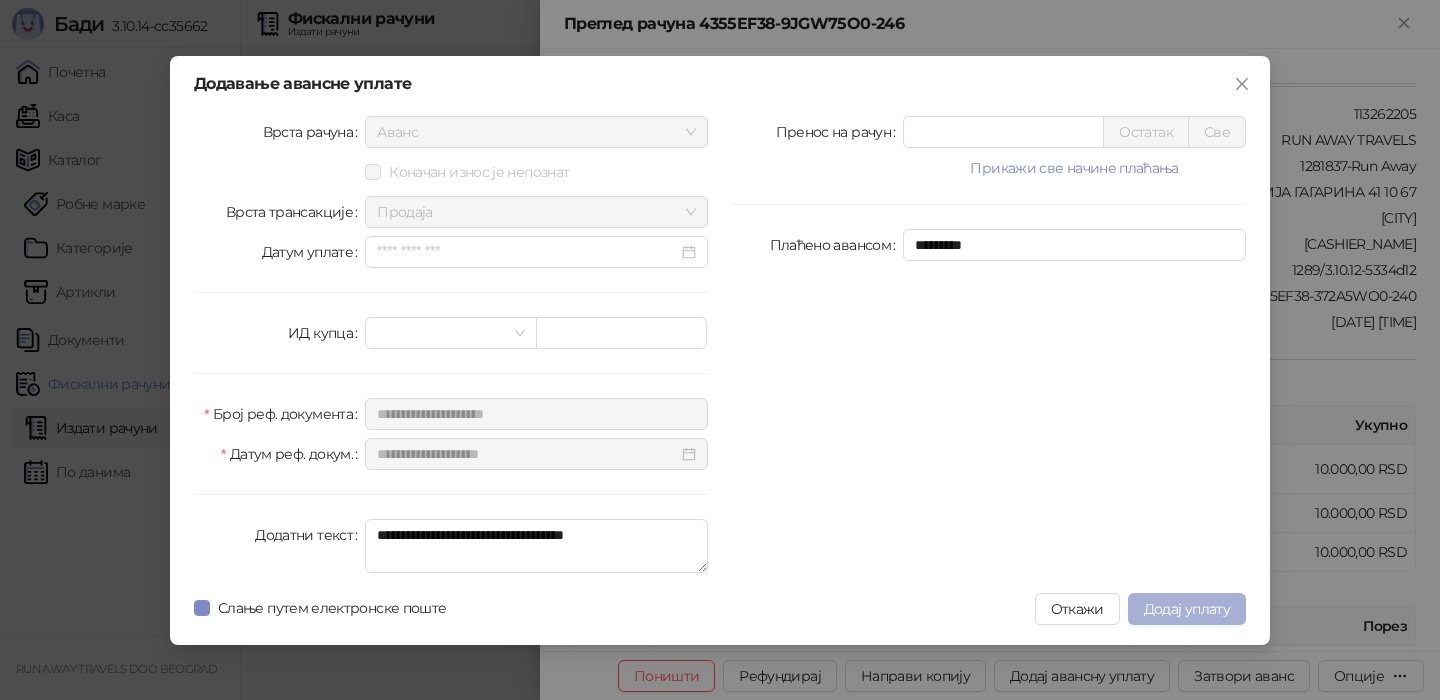 click on "Додај уплату" at bounding box center (1187, 609) 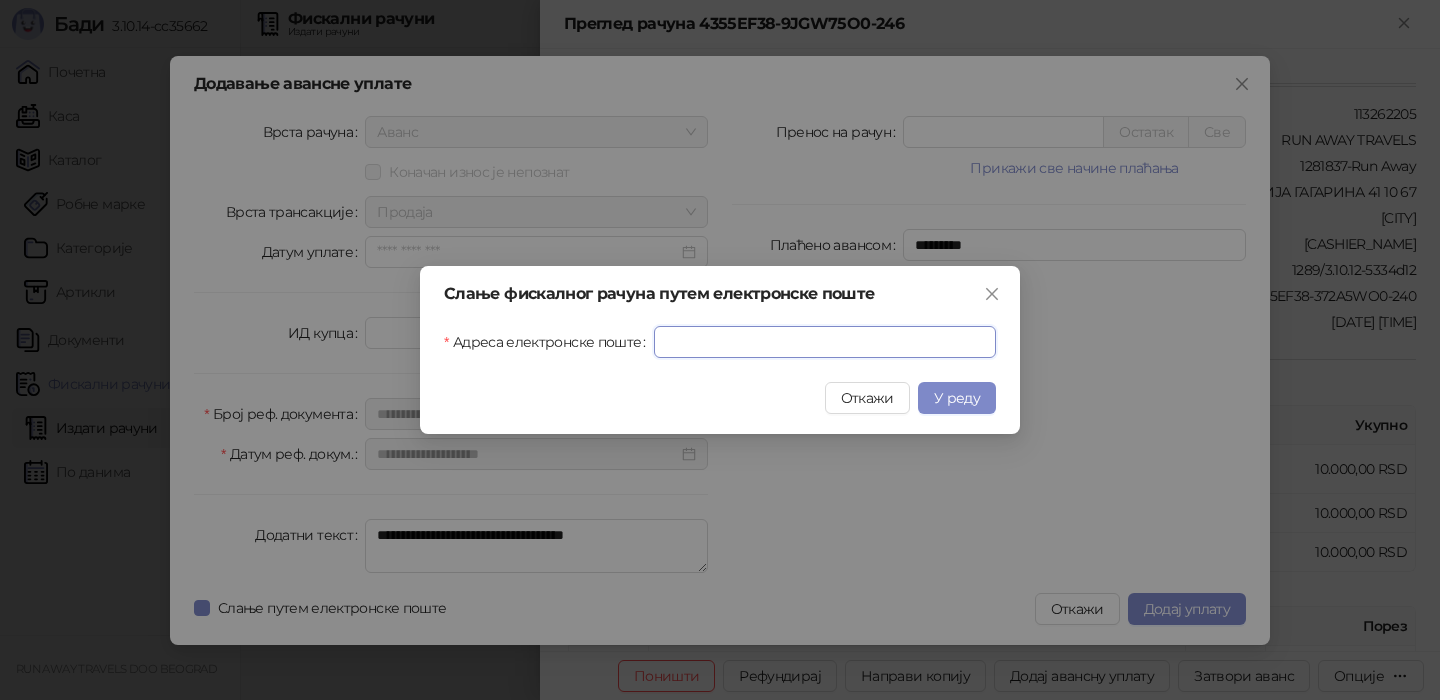 click on "Адреса електронске поште" at bounding box center (825, 342) 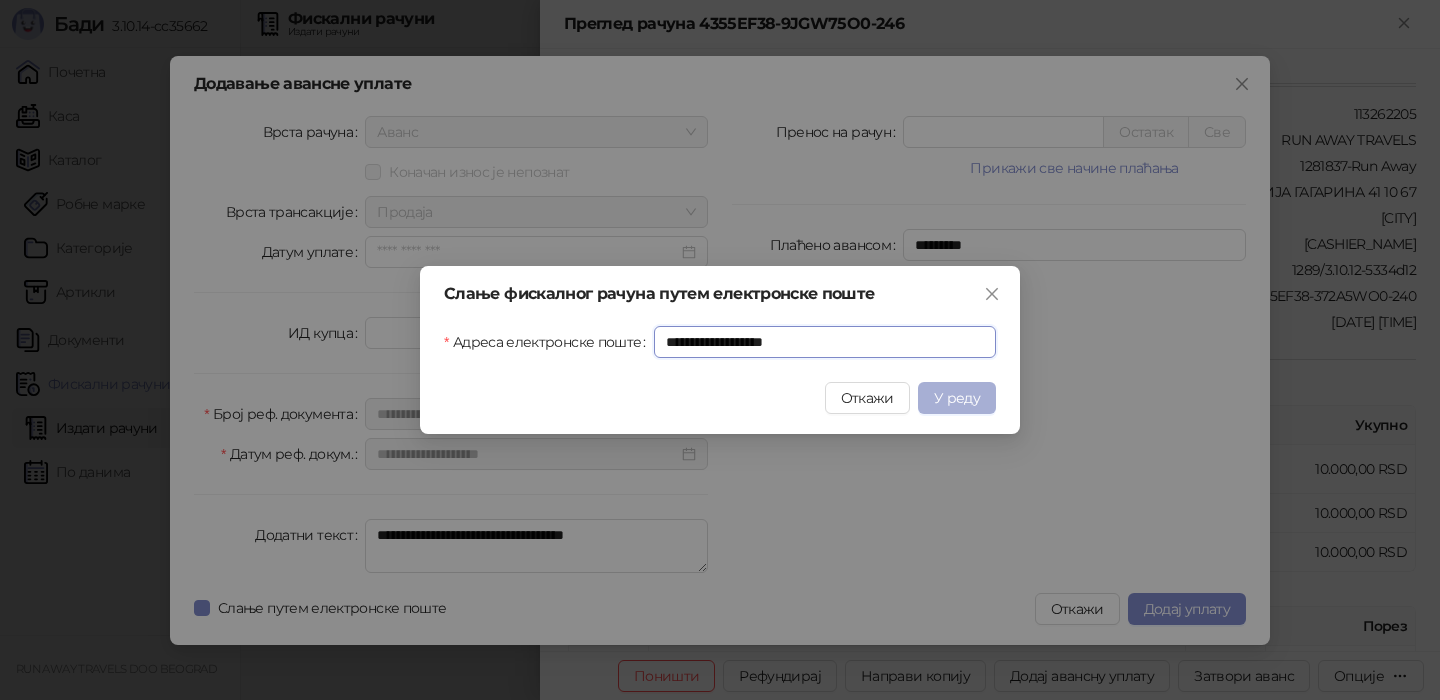 type on "**********" 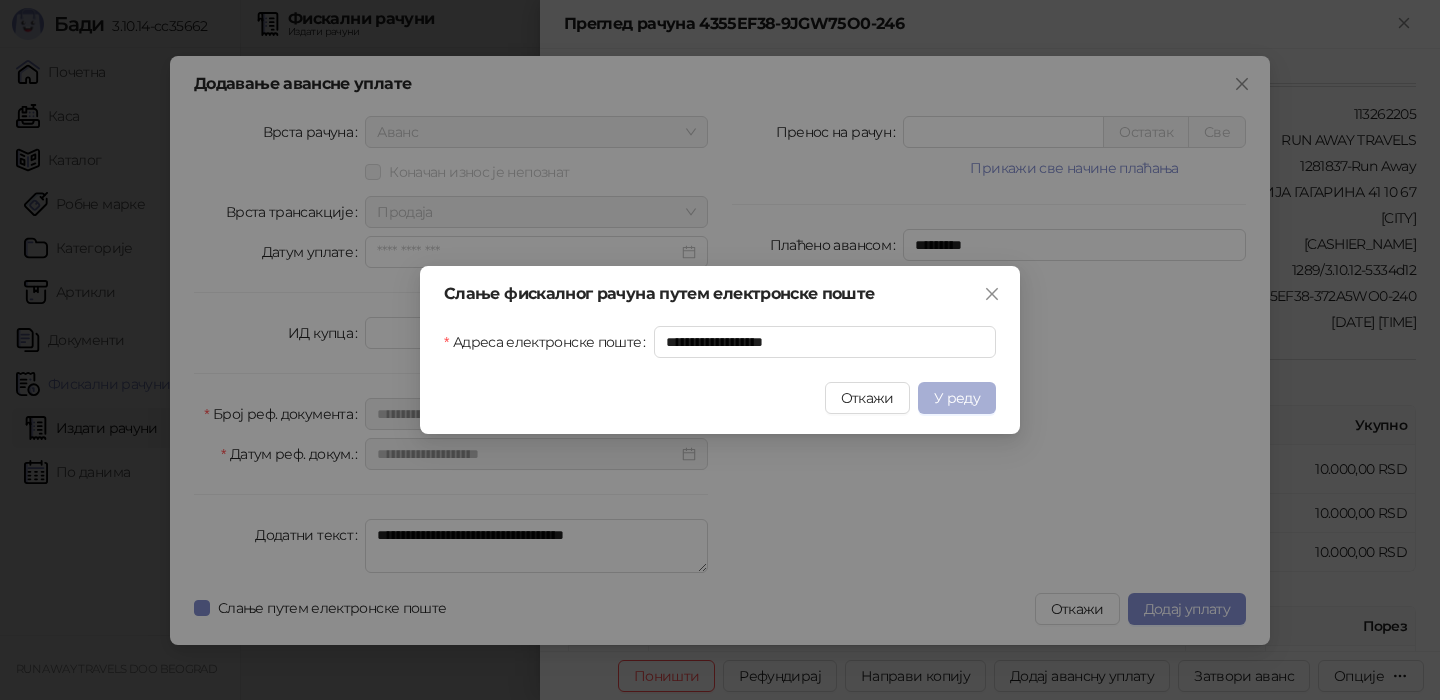 click on "У реду" at bounding box center [957, 398] 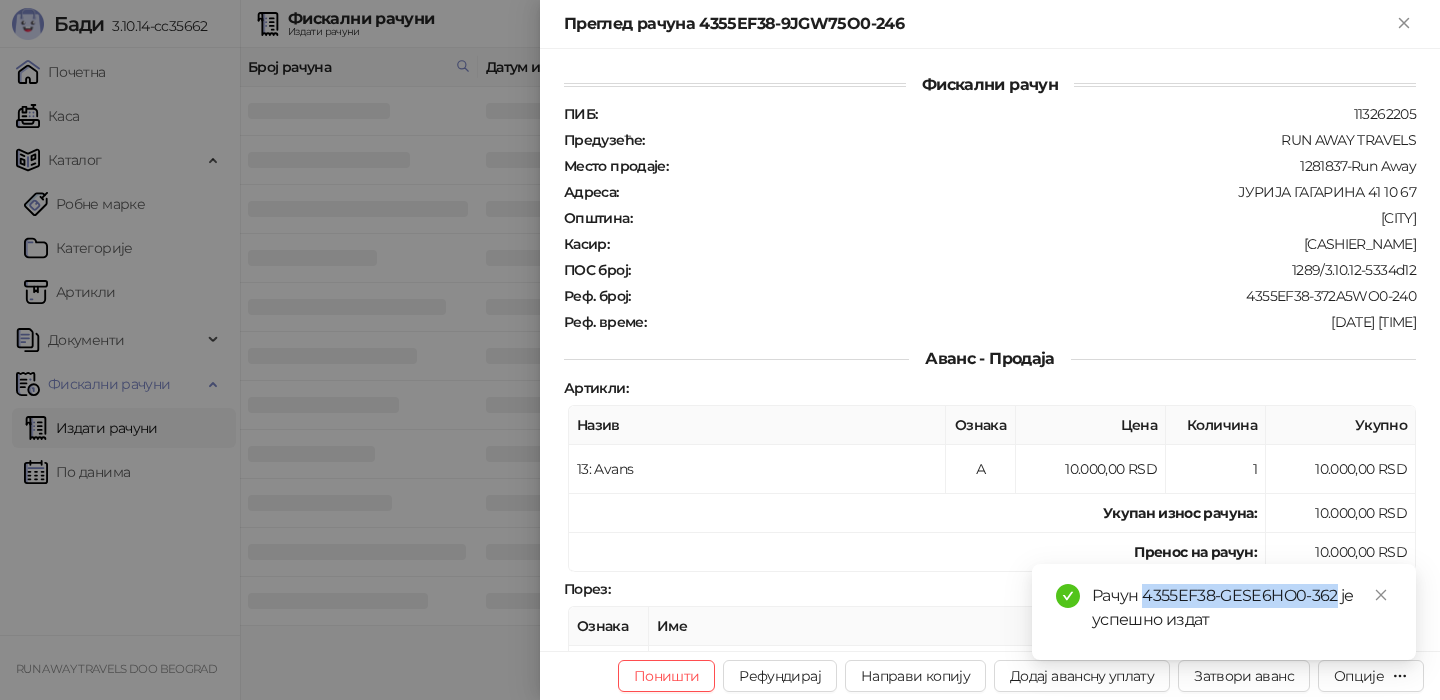 drag, startPoint x: 1335, startPoint y: 595, endPoint x: 1145, endPoint y: 601, distance: 190.09471 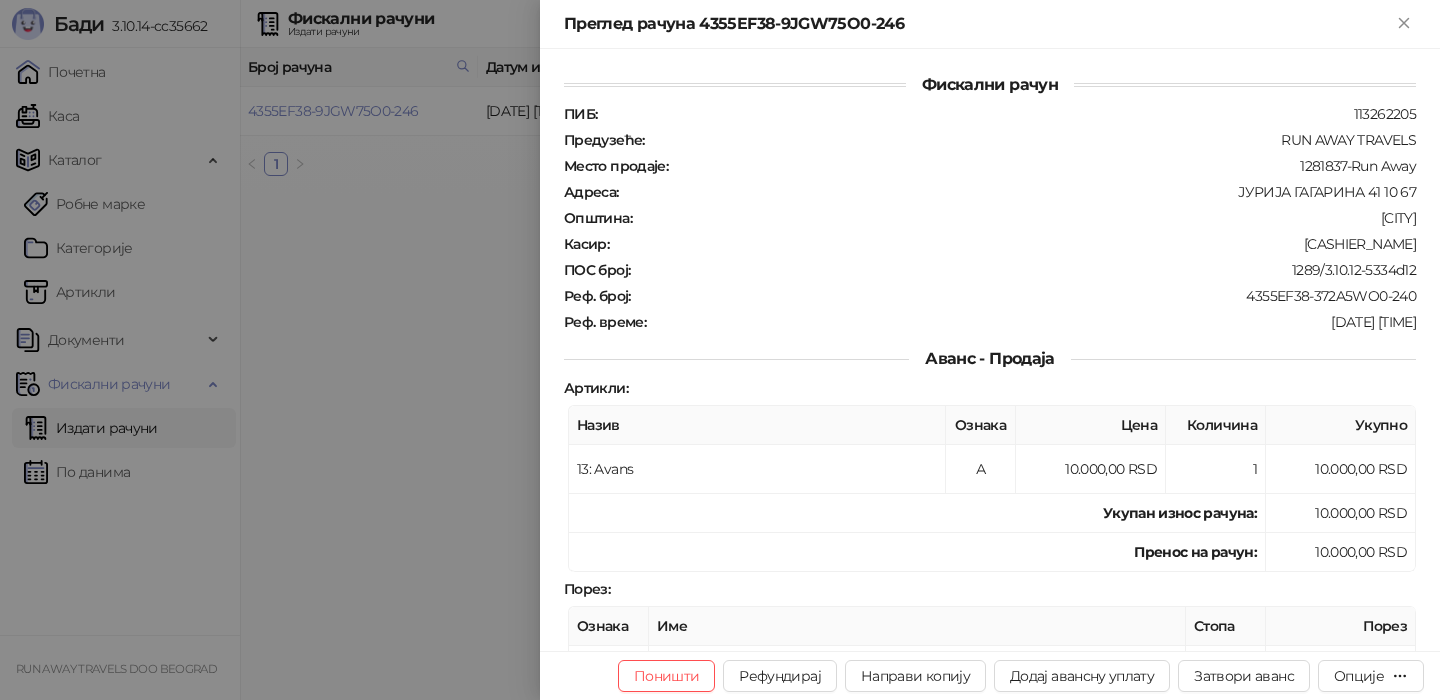 click at bounding box center [720, 350] 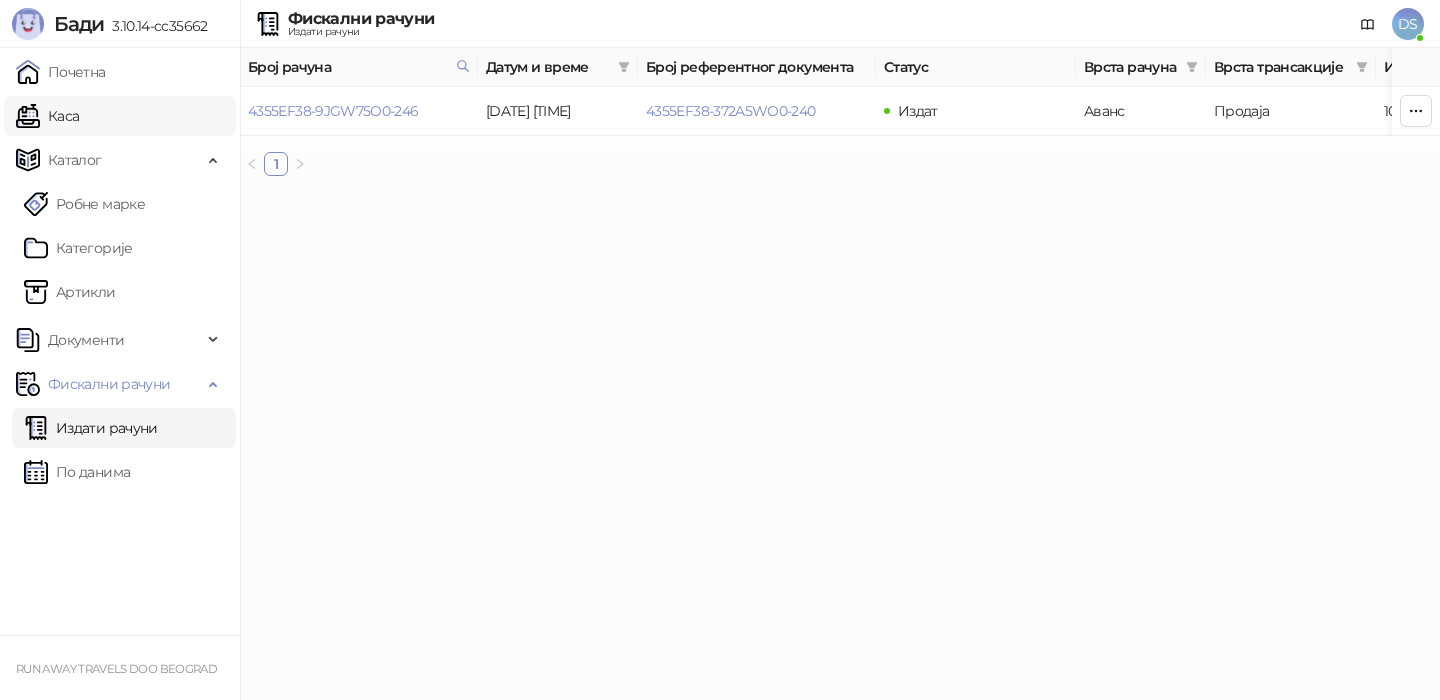 click on "Каса" at bounding box center (47, 116) 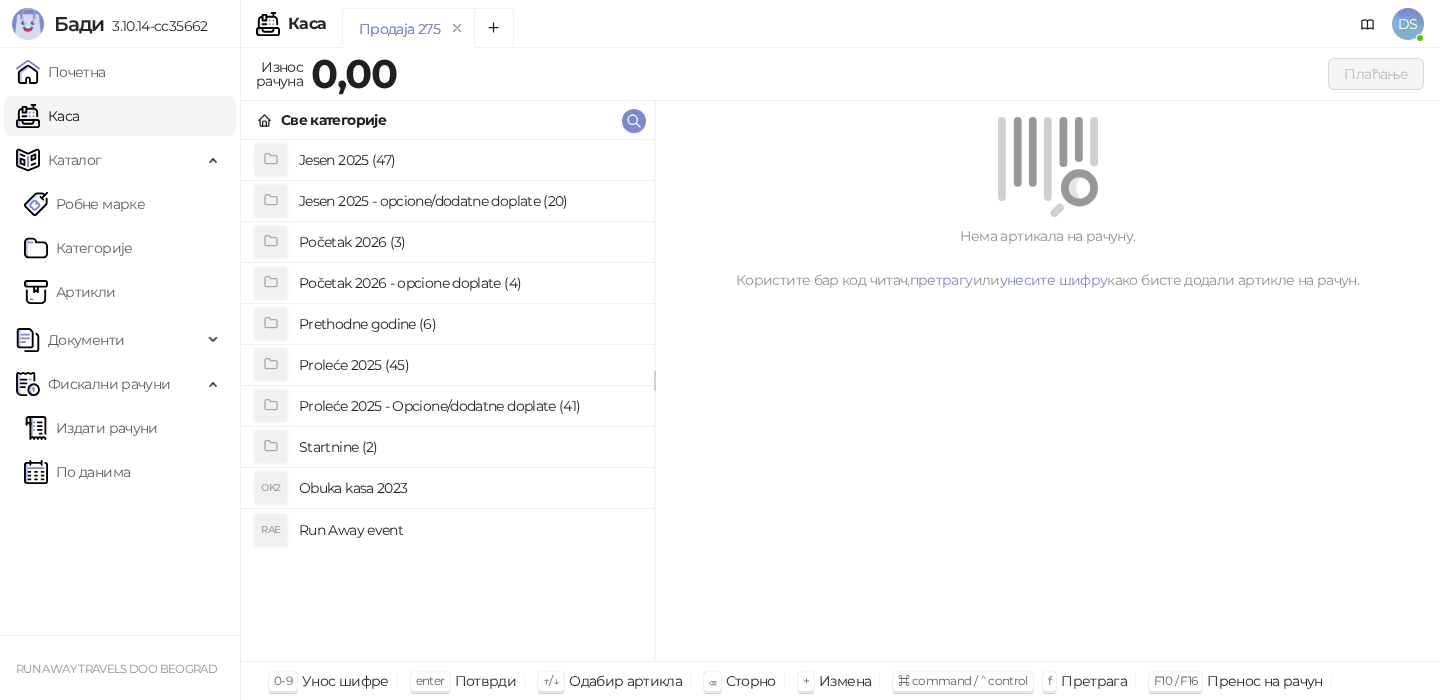 click on "Jesen 2025 (47)" at bounding box center (468, 160) 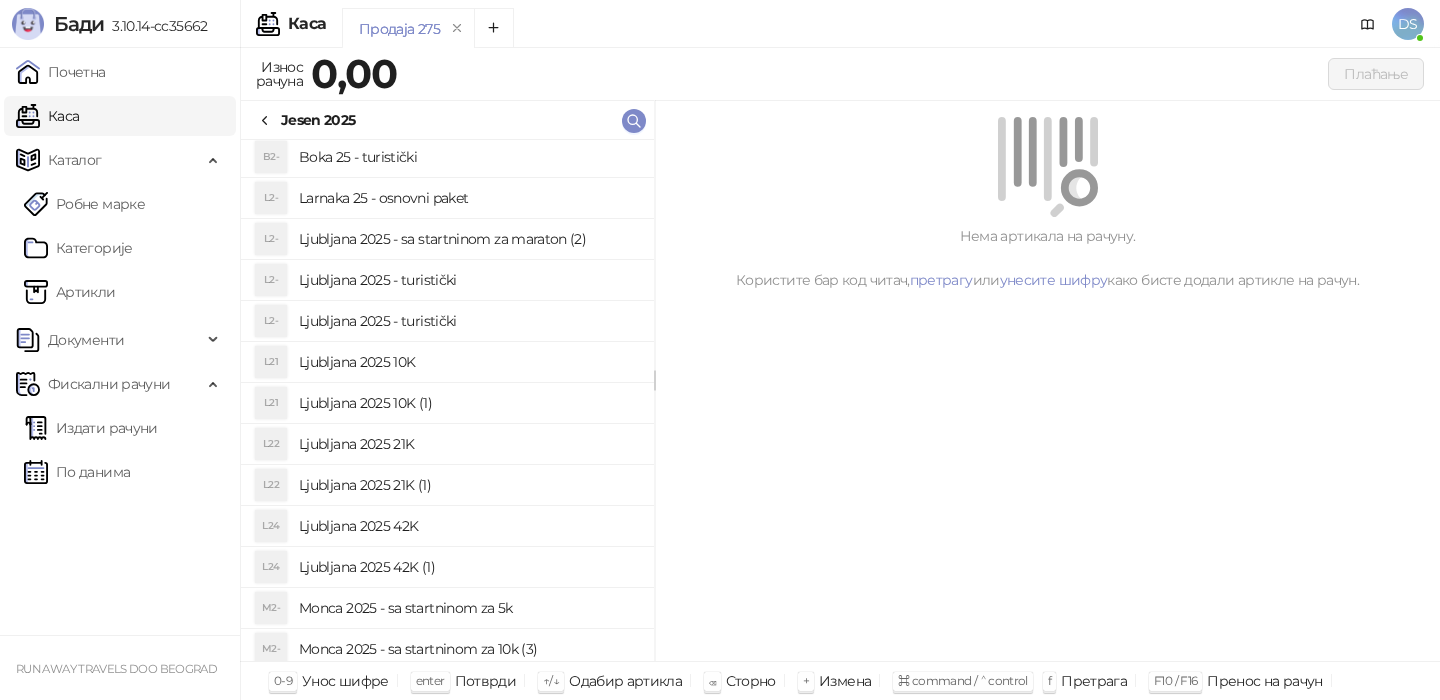 scroll, scrollTop: 626, scrollLeft: 0, axis: vertical 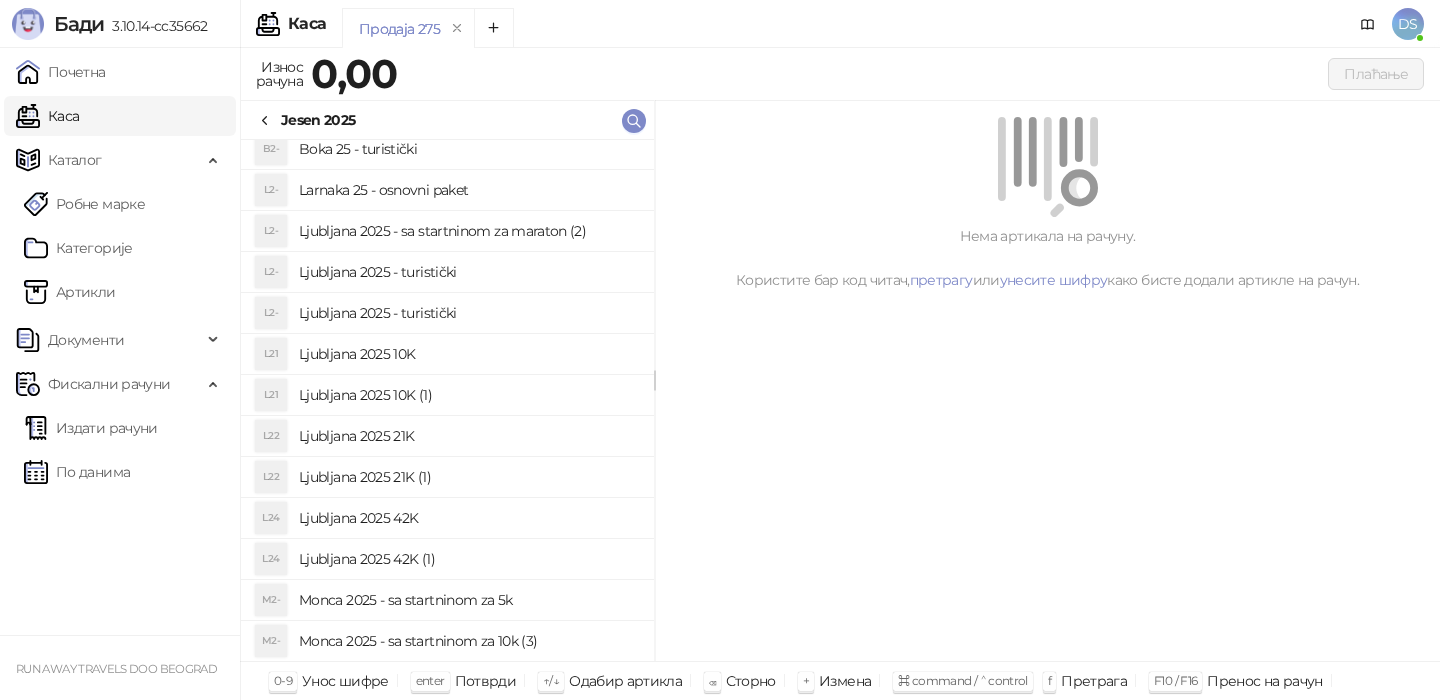 click on "Ljubljana 2025 10K (1)" at bounding box center [468, 395] 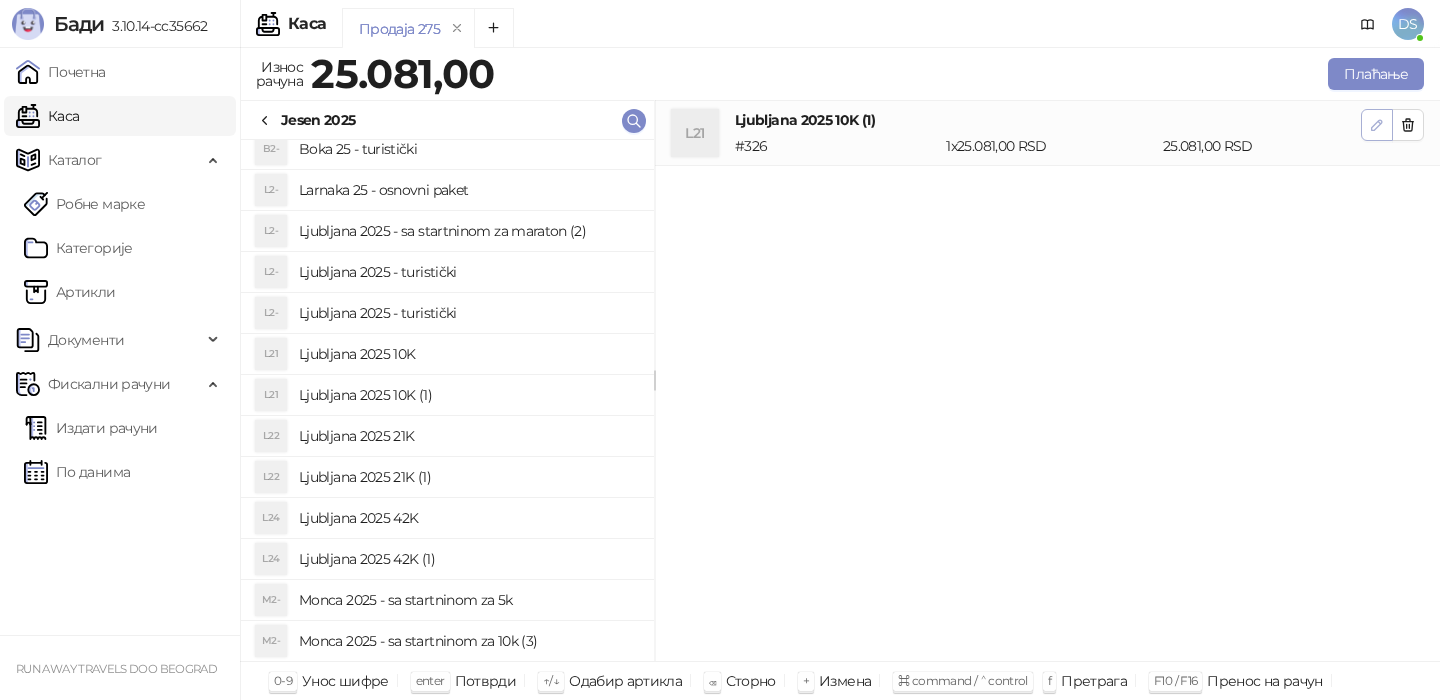 click 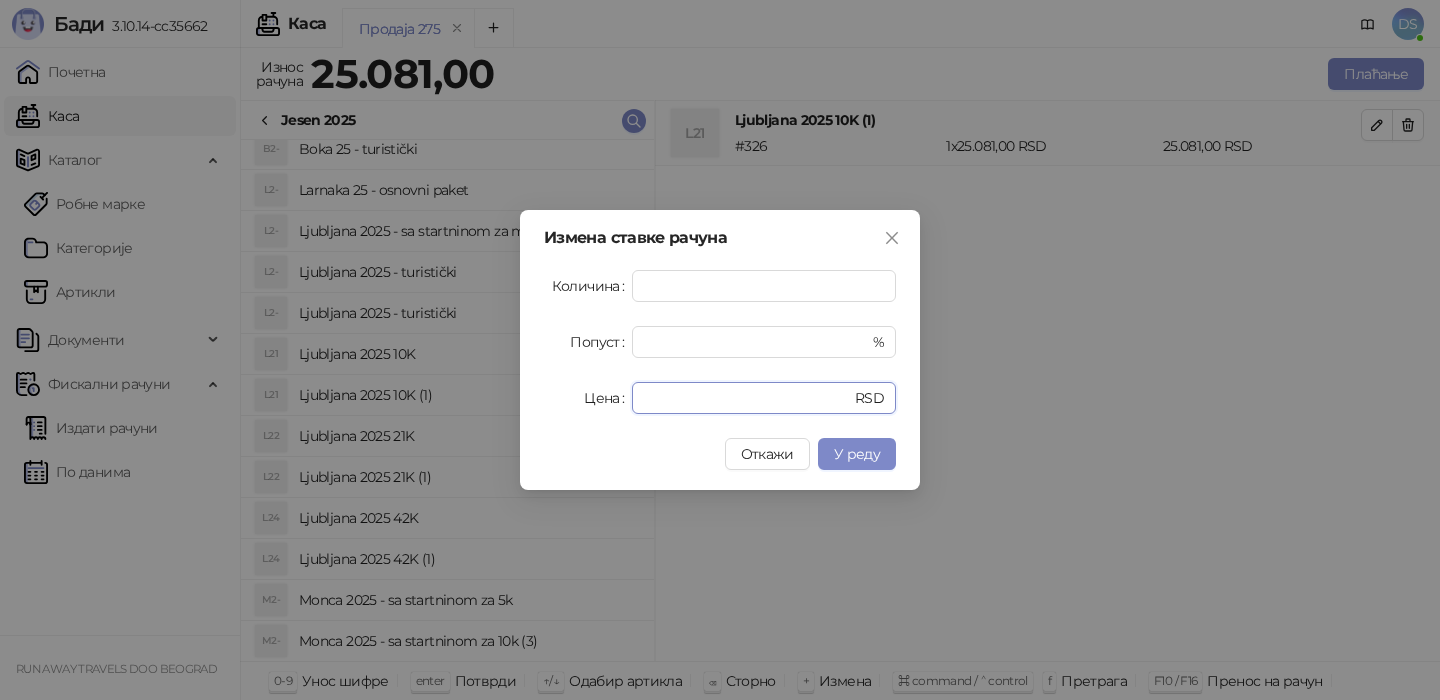 drag, startPoint x: 718, startPoint y: 391, endPoint x: 542, endPoint y: 391, distance: 176 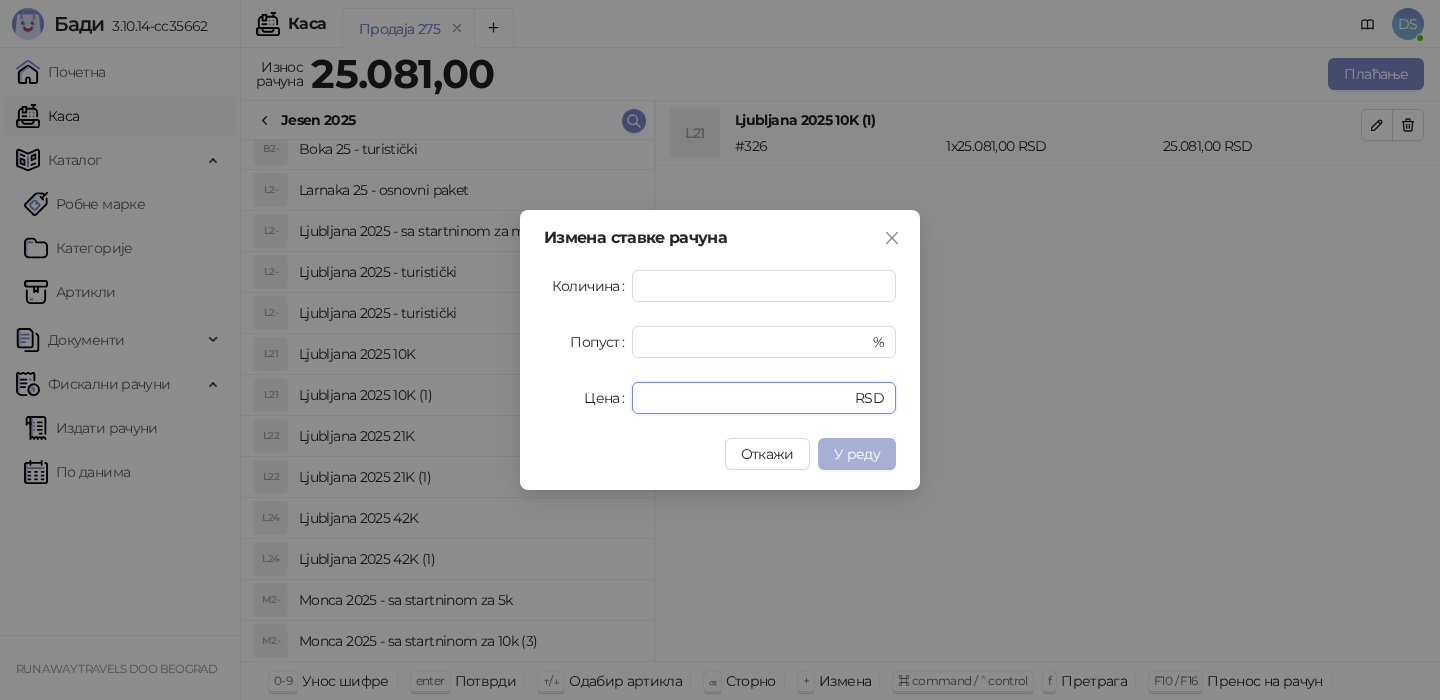 type on "*****" 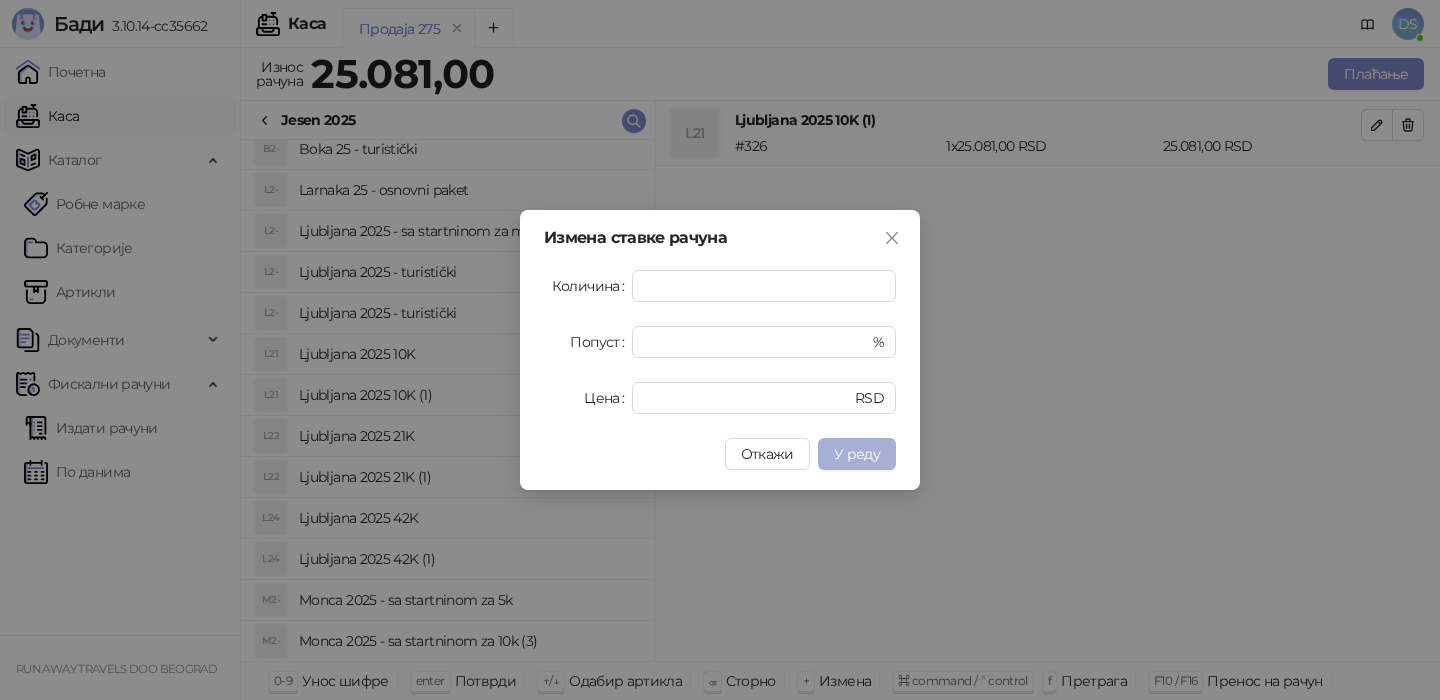 click on "У реду" at bounding box center (857, 454) 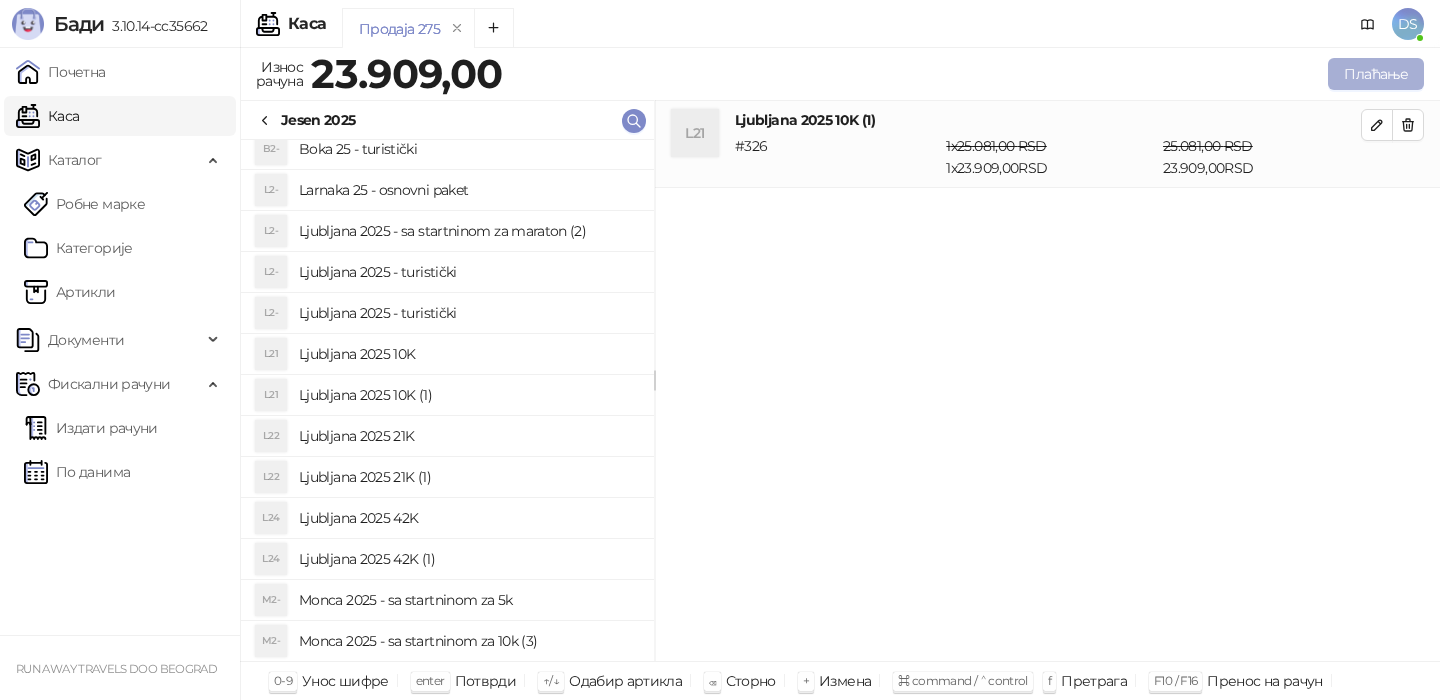 click on "Плаћање" at bounding box center [1376, 74] 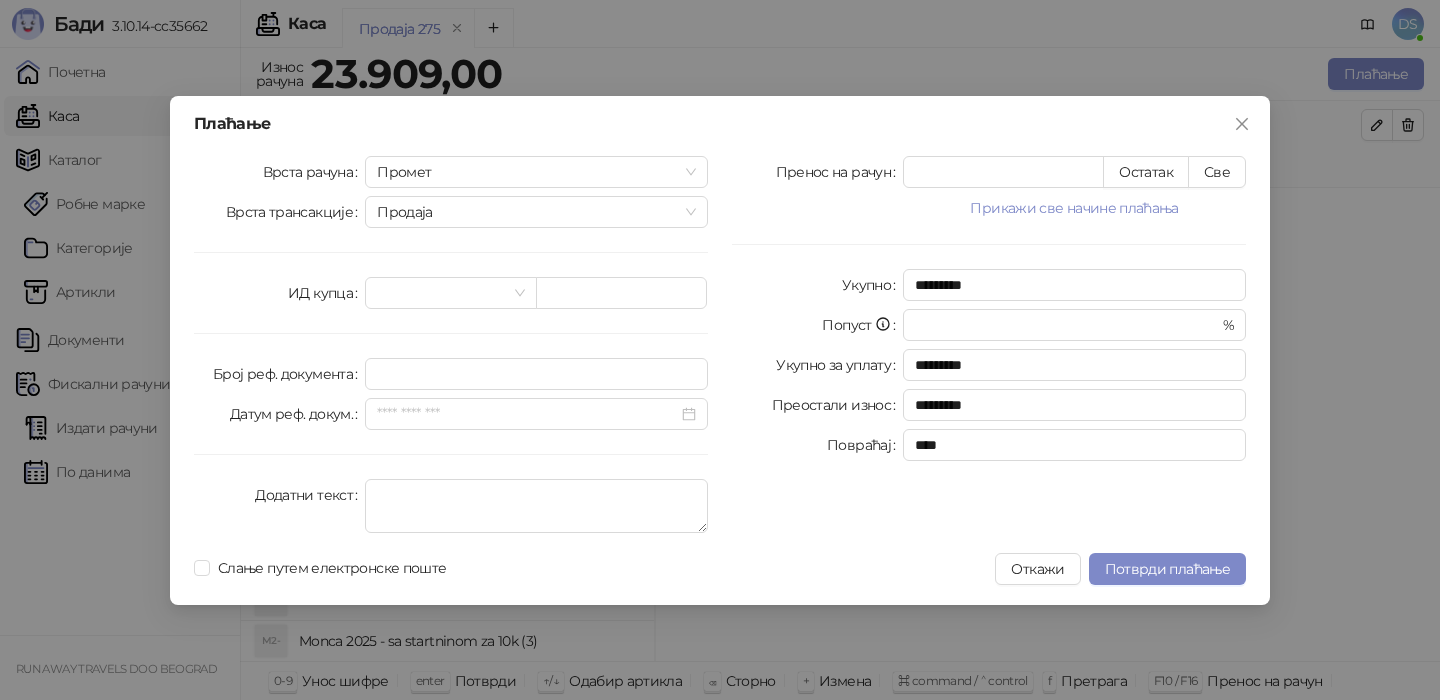 click on "Плаћање Врста рачуна Промет Врста трансакције Продаја ИД купца Број реф. документа Датум реф. докум. Додатни текст Пренос на рачун * Остатак Све Прикажи све начине плаћања Ваучер * Остатак Све Платна картица * Остатак Све Инстант плаћање * Остатак Све Чек * Остатак Све Друго безготовинско * Остатак Све Готовина * Остатак Све Укупно ********* Попуст   * % Укупно за уплату ********* Преостали износ ********* Повраћај **** Слање путем електронске поште Откажи Потврди плаћање" at bounding box center (720, 350) 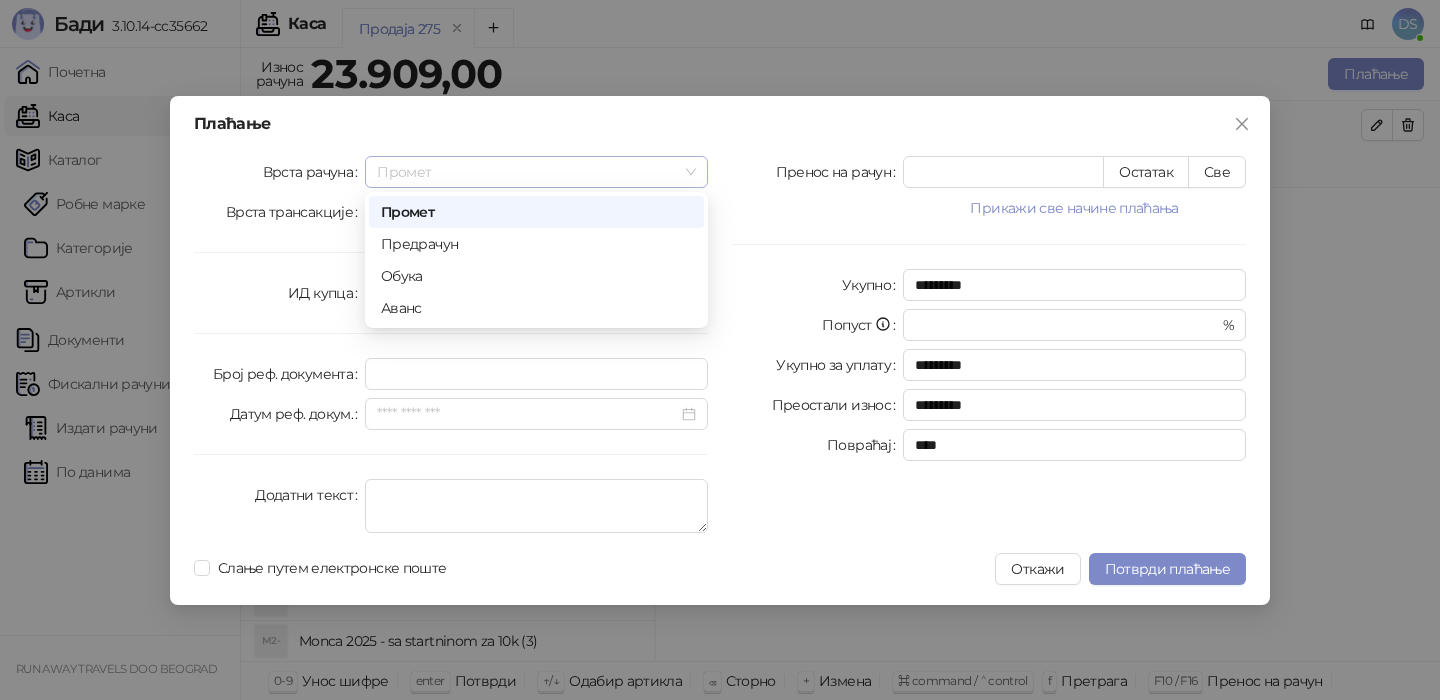 click on "Промет" at bounding box center (536, 172) 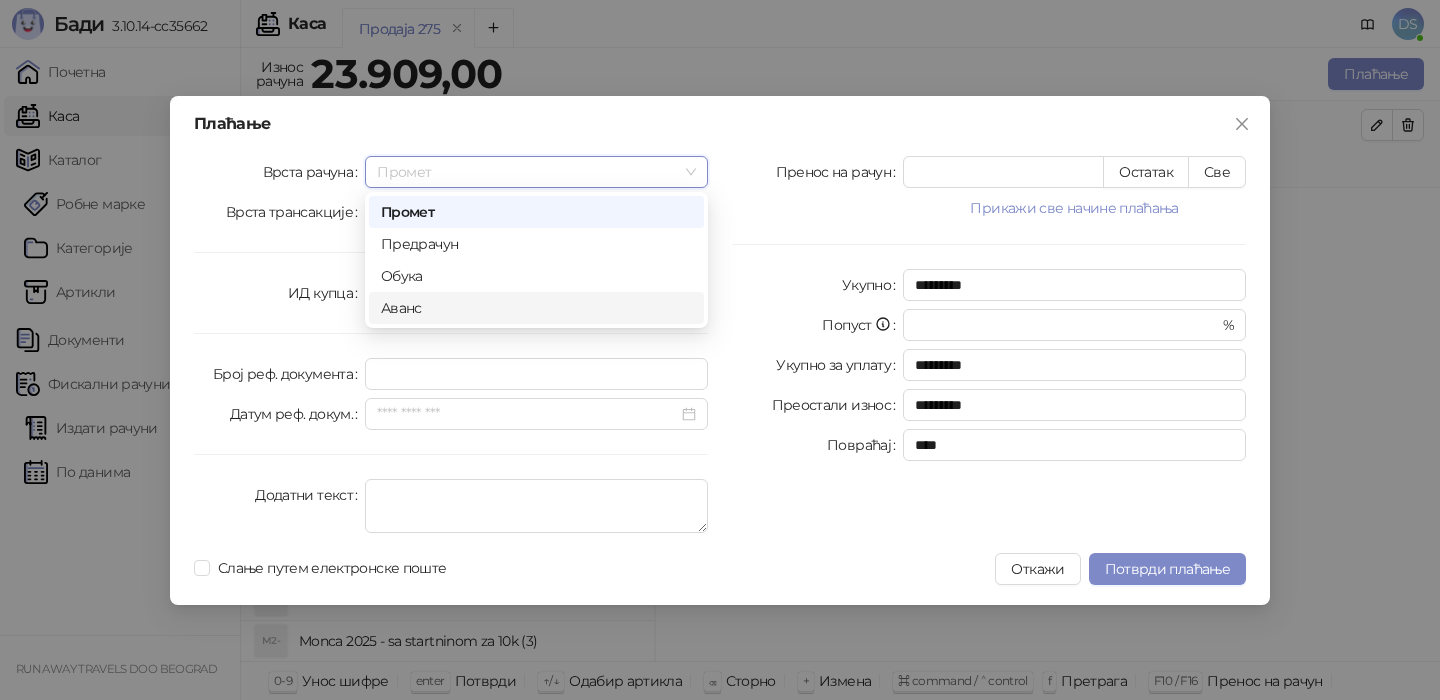 click on "Аванс" at bounding box center [536, 308] 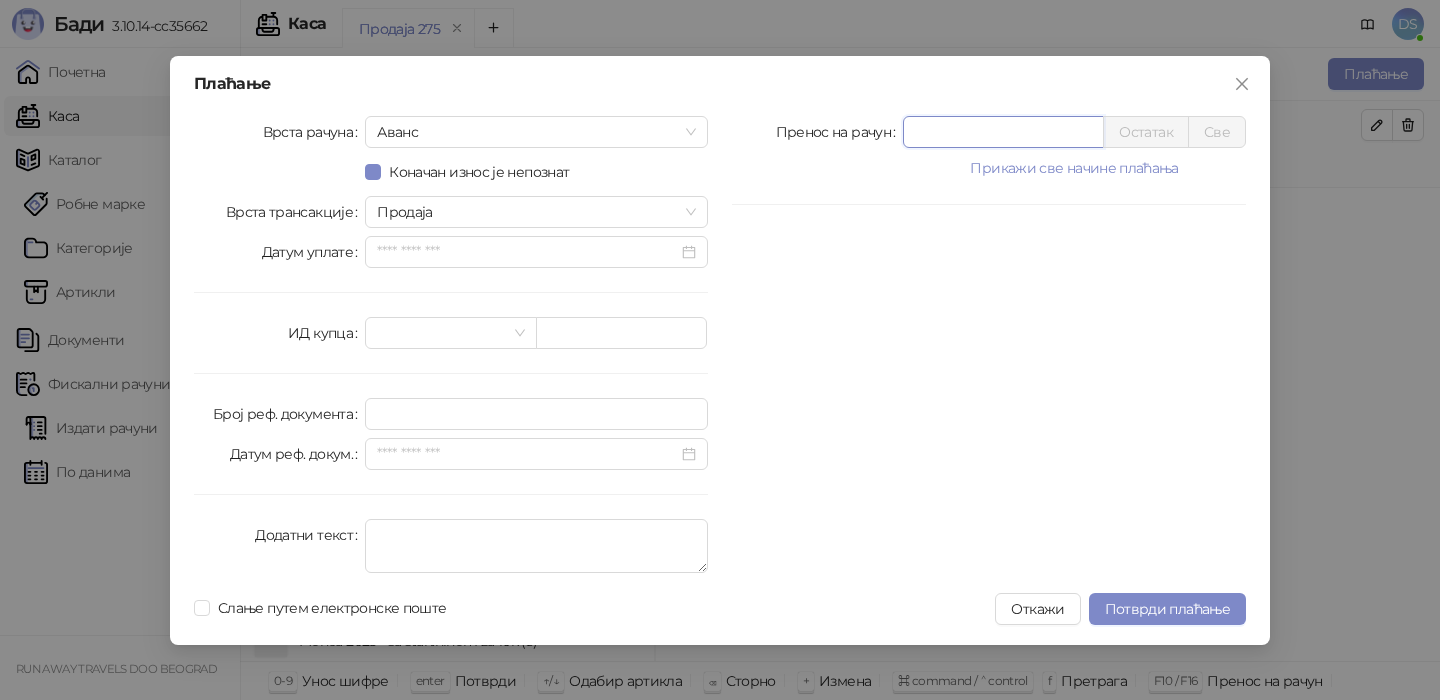 drag, startPoint x: 993, startPoint y: 133, endPoint x: 789, endPoint y: 133, distance: 204 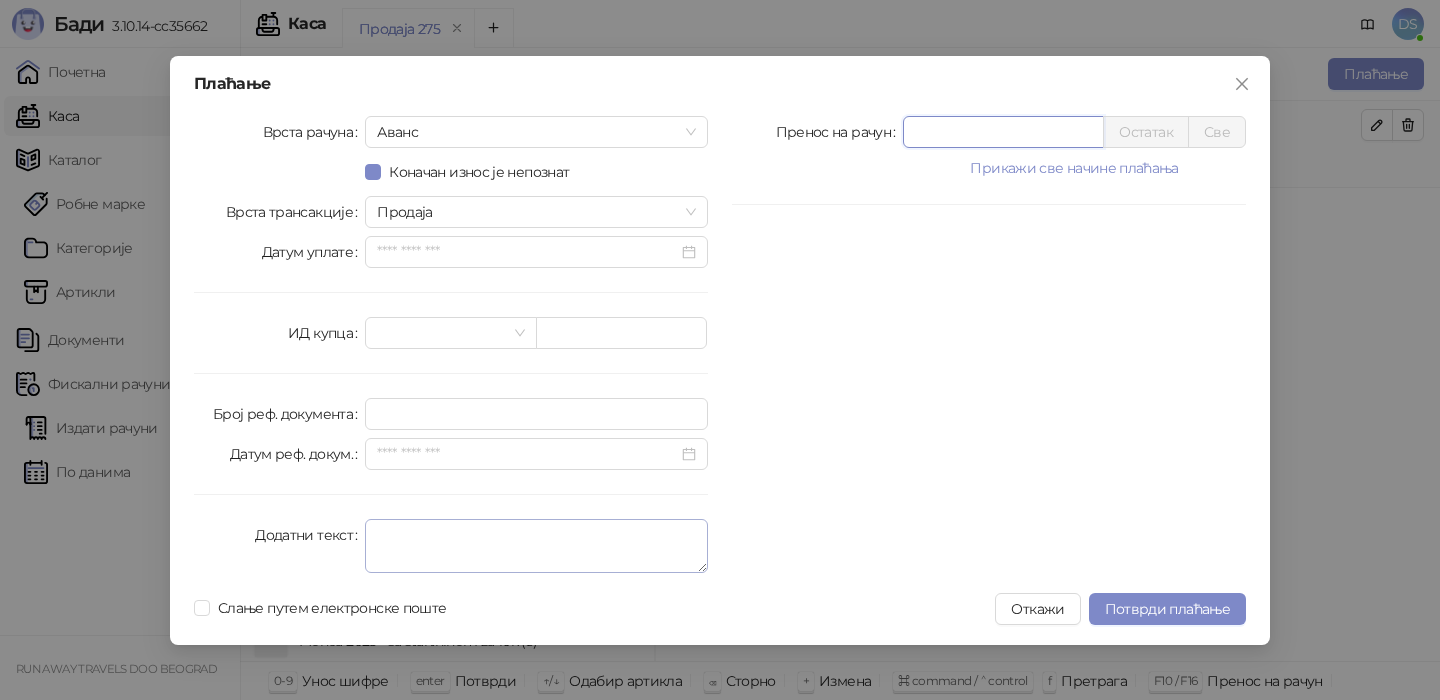 type on "*****" 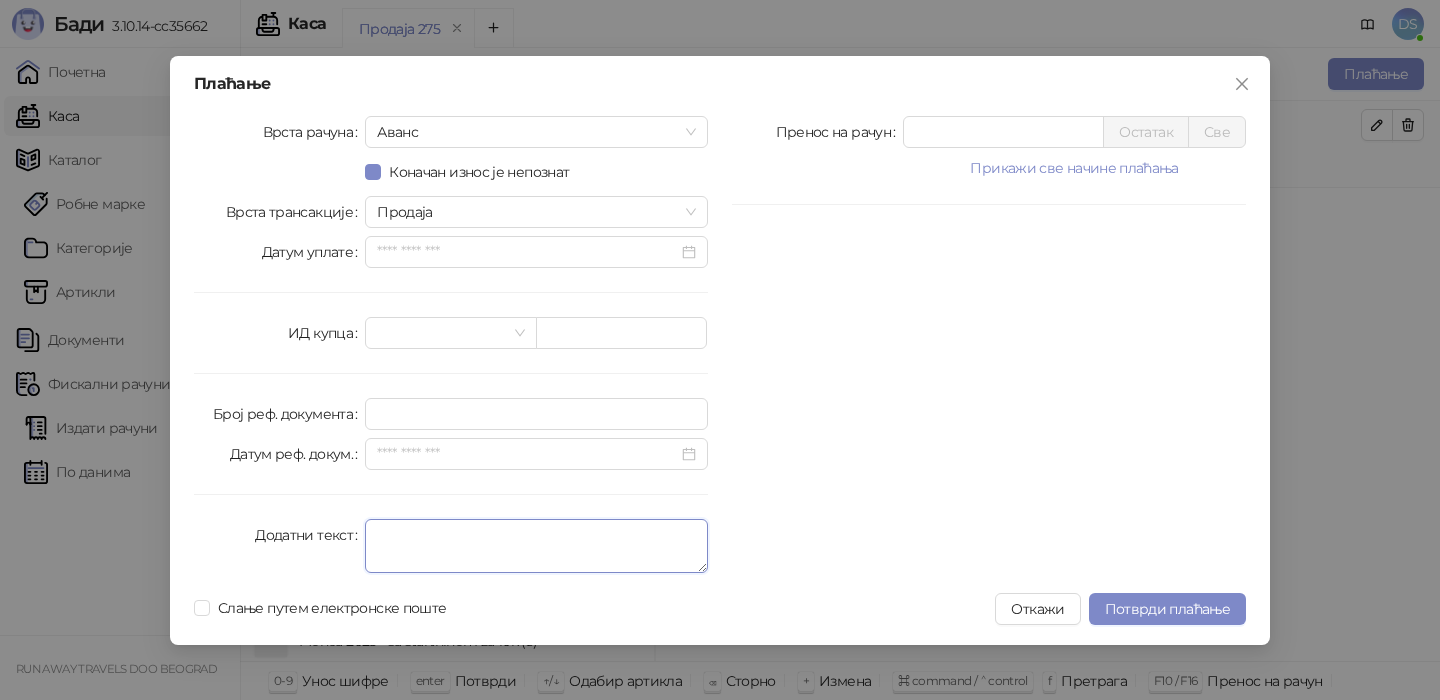 click on "Додатни текст" at bounding box center [536, 546] 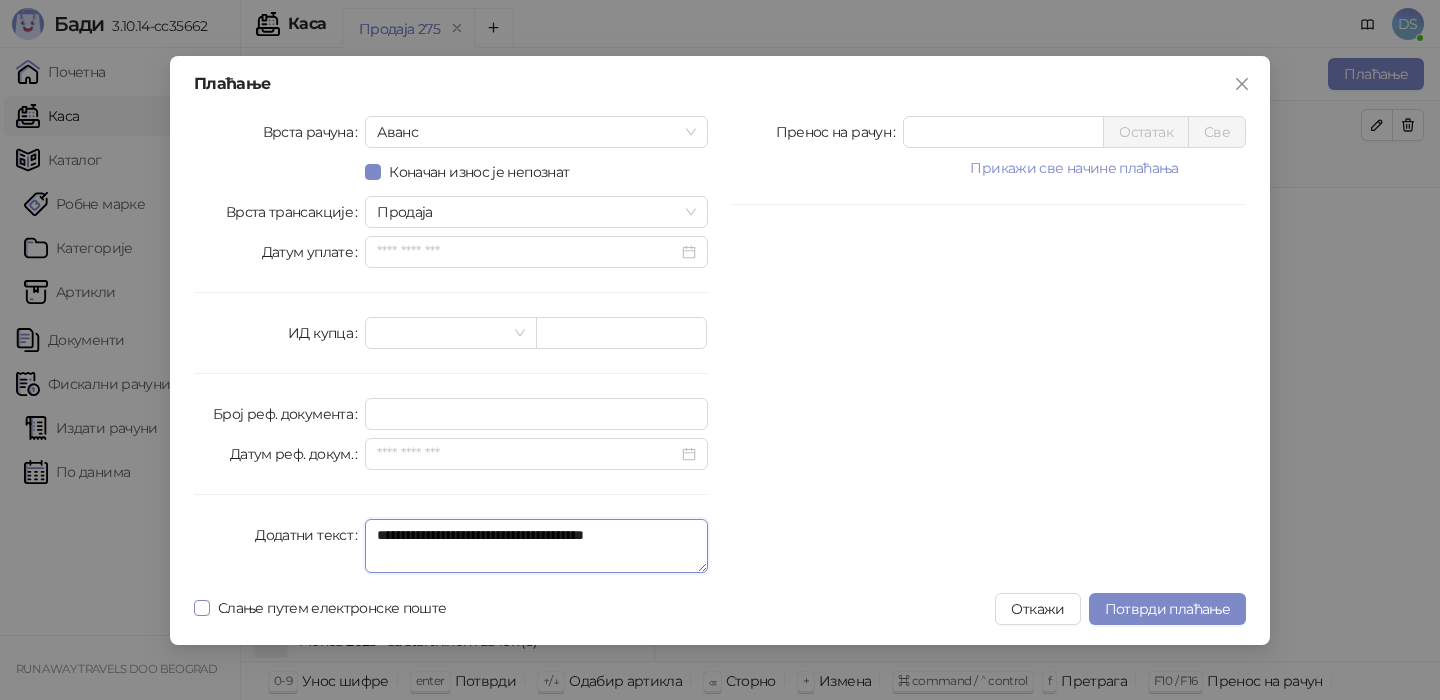 type on "**********" 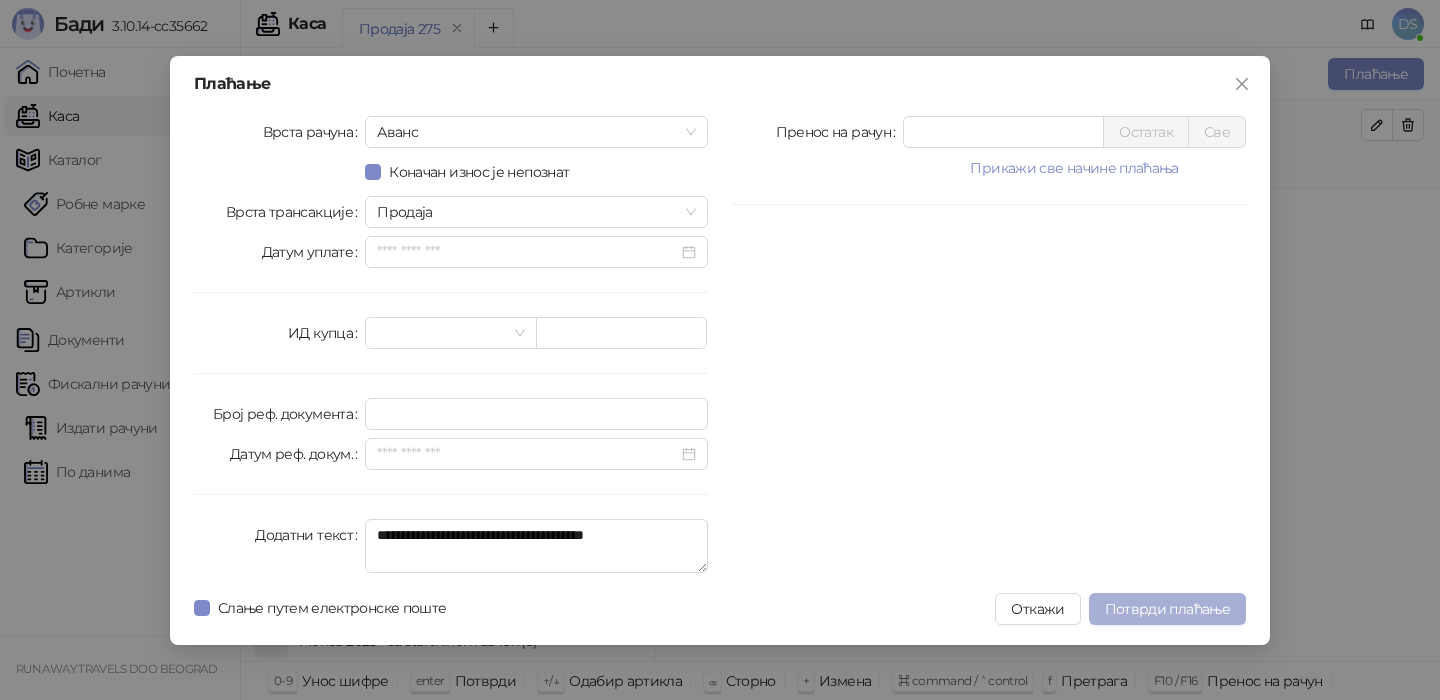 click on "Потврди плаћање" at bounding box center (1167, 609) 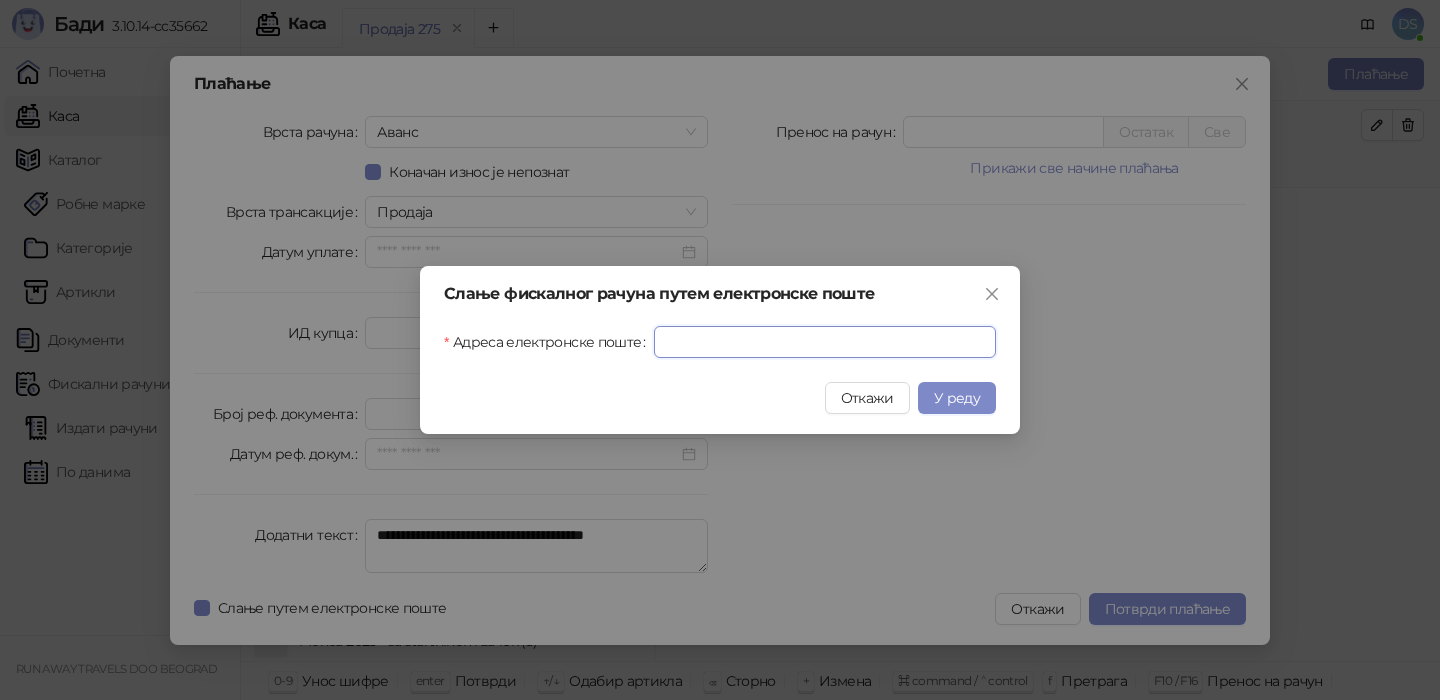 click on "Адреса електронске поште" at bounding box center [825, 342] 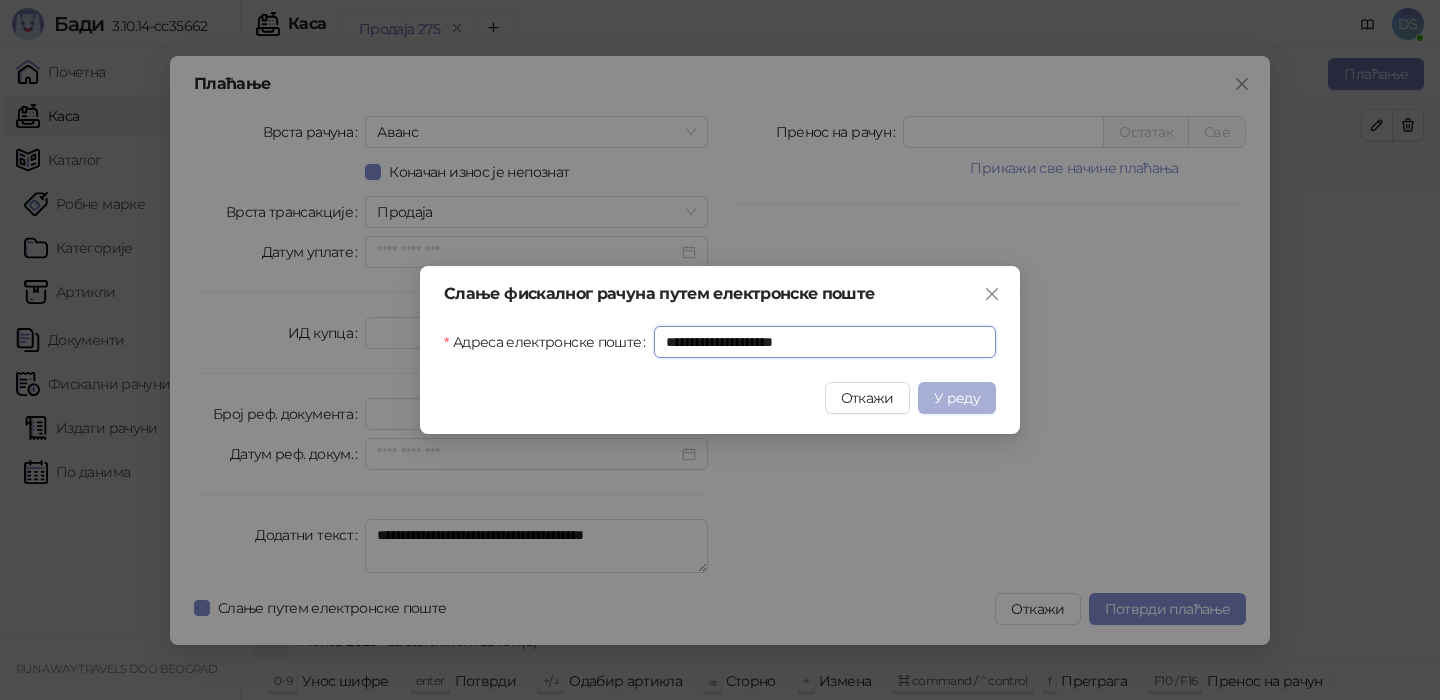 type on "**********" 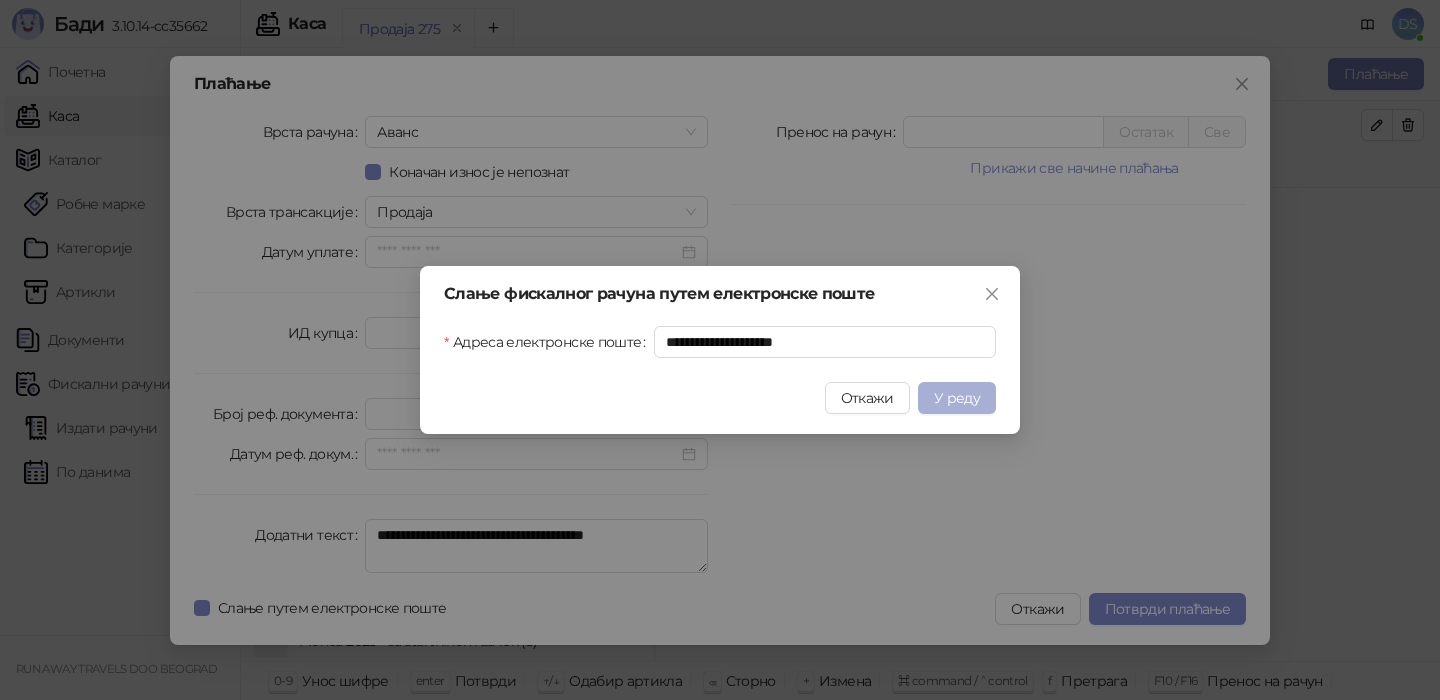 click on "У реду" at bounding box center [957, 398] 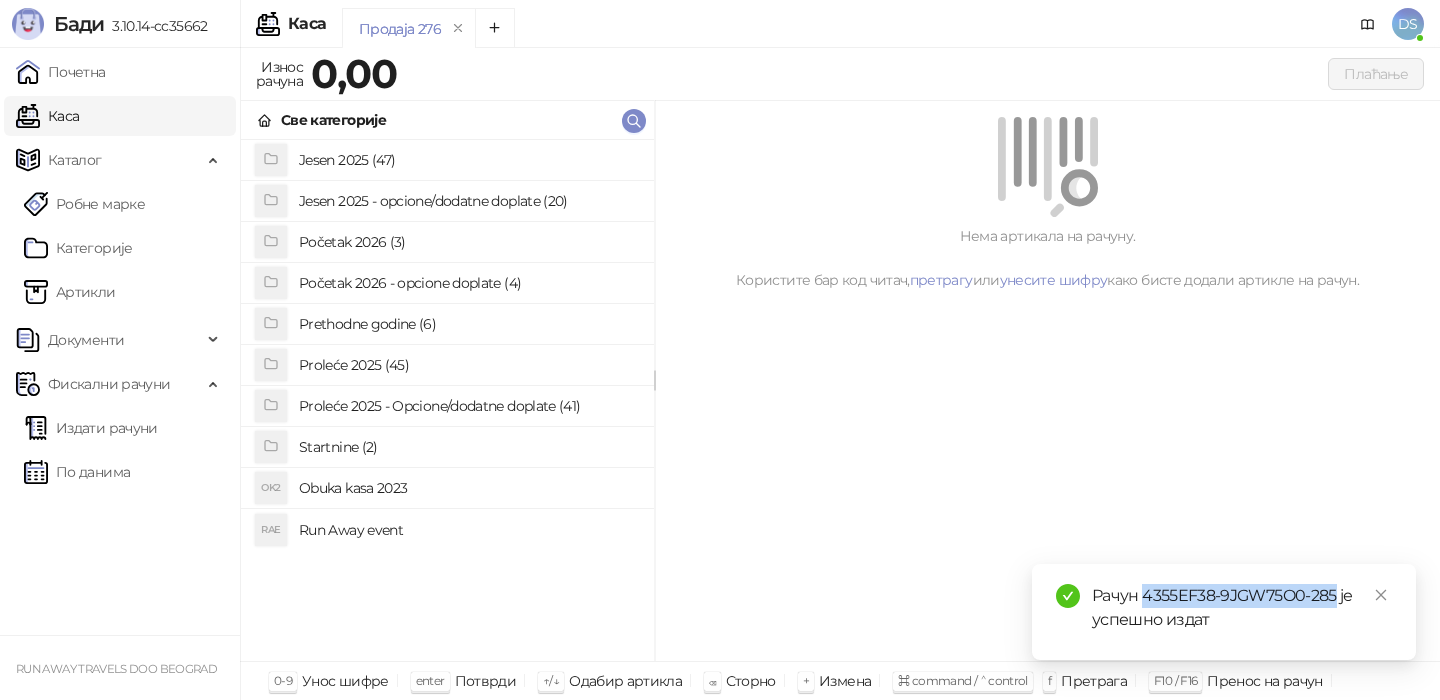 drag, startPoint x: 1336, startPoint y: 594, endPoint x: 1146, endPoint y: 597, distance: 190.02368 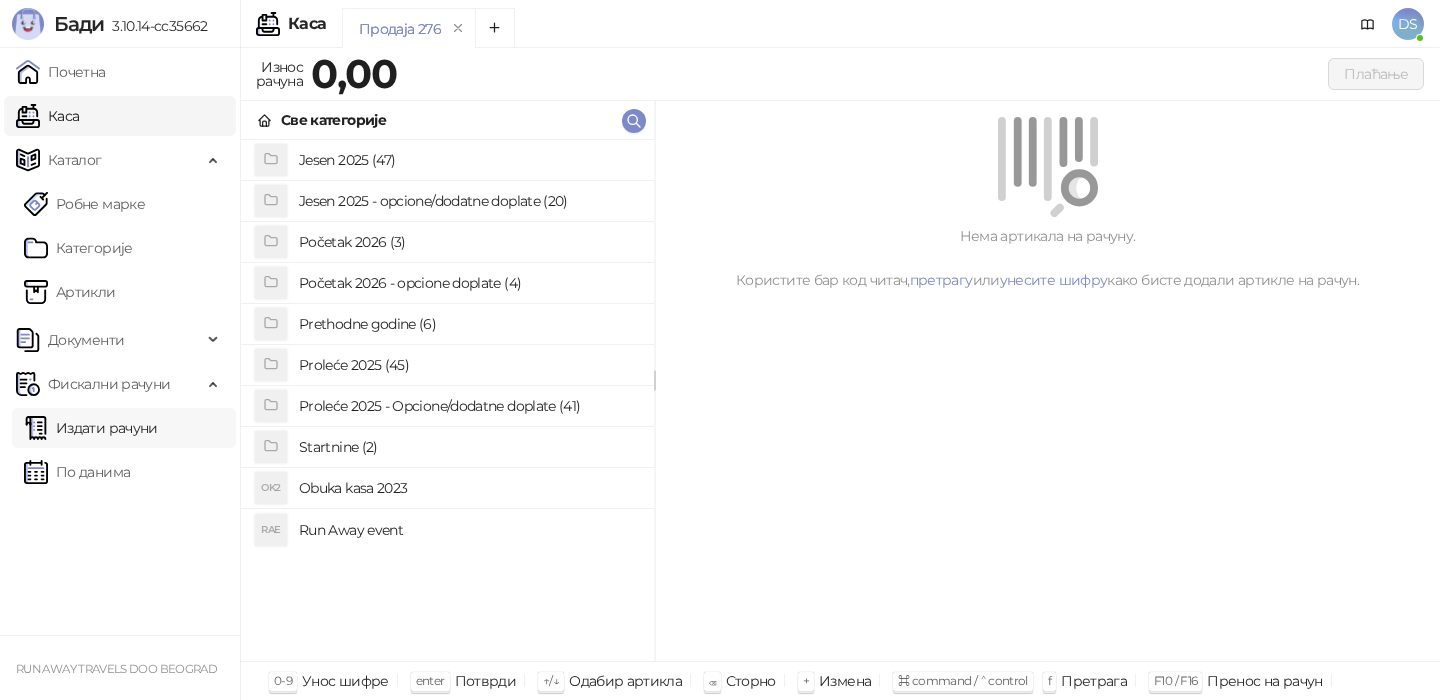 click on "Издати рачуни" at bounding box center [91, 428] 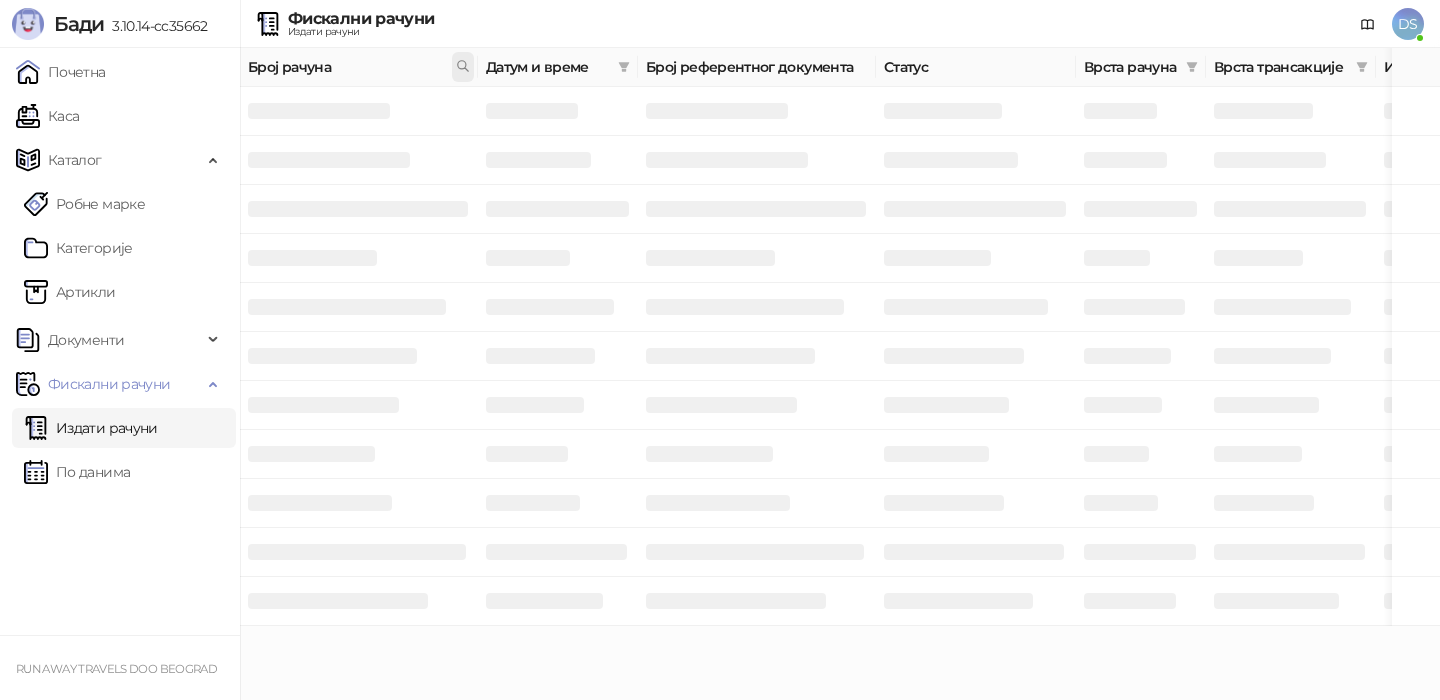 click 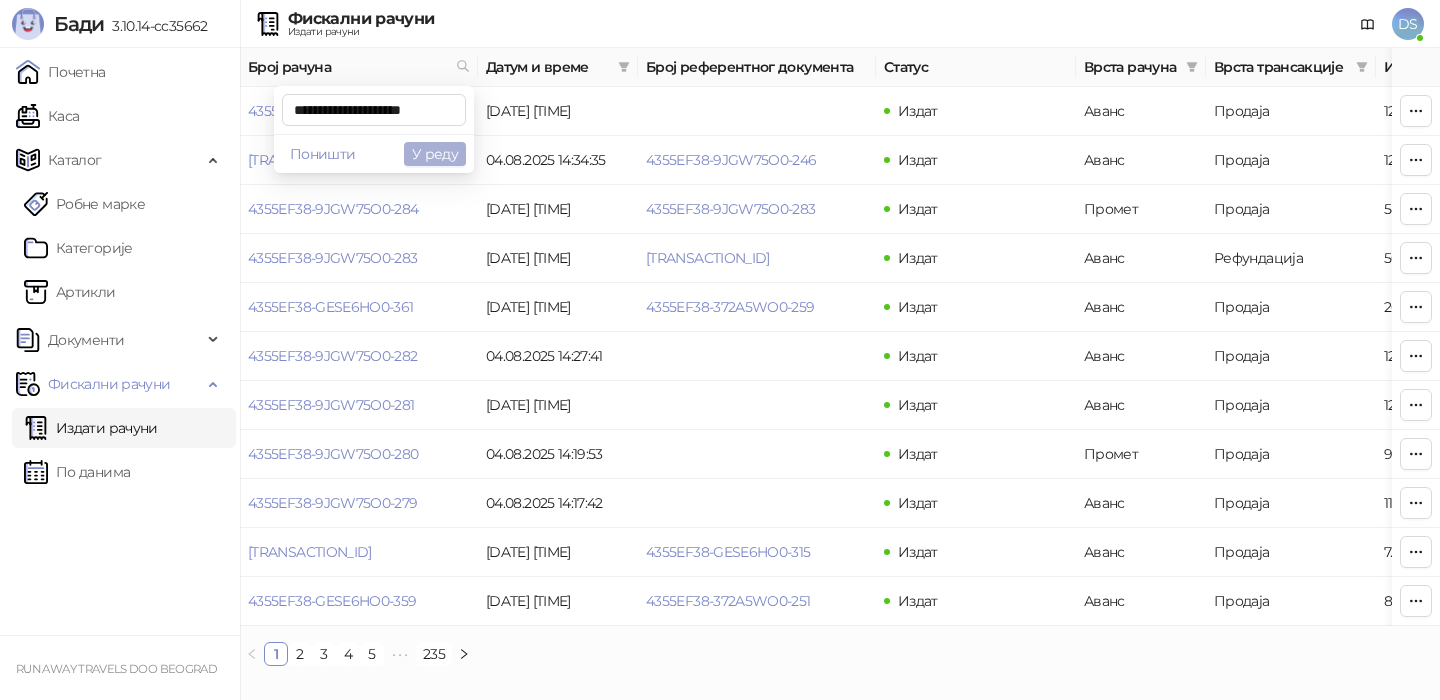 type on "**********" 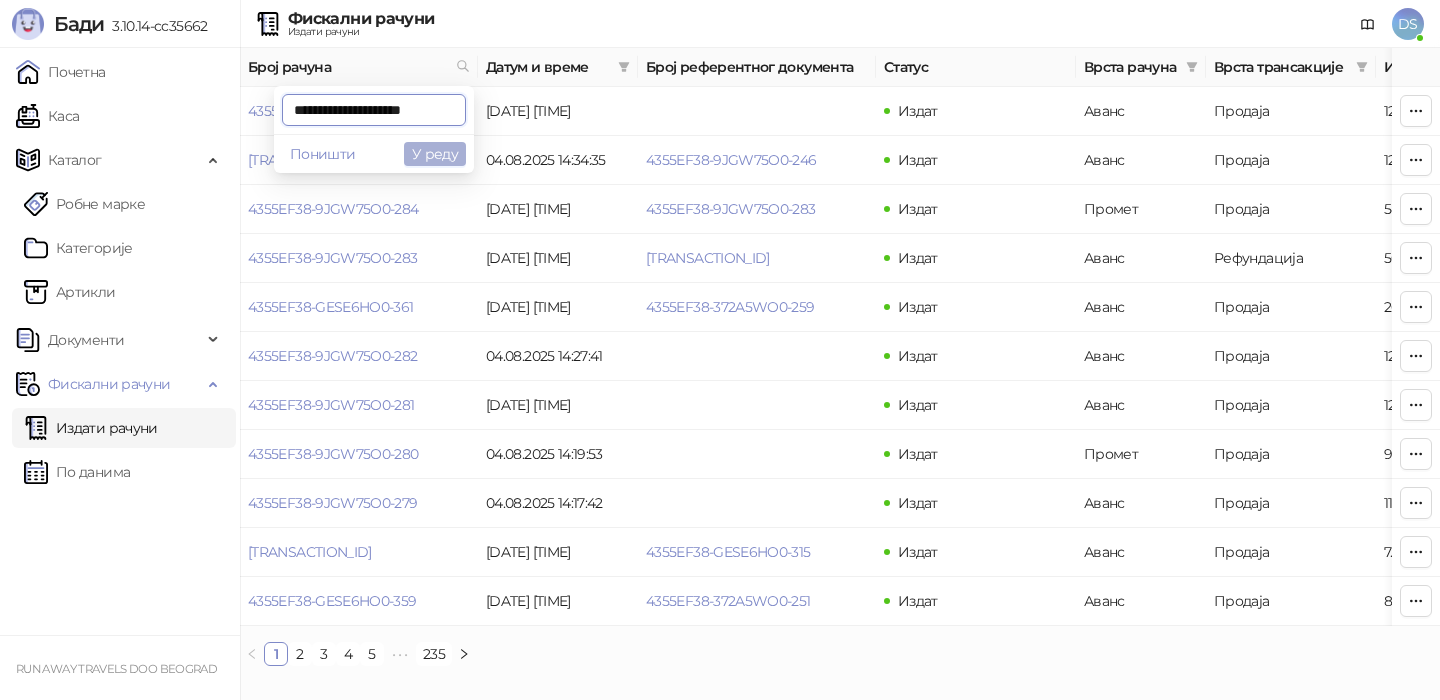 click on "У реду" at bounding box center (435, 154) 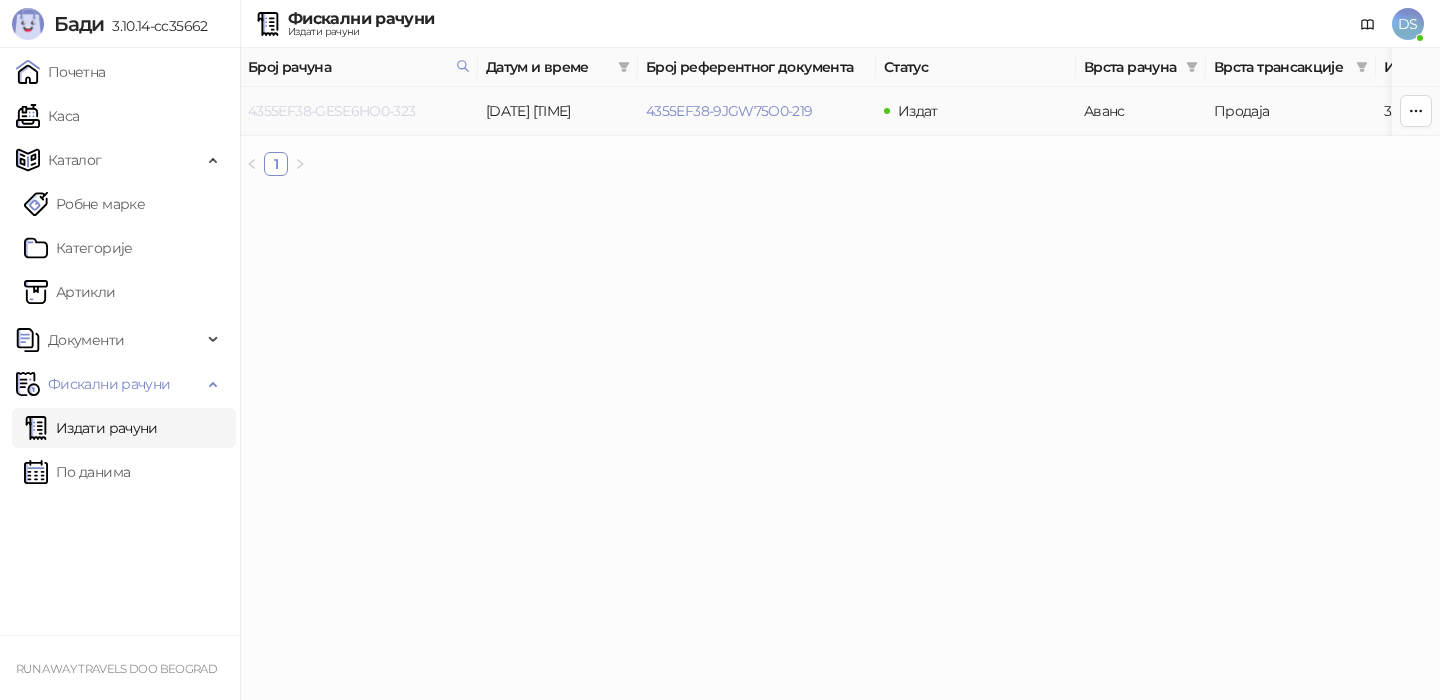 click on "4355EF38-GESE6HO0-323" at bounding box center (332, 111) 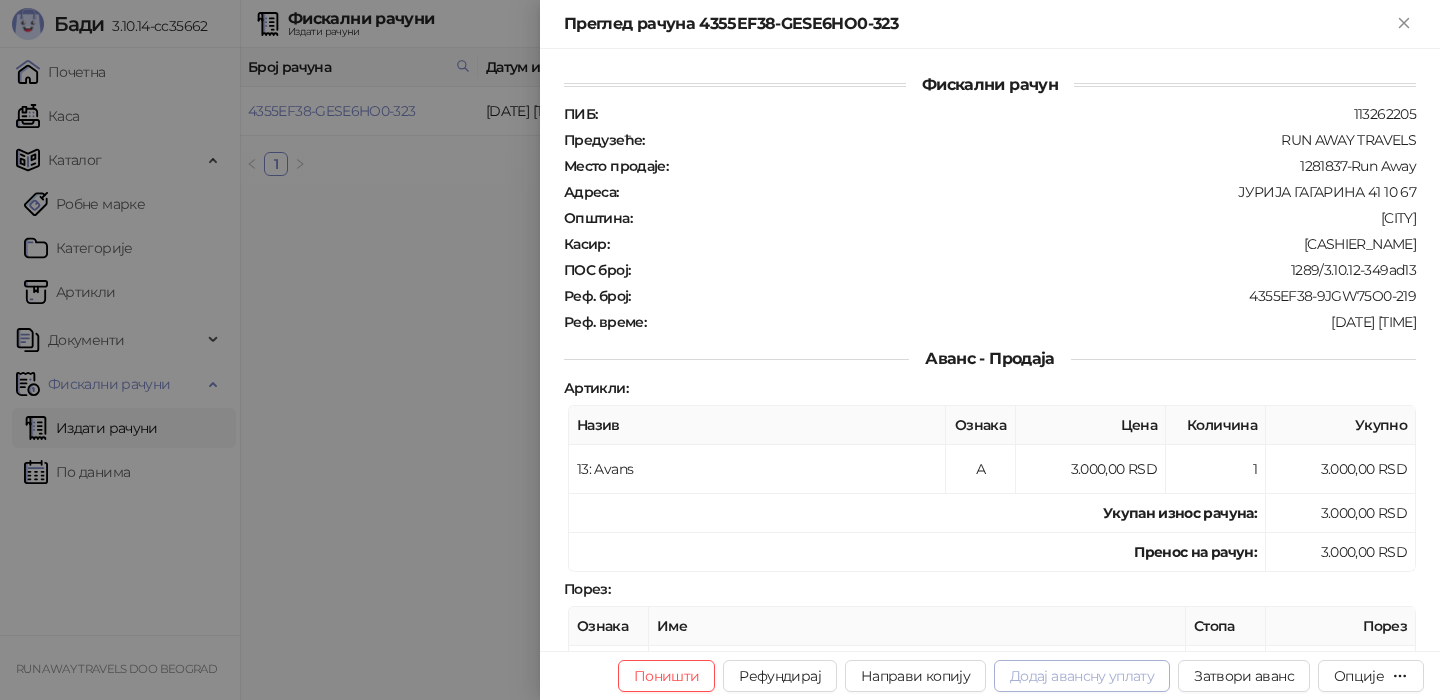 click on "Додај авансну уплату" at bounding box center (1082, 676) 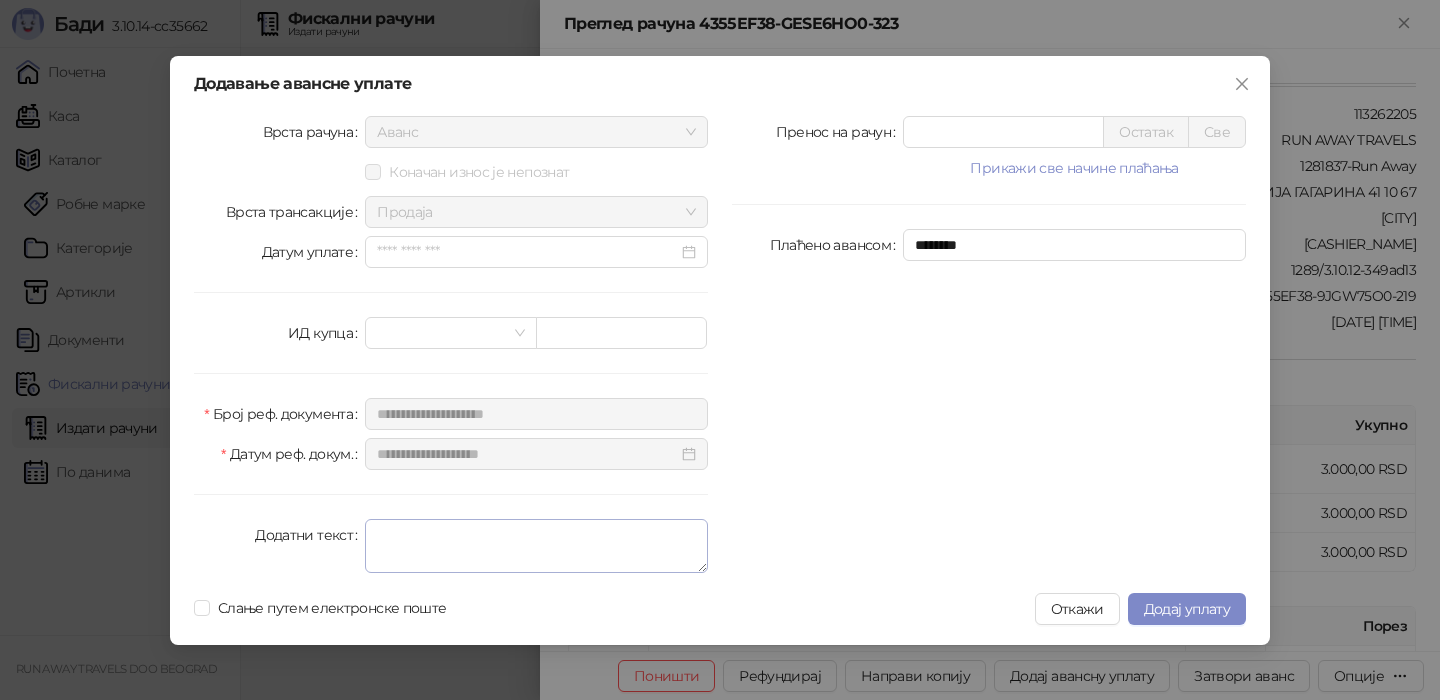 type on "****" 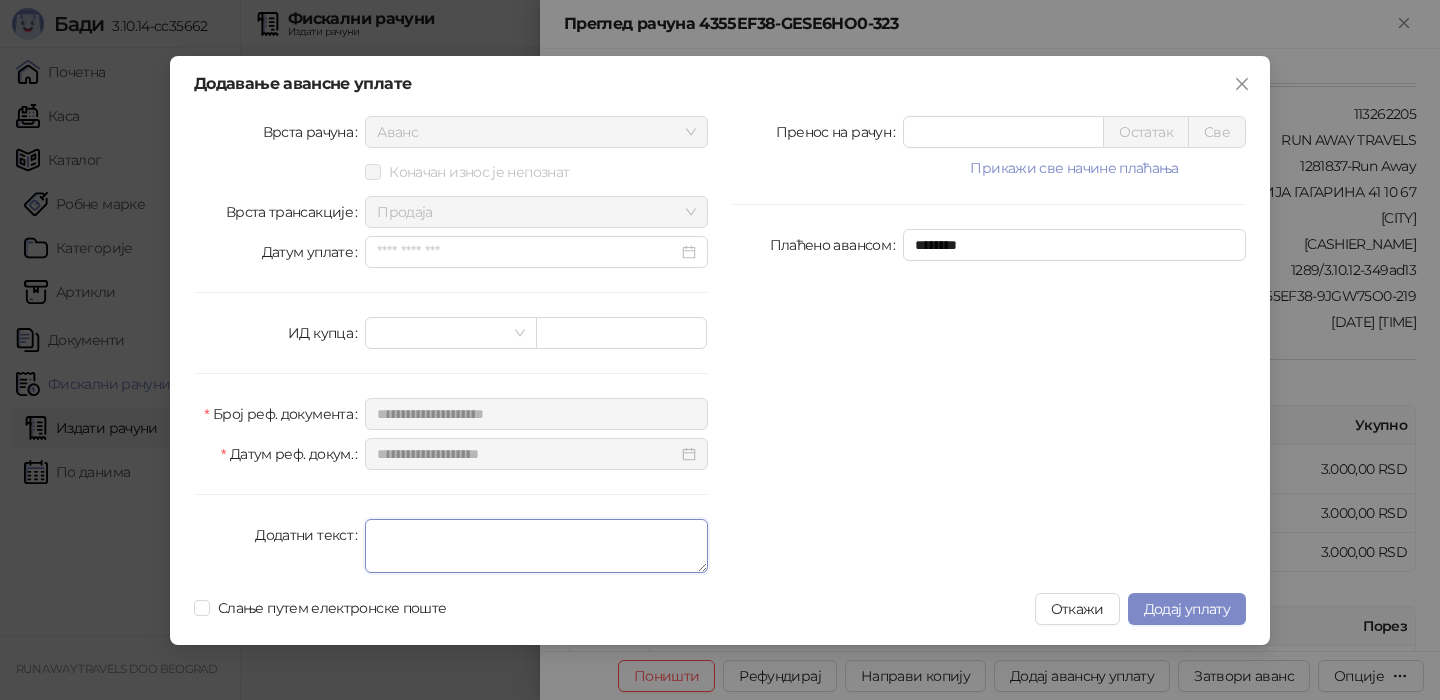 click on "Додатни текст" at bounding box center (536, 546) 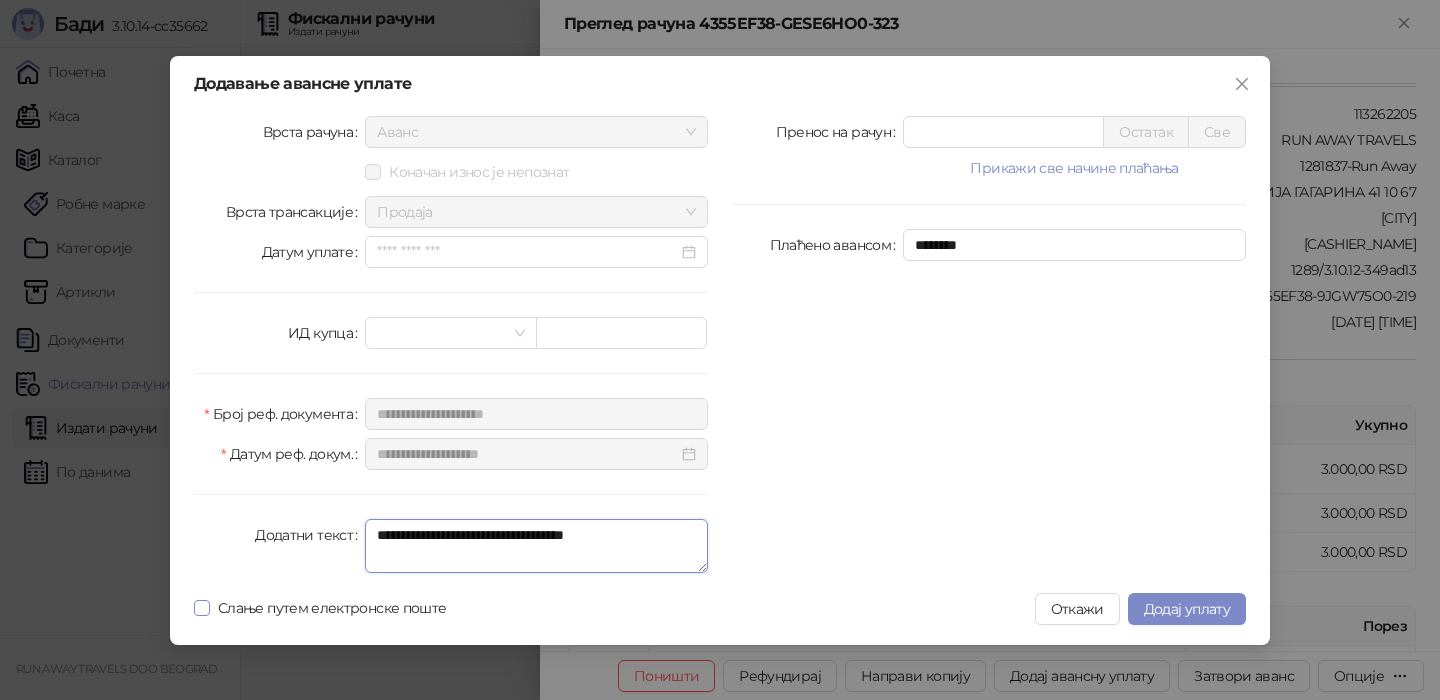 type on "**********" 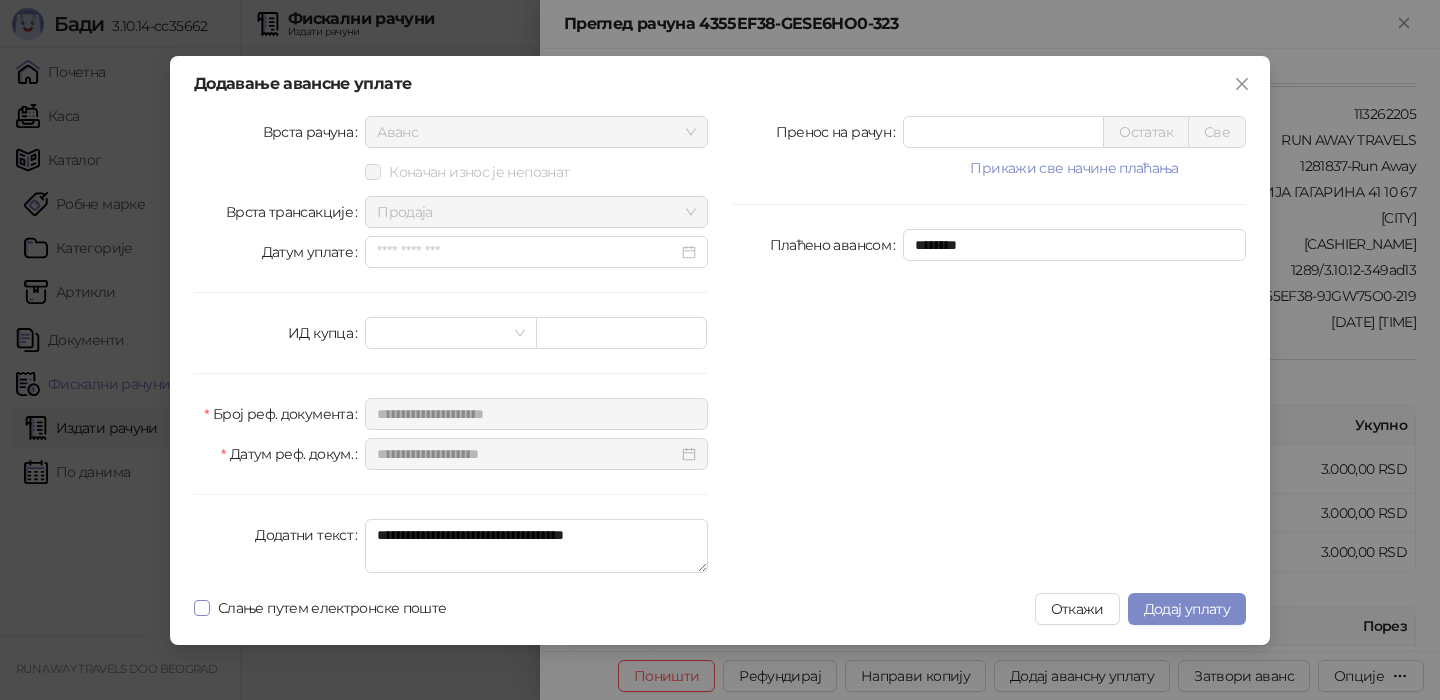 click on "Слање путем електронске поште" at bounding box center (332, 608) 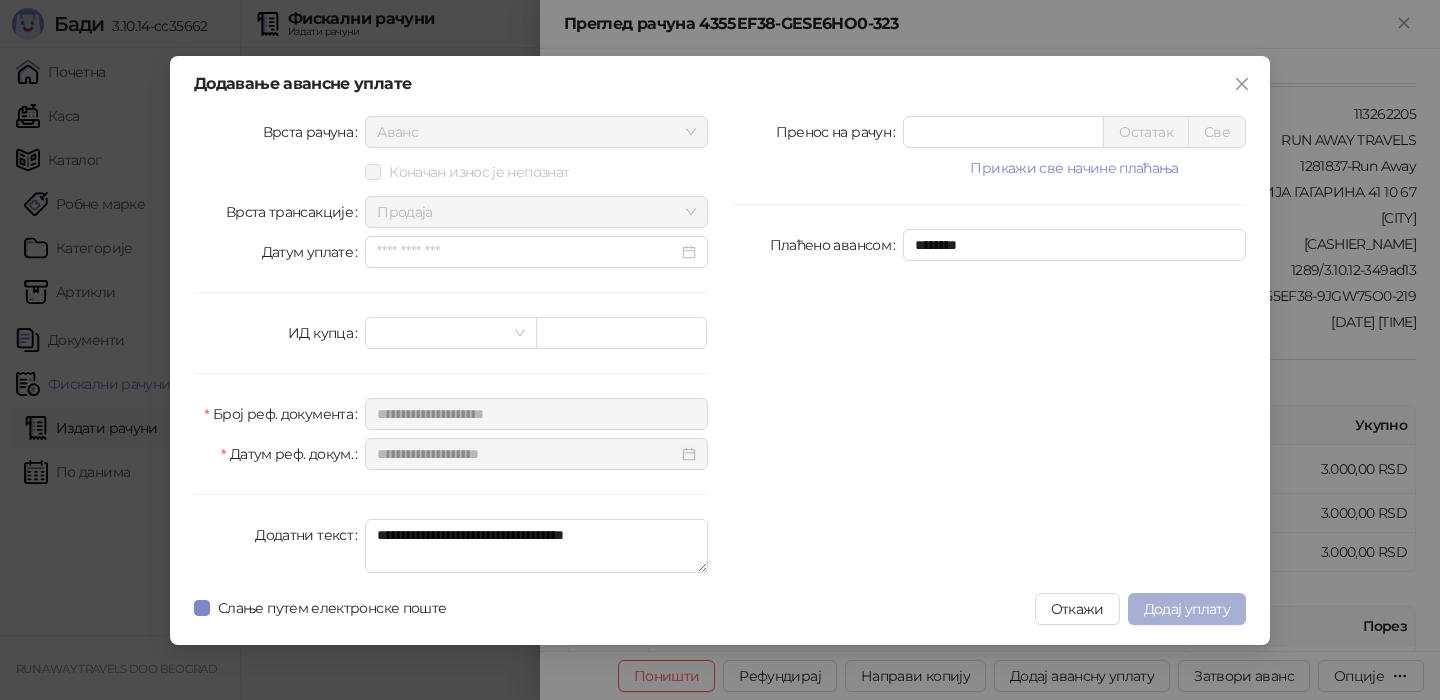 click on "Додај уплату" at bounding box center [1187, 609] 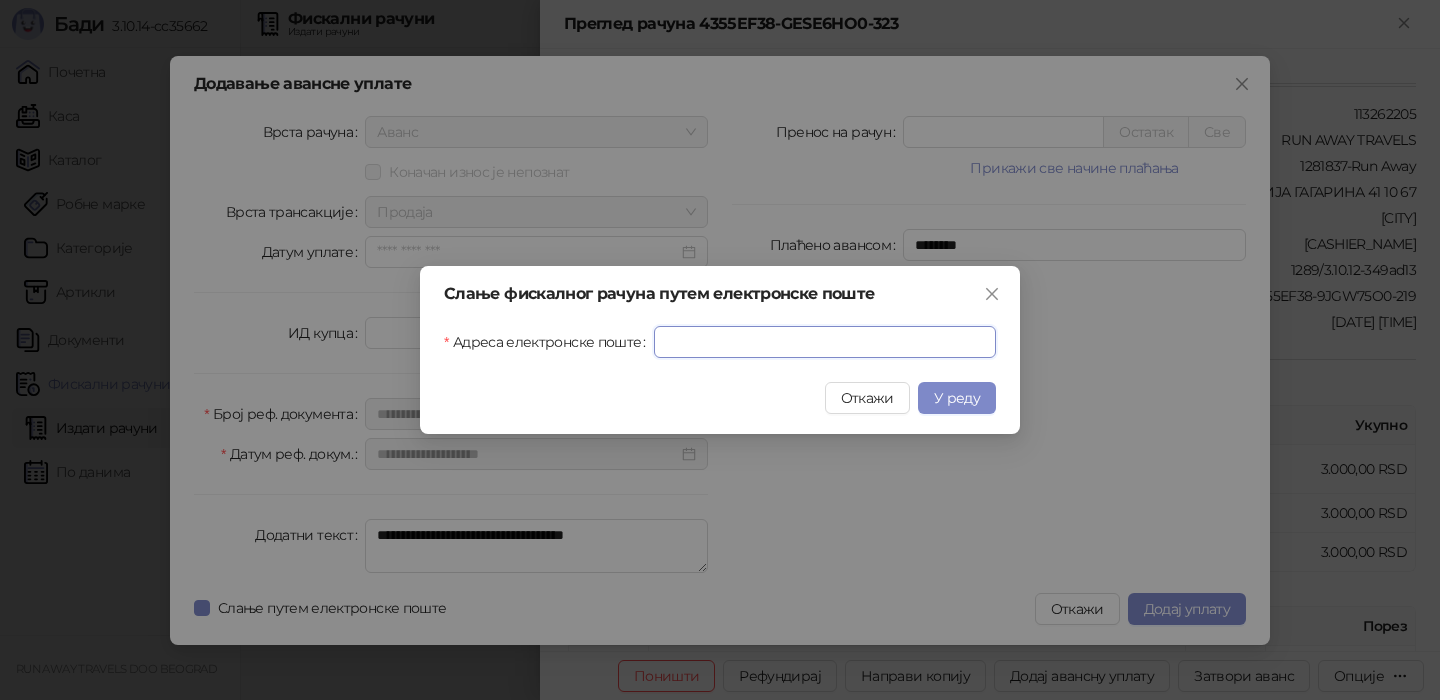 click on "Адреса електронске поште" at bounding box center (825, 342) 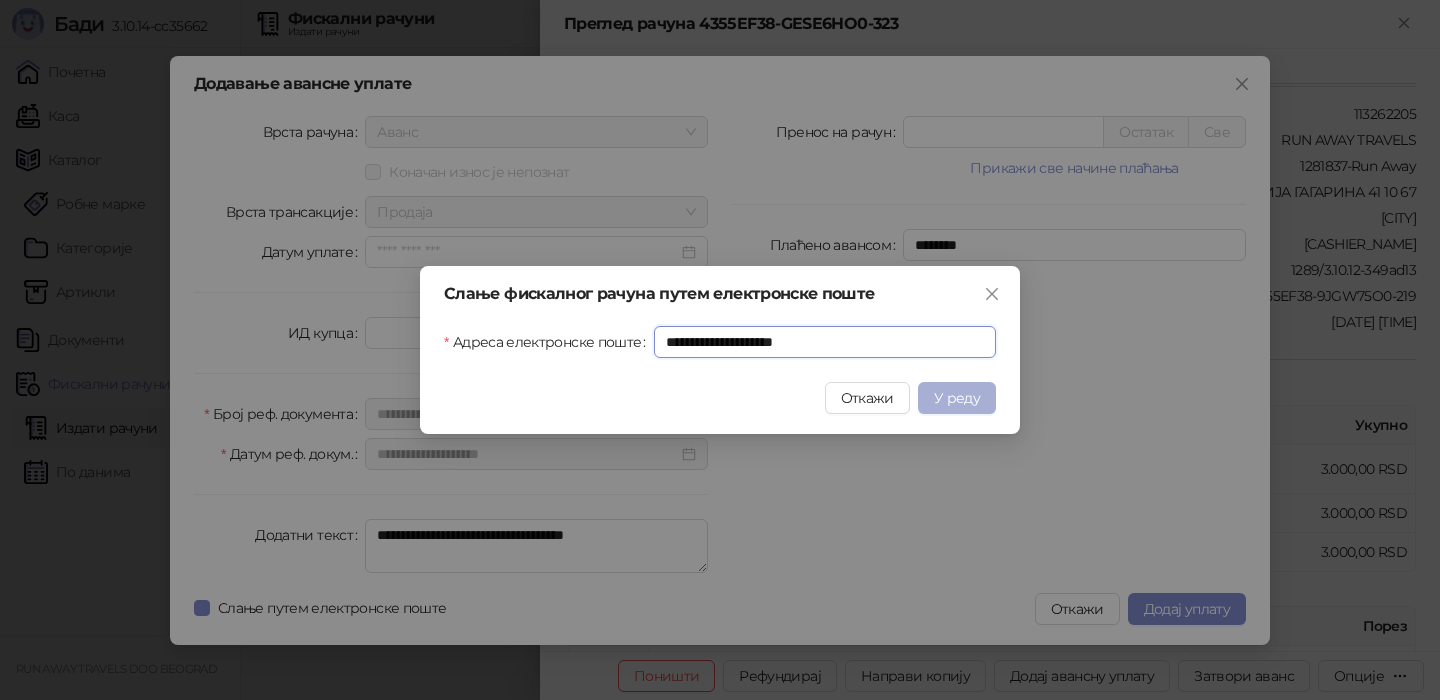 type on "**********" 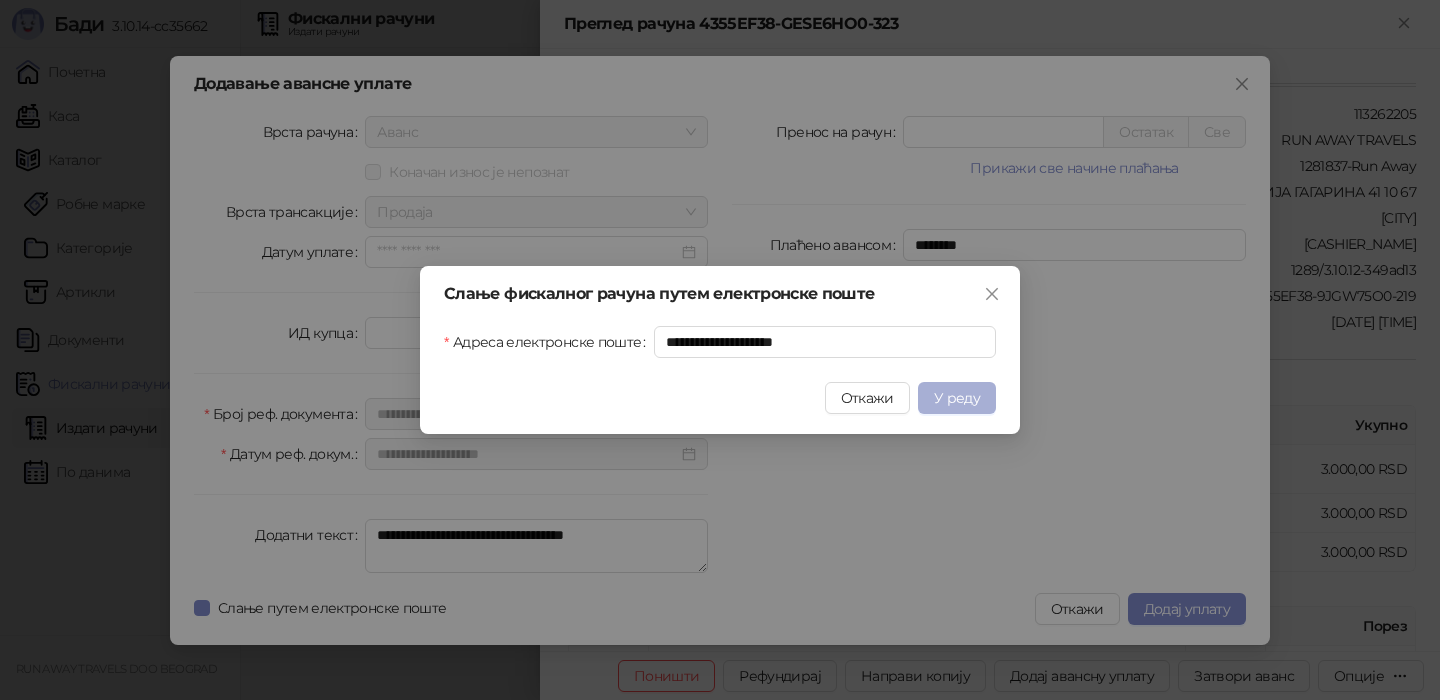 click on "У реду" at bounding box center [957, 398] 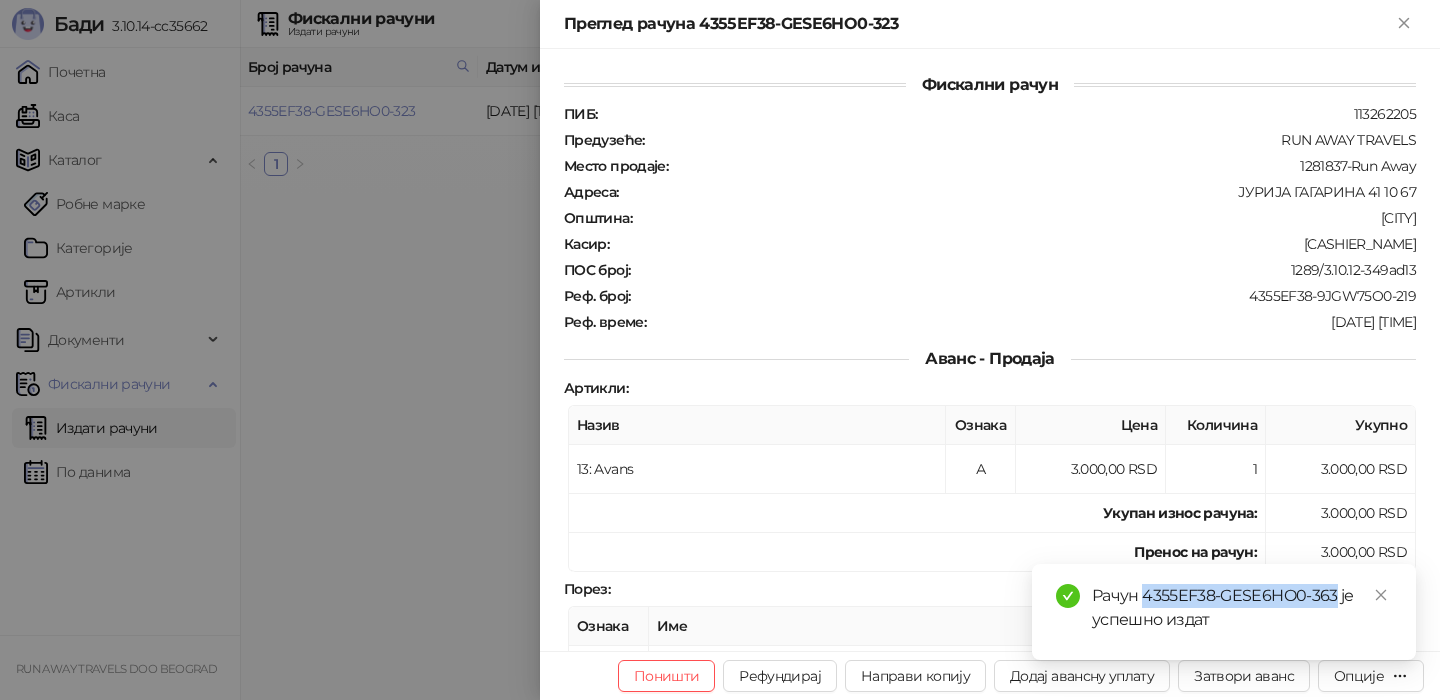 drag, startPoint x: 1336, startPoint y: 600, endPoint x: 1147, endPoint y: 600, distance: 189 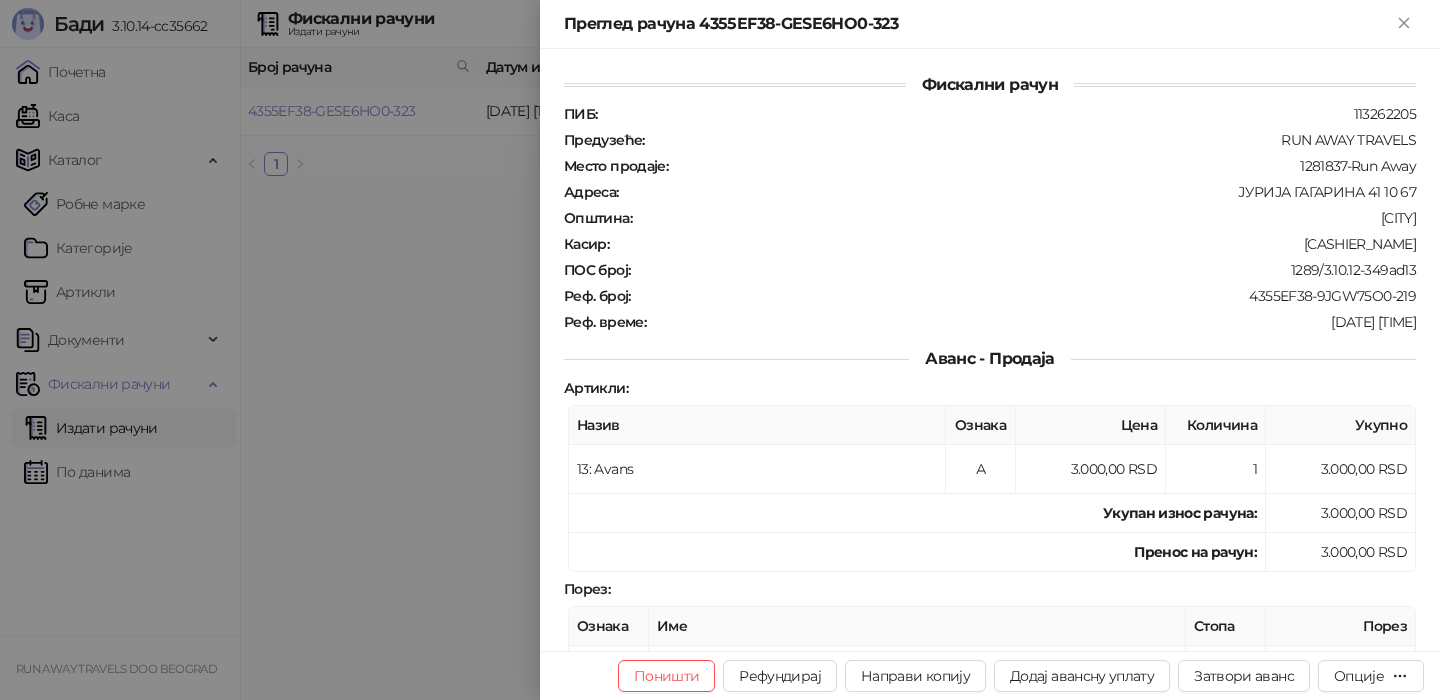 click at bounding box center (720, 350) 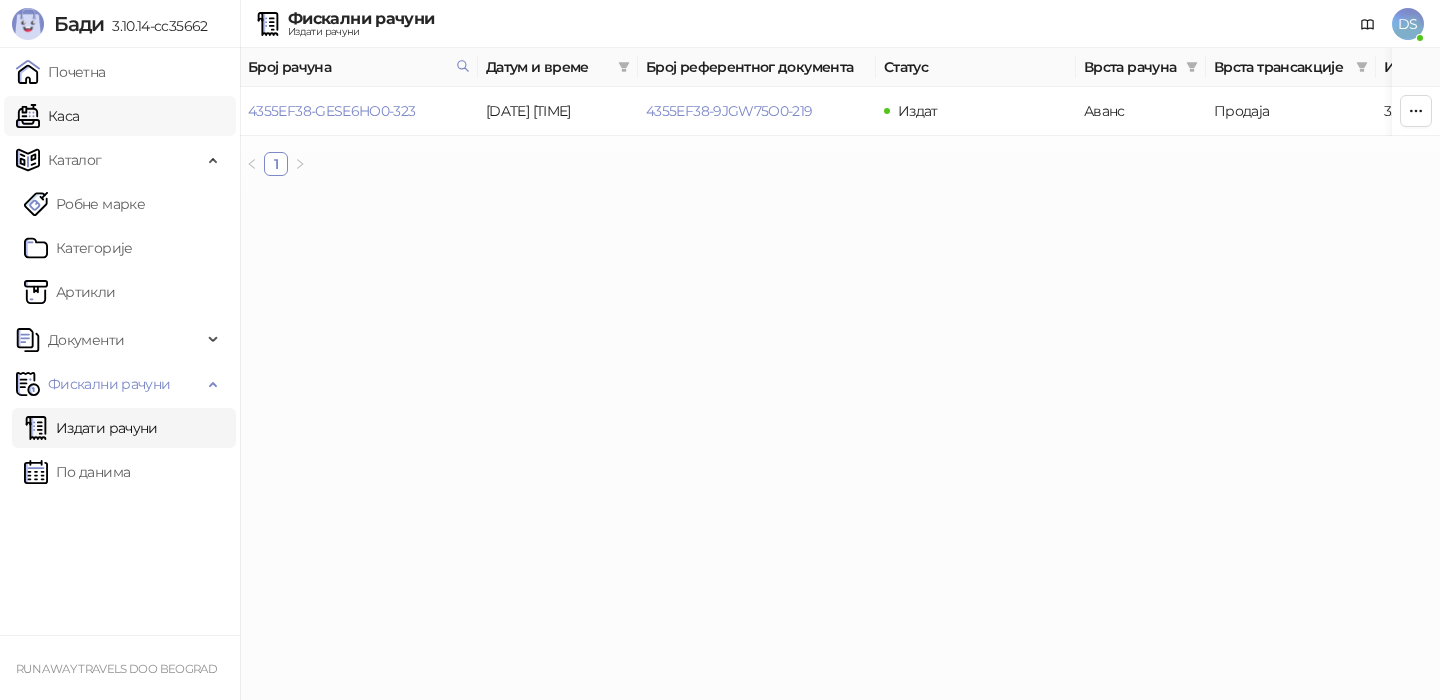click on "Каса" at bounding box center [47, 116] 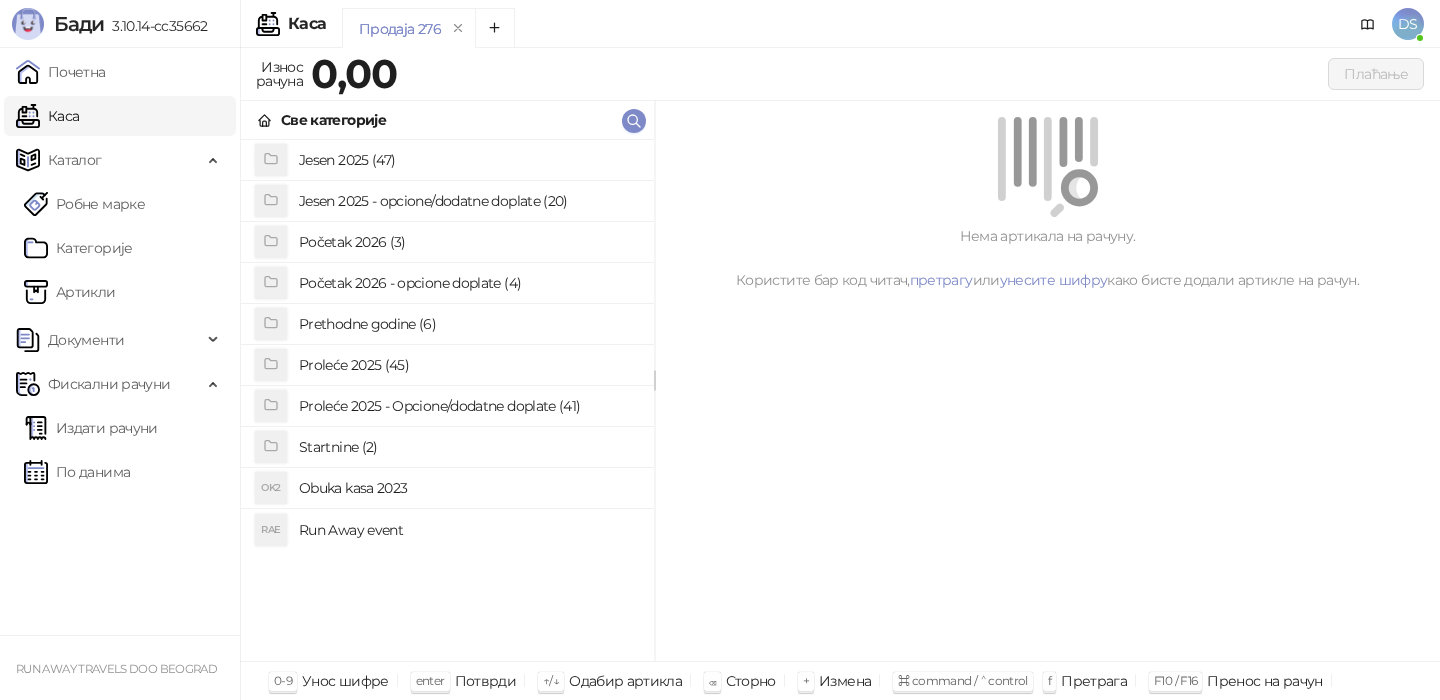 click on "Jesen 2025 (47)" at bounding box center [468, 160] 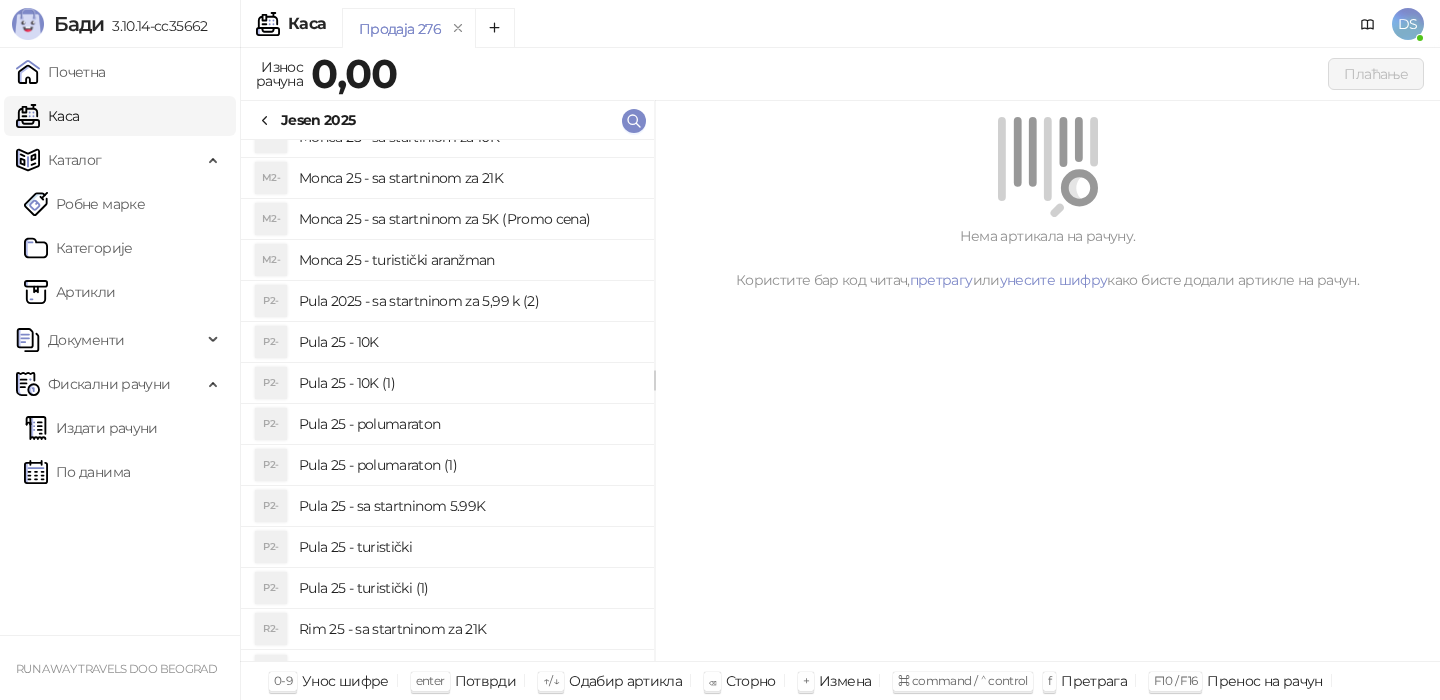 scroll, scrollTop: 1406, scrollLeft: 0, axis: vertical 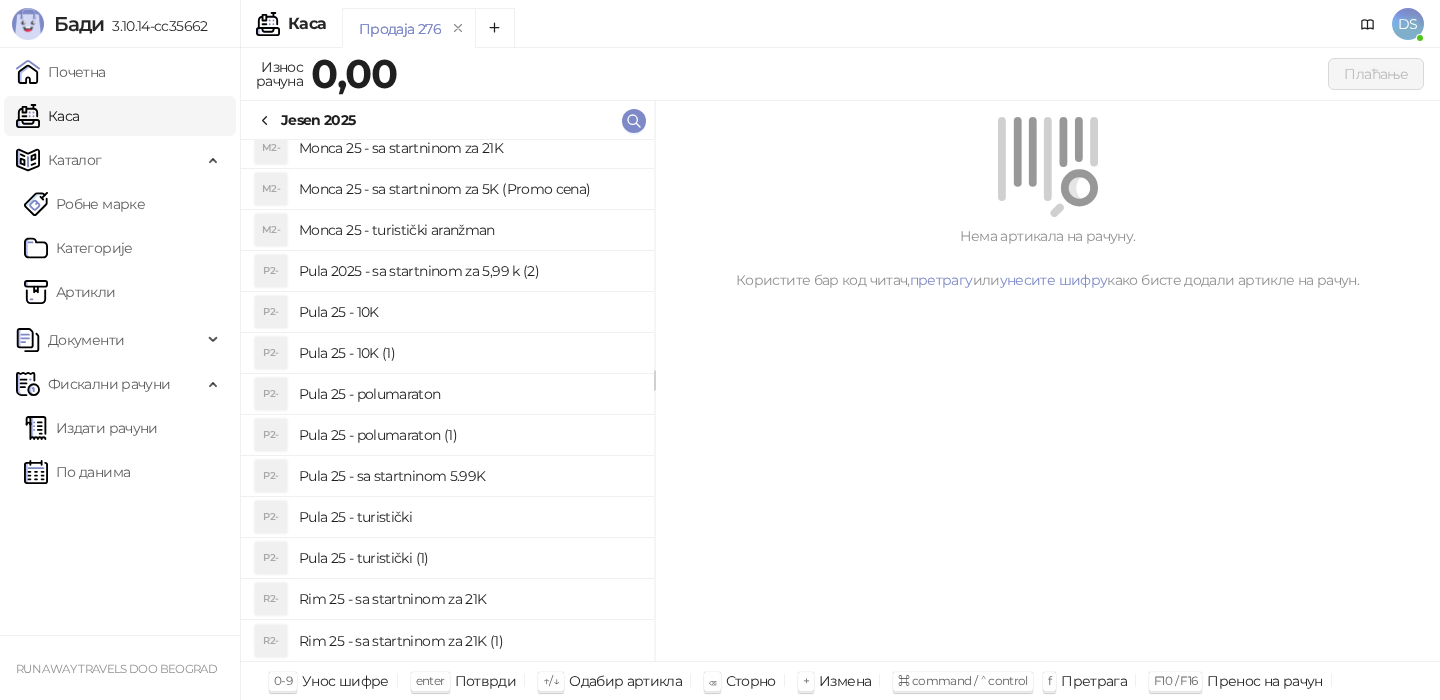 click on "Pula 25 - polumaraton (1)" at bounding box center [468, 435] 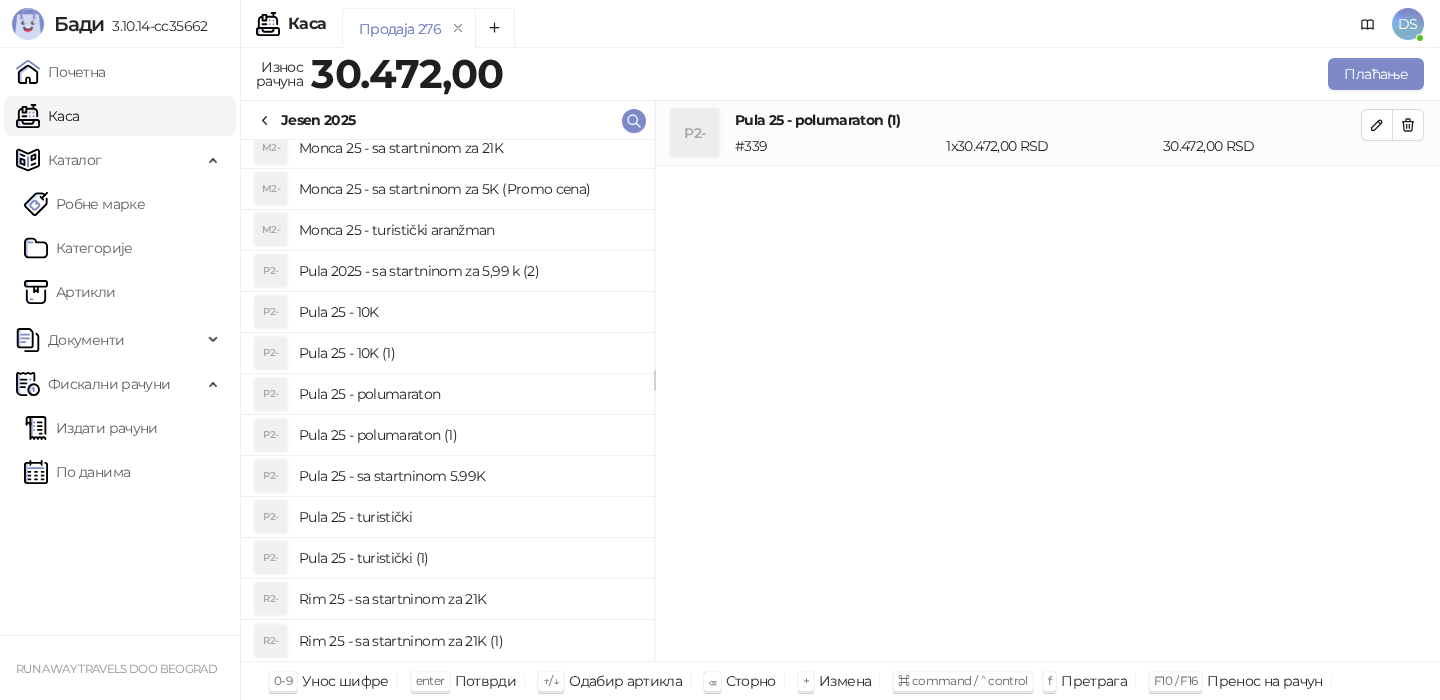 click on "Pula 25 - polumaraton" at bounding box center [468, 394] 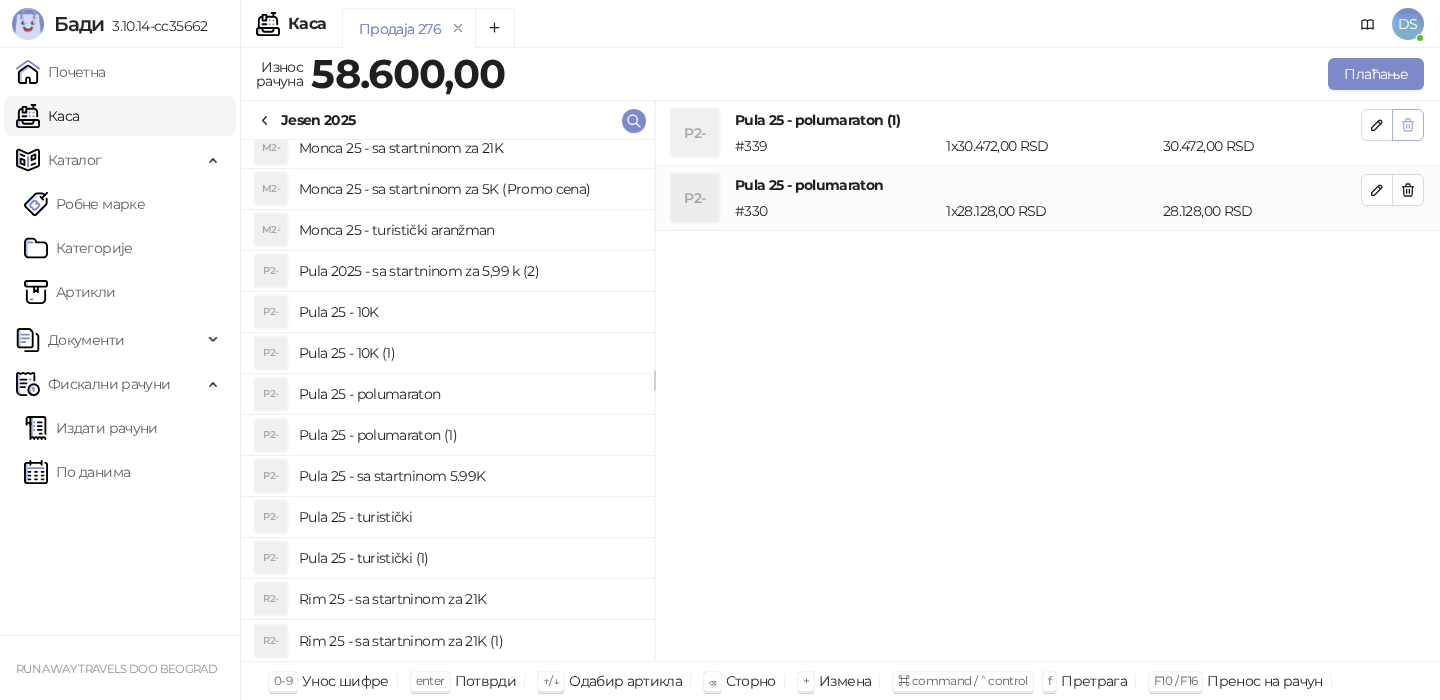 click at bounding box center [1408, 125] 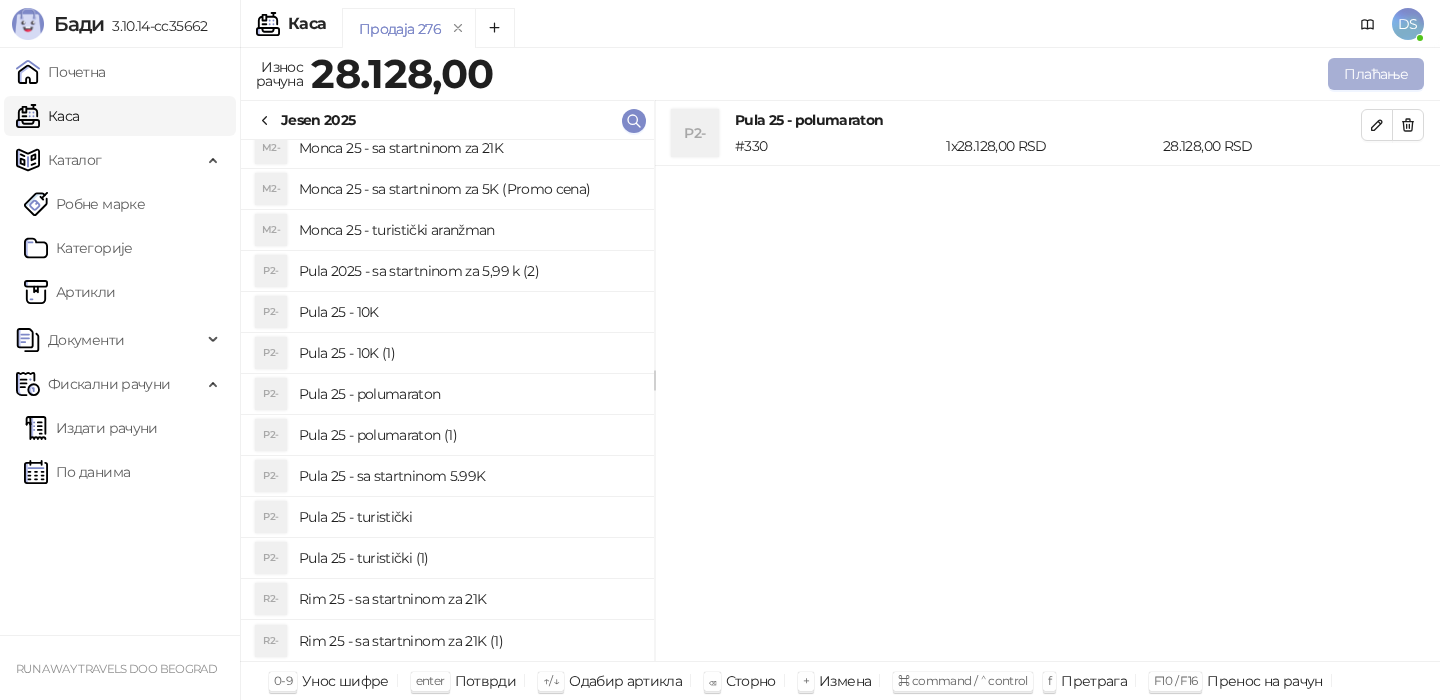 click on "Плаћање" at bounding box center (1376, 74) 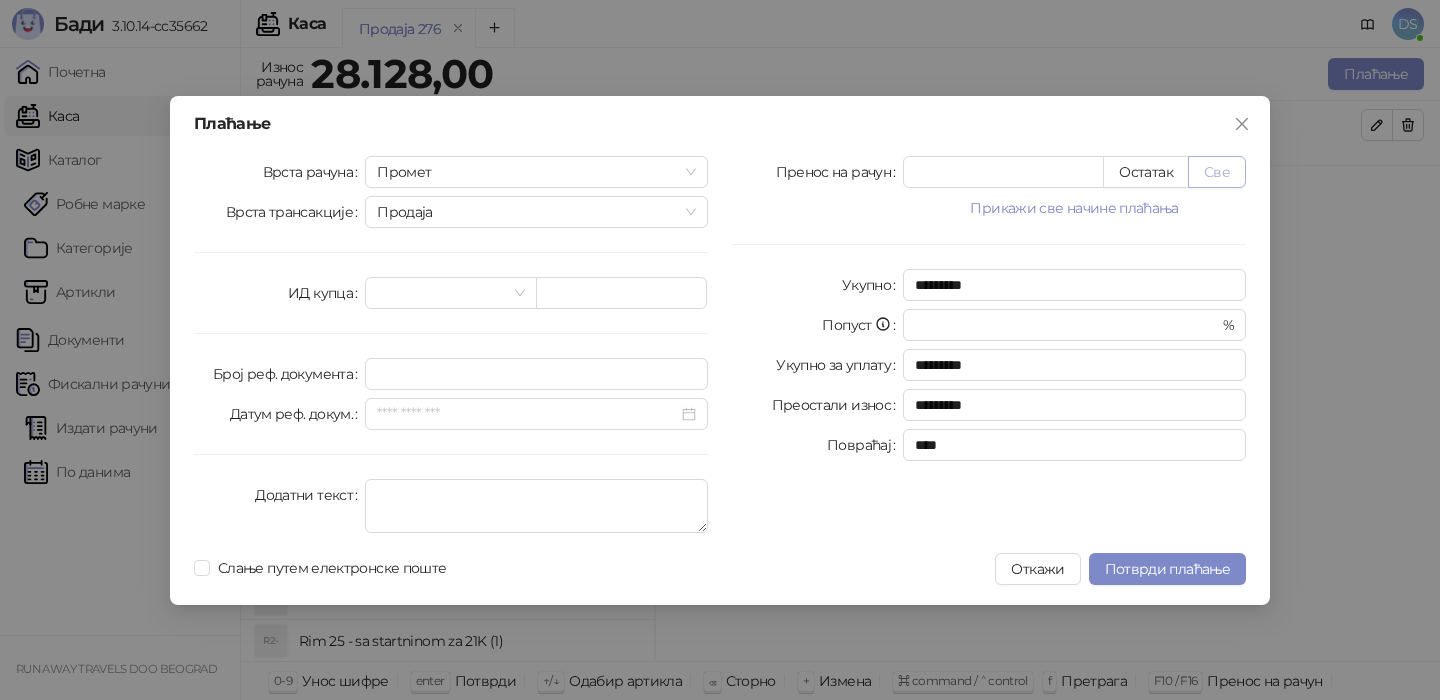 click on "Све" at bounding box center (1217, 172) 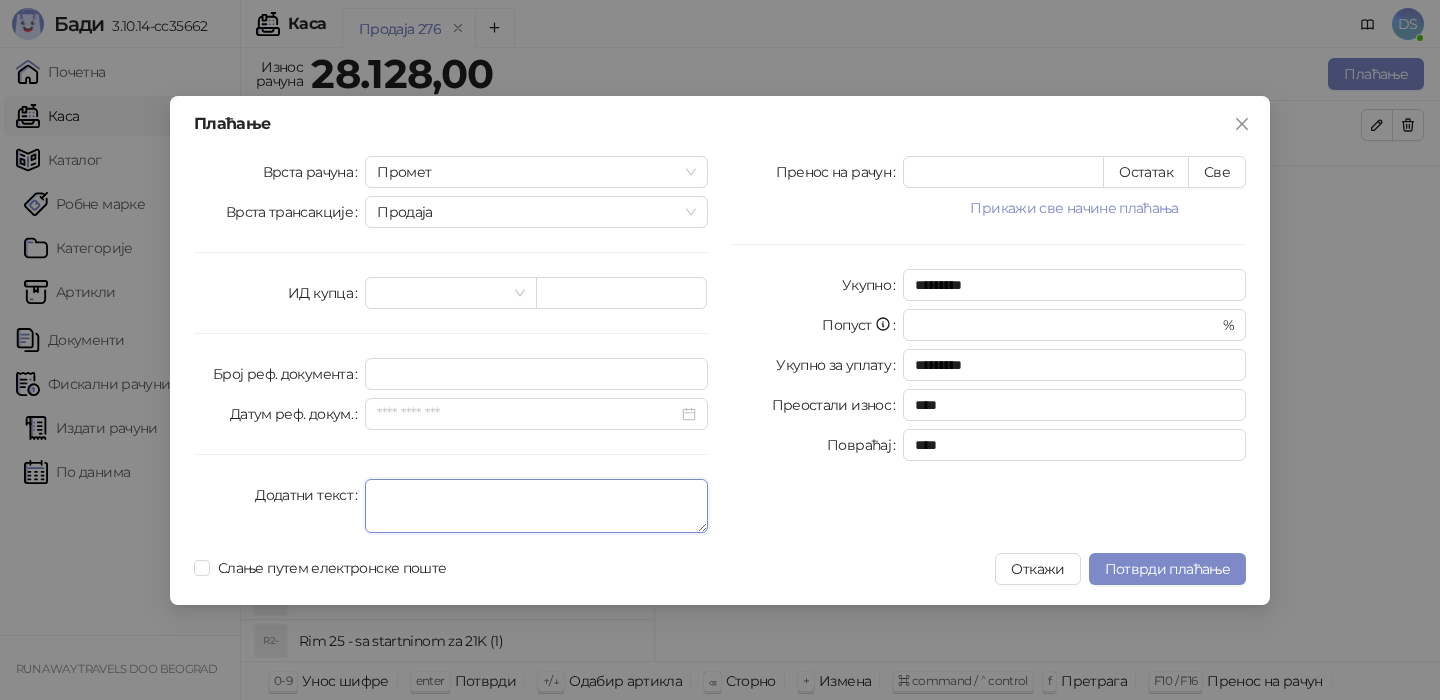 click on "Додатни текст" at bounding box center [536, 506] 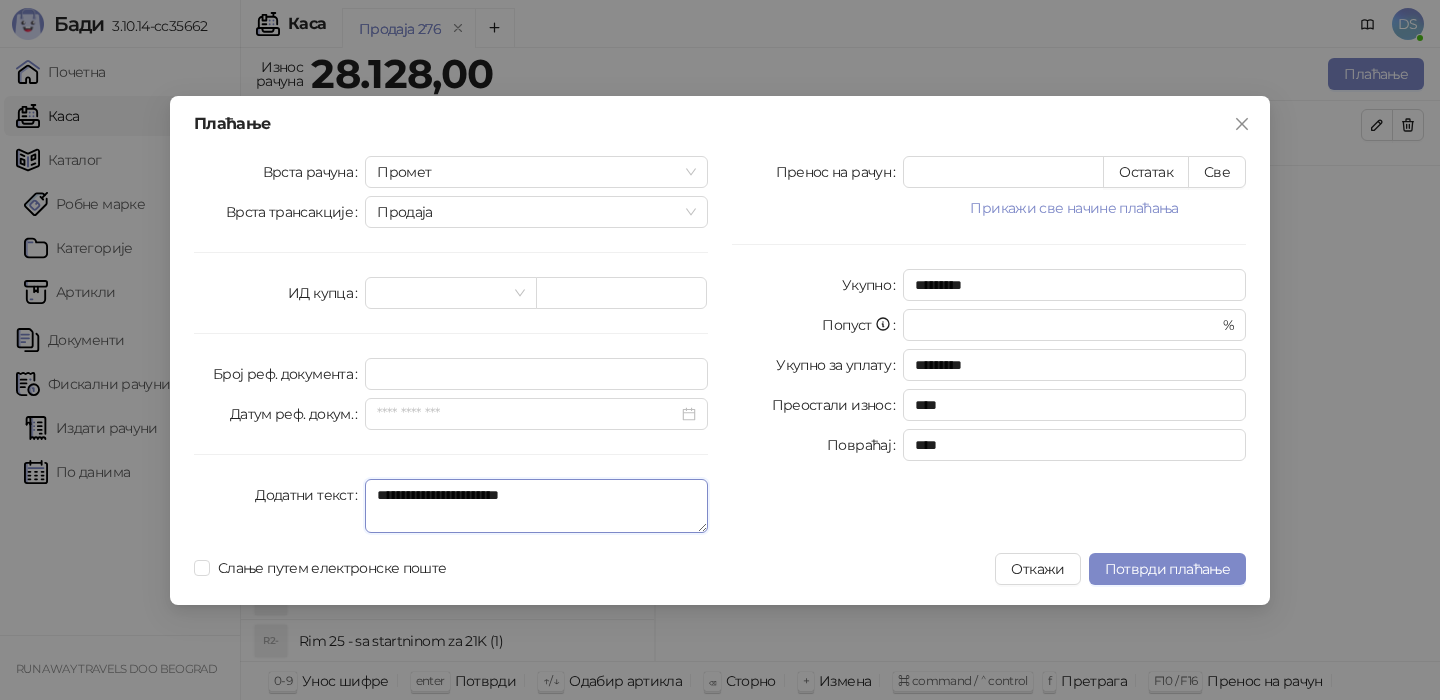 type on "**********" 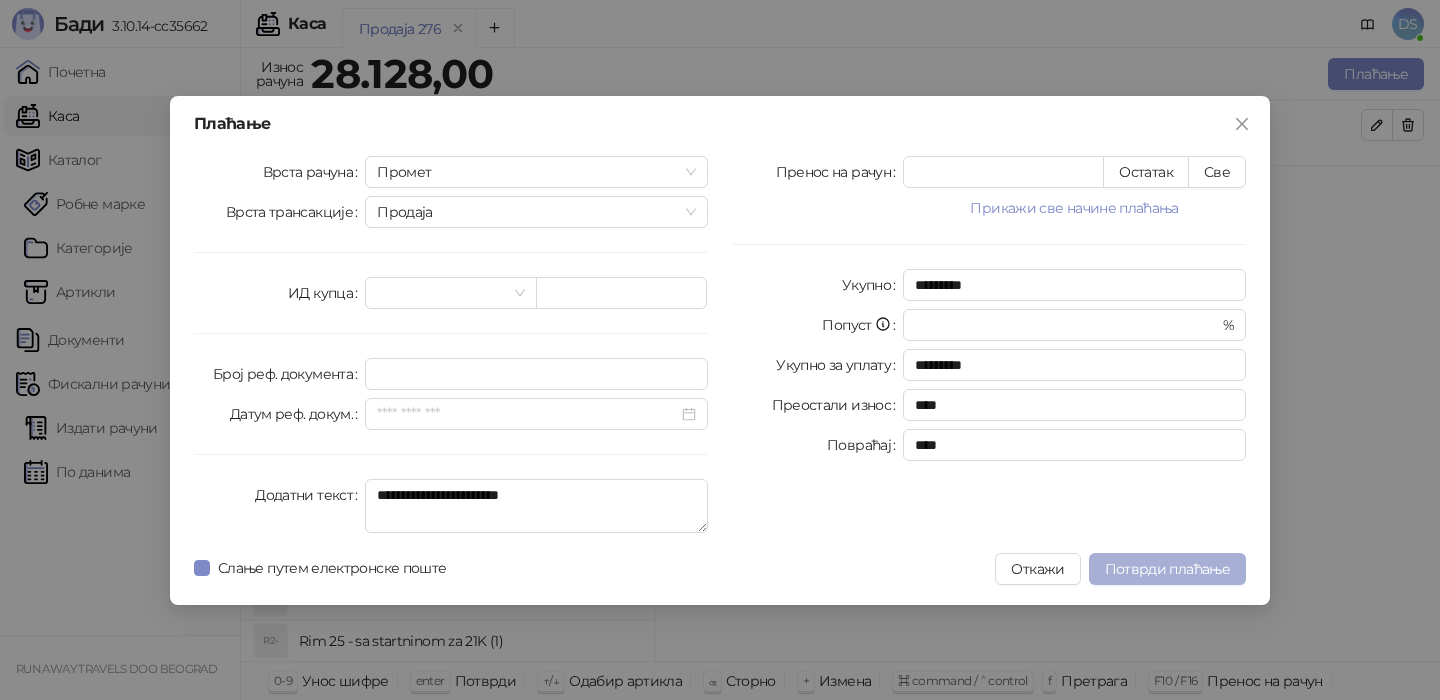 click on "Потврди плаћање" at bounding box center [1167, 569] 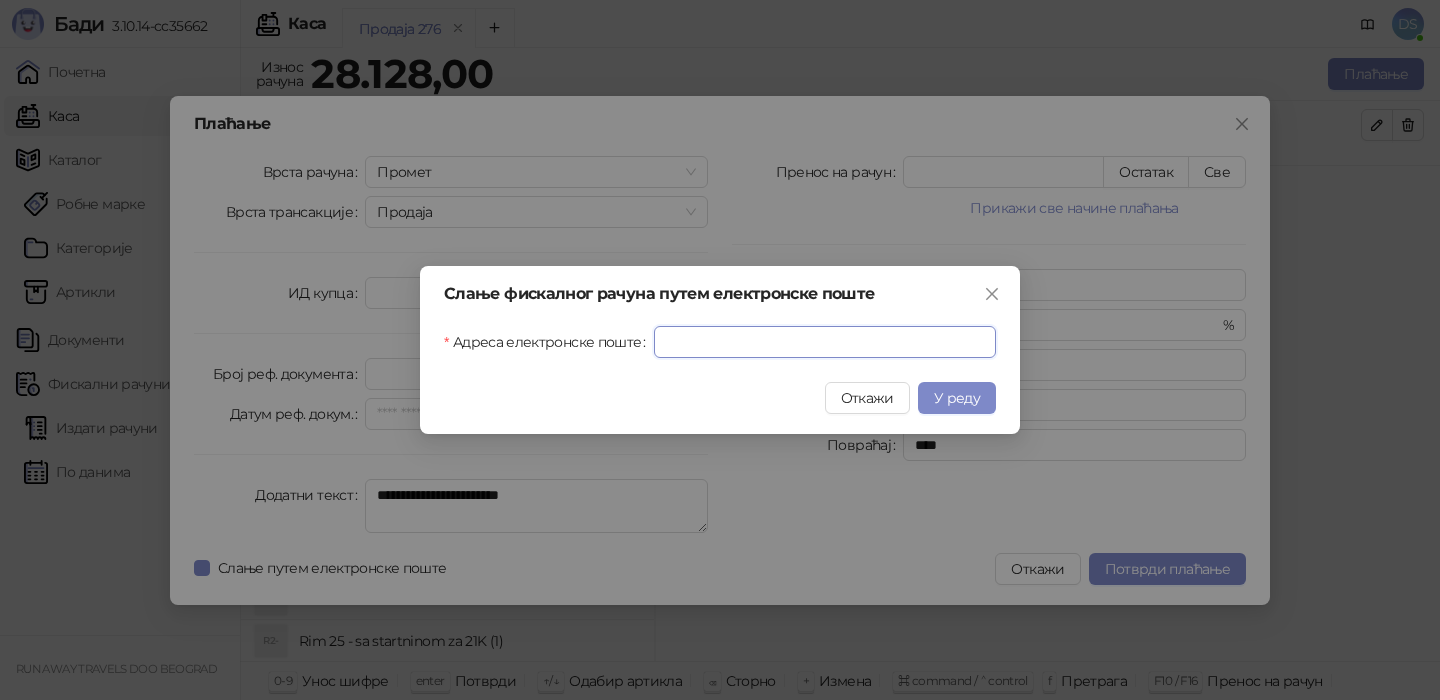click on "Адреса електронске поште" at bounding box center [825, 342] 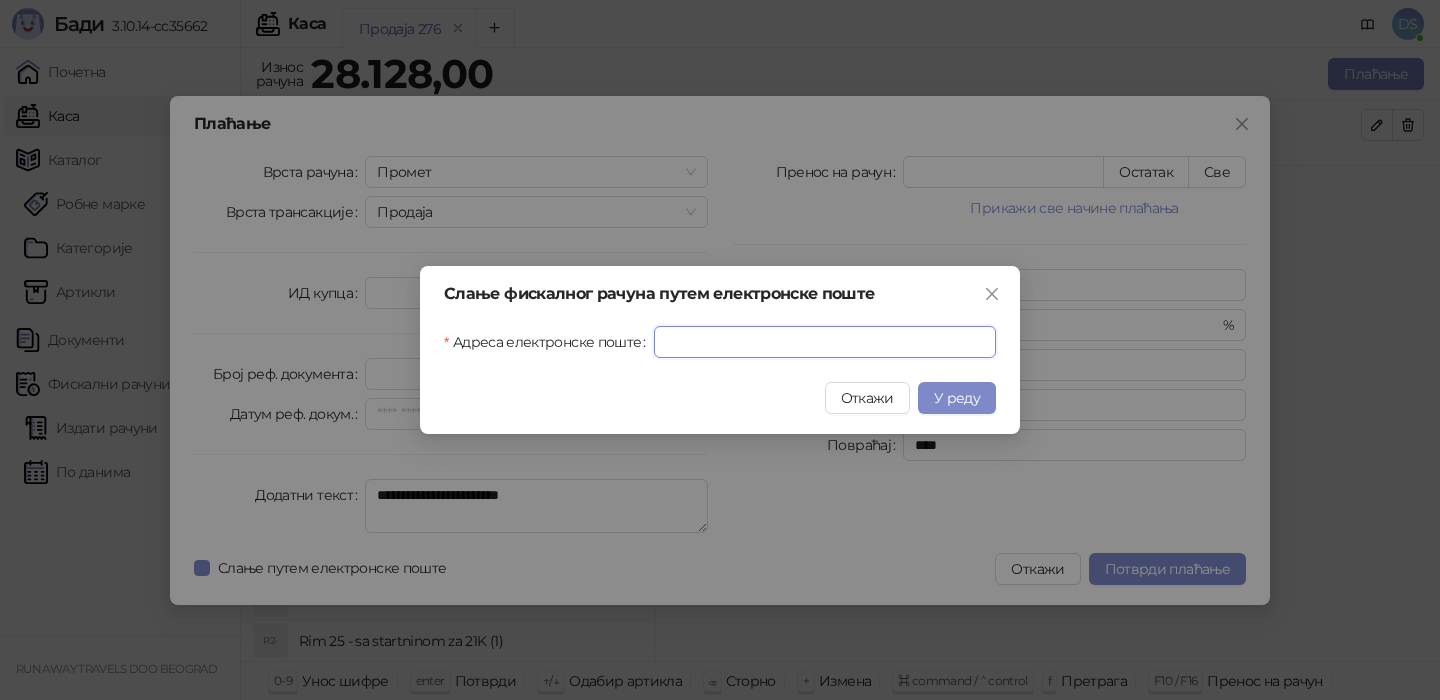 paste on "**********" 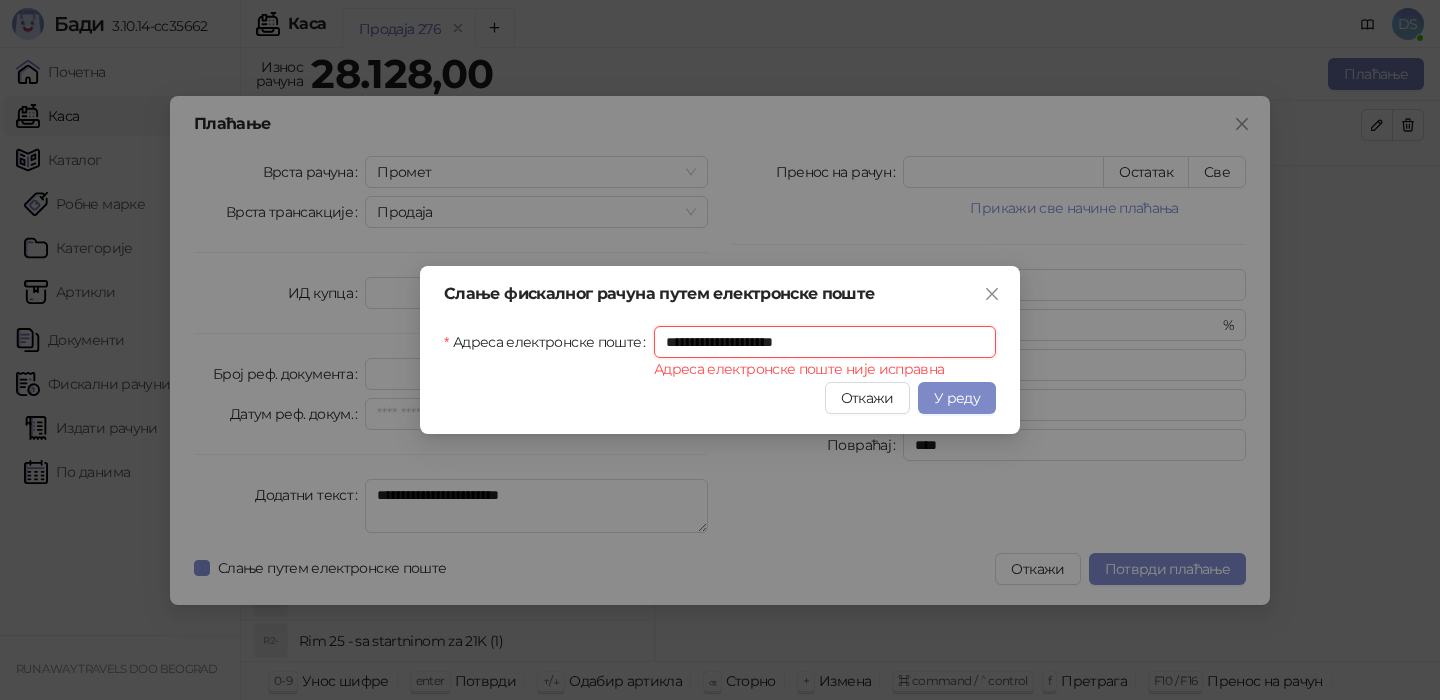 click on "**********" at bounding box center [825, 342] 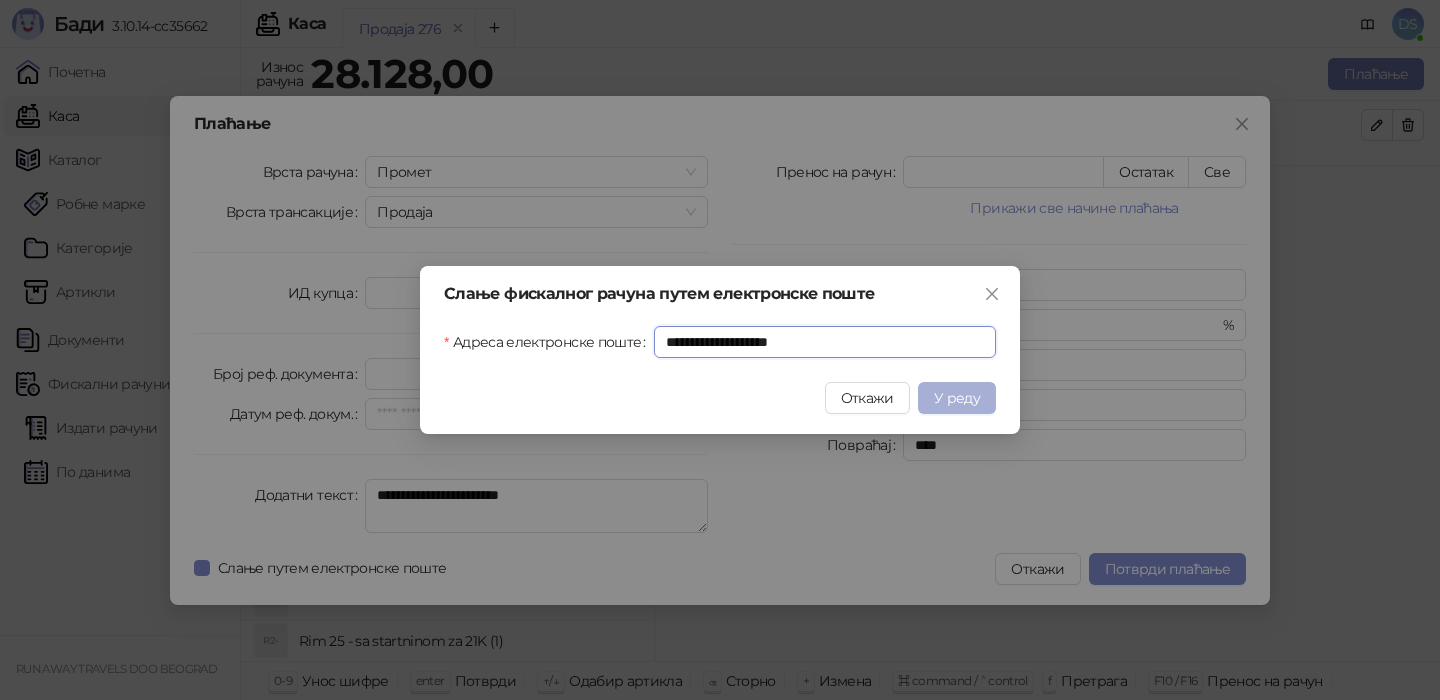 type on "**********" 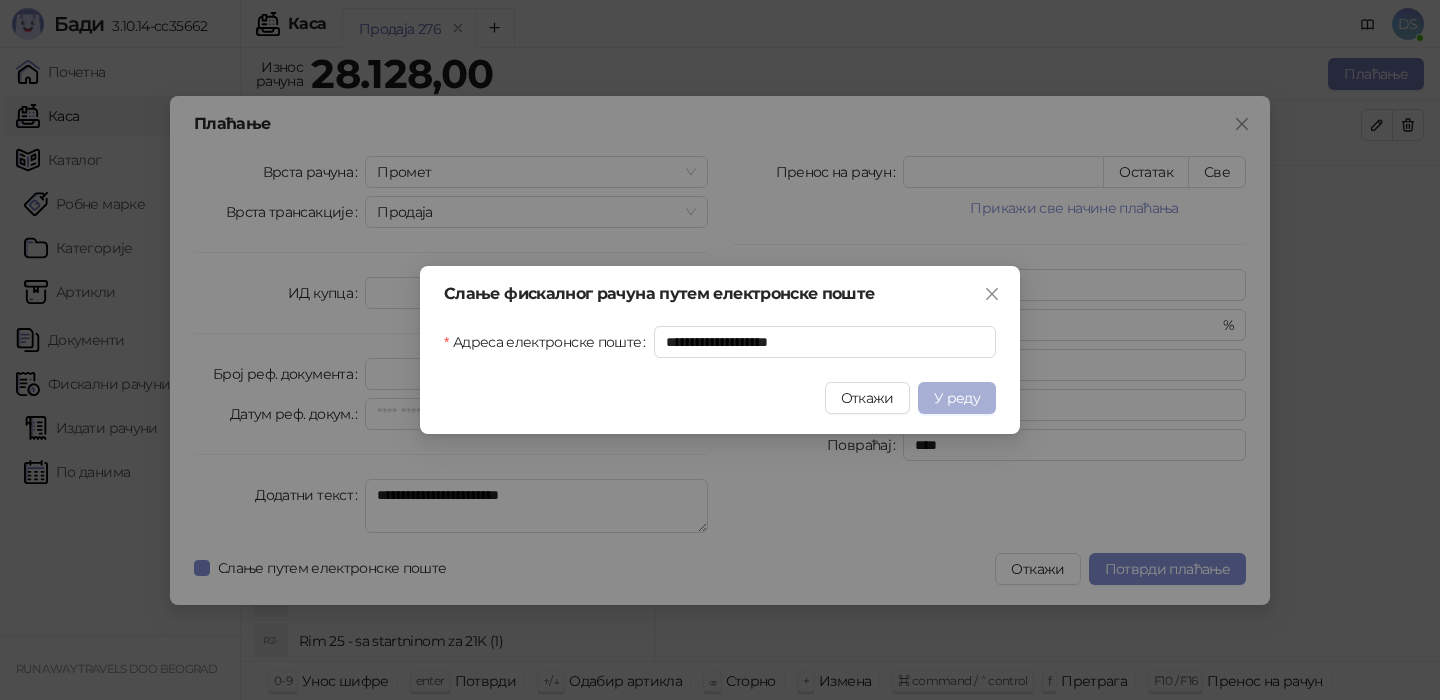 click on "У реду" at bounding box center (957, 398) 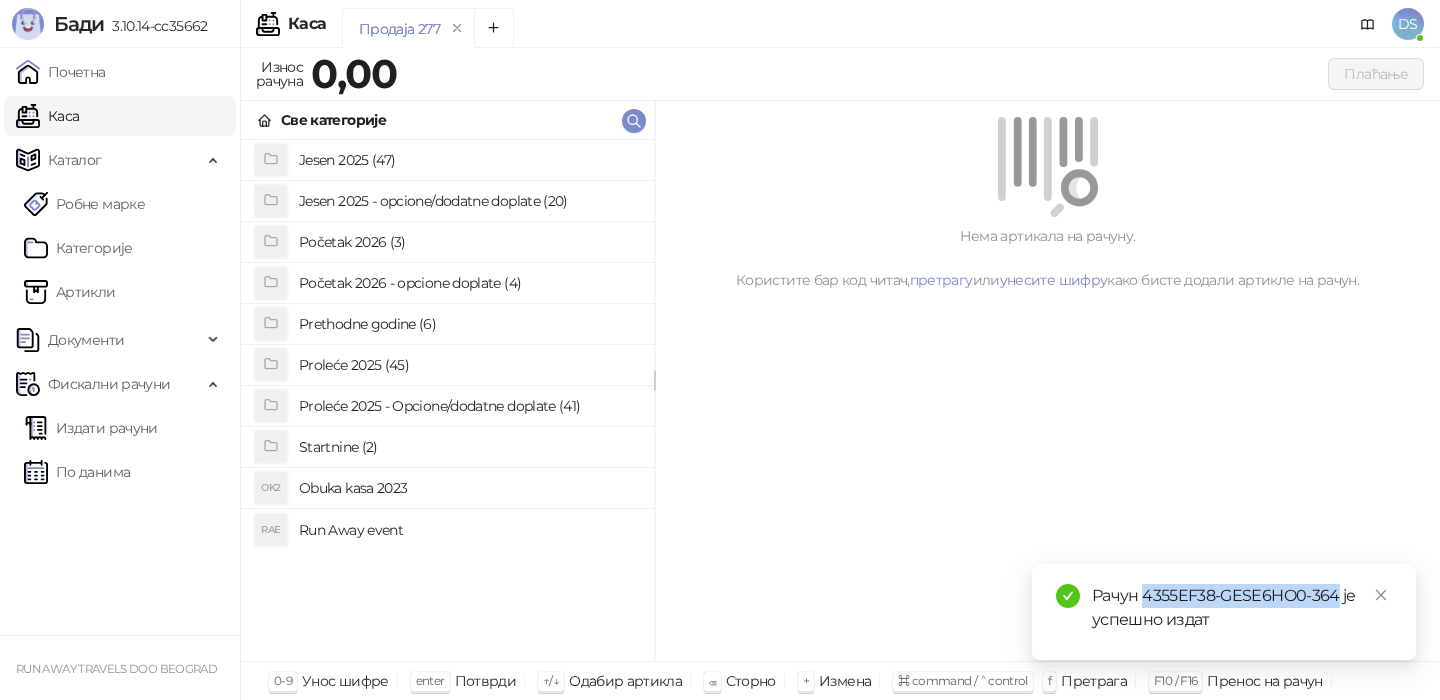 drag, startPoint x: 1336, startPoint y: 597, endPoint x: 1145, endPoint y: 601, distance: 191.04189 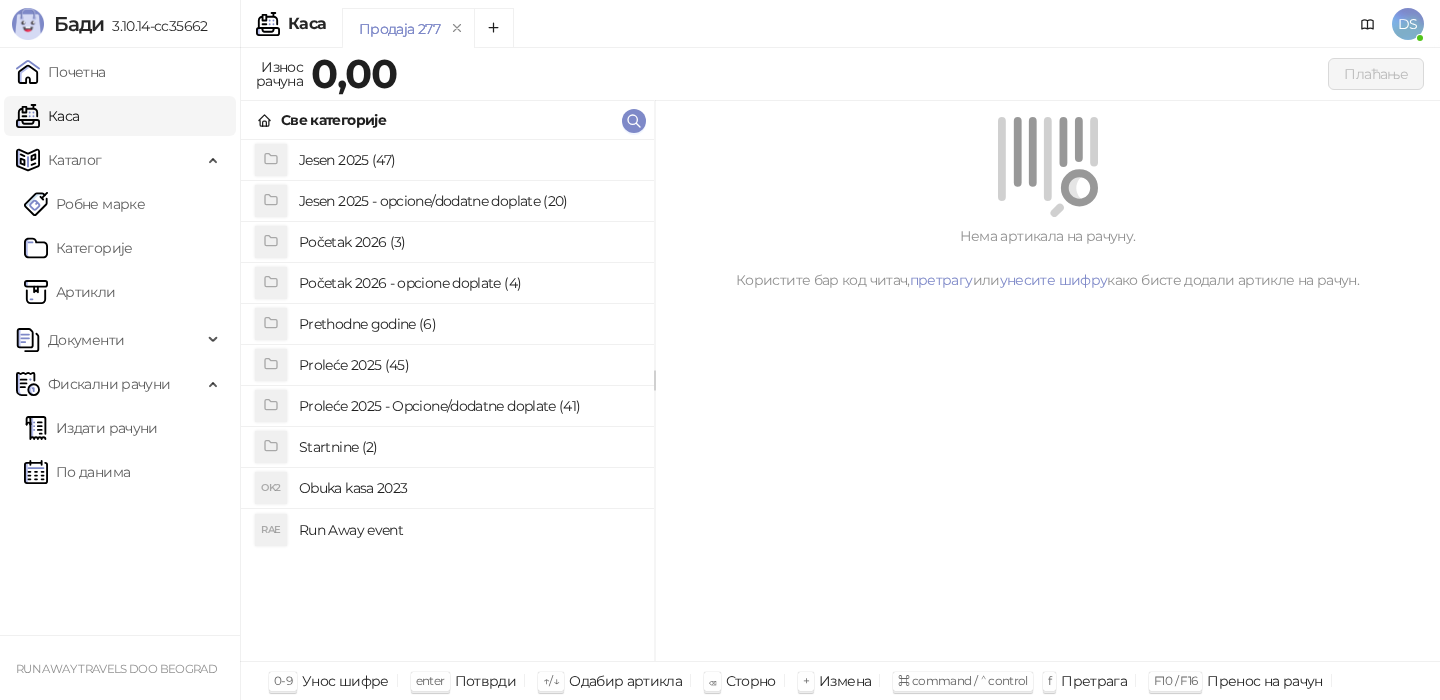 click on "Jesen 2025 (47)" at bounding box center (468, 160) 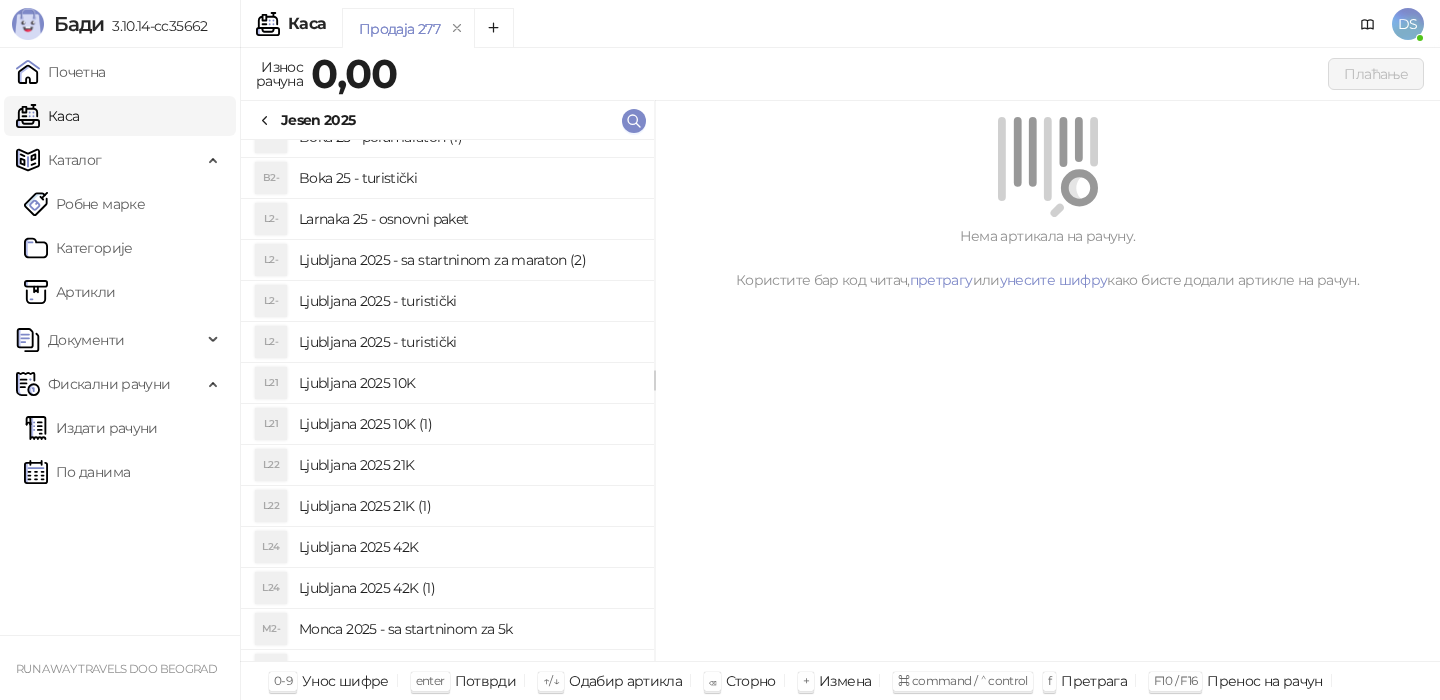 scroll, scrollTop: 602, scrollLeft: 0, axis: vertical 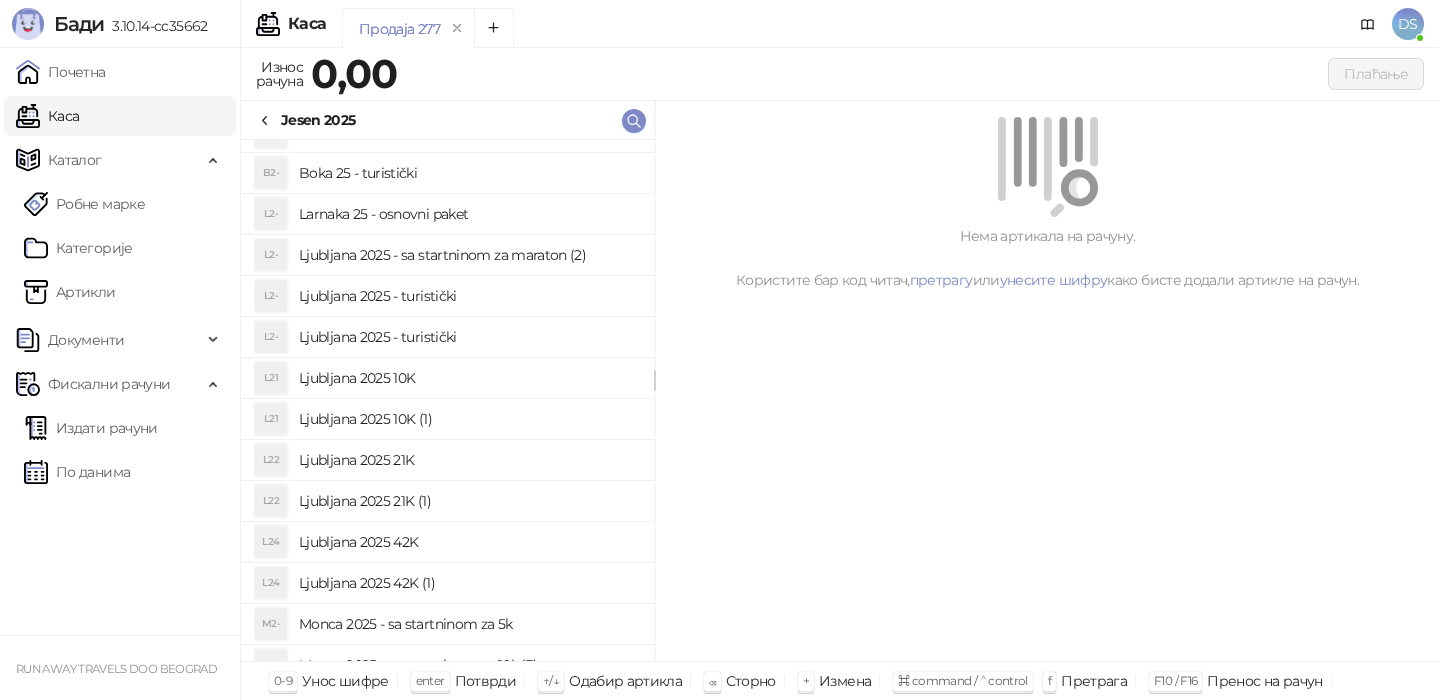 click on "Ljubljana 2025 10K (1)" at bounding box center [468, 419] 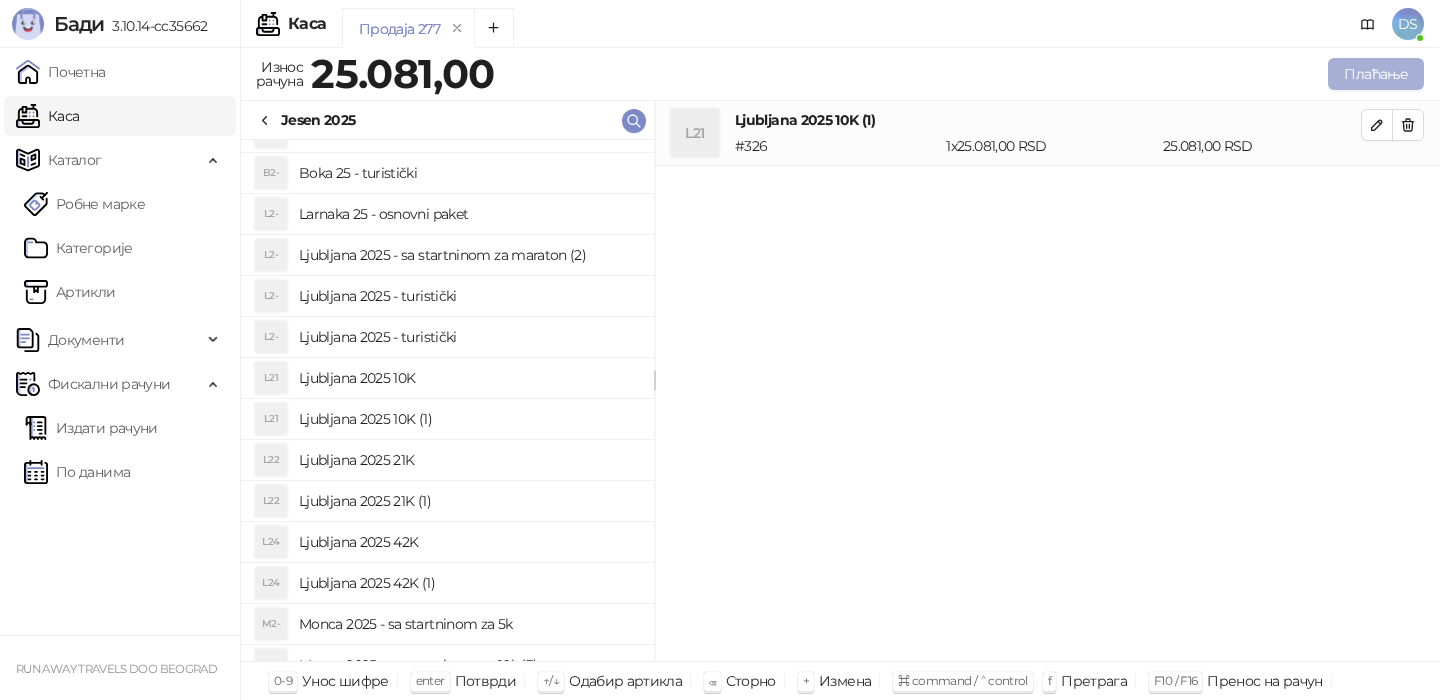 click on "Плаћање" at bounding box center (1376, 74) 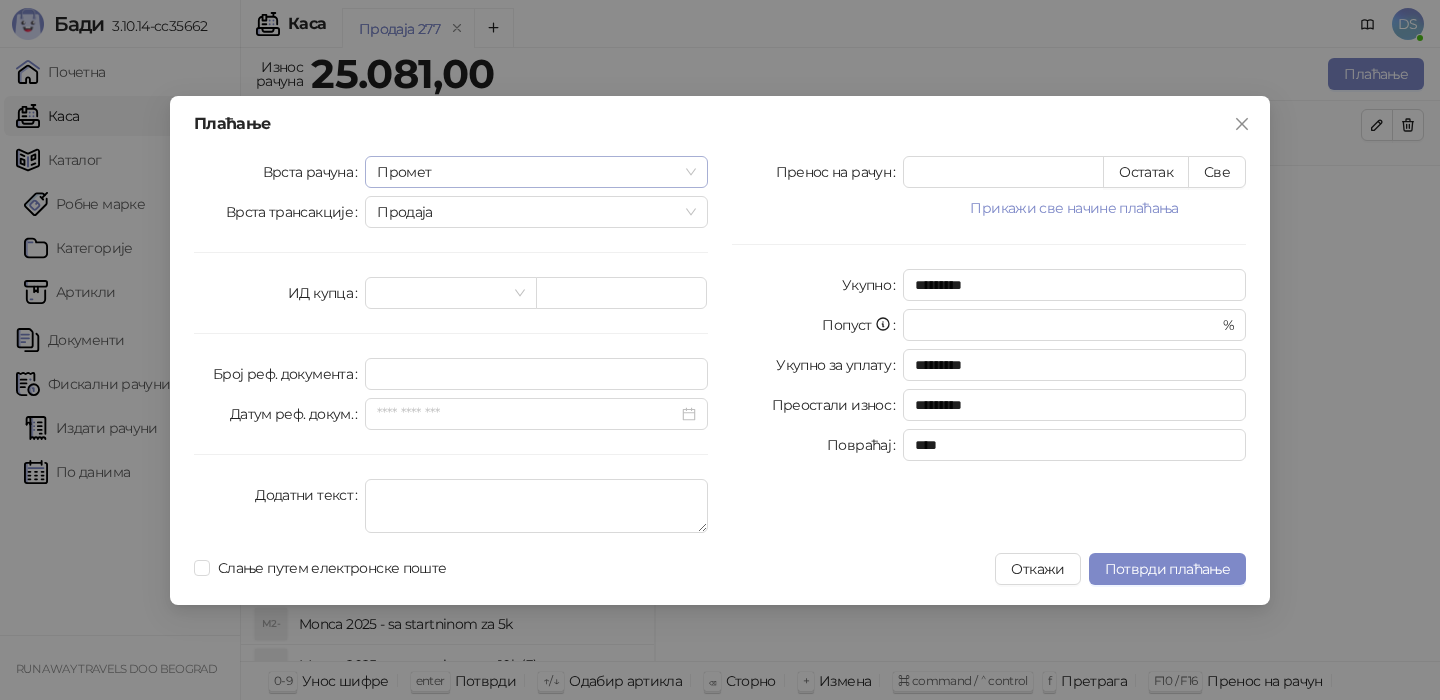 click on "Промет" at bounding box center (536, 172) 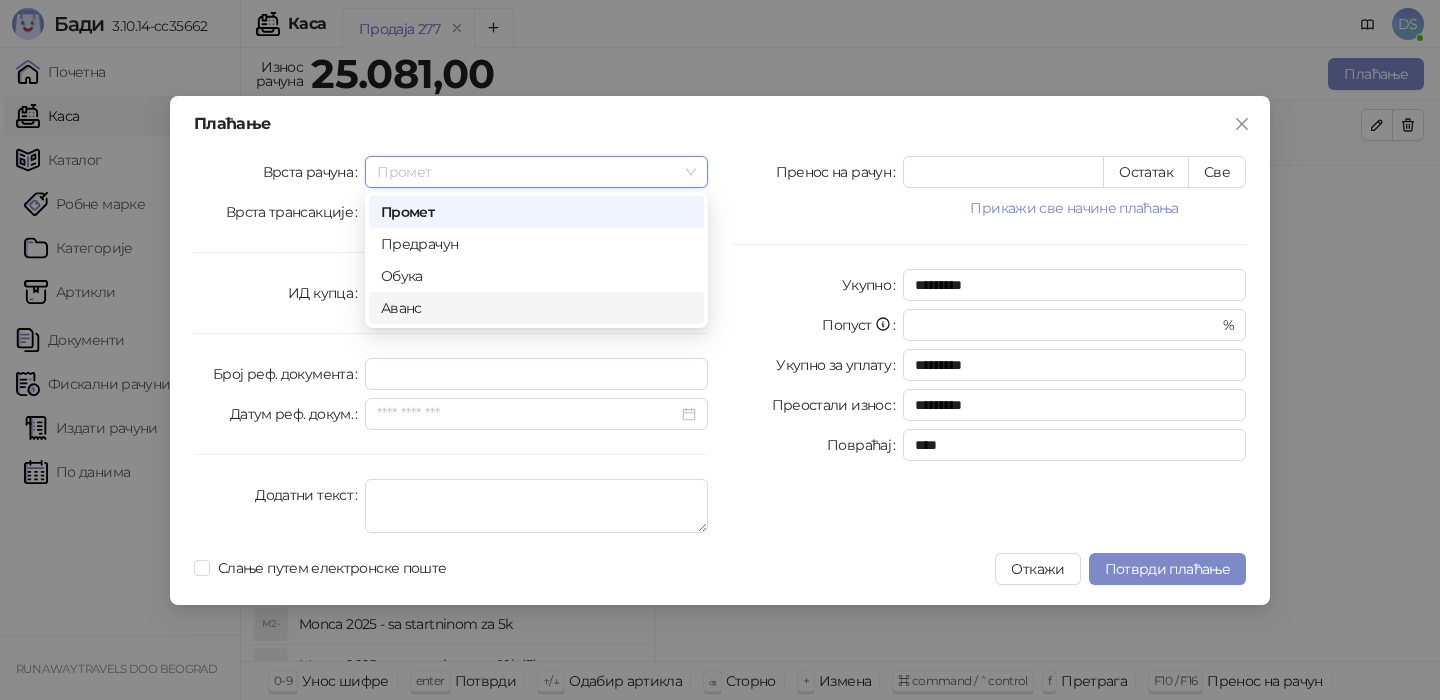 click on "Аванс" at bounding box center [536, 308] 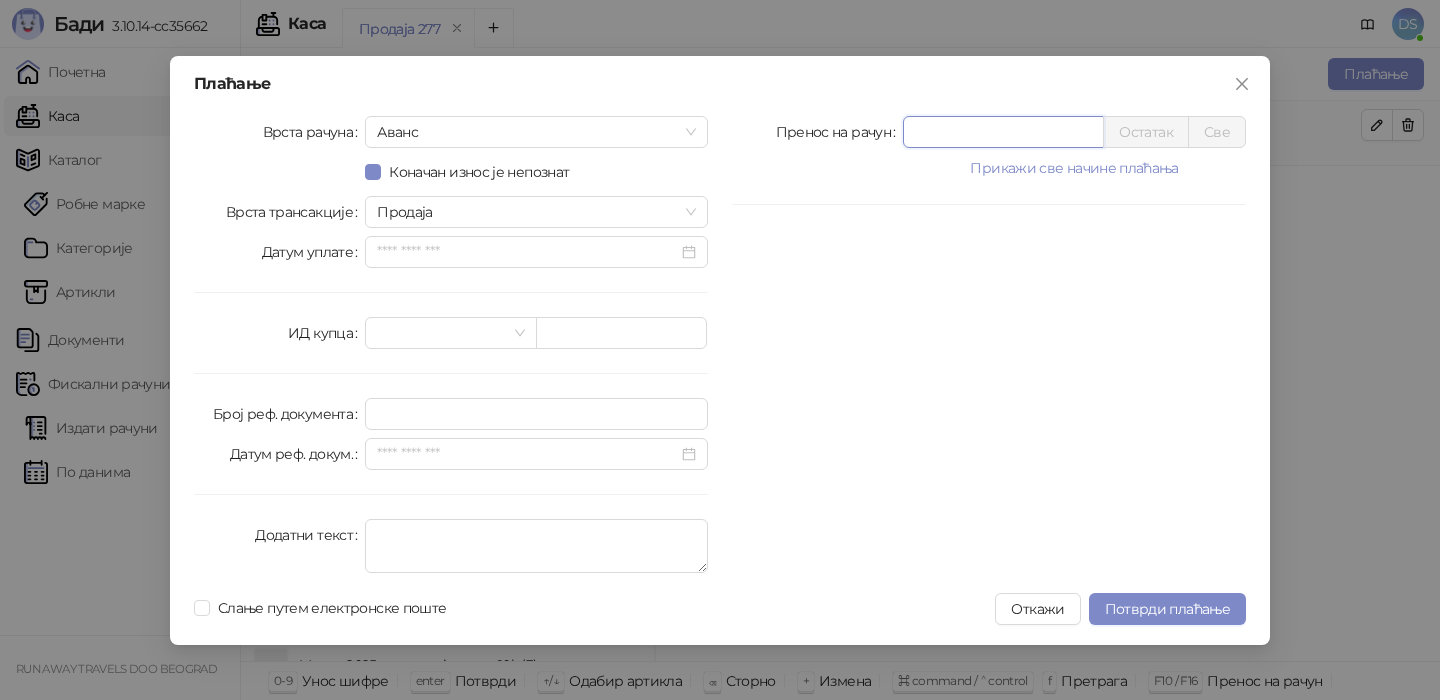 drag, startPoint x: 947, startPoint y: 129, endPoint x: 817, endPoint y: 129, distance: 130 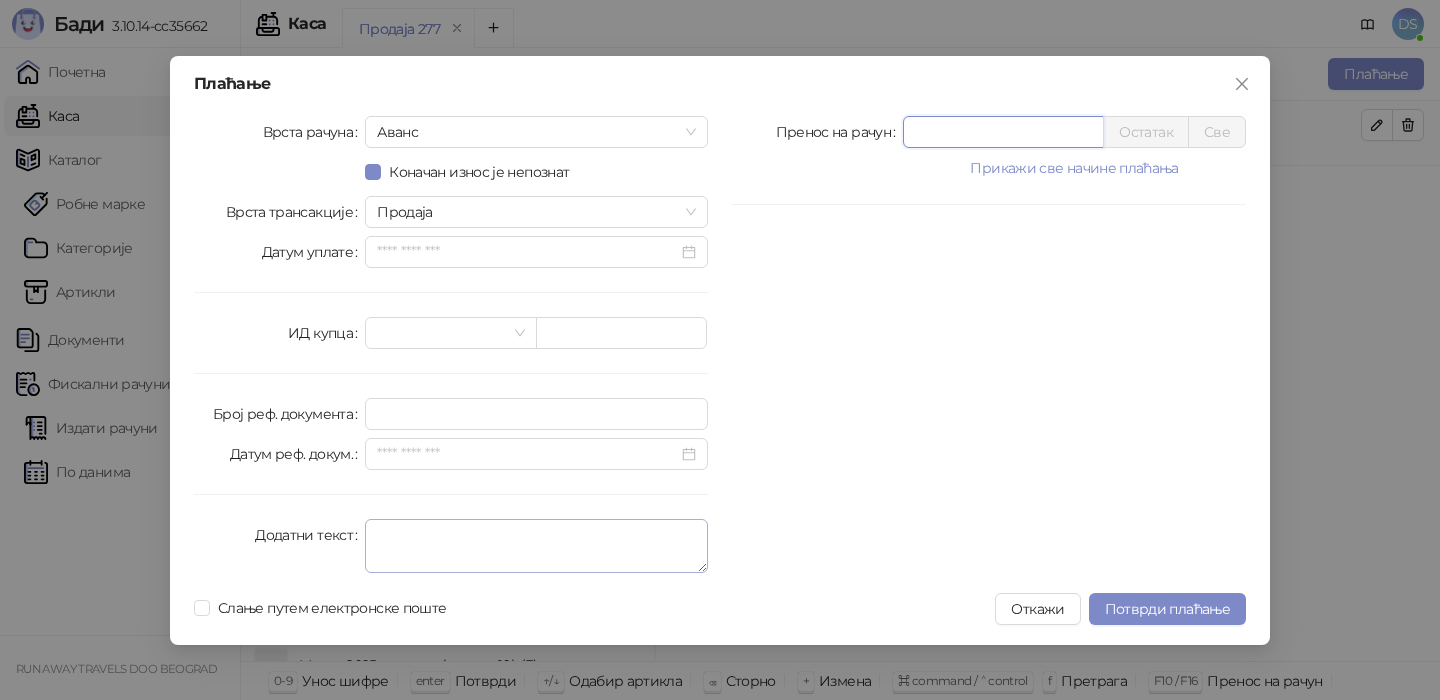 type on "*****" 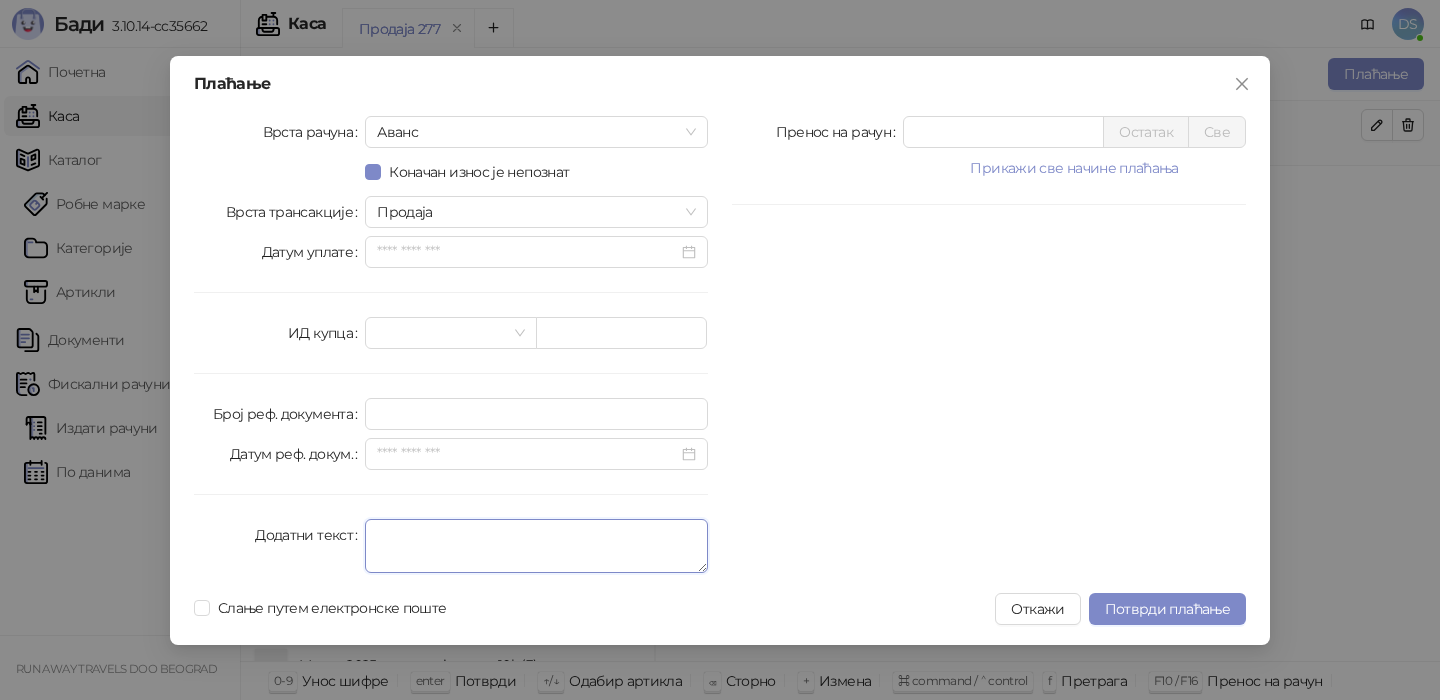 click on "Додатни текст" at bounding box center [536, 546] 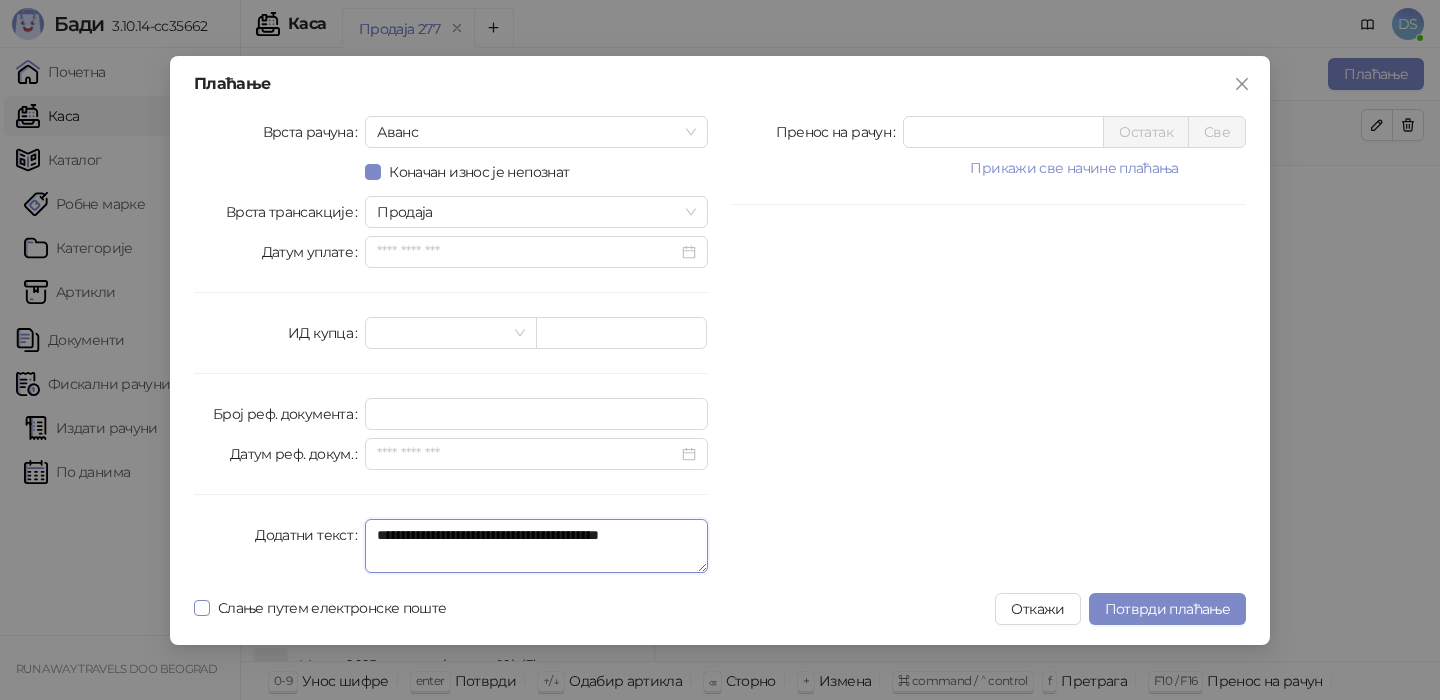 type on "**********" 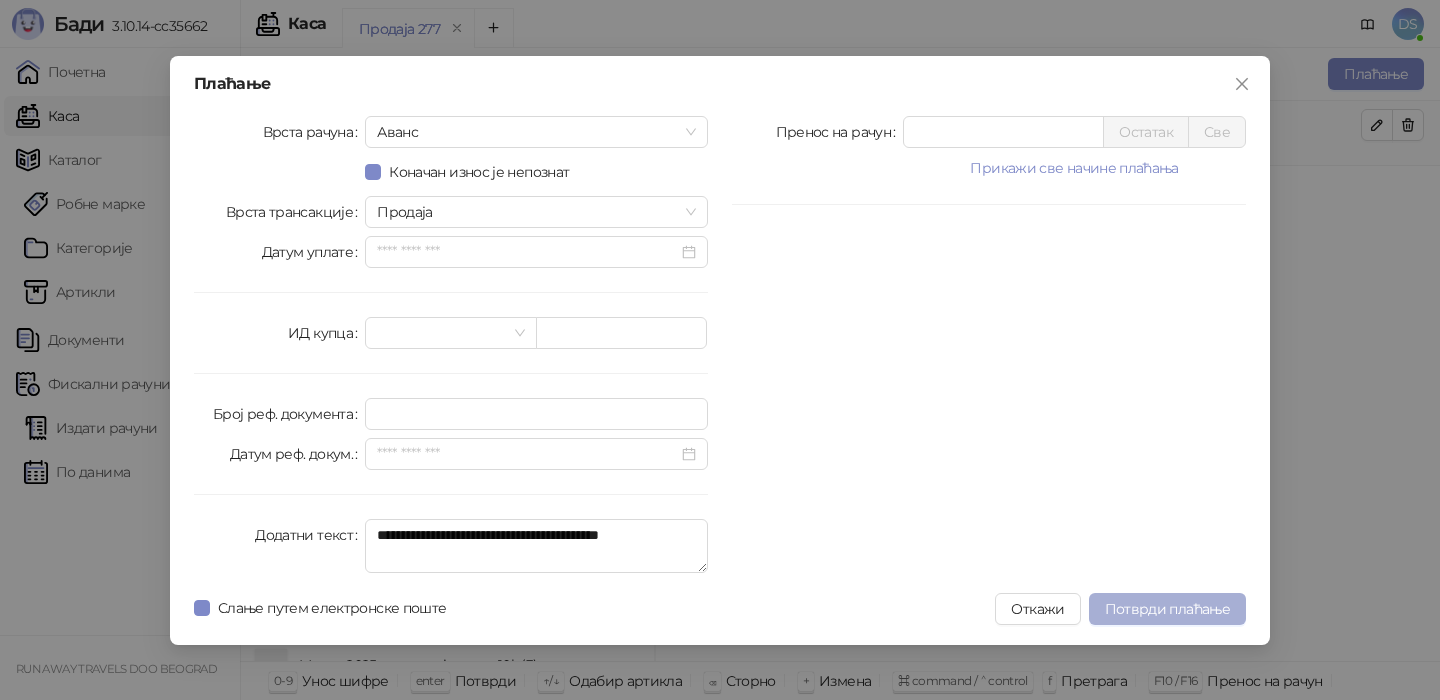 click on "Потврди плаћање" at bounding box center (1167, 609) 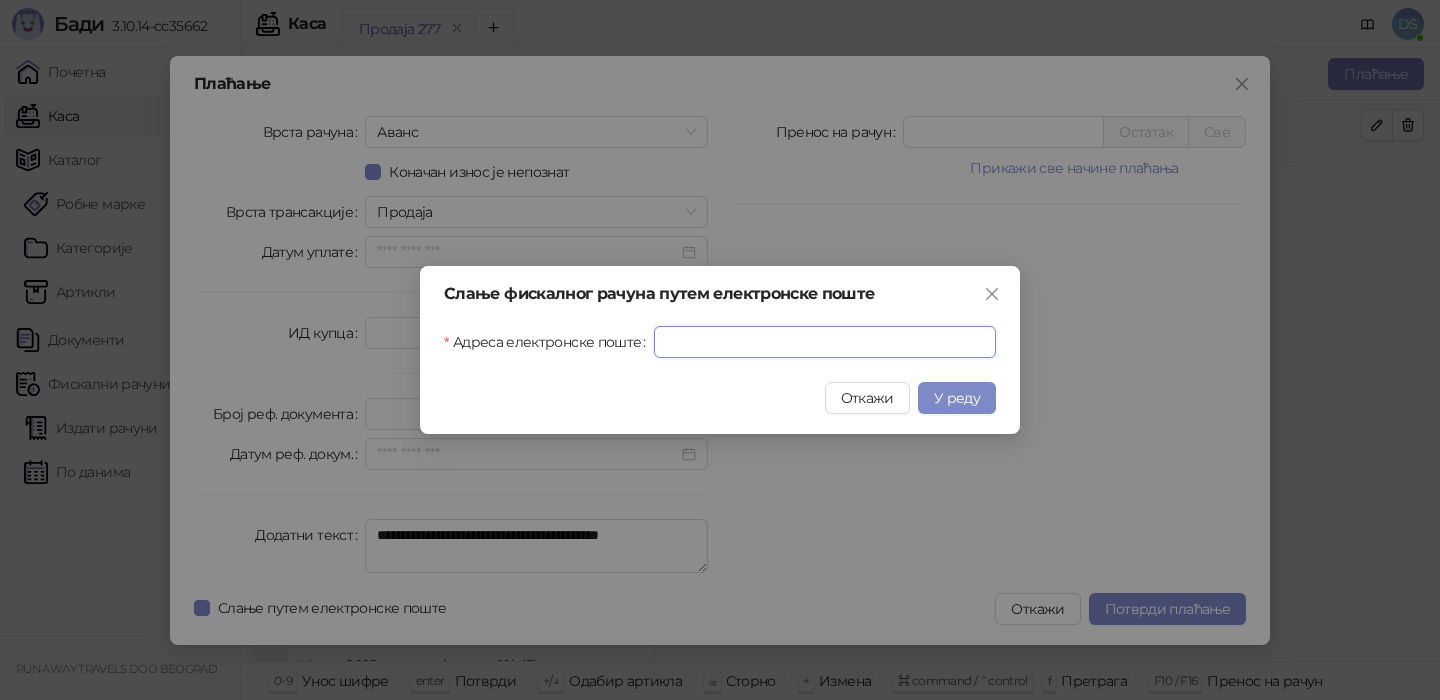 click on "Адреса електронске поште" at bounding box center (825, 342) 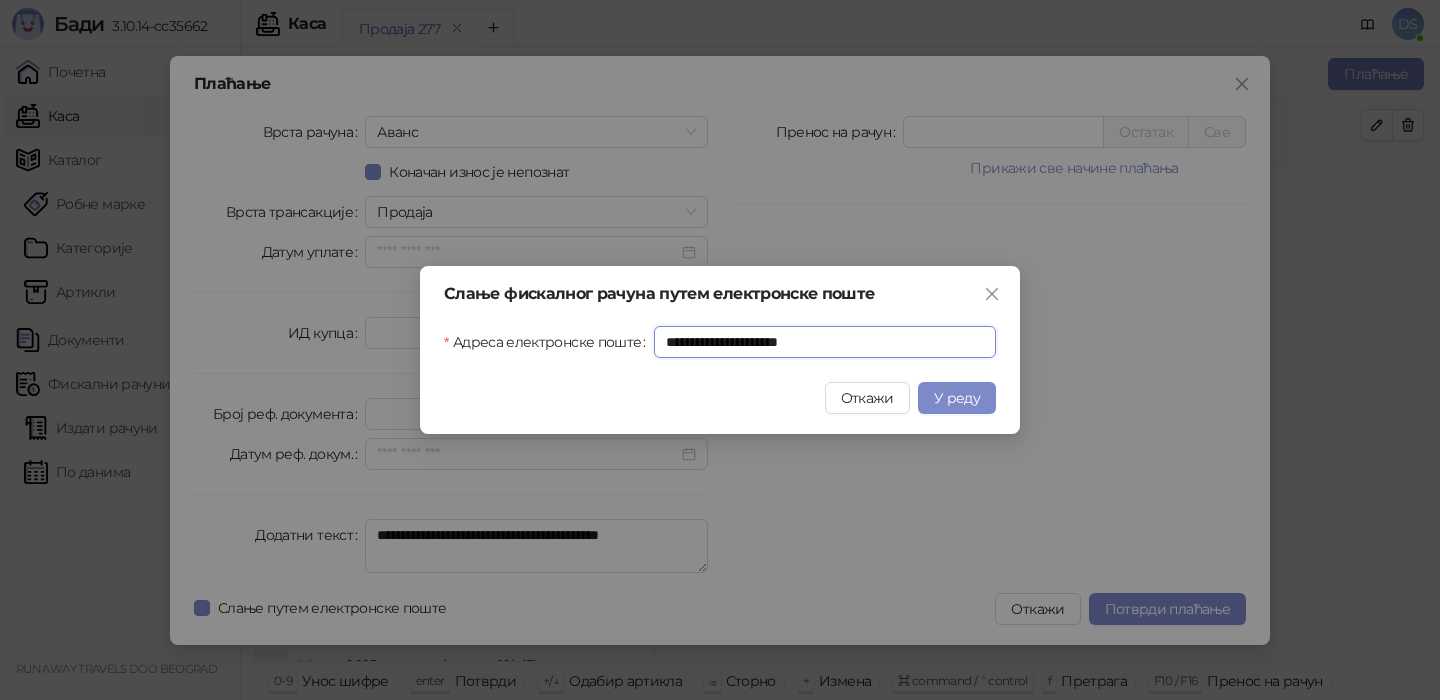 type on "**********" 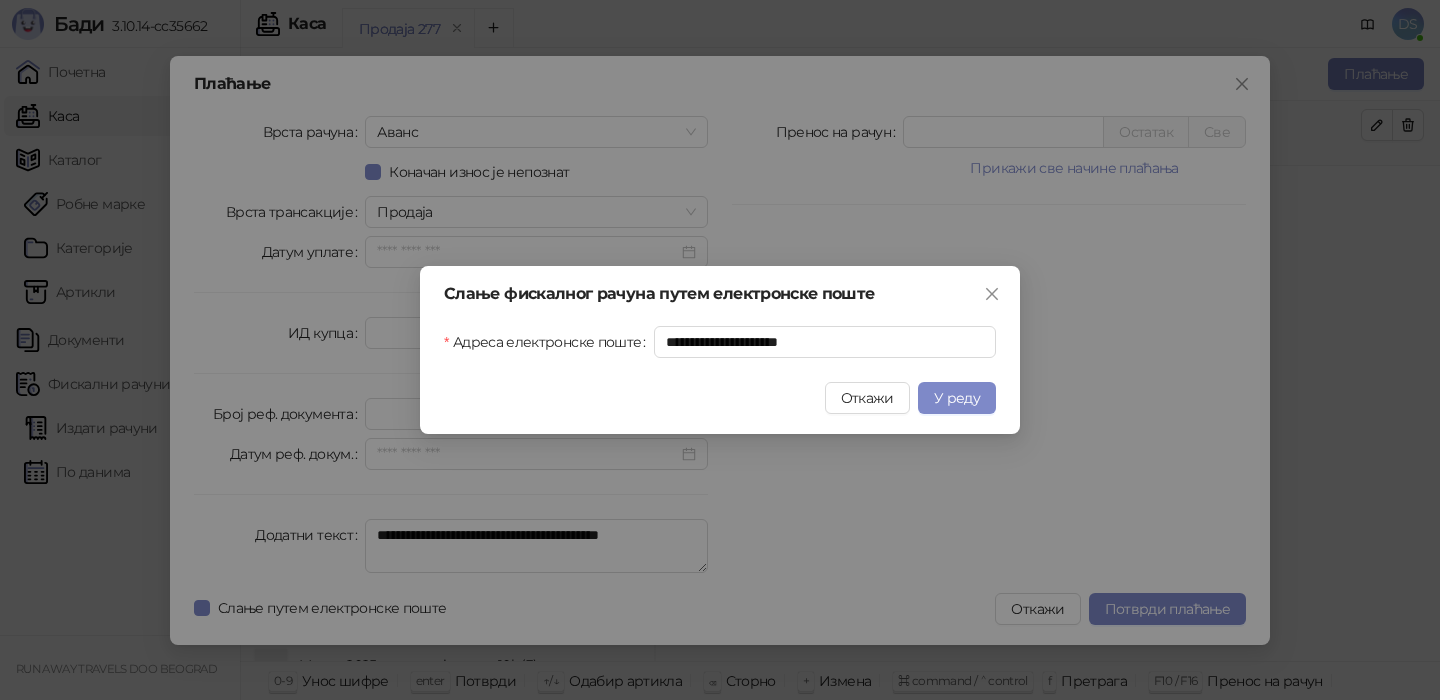 click on "У реду" at bounding box center [957, 398] 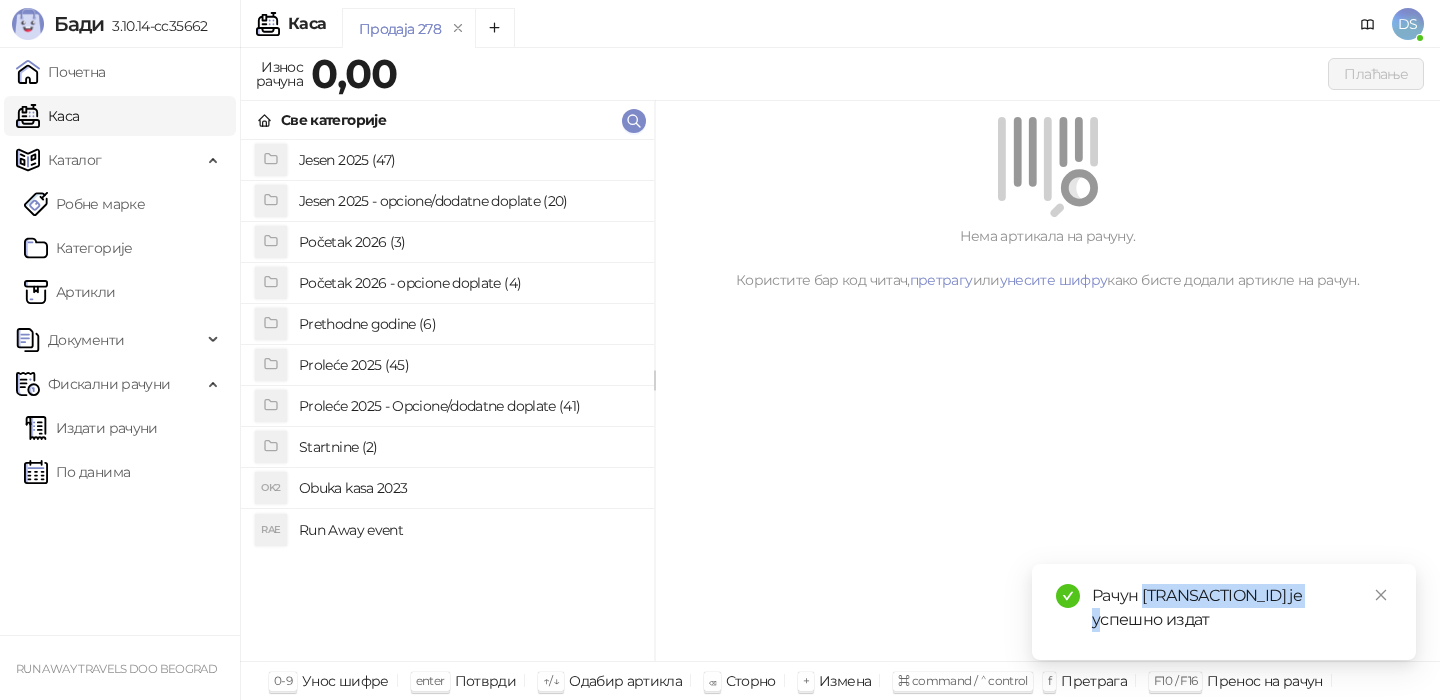 drag, startPoint x: 1337, startPoint y: 591, endPoint x: 1146, endPoint y: 597, distance: 191.09422 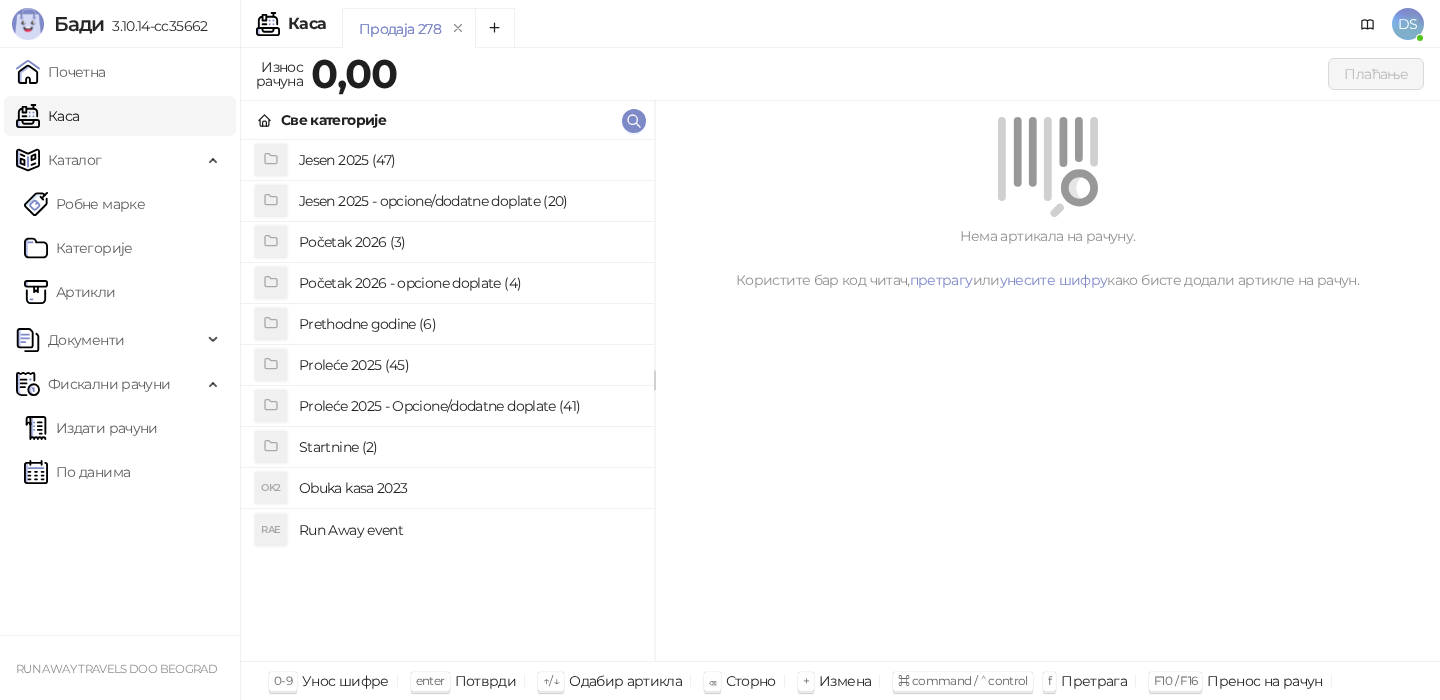 click on "Run Away event" at bounding box center [468, 530] 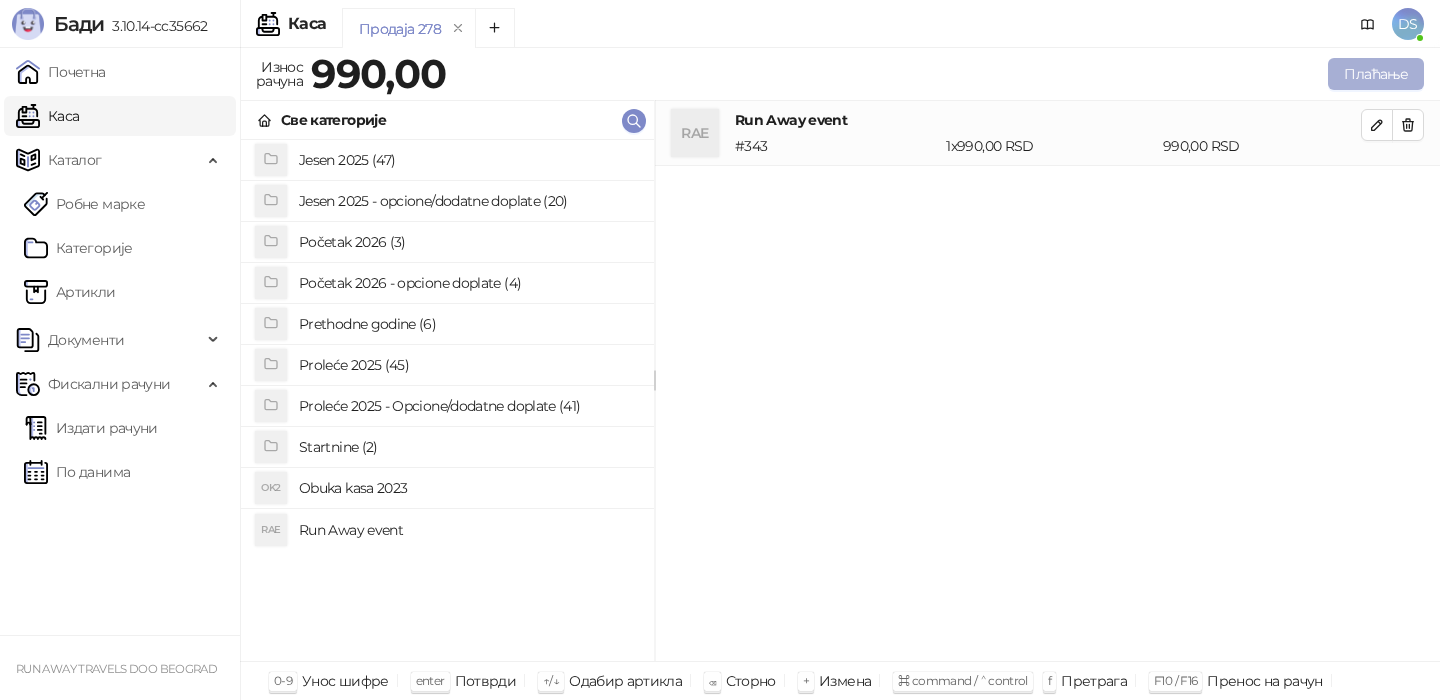 click on "Плаћање" at bounding box center [1376, 74] 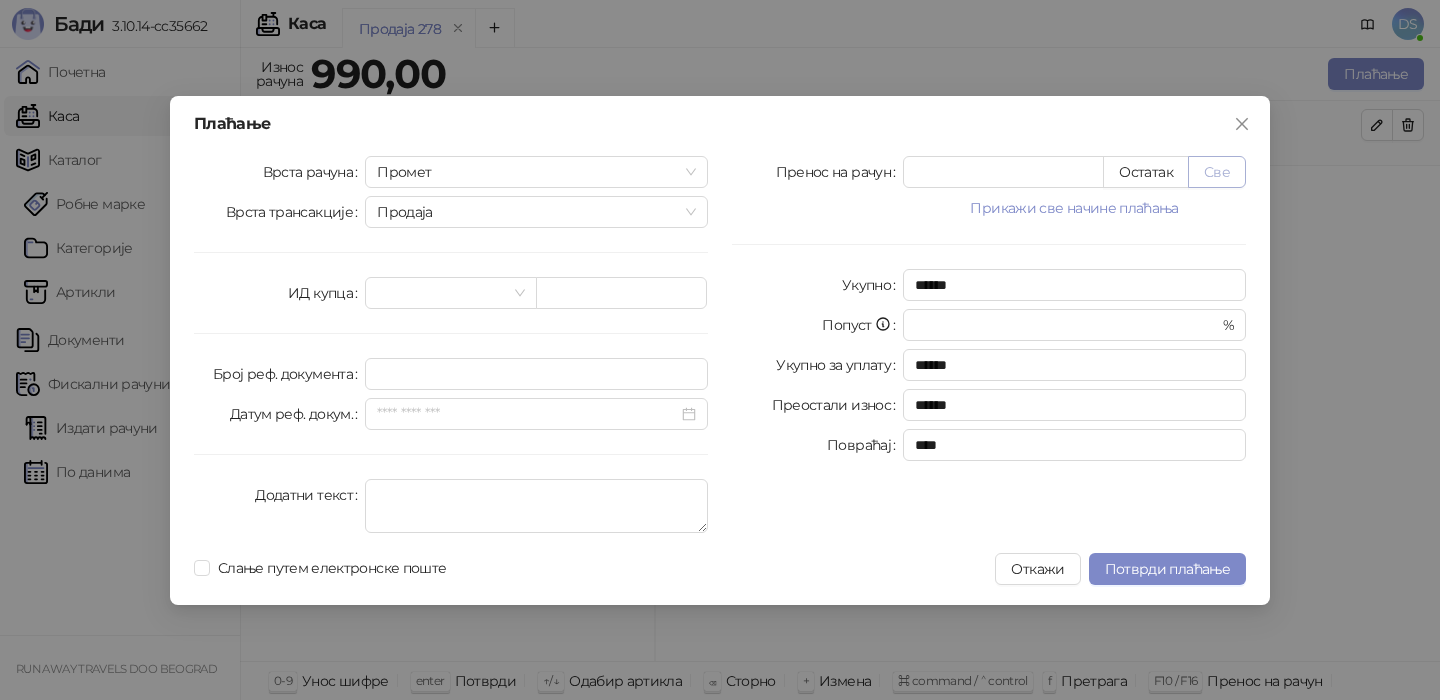 click on "Све" at bounding box center (1217, 172) 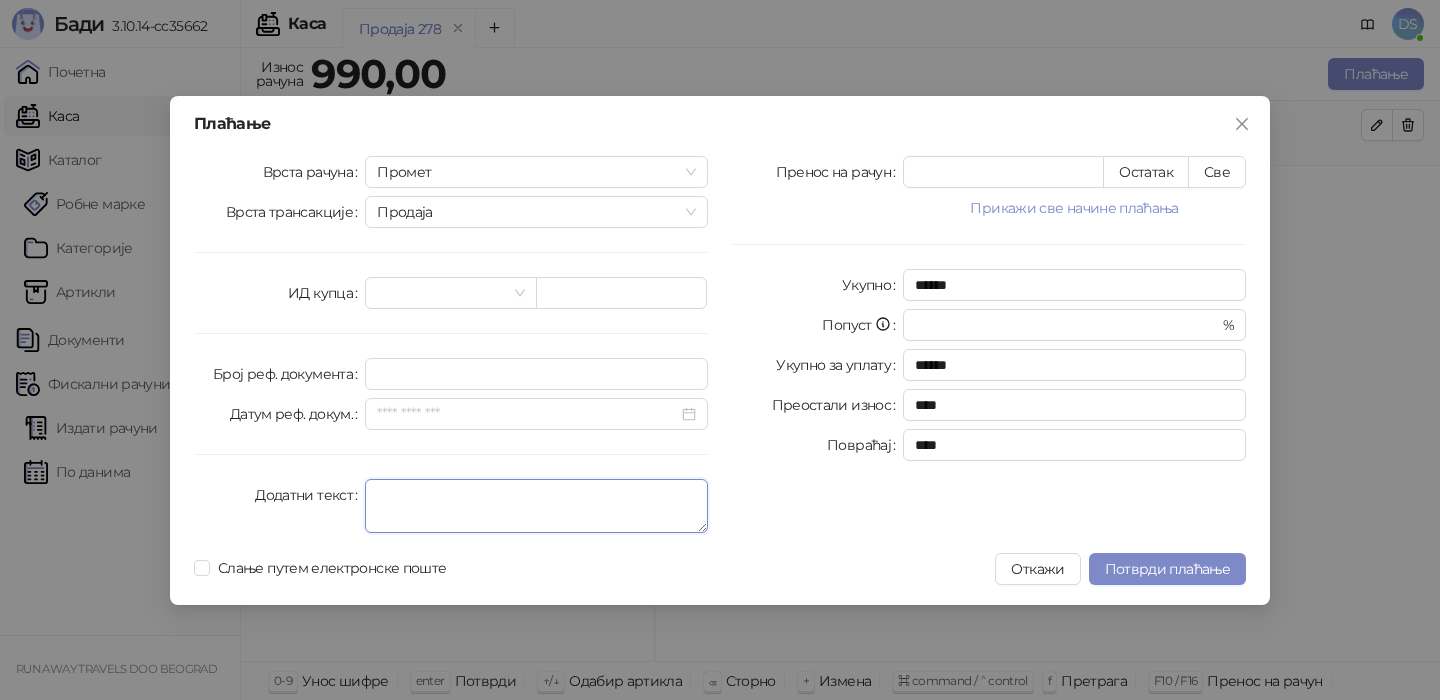 click on "Додатни текст" at bounding box center (536, 506) 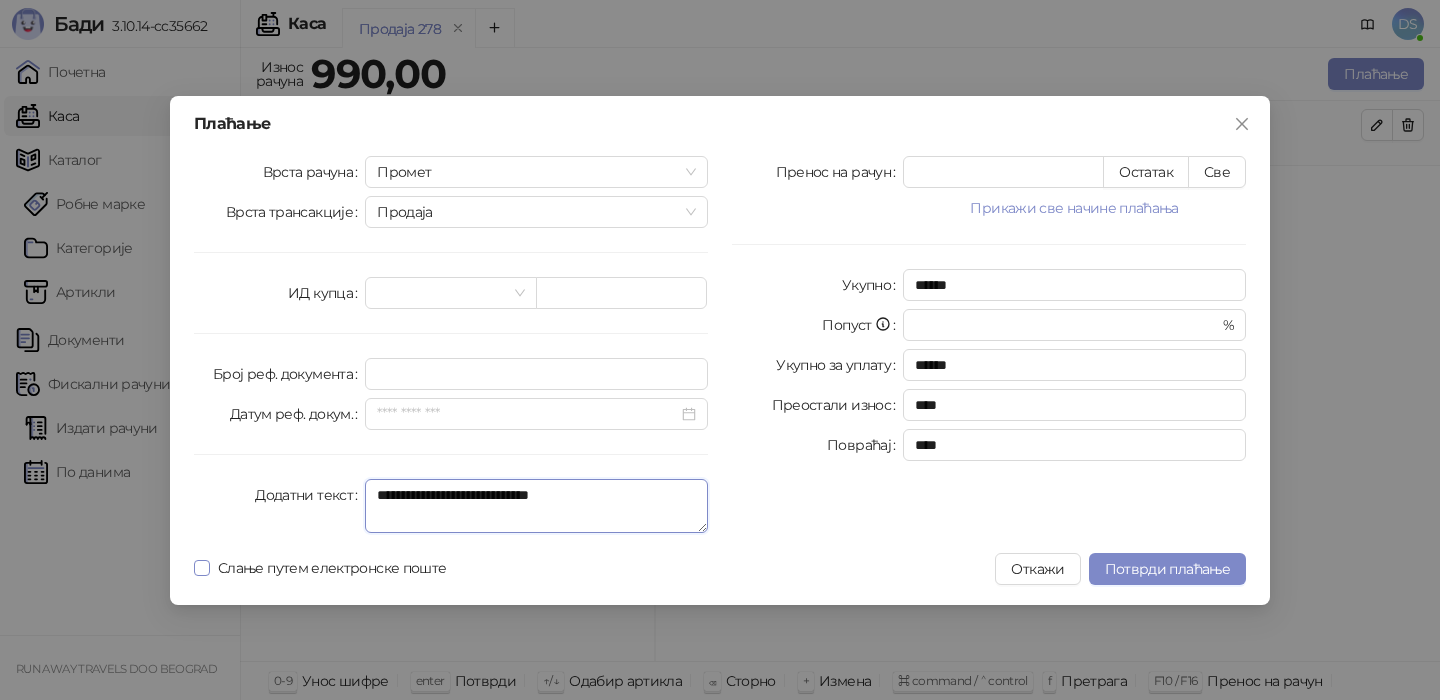 type on "**********" 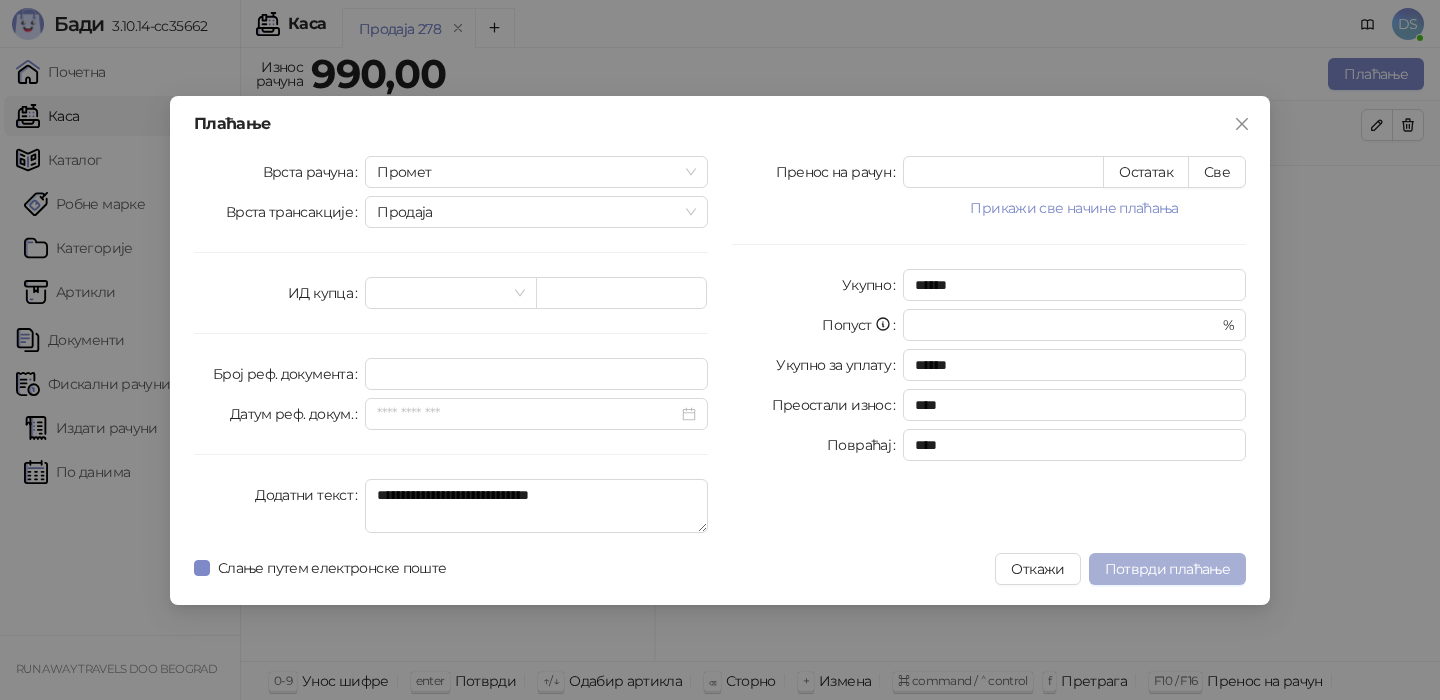 click on "Потврди плаћање" at bounding box center (1167, 569) 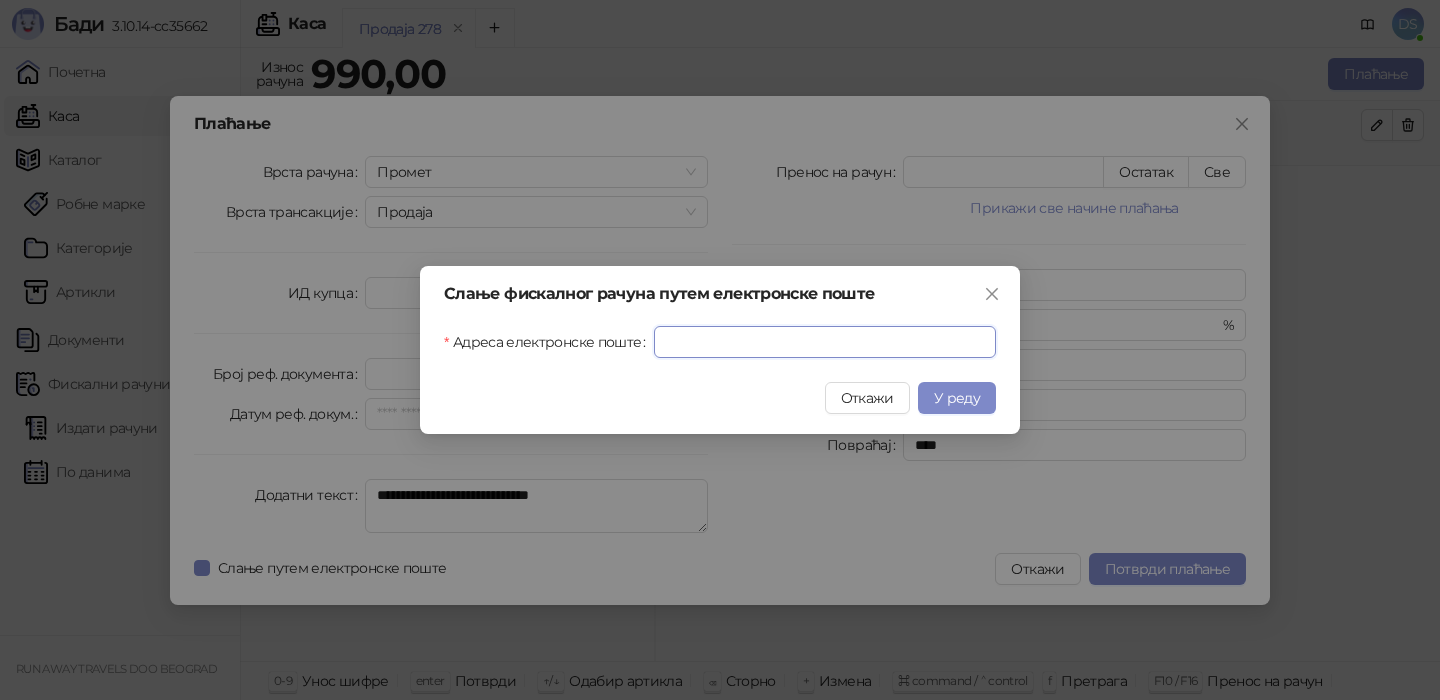 click on "Адреса електронске поште" at bounding box center [825, 342] 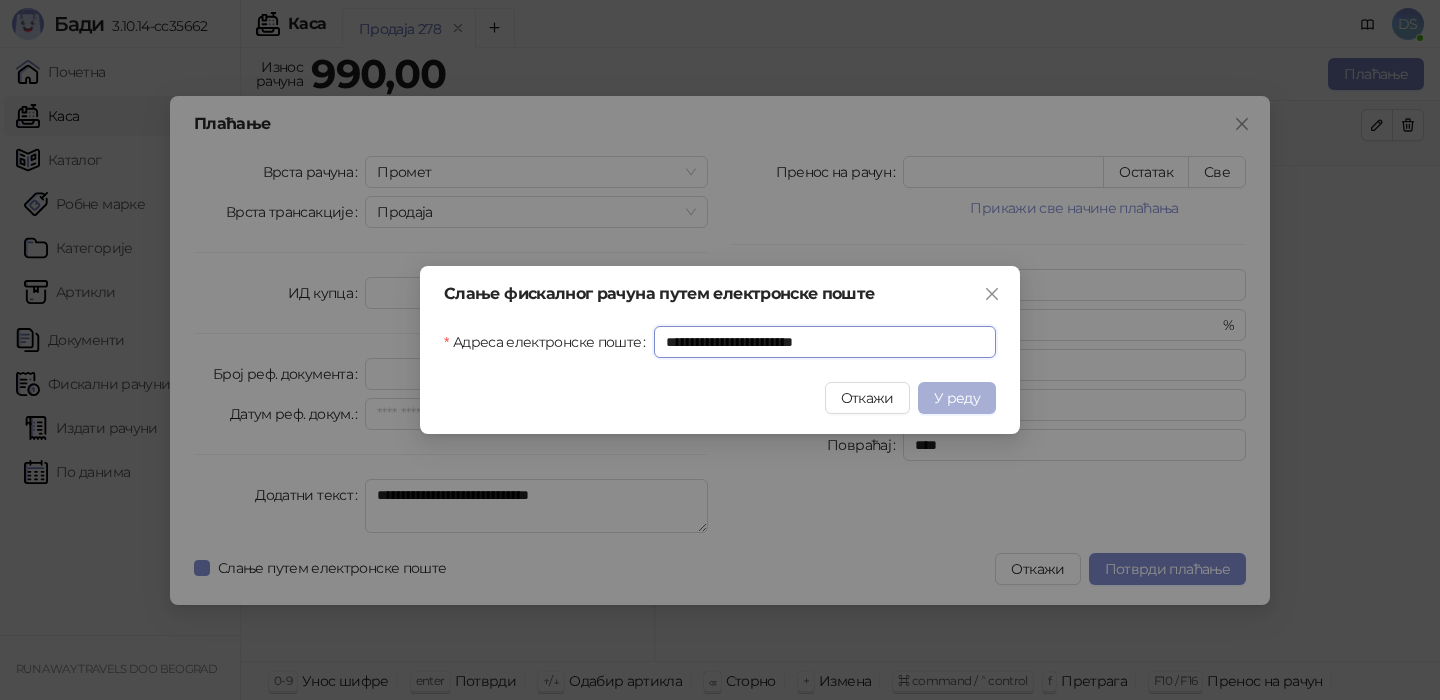 type on "**********" 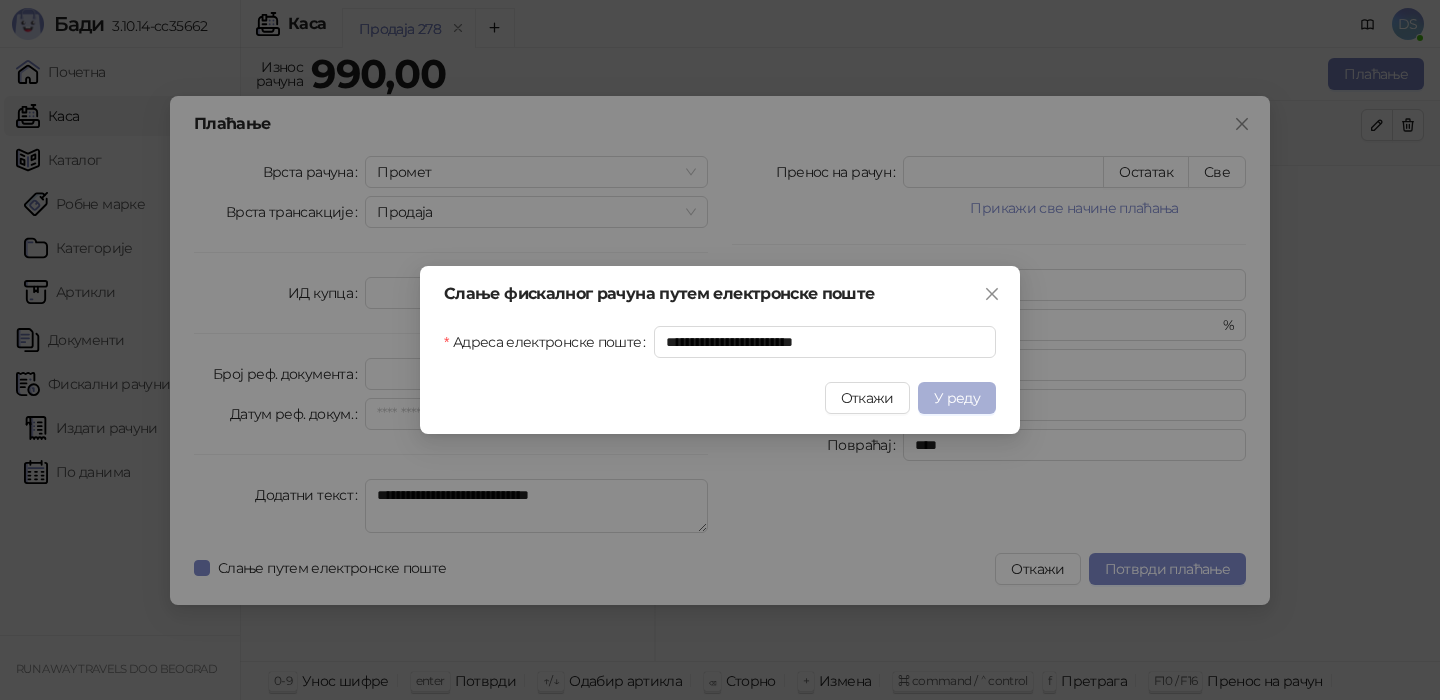click on "У реду" at bounding box center [957, 398] 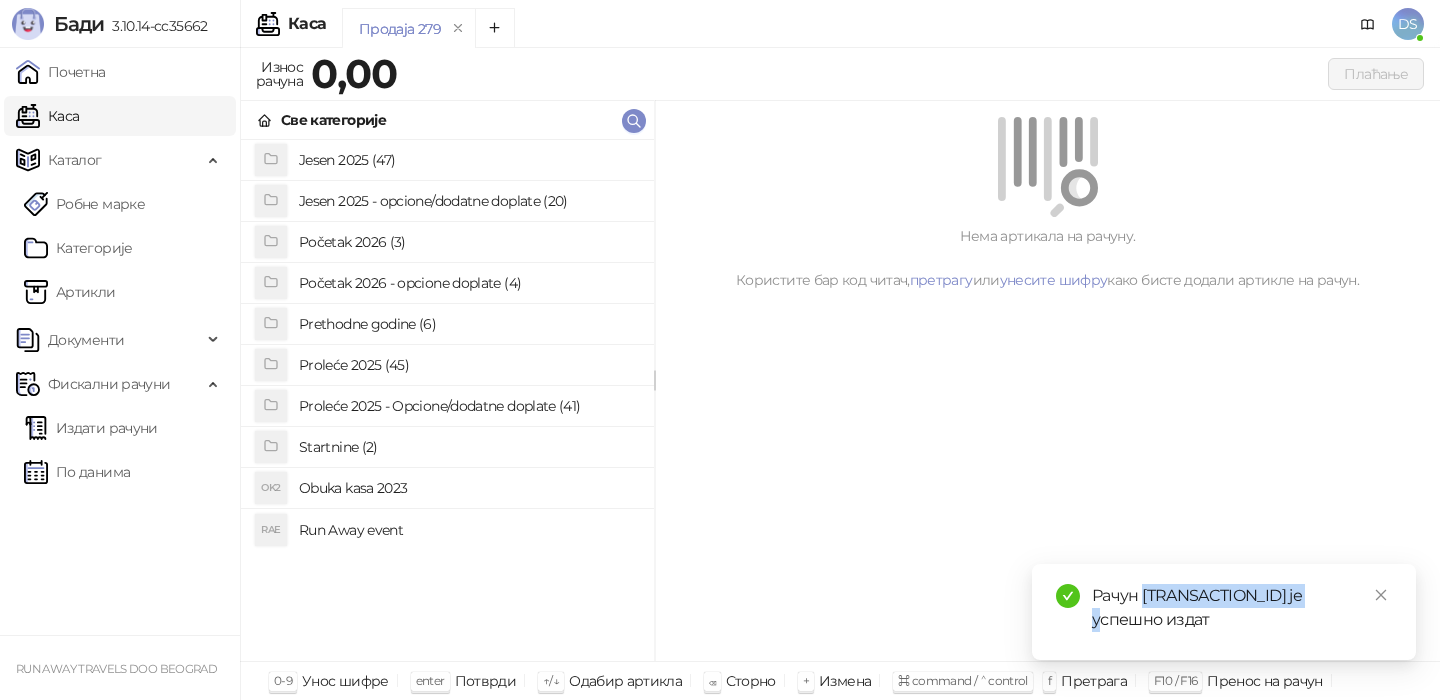 drag, startPoint x: 1334, startPoint y: 594, endPoint x: 1145, endPoint y: 596, distance: 189.01057 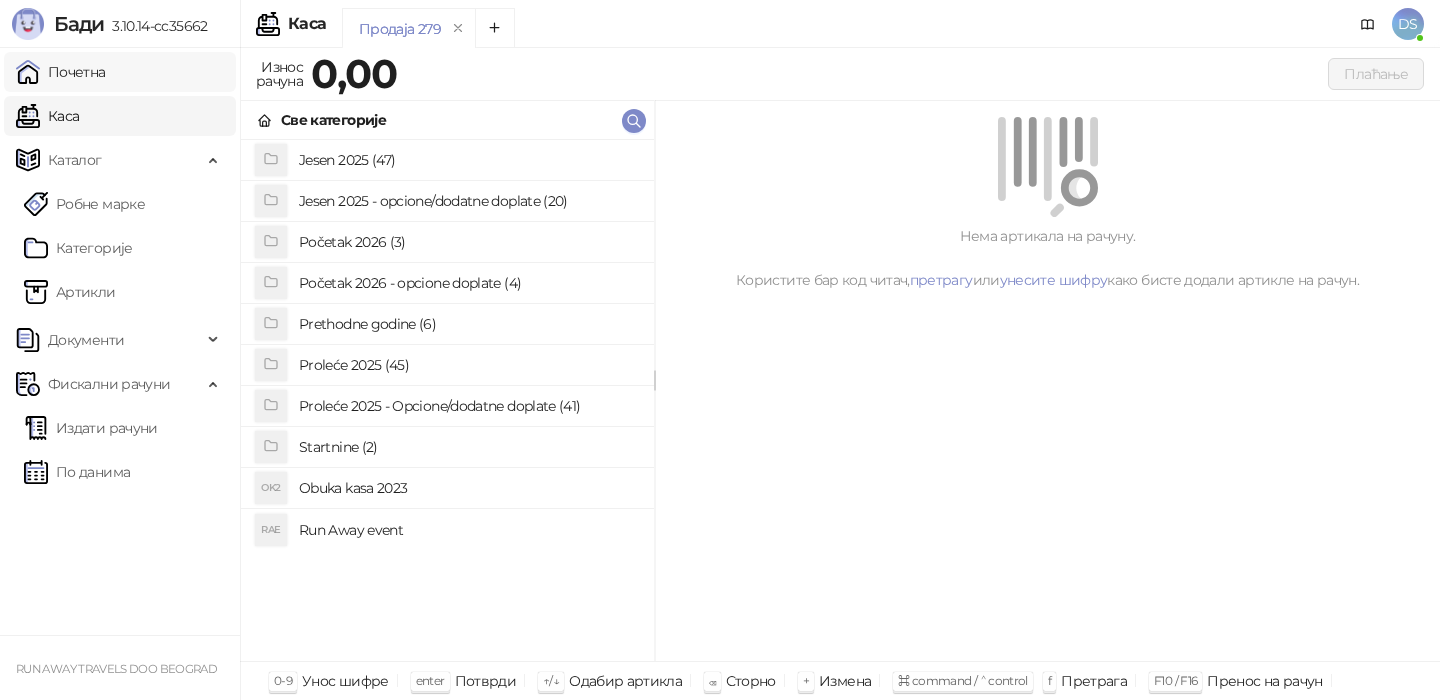 click on "Почетна" at bounding box center [61, 72] 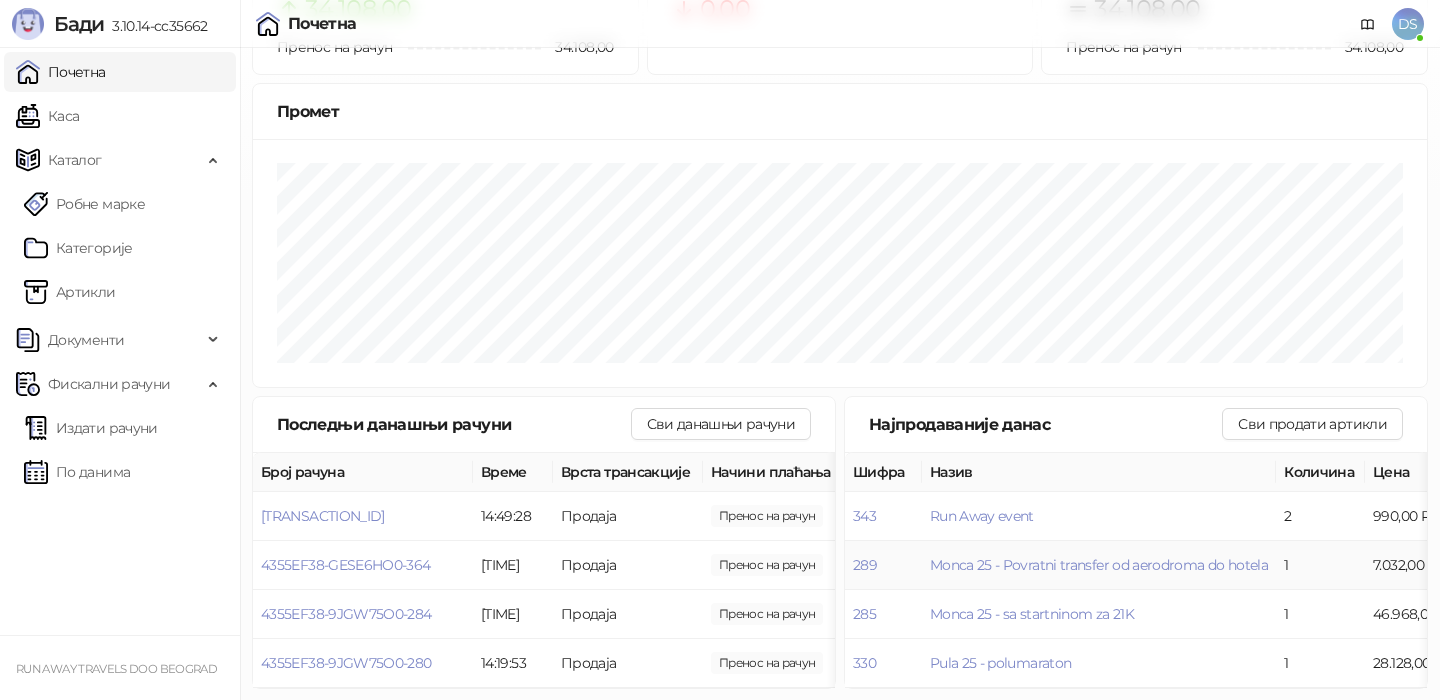 scroll, scrollTop: 0, scrollLeft: 0, axis: both 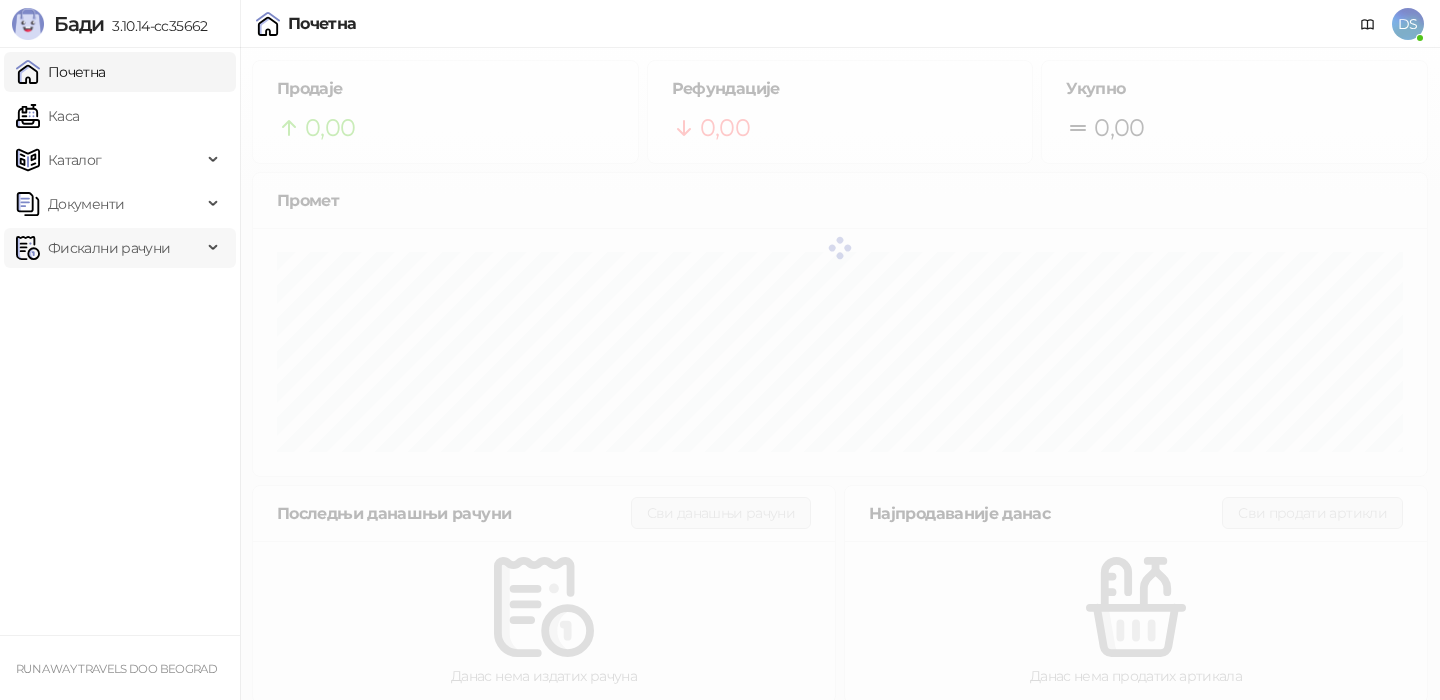 click on "Фискални рачуни" at bounding box center (109, 248) 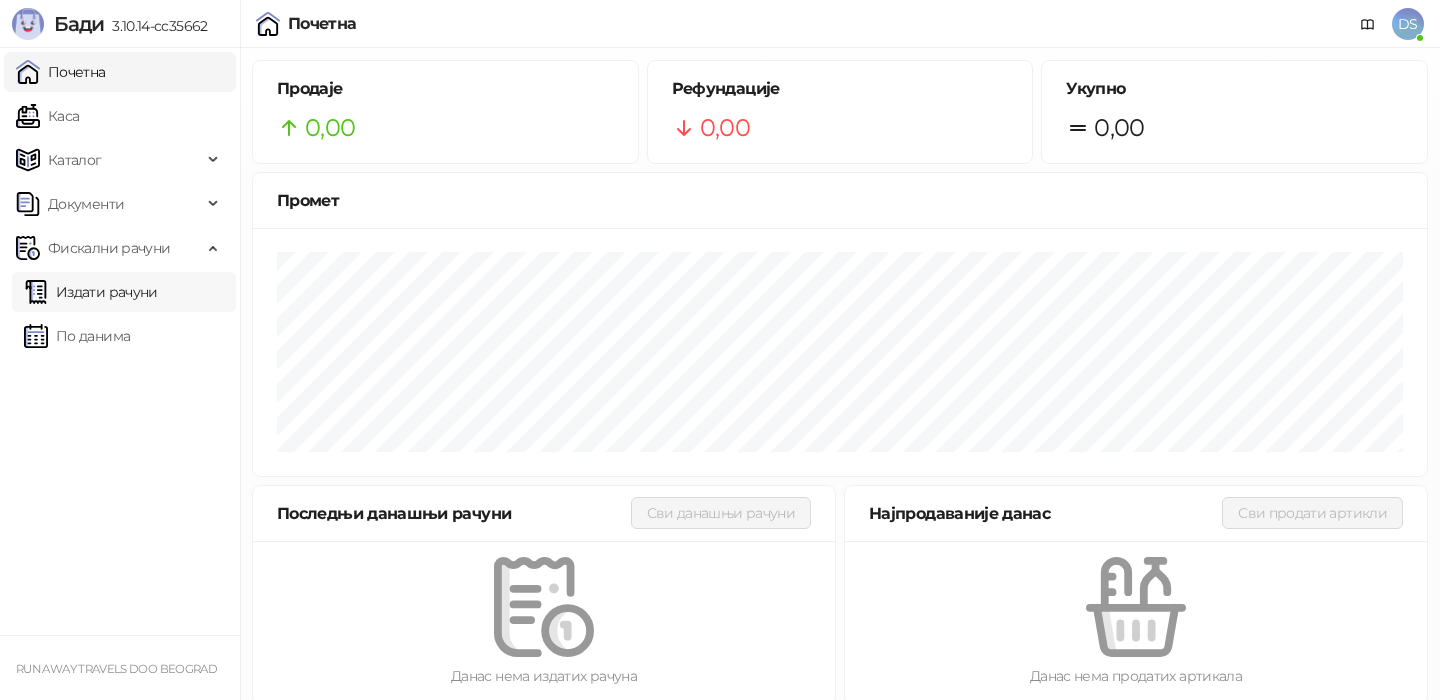 click on "Издати рачуни" at bounding box center (91, 292) 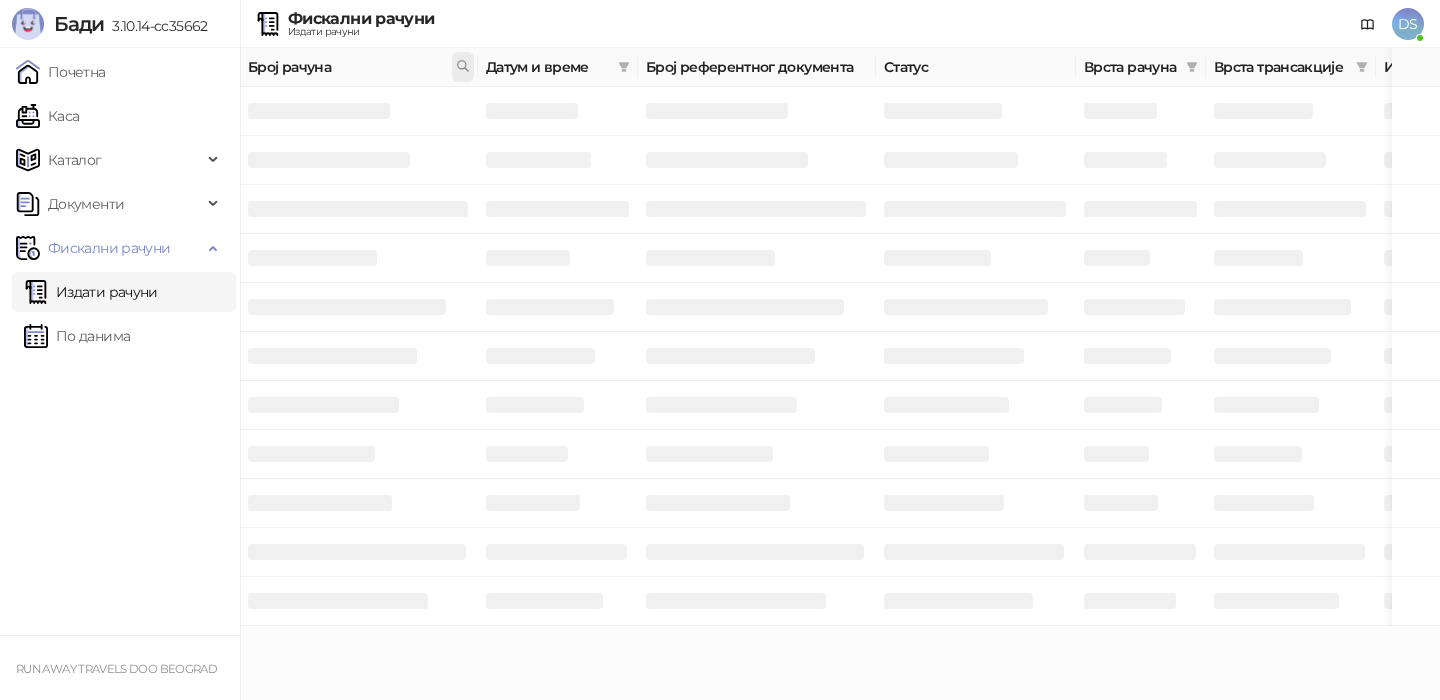 click 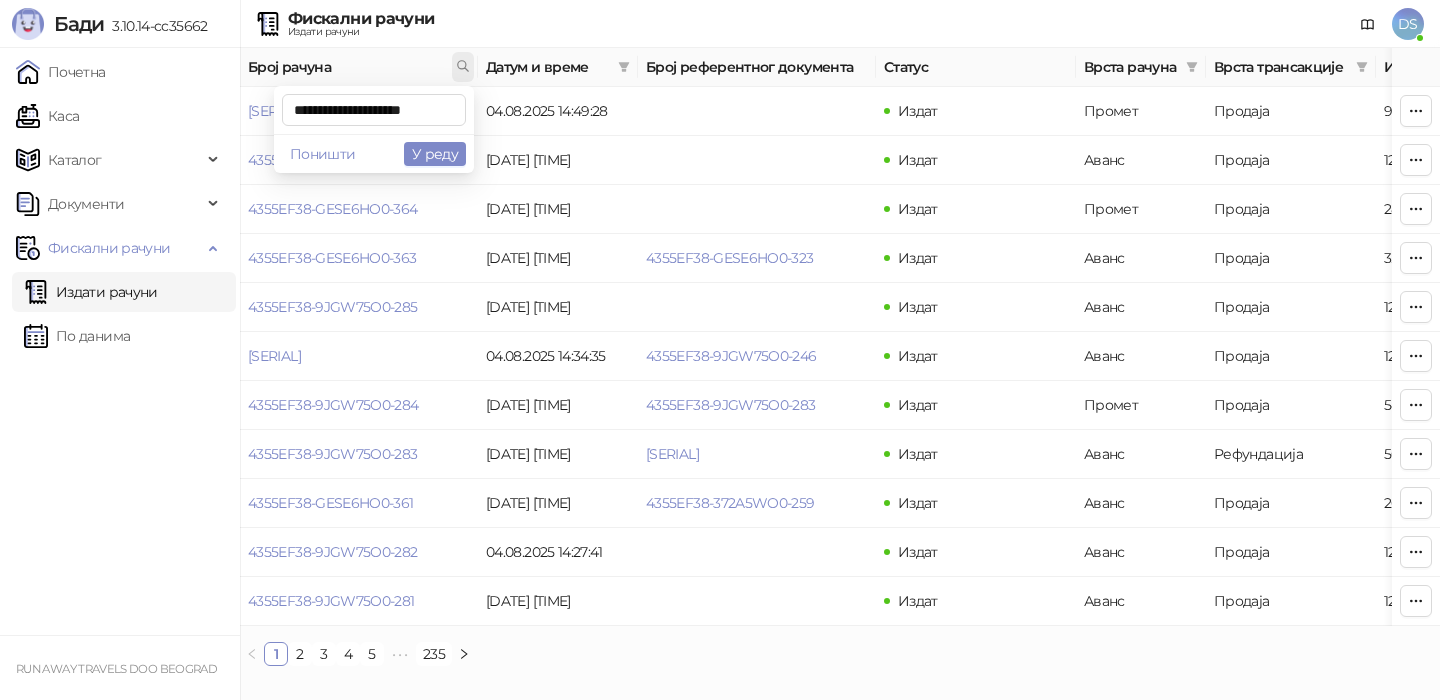 scroll, scrollTop: 0, scrollLeft: 7, axis: horizontal 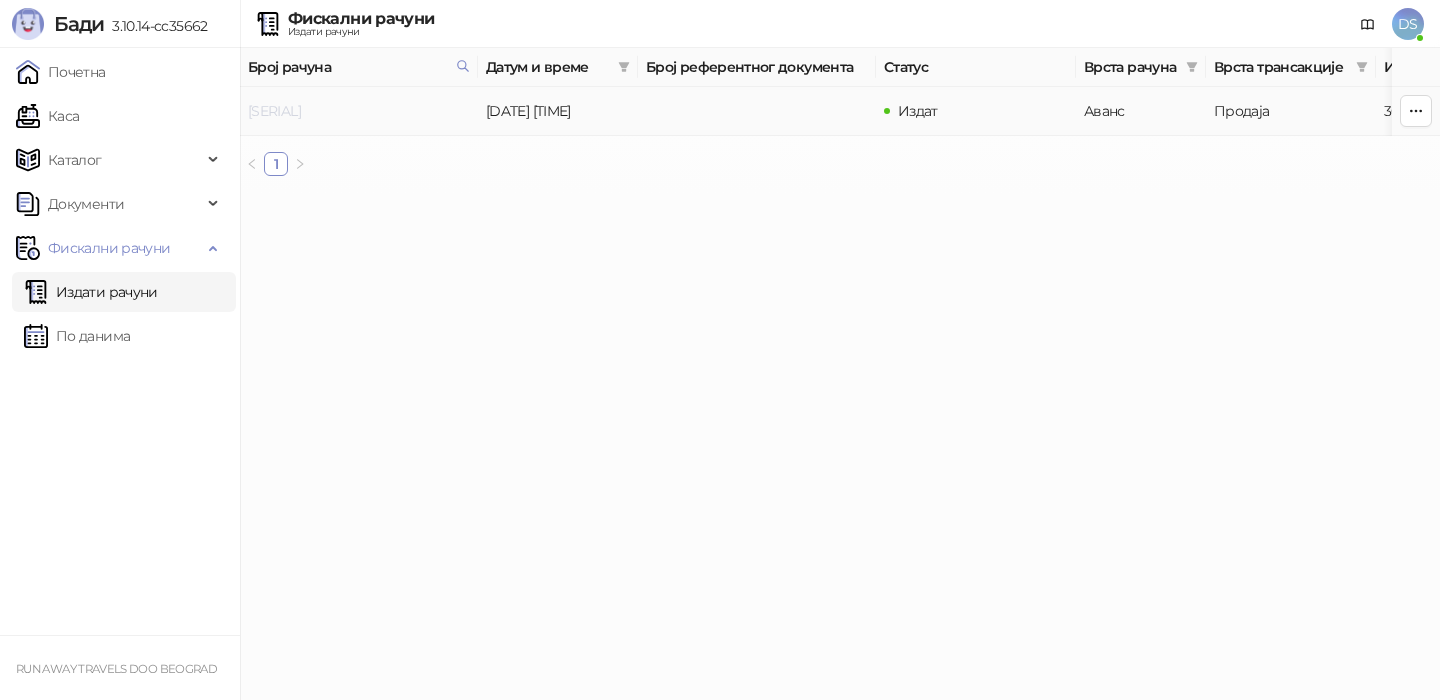 click on "4355EF38-C38FDVO0-250" at bounding box center [274, 111] 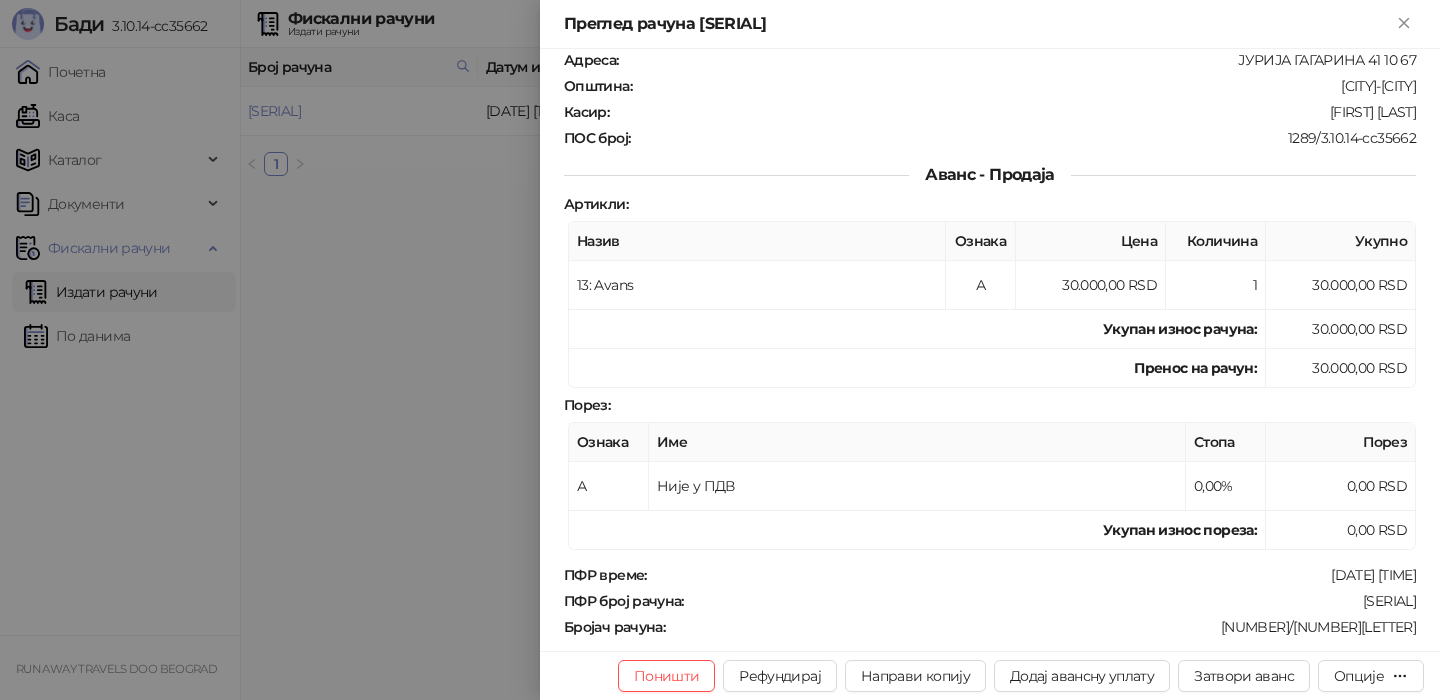 scroll, scrollTop: 0, scrollLeft: 0, axis: both 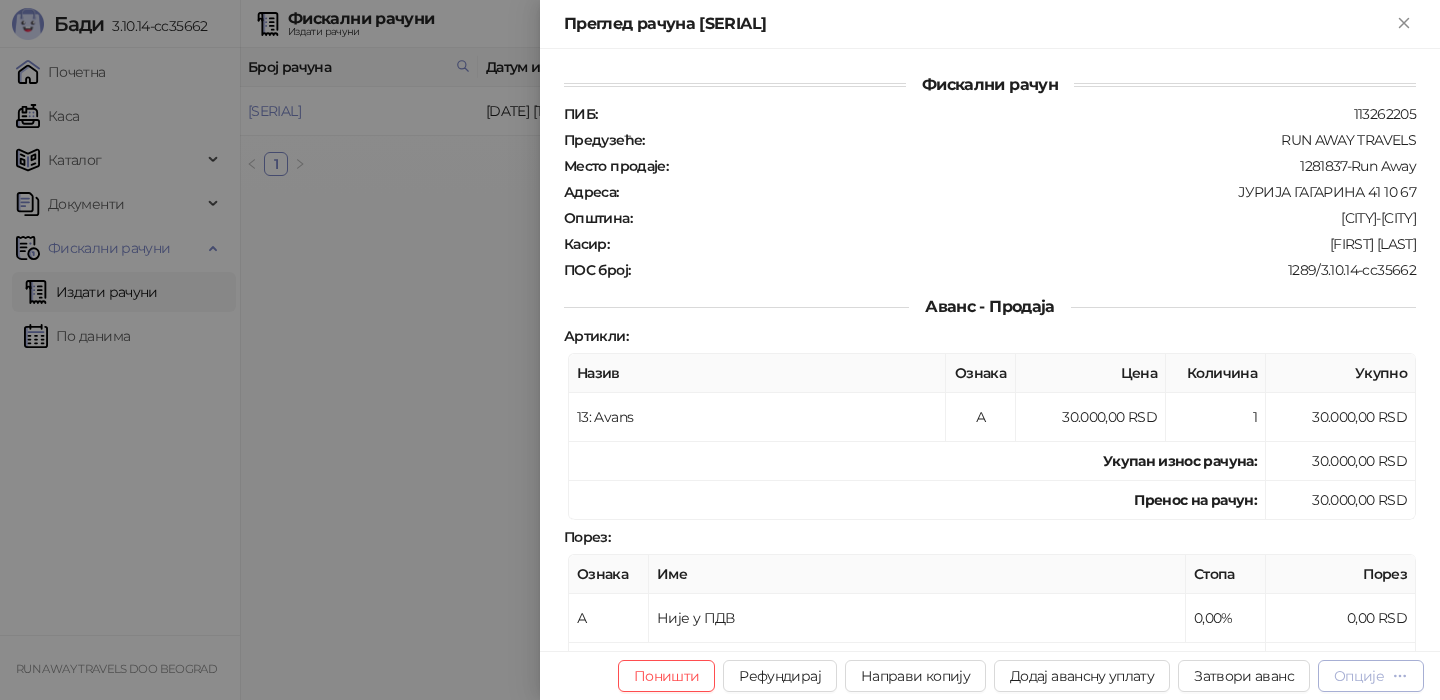 click on "Опције" at bounding box center [1359, 676] 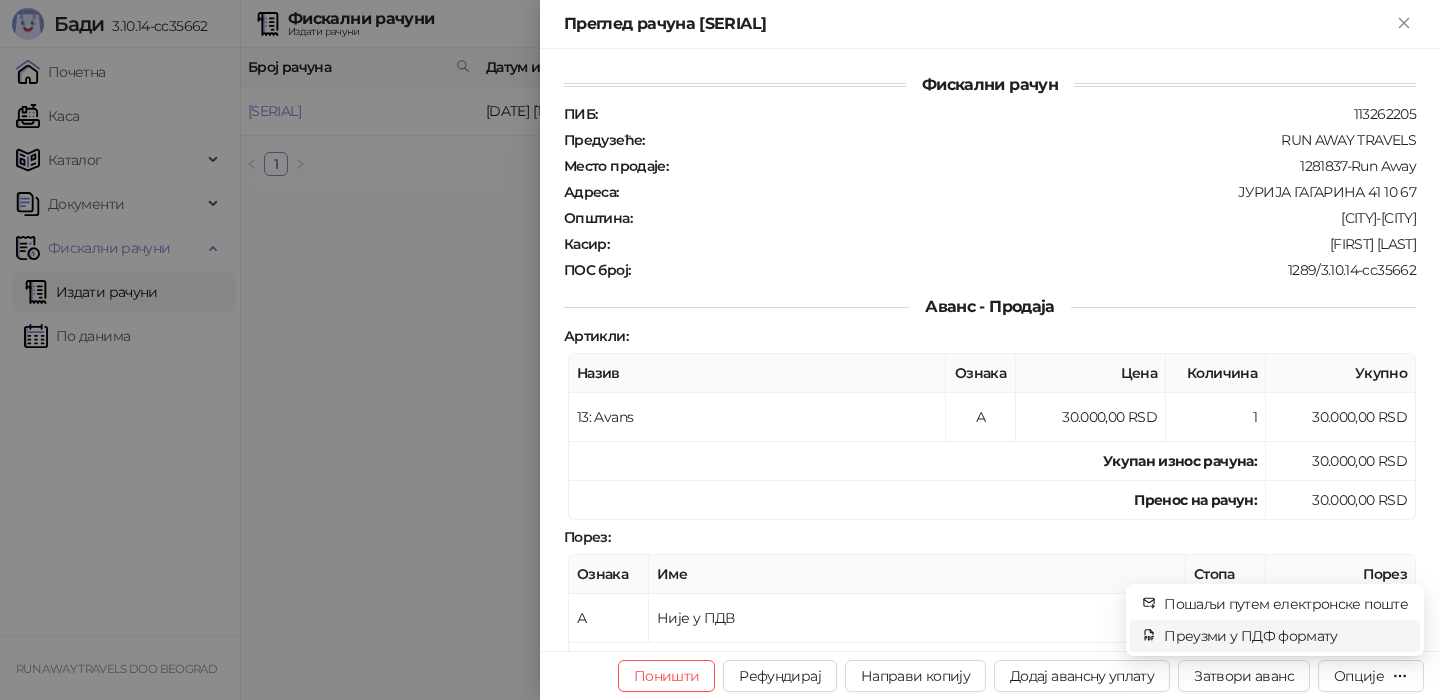 click on "Преузми у ПДФ формату" at bounding box center [1286, 636] 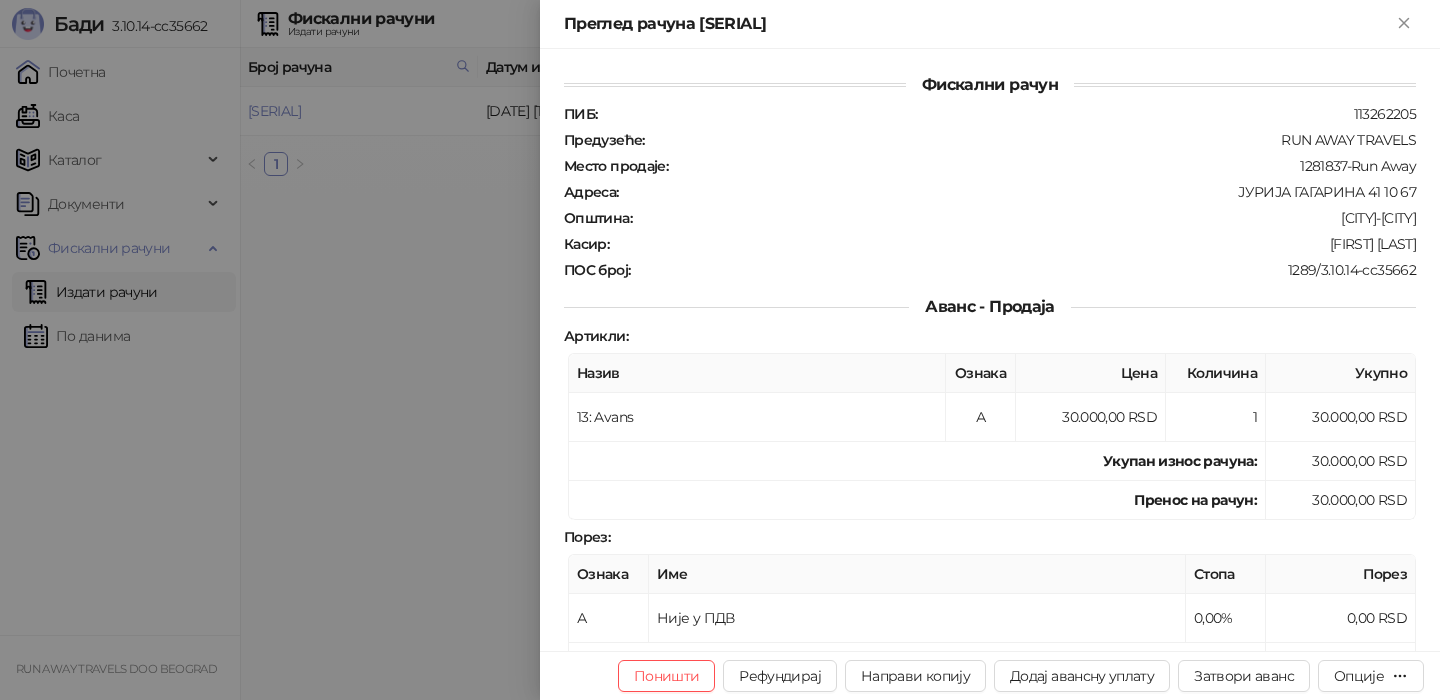 click at bounding box center (720, 350) 